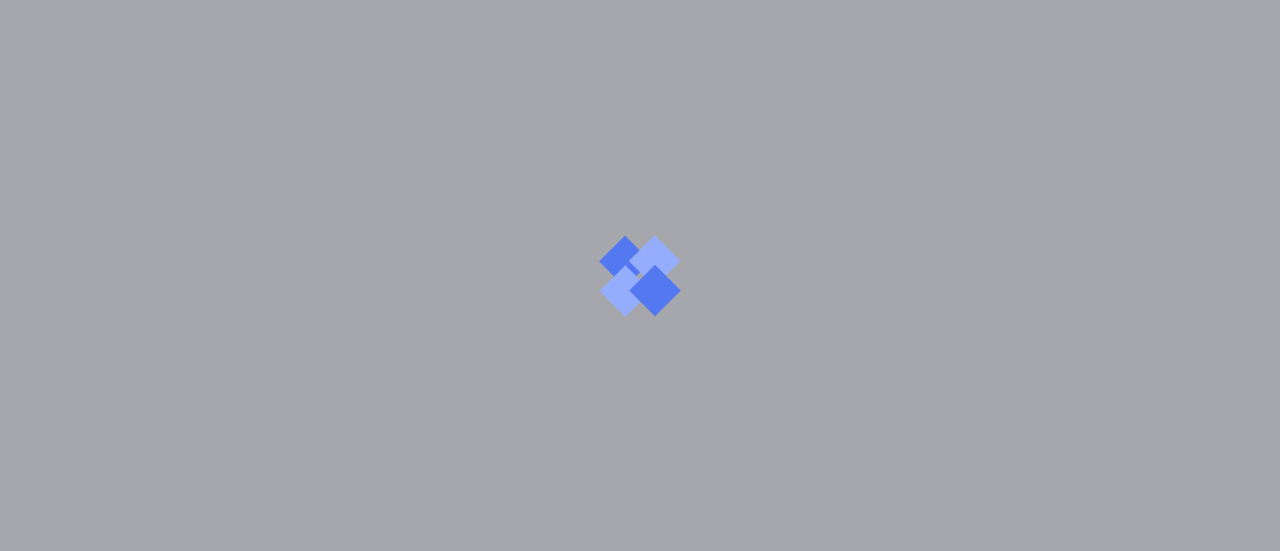 scroll, scrollTop: 0, scrollLeft: 0, axis: both 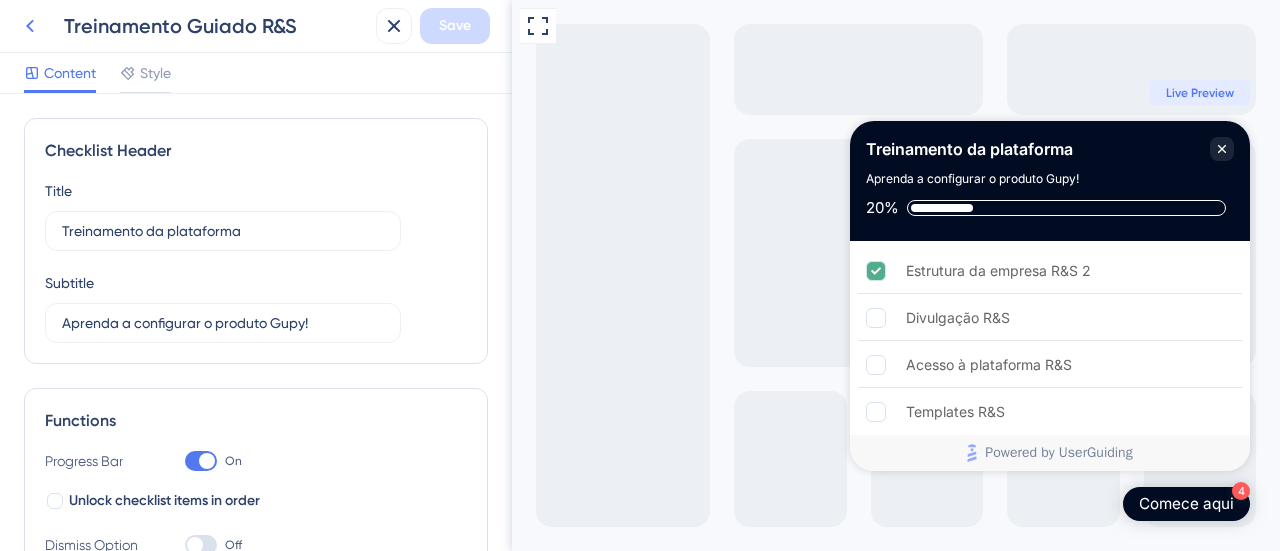 click 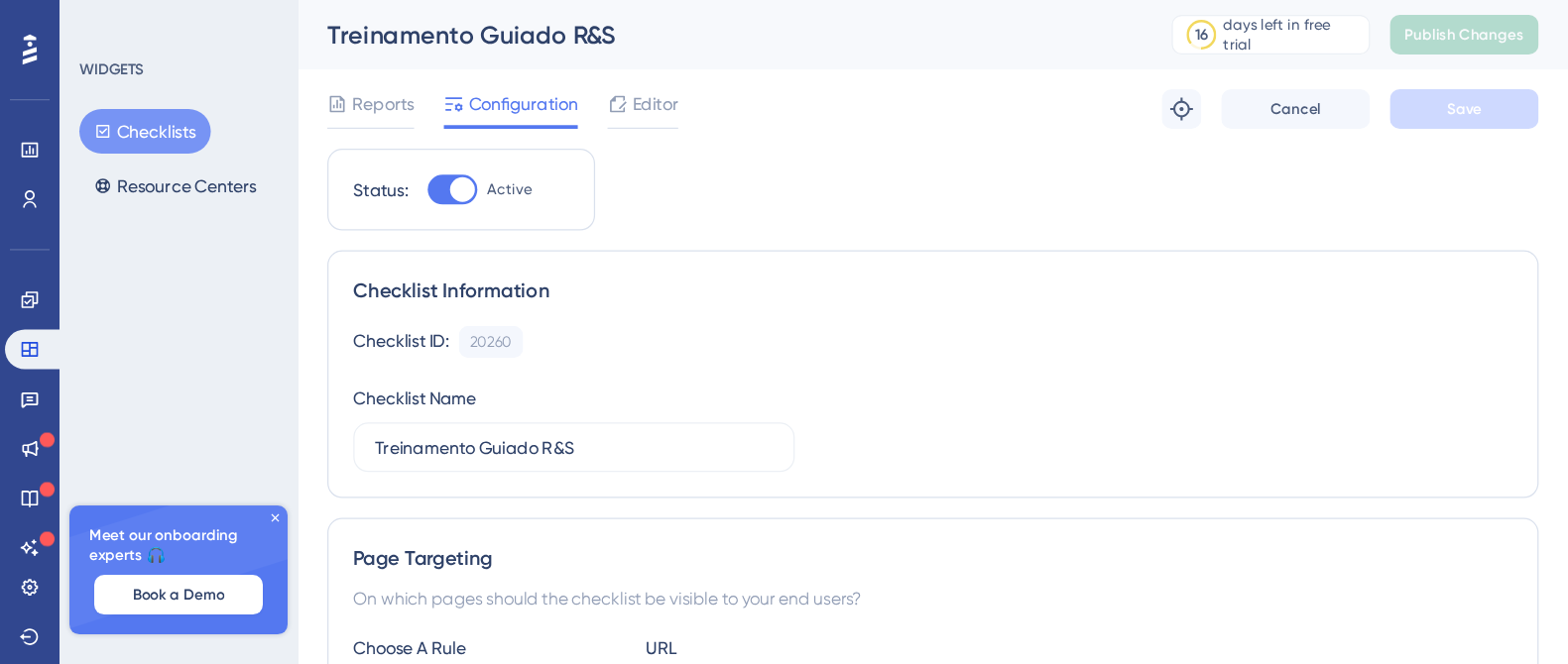 scroll, scrollTop: 0, scrollLeft: 0, axis: both 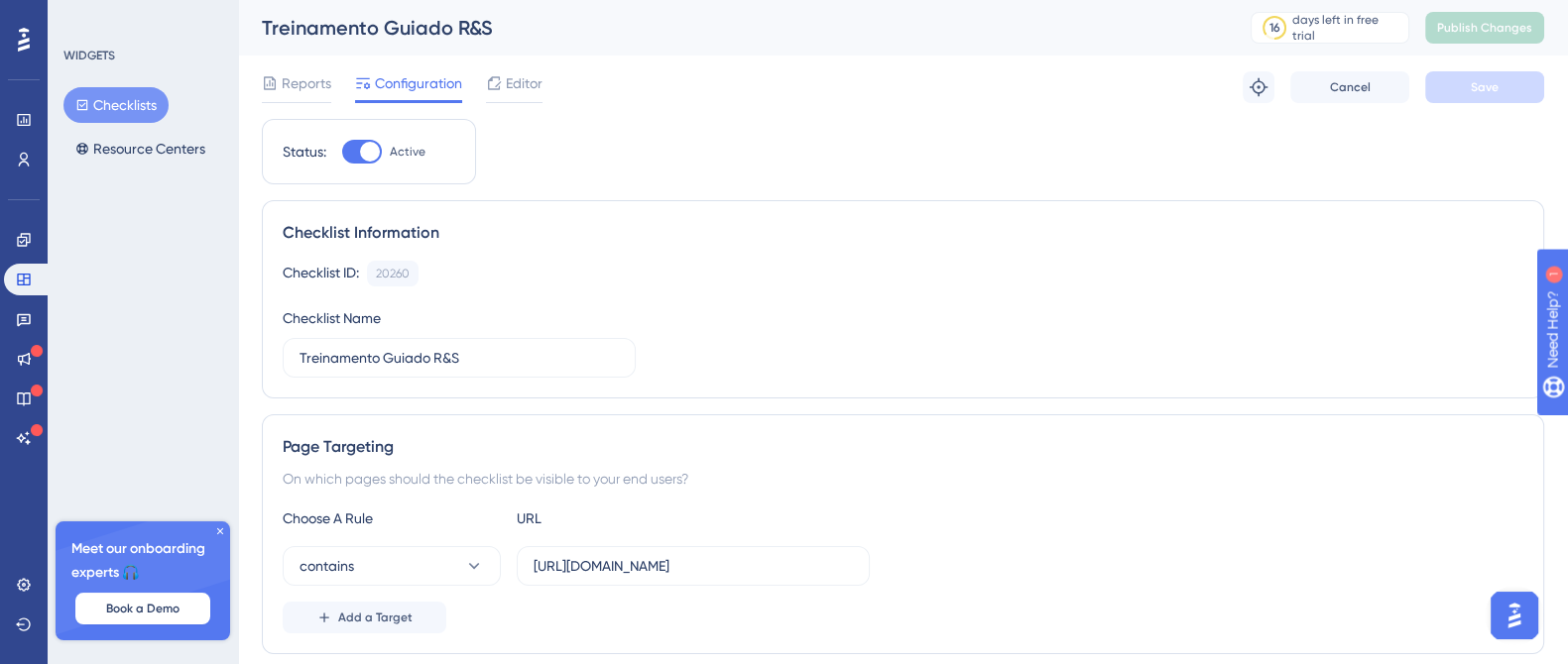 drag, startPoint x: 1267, startPoint y: 2, endPoint x: 732, endPoint y: 146, distance: 554.0406 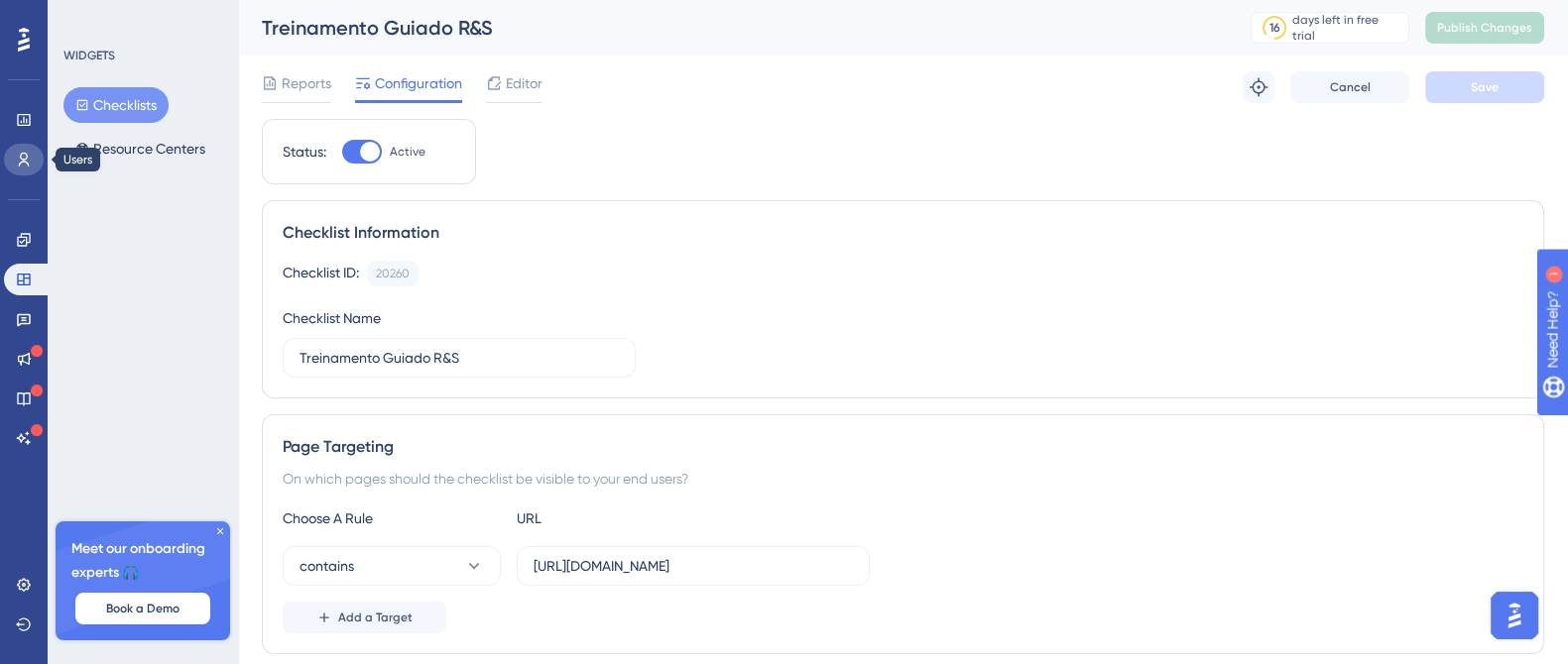 click 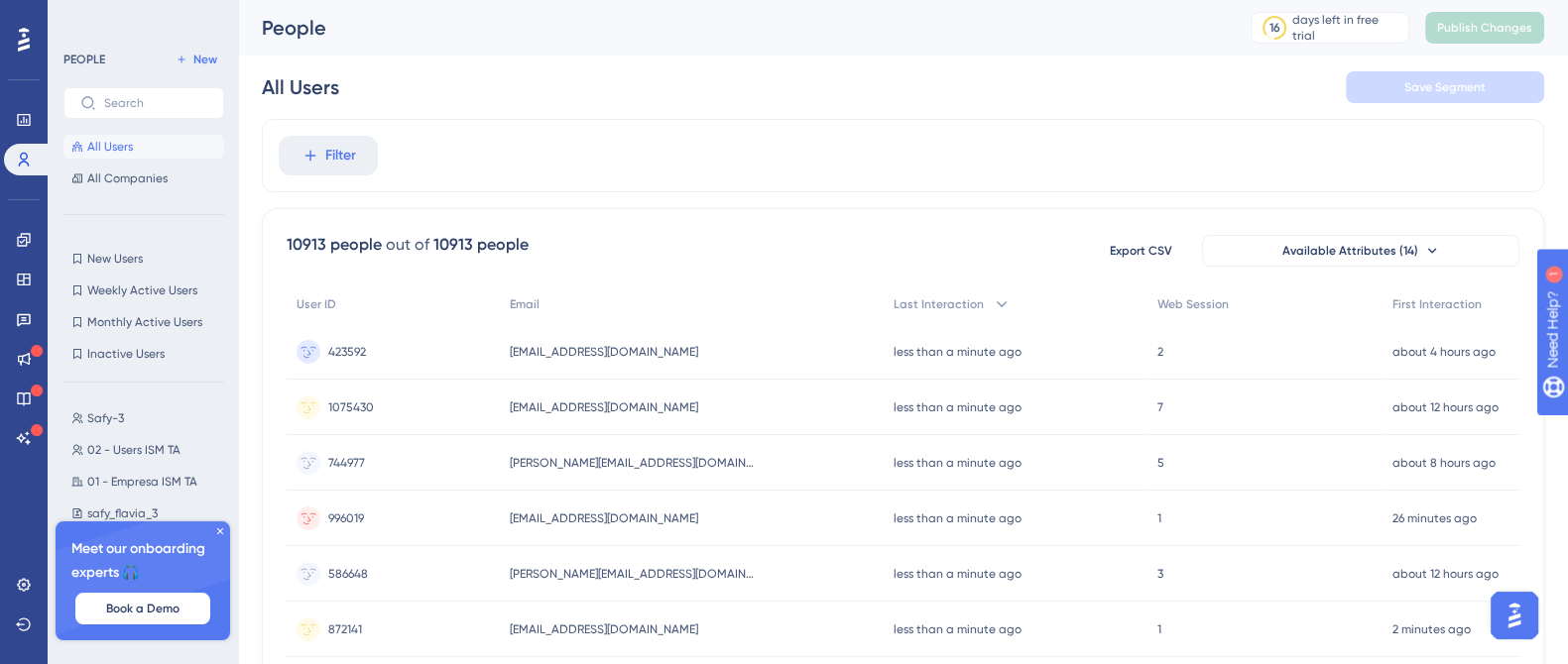 click 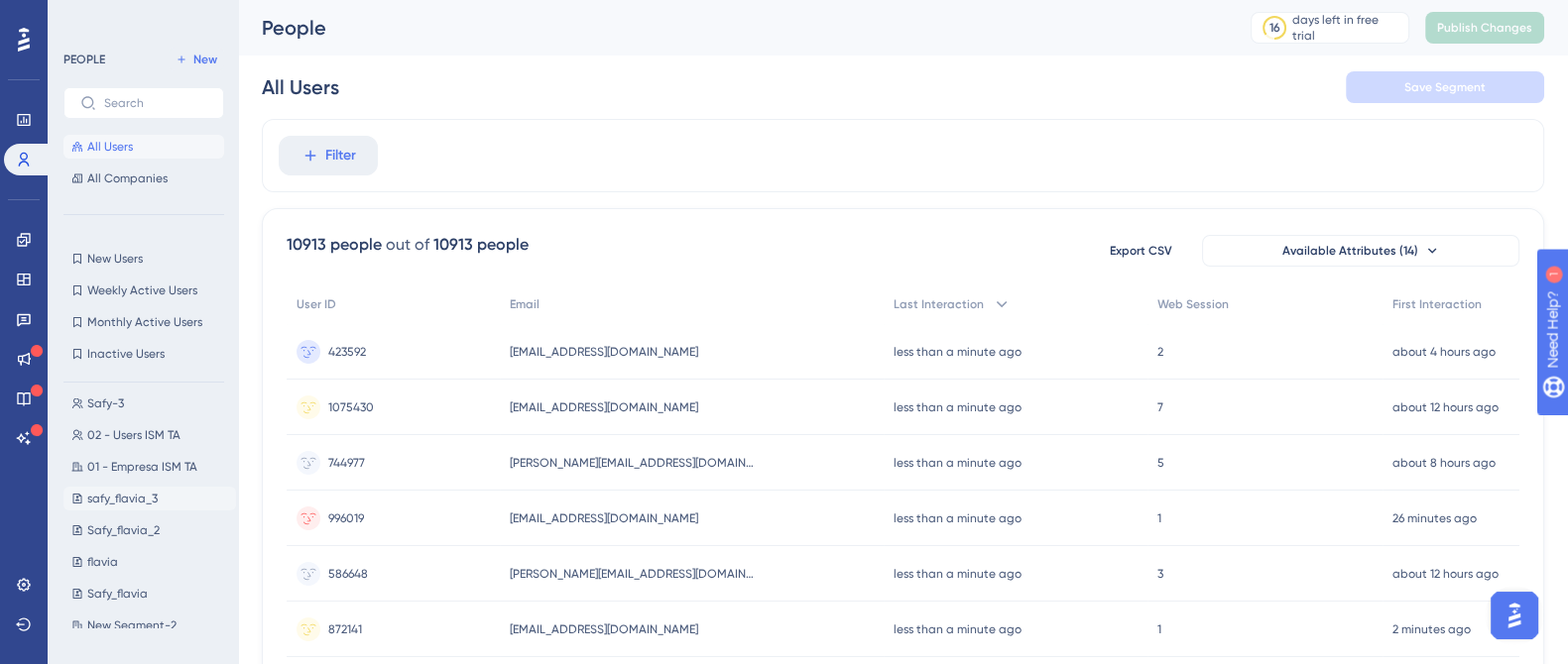 scroll, scrollTop: 0, scrollLeft: 0, axis: both 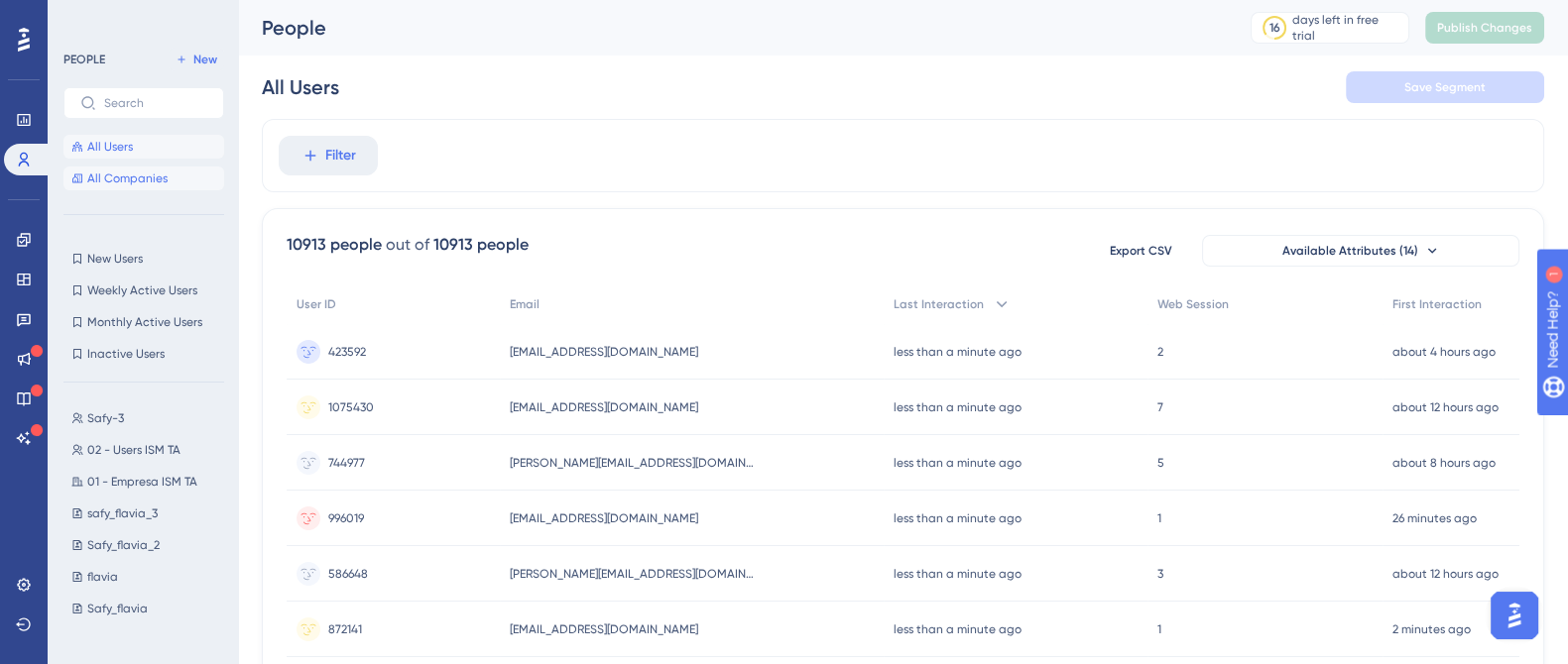 click on "All Companies" at bounding box center (127, 178) 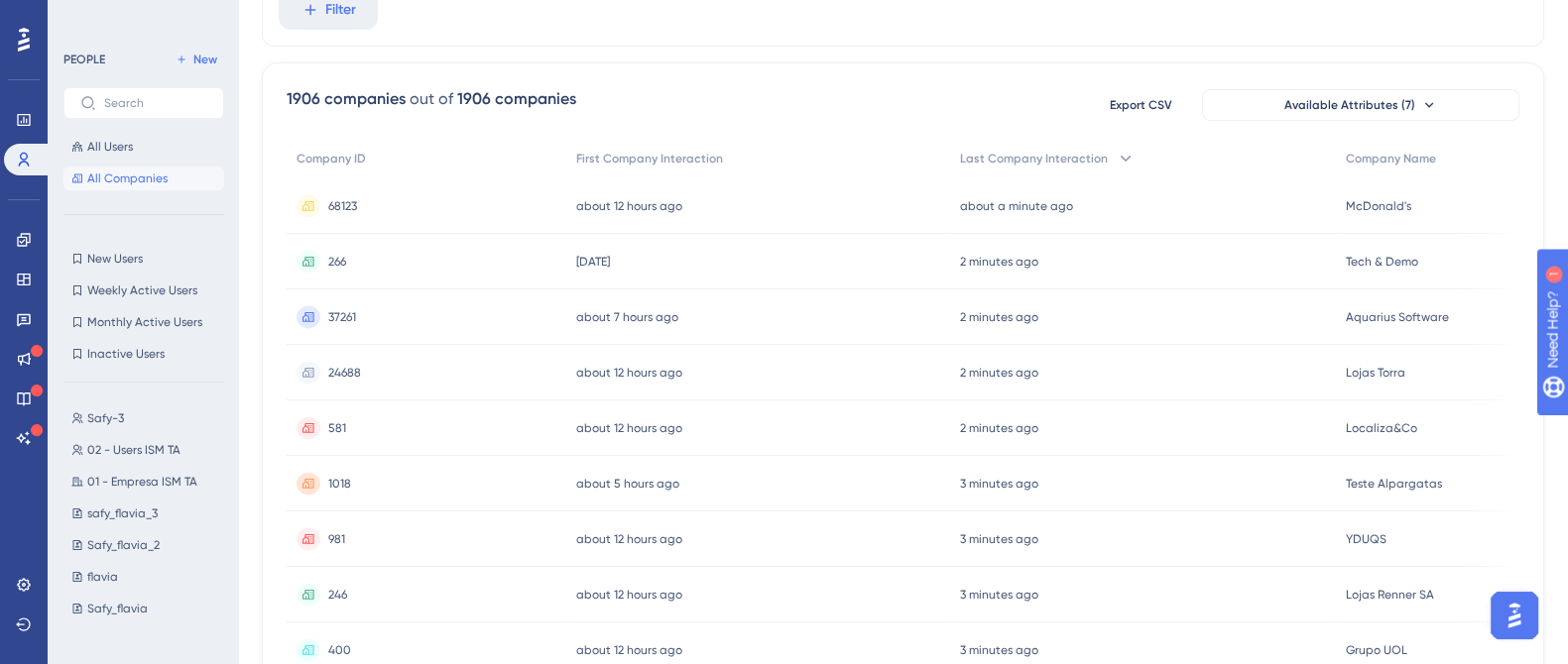 scroll, scrollTop: 0, scrollLeft: 0, axis: both 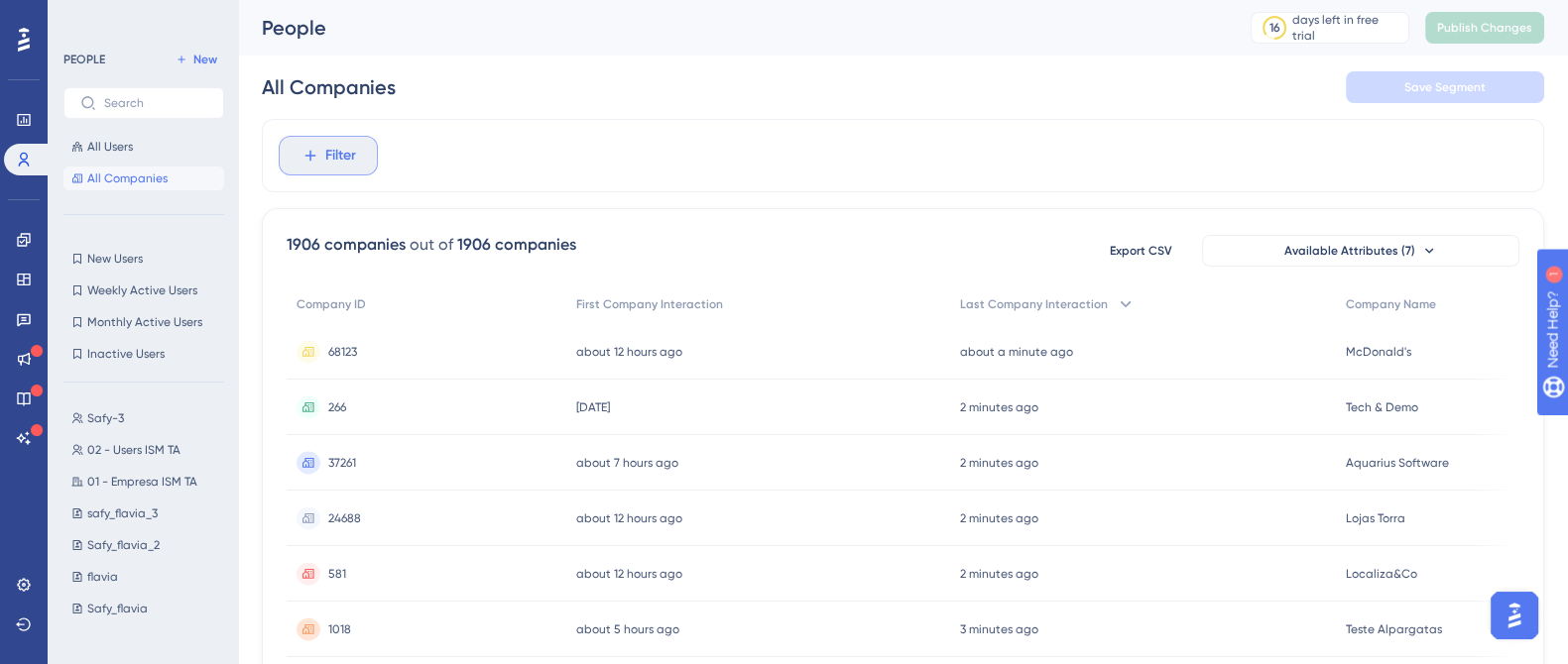 click on "Filter" at bounding box center [340, 156] 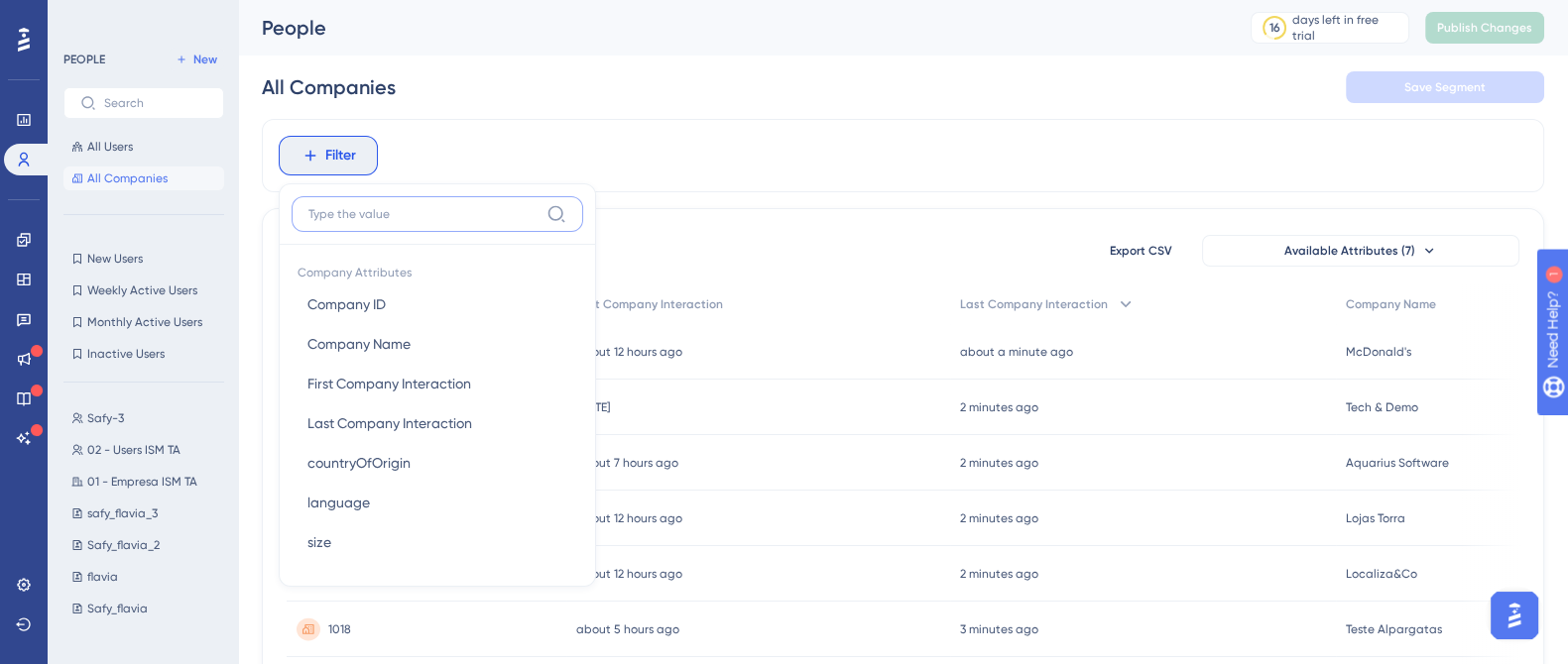 scroll, scrollTop: 53, scrollLeft: 0, axis: vertical 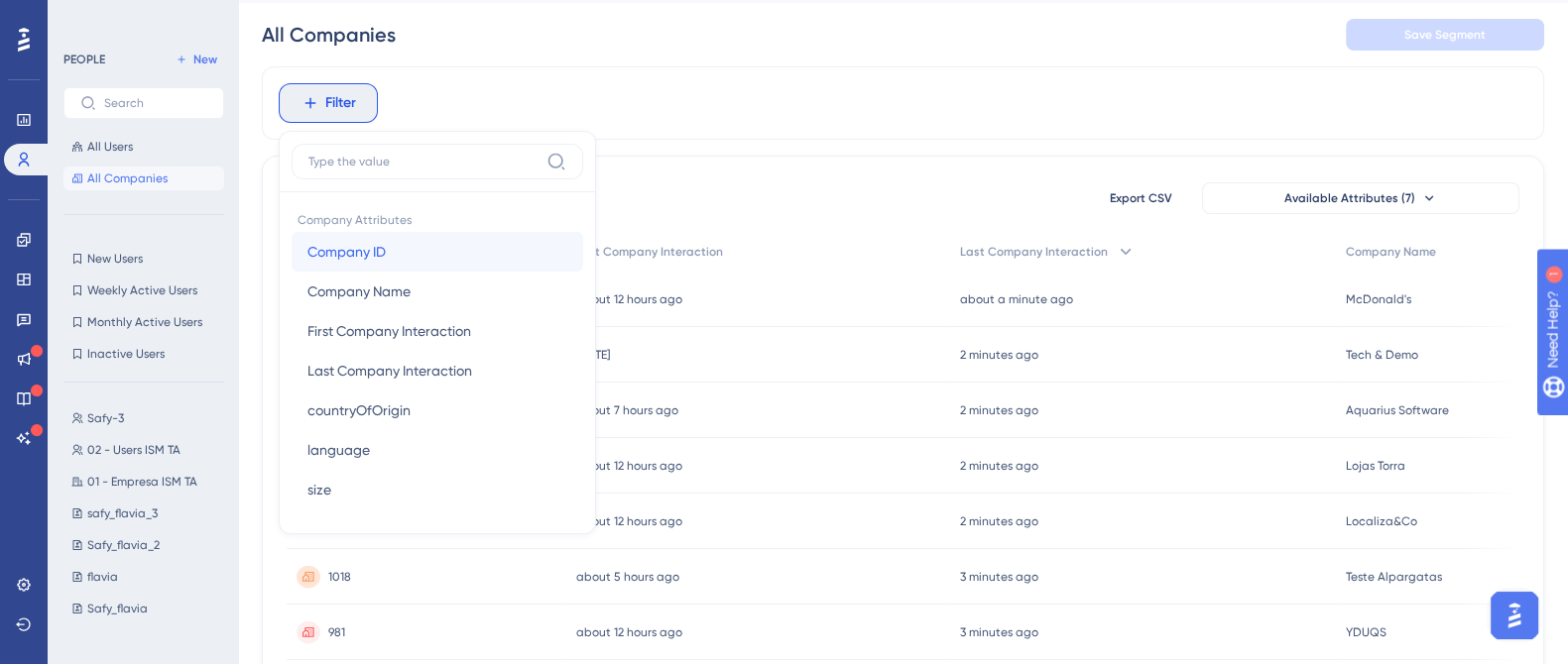 click on "Company ID" at bounding box center [346, 252] 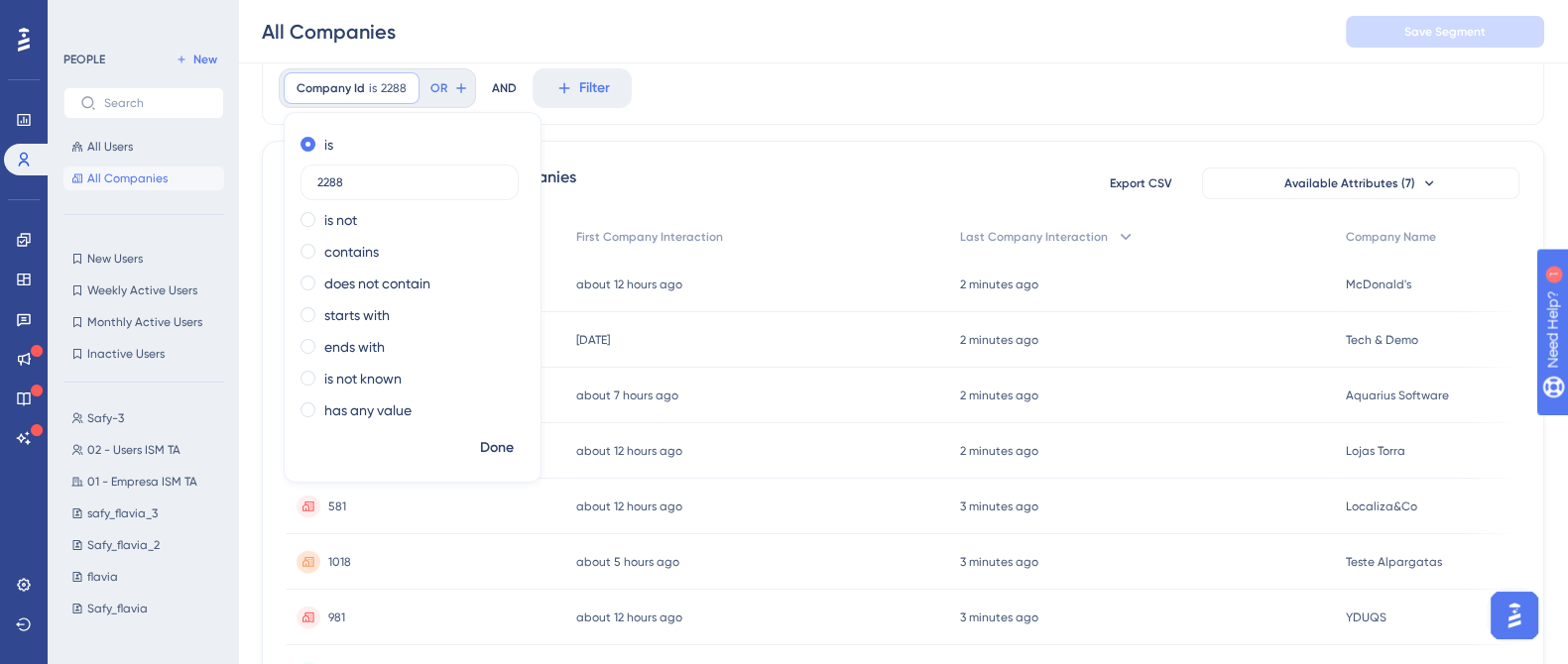 scroll, scrollTop: 53, scrollLeft: 0, axis: vertical 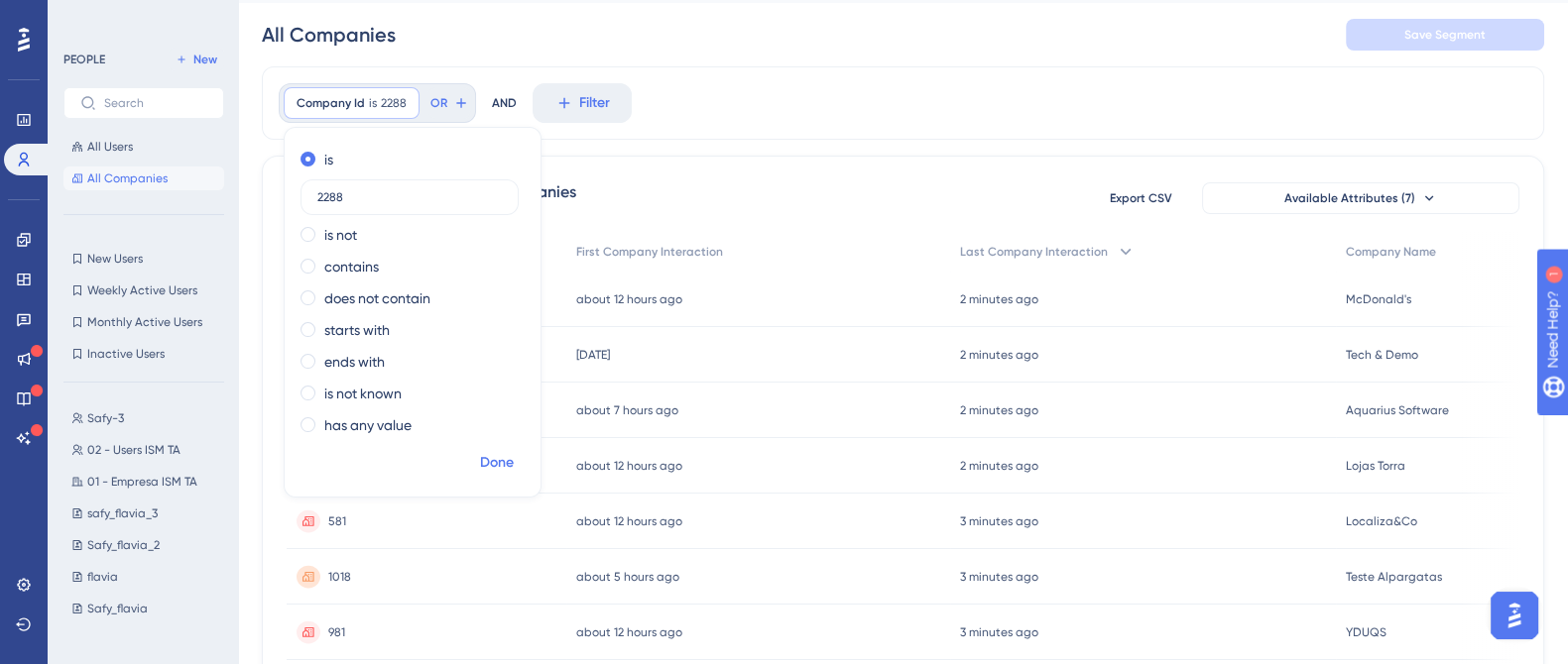 type on "2288" 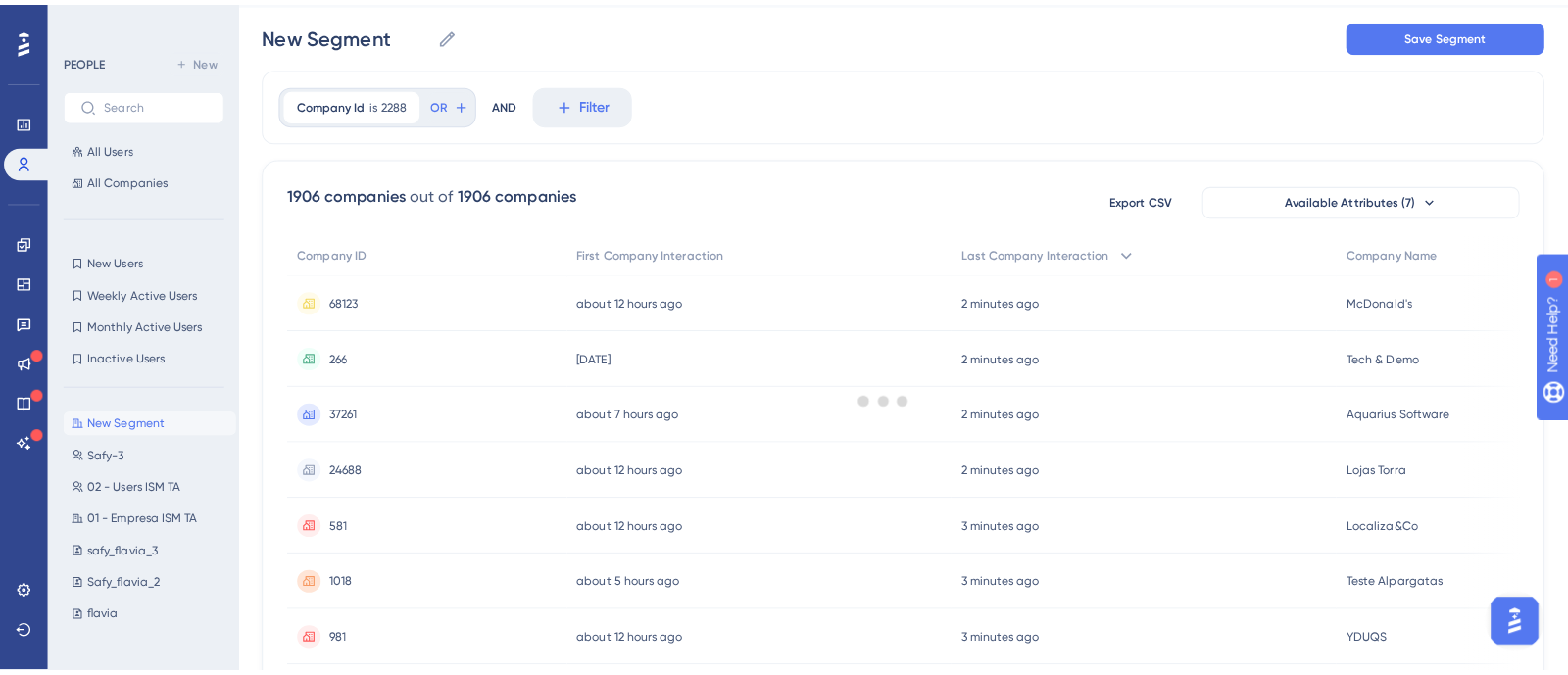 scroll, scrollTop: 0, scrollLeft: 0, axis: both 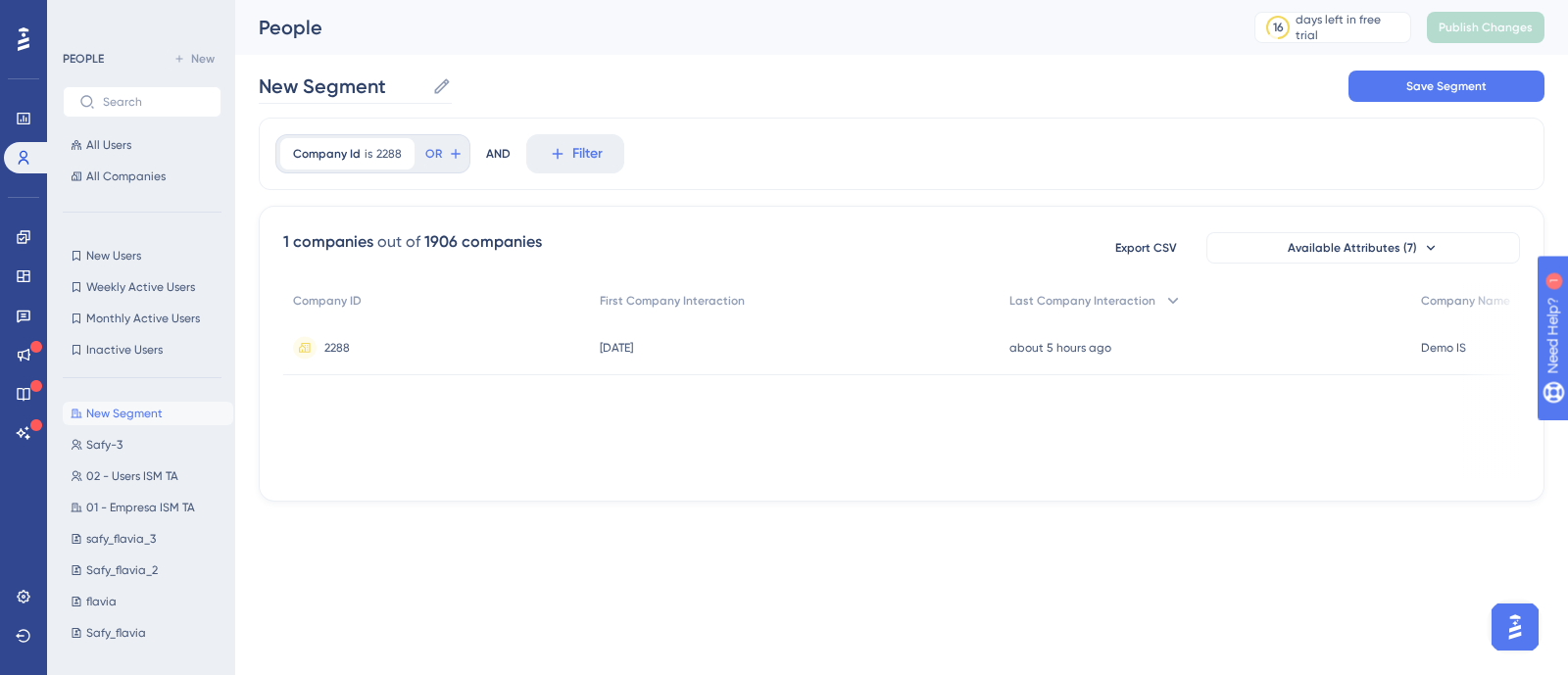 click 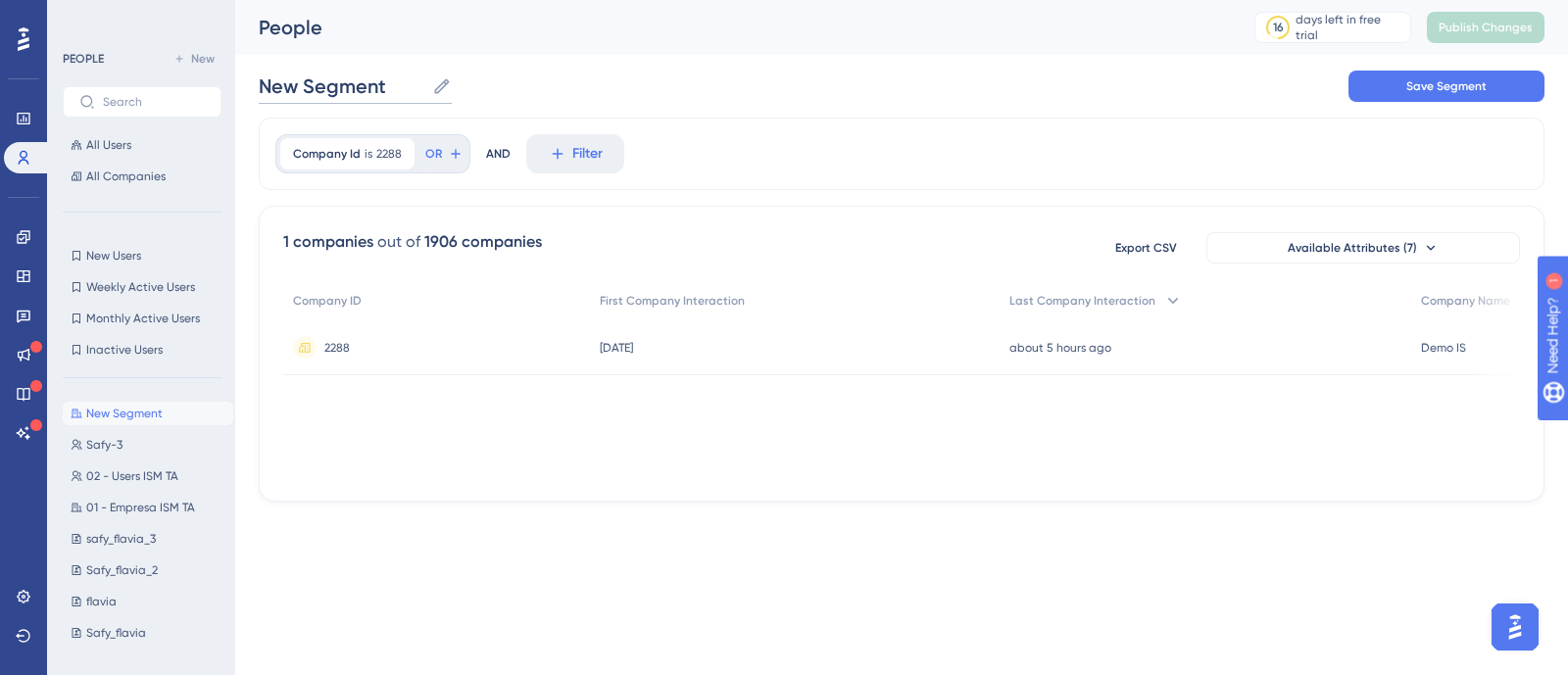 click on "New Segment" at bounding box center [341, 86] 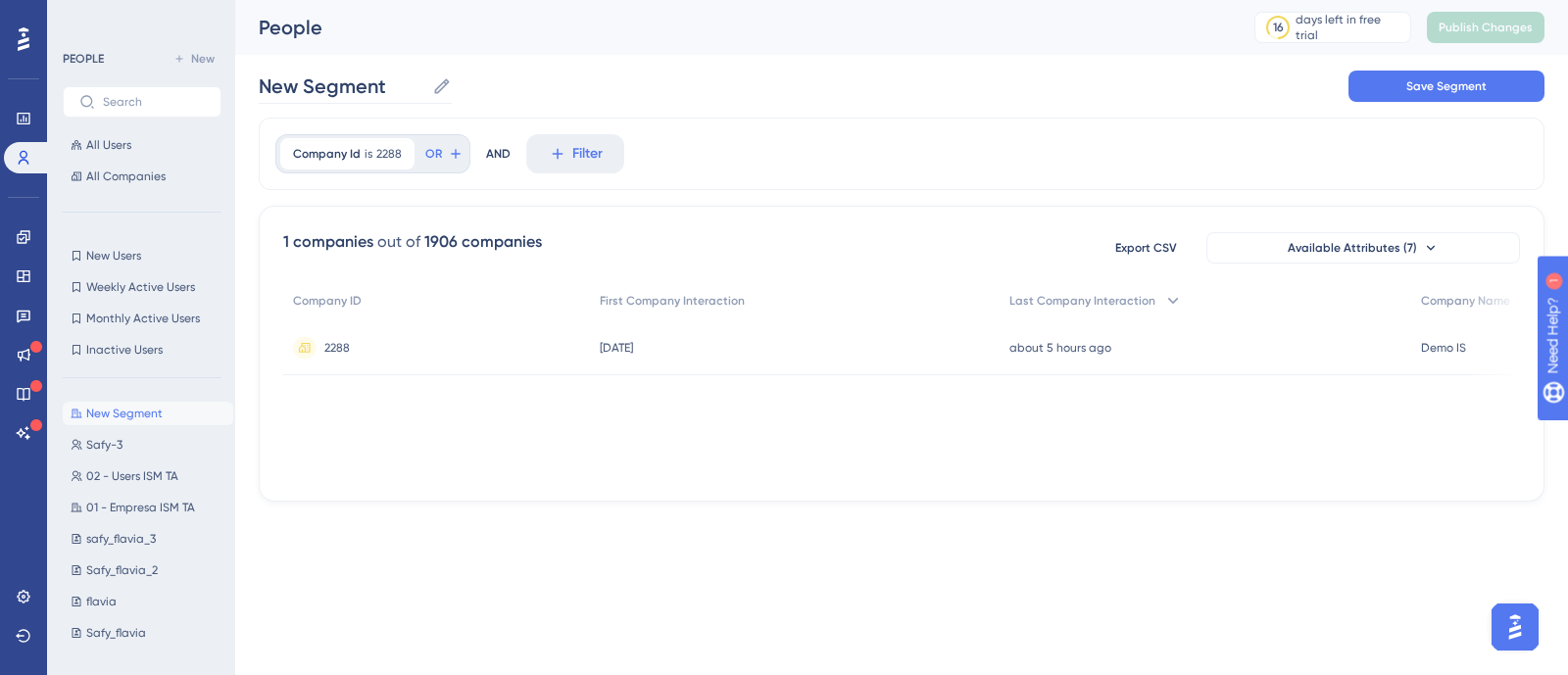 click 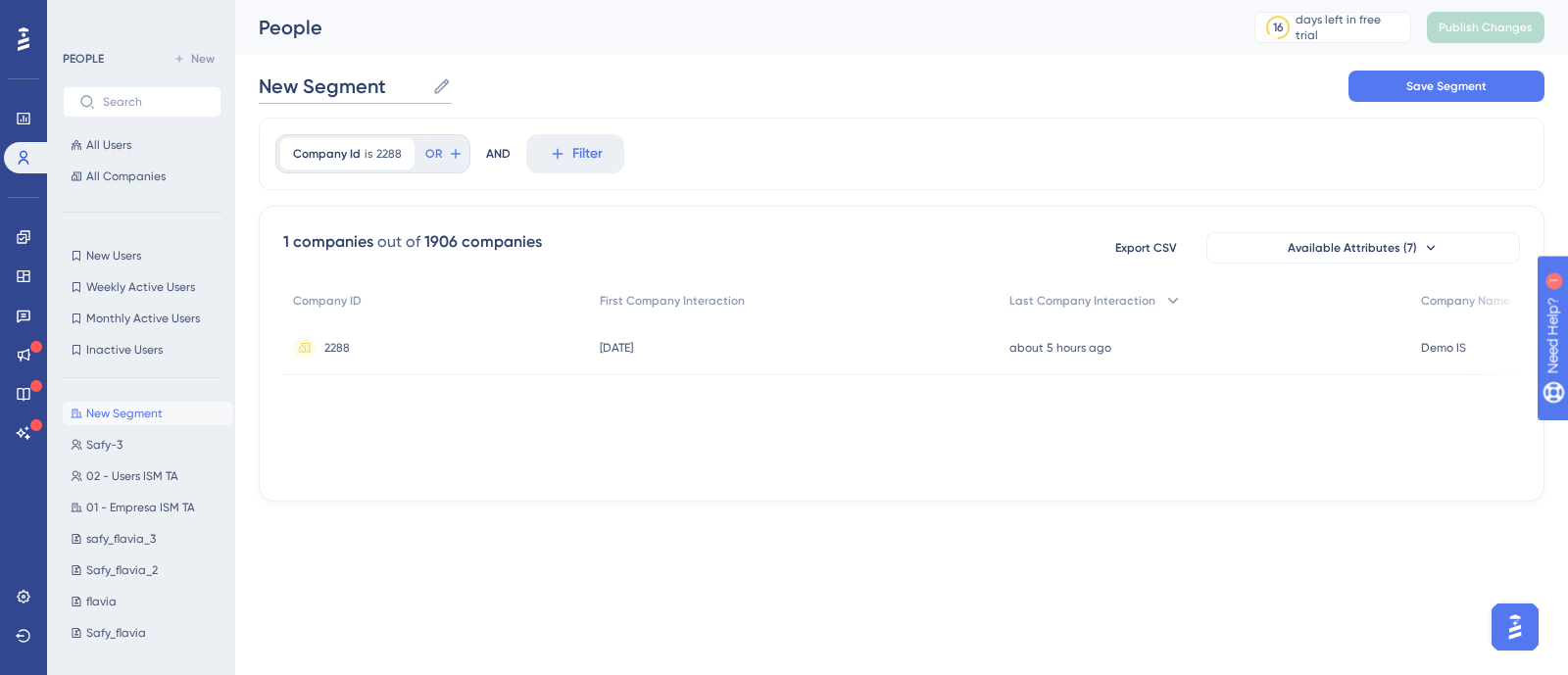 click on "New Segment" at bounding box center (341, 86) 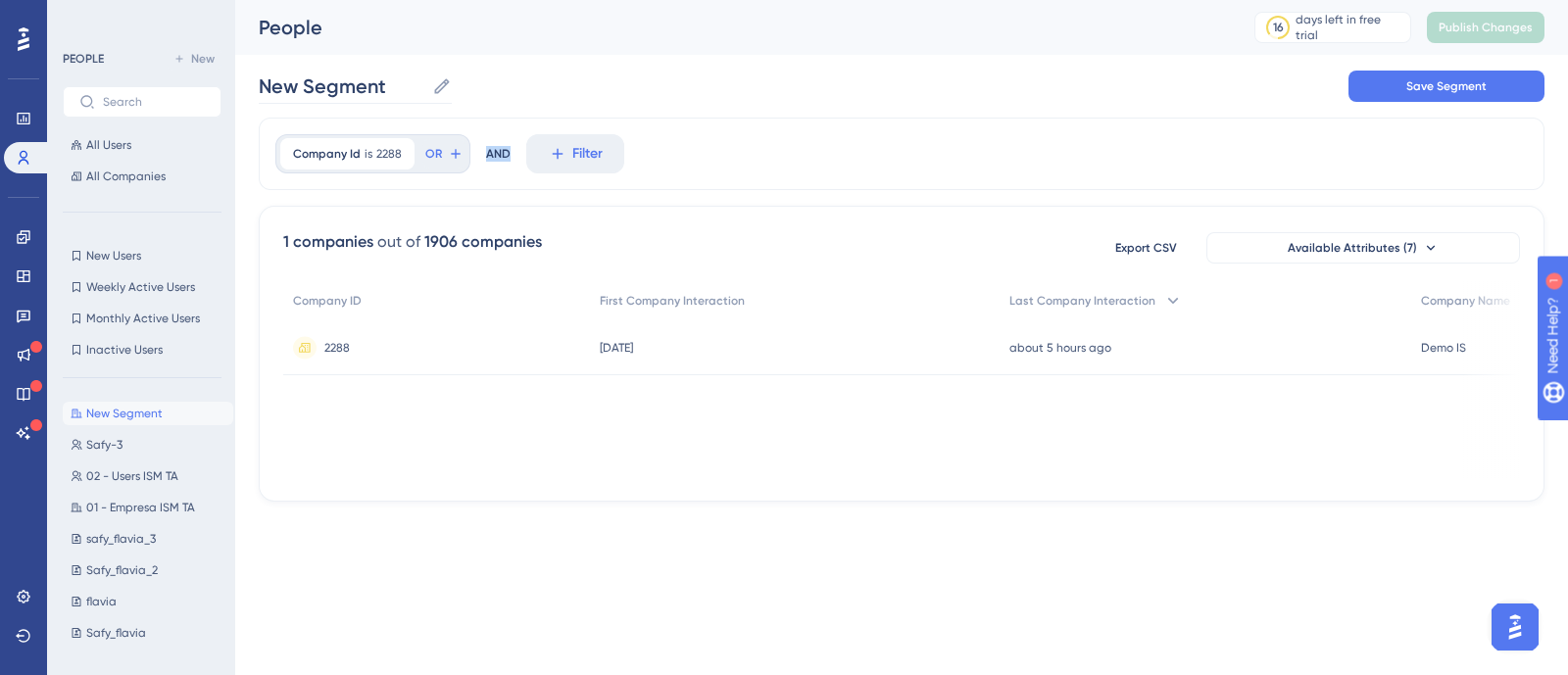 click 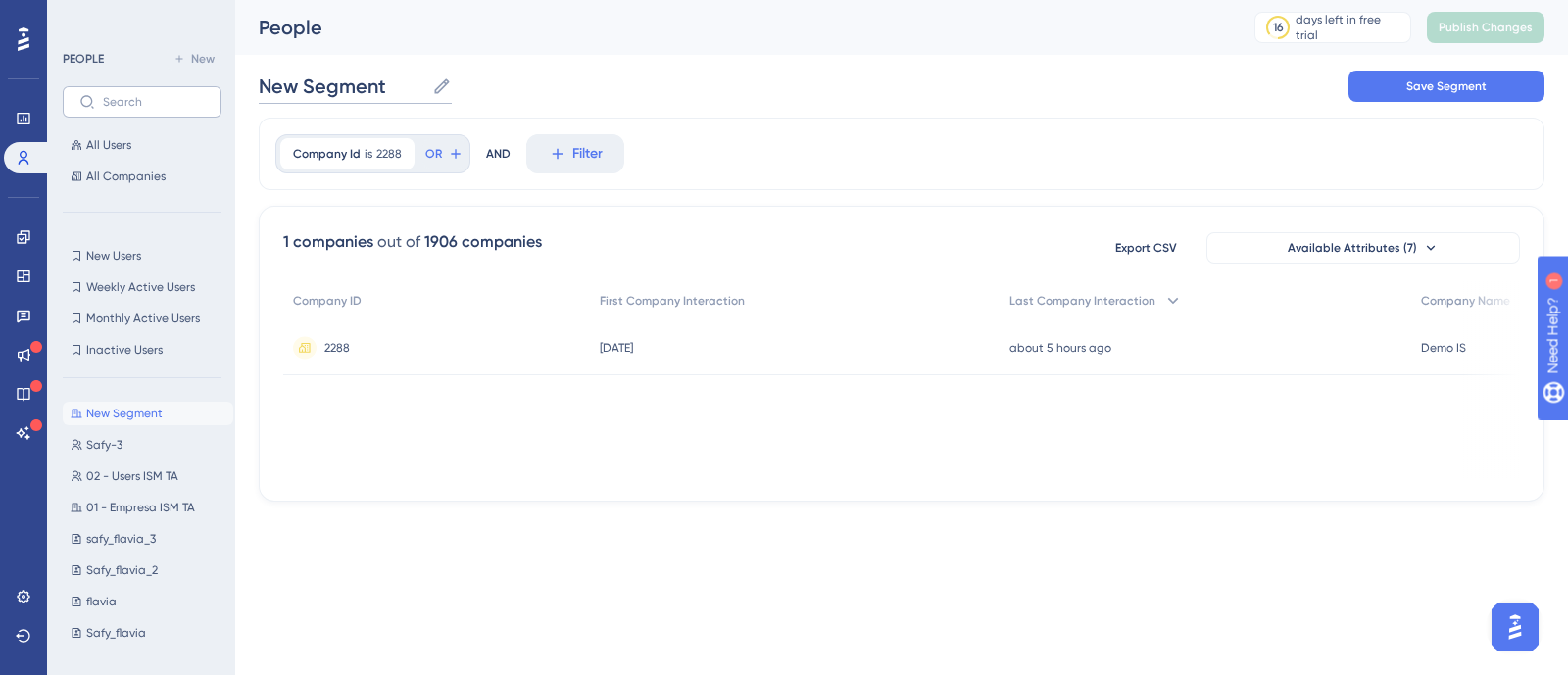 drag, startPoint x: 413, startPoint y: 87, endPoint x: 211, endPoint y: 91, distance: 202.0396 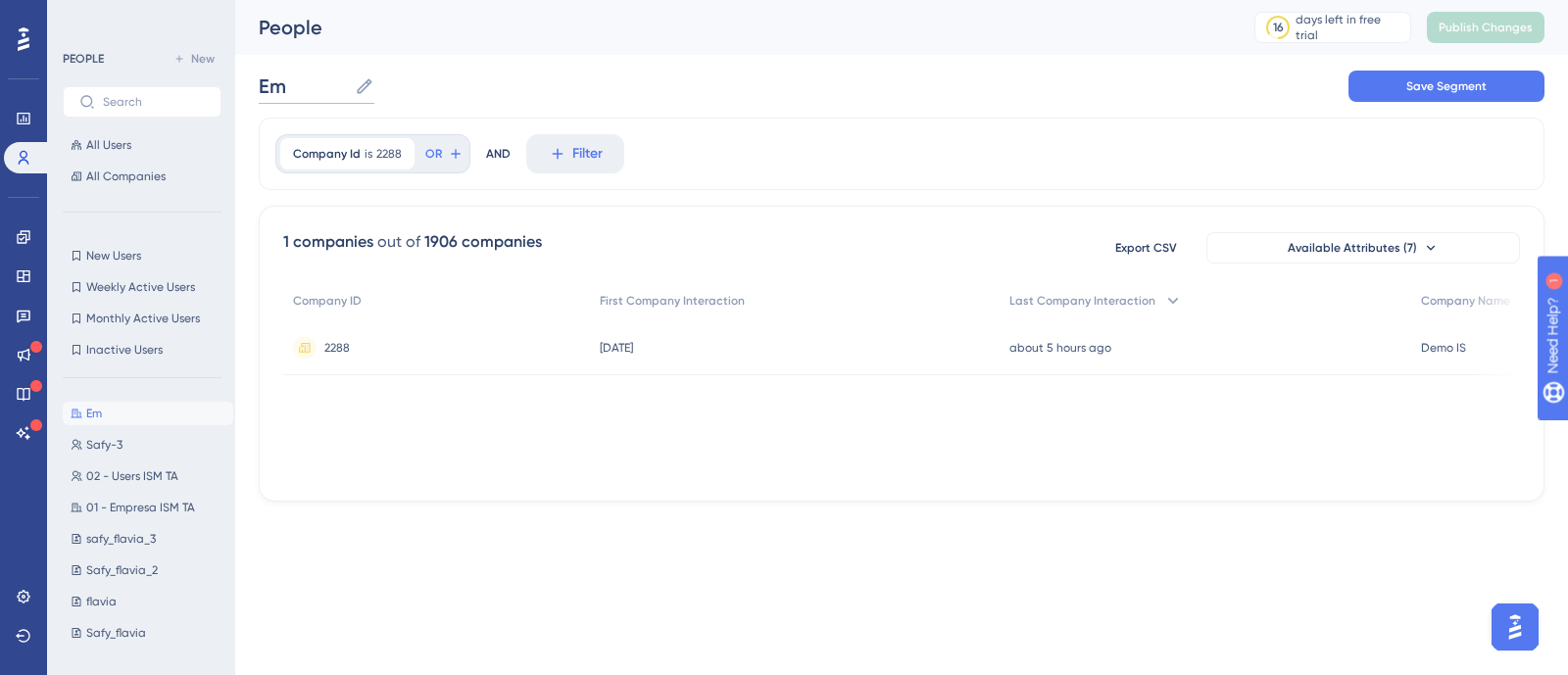 type on "E" 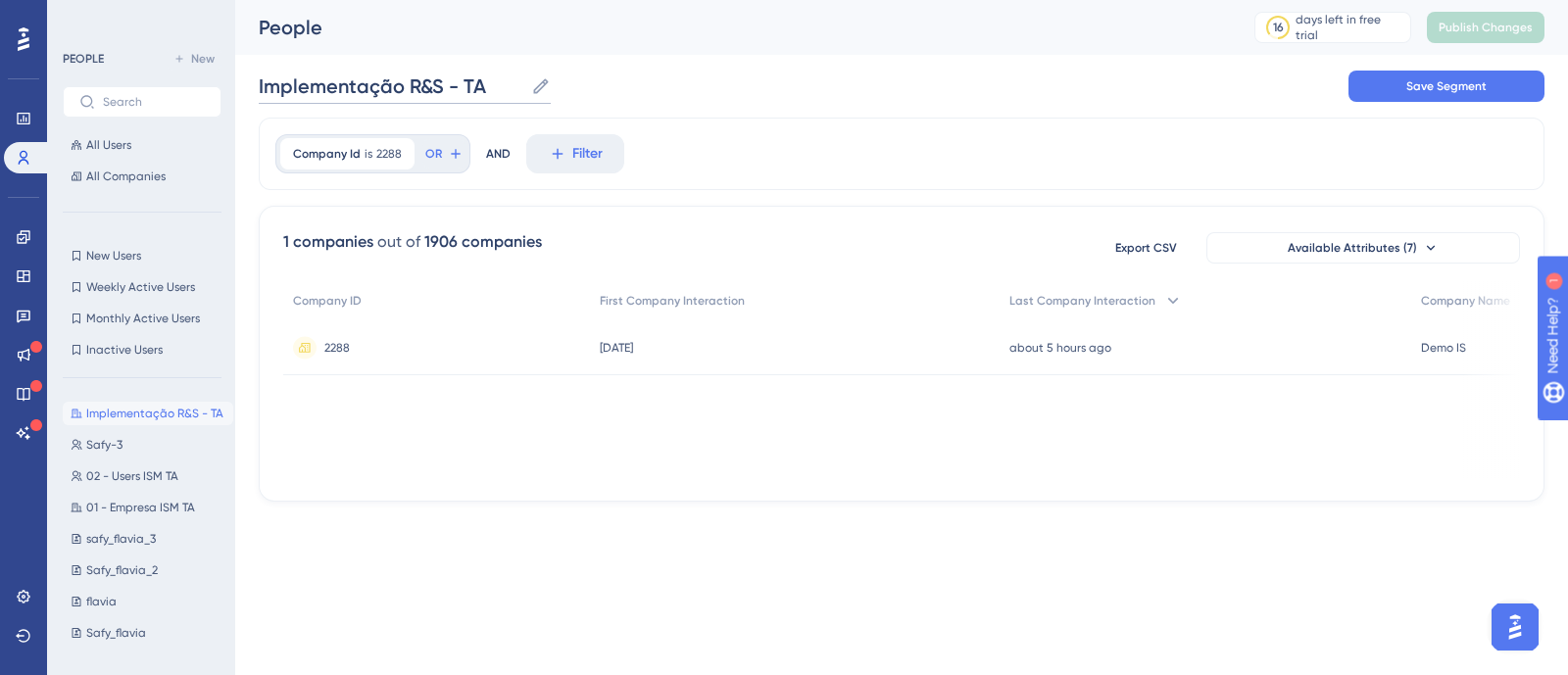 drag, startPoint x: 448, startPoint y: 84, endPoint x: 529, endPoint y: 84, distance: 81 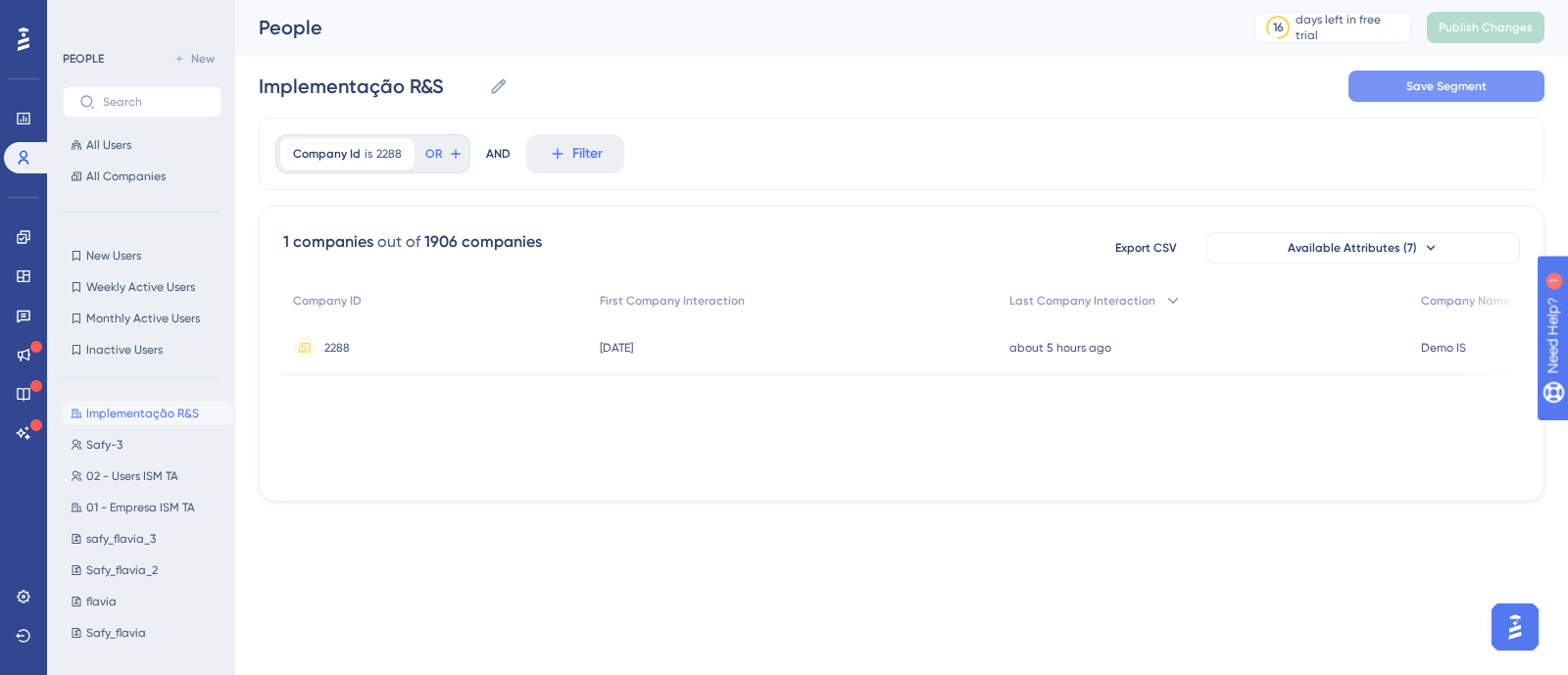 click on "Save Segment" at bounding box center (1446, 86) 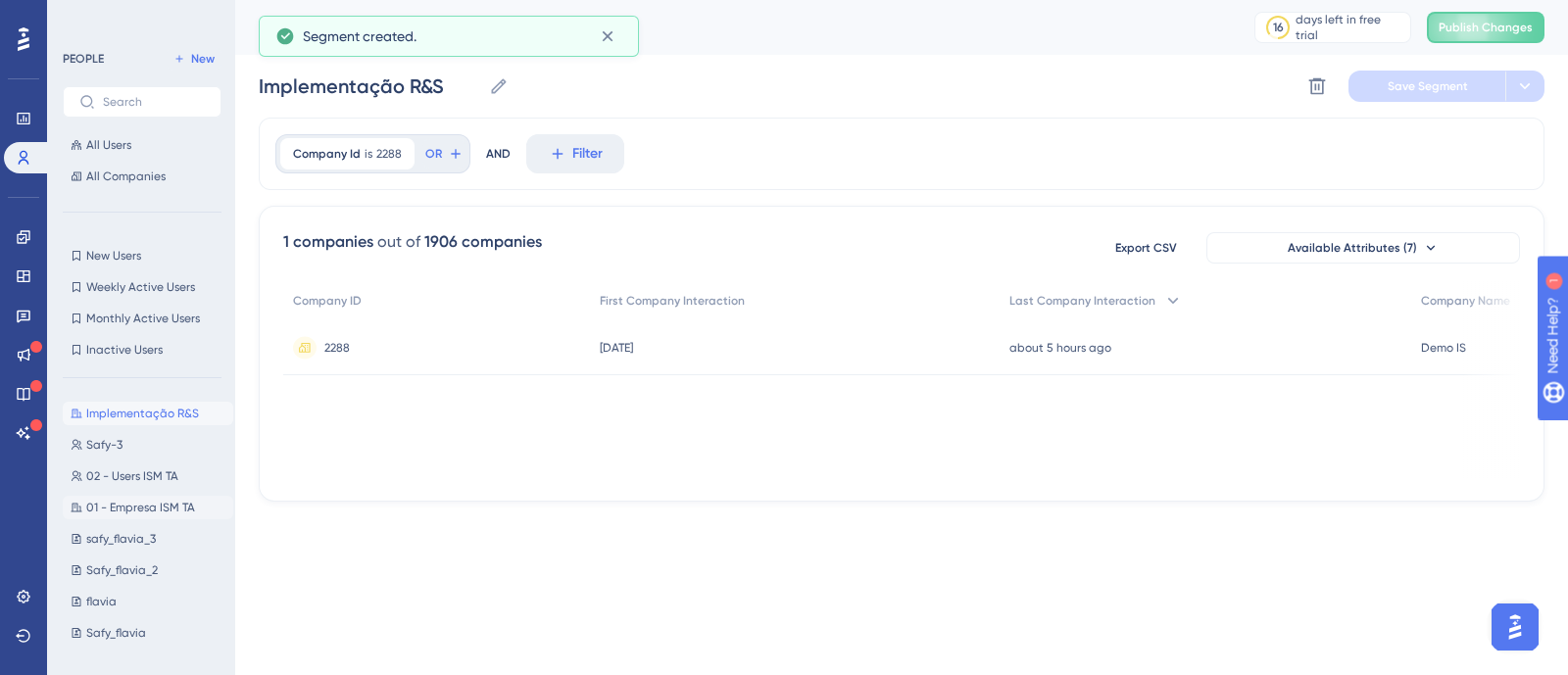 click on "01 - Empresa ISM TA" at bounding box center [140, 507] 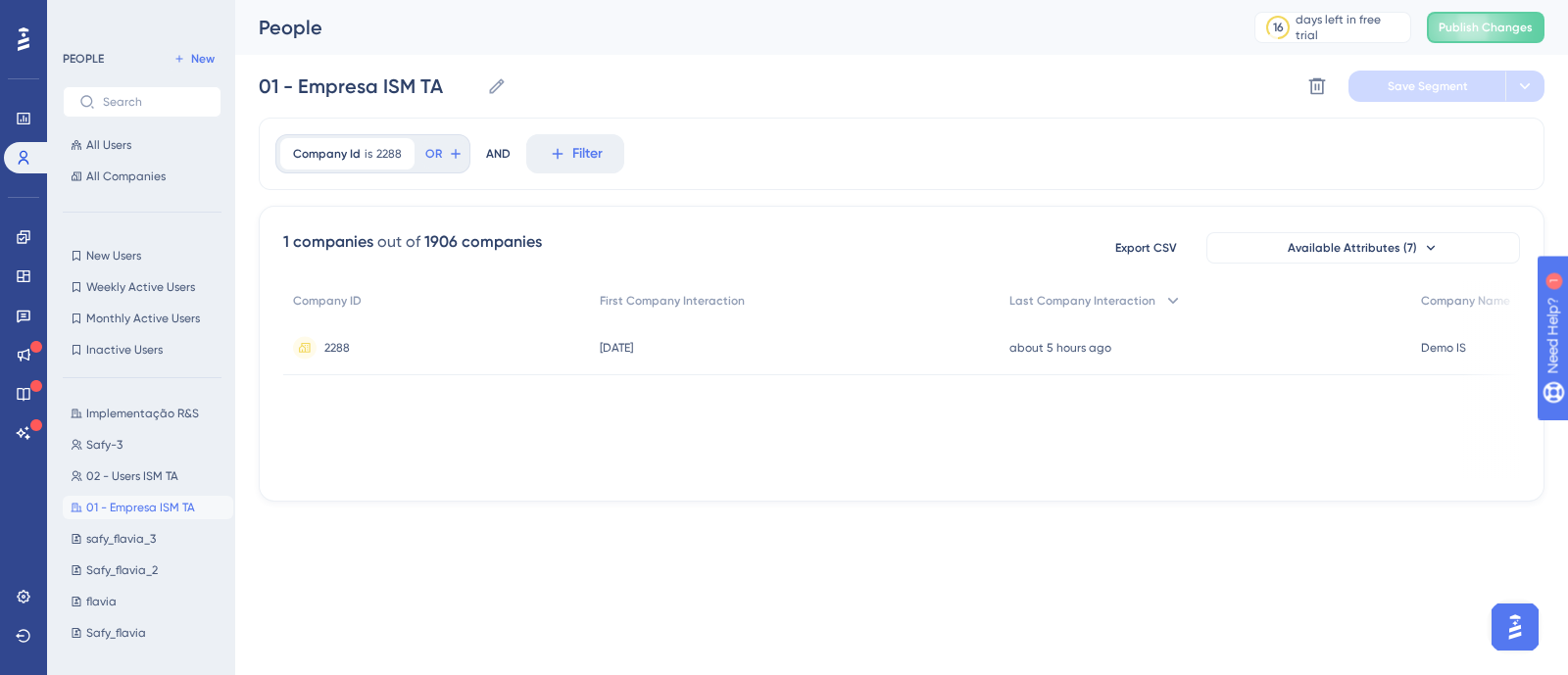 click on "01 - Empresa ISM TA 01 - Empresa ISM TA" at bounding box center (148, 507) 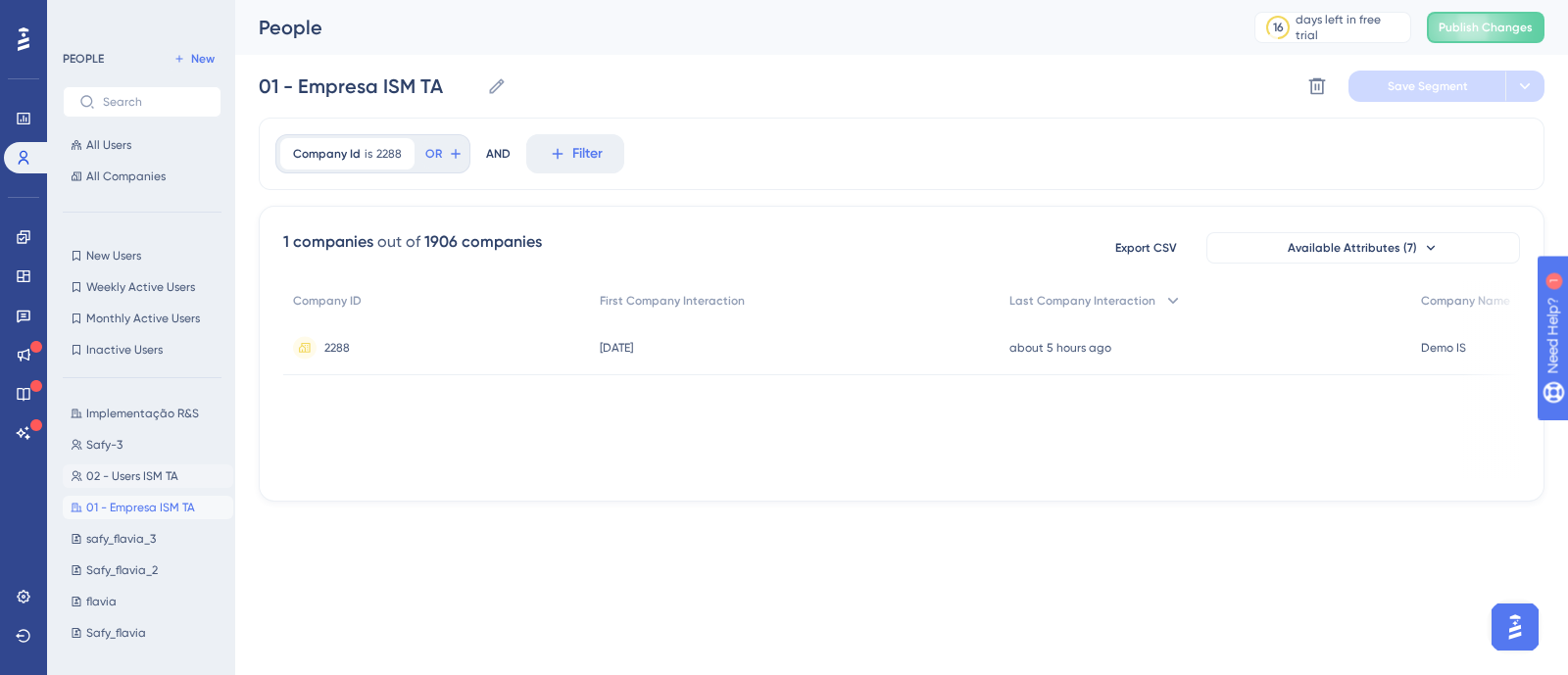 click on "02 - Users ISM TA" at bounding box center (132, 476) 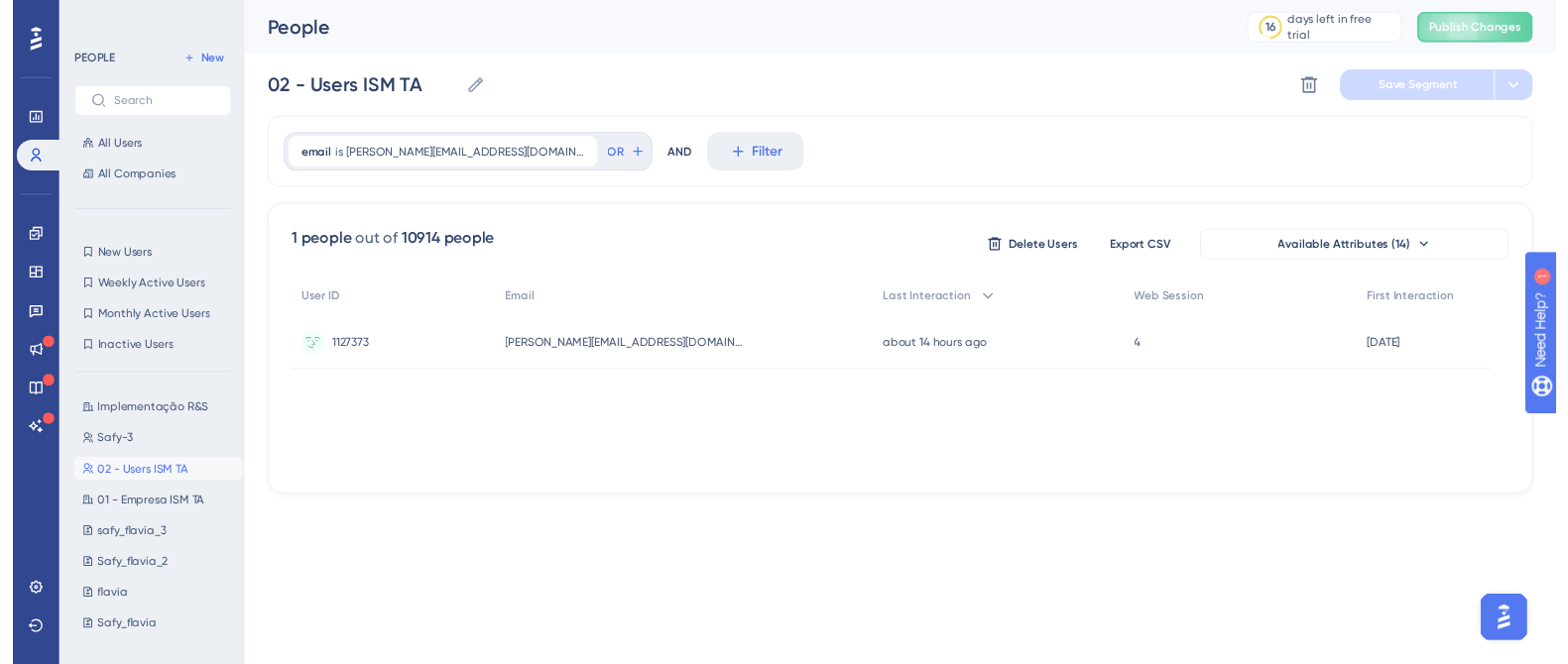 scroll, scrollTop: 0, scrollLeft: 0, axis: both 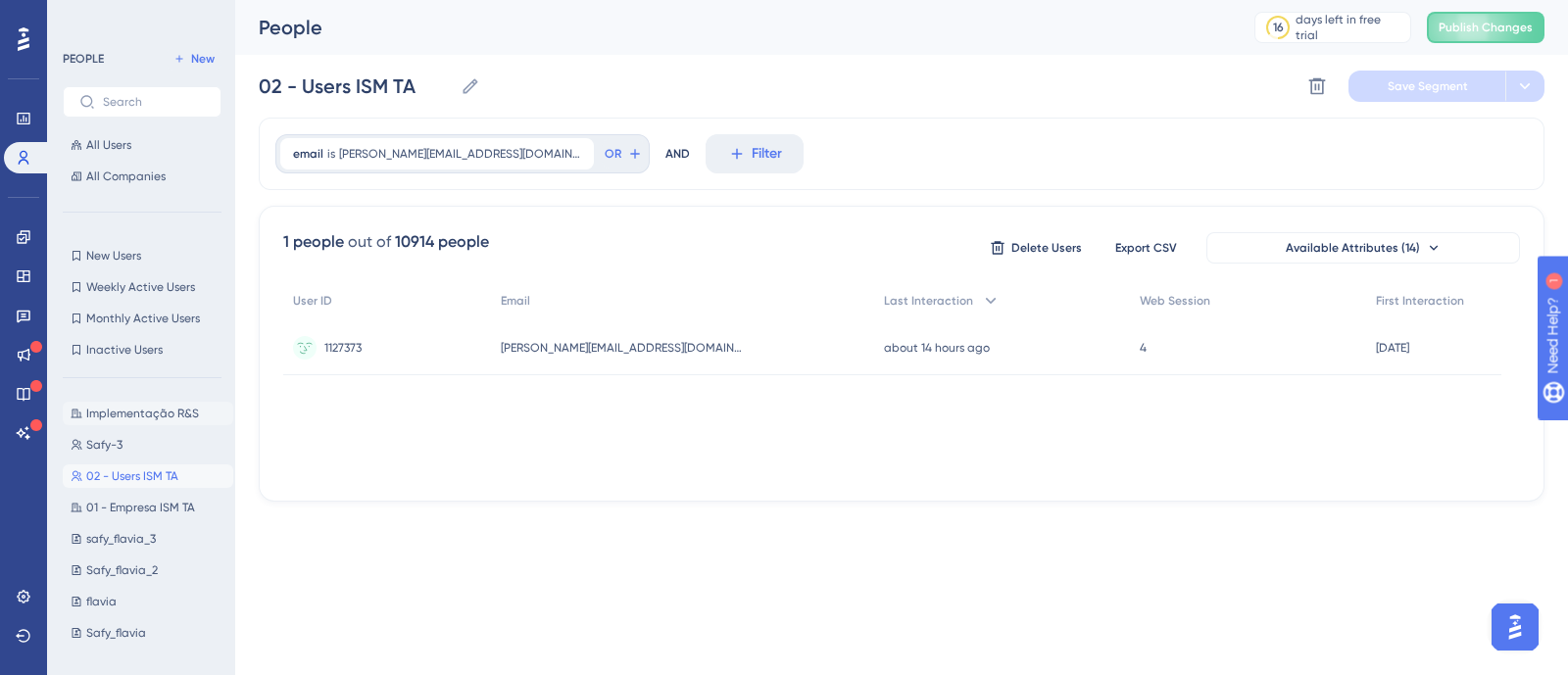 click on "Implementação R&S" at bounding box center [142, 413] 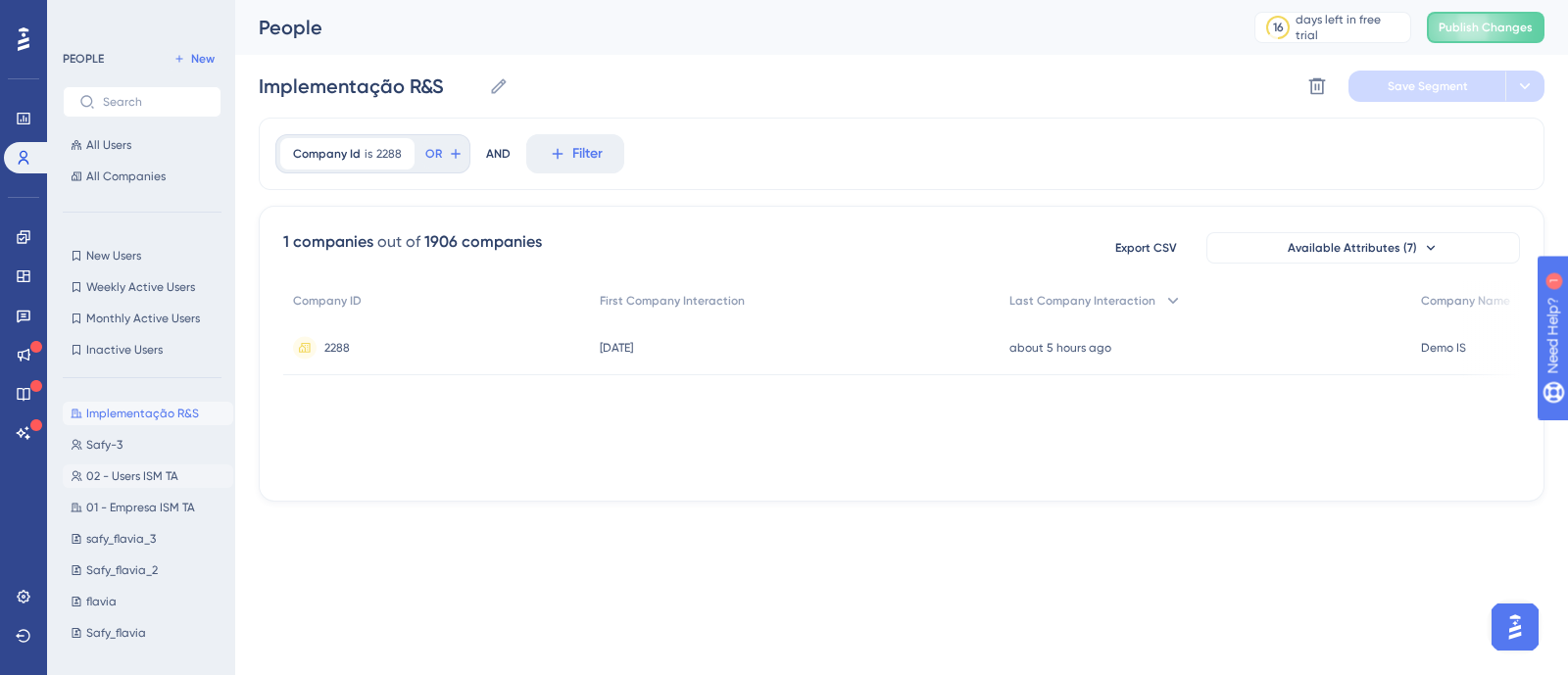 click on "02 - Users ISM TA" at bounding box center (132, 476) 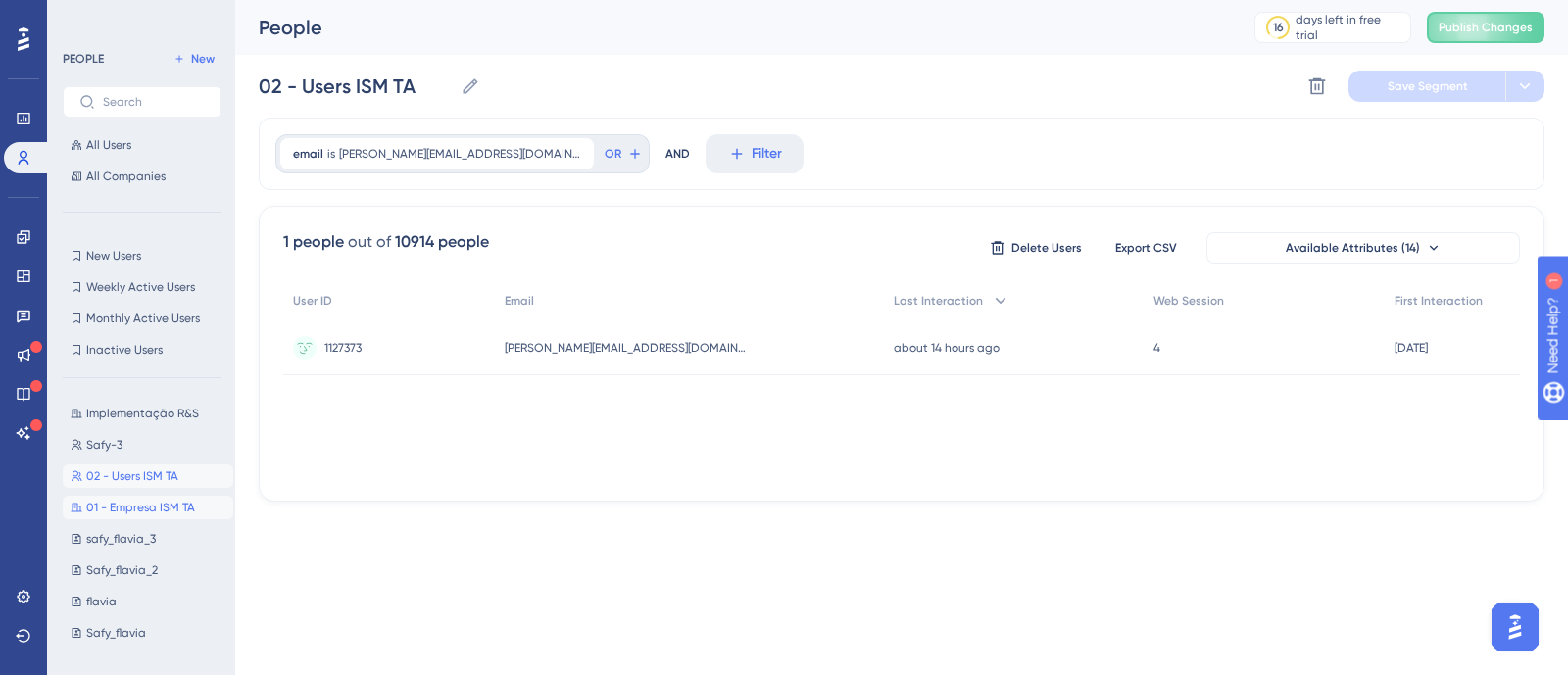 click on "01 - Empresa ISM TA" at bounding box center [140, 507] 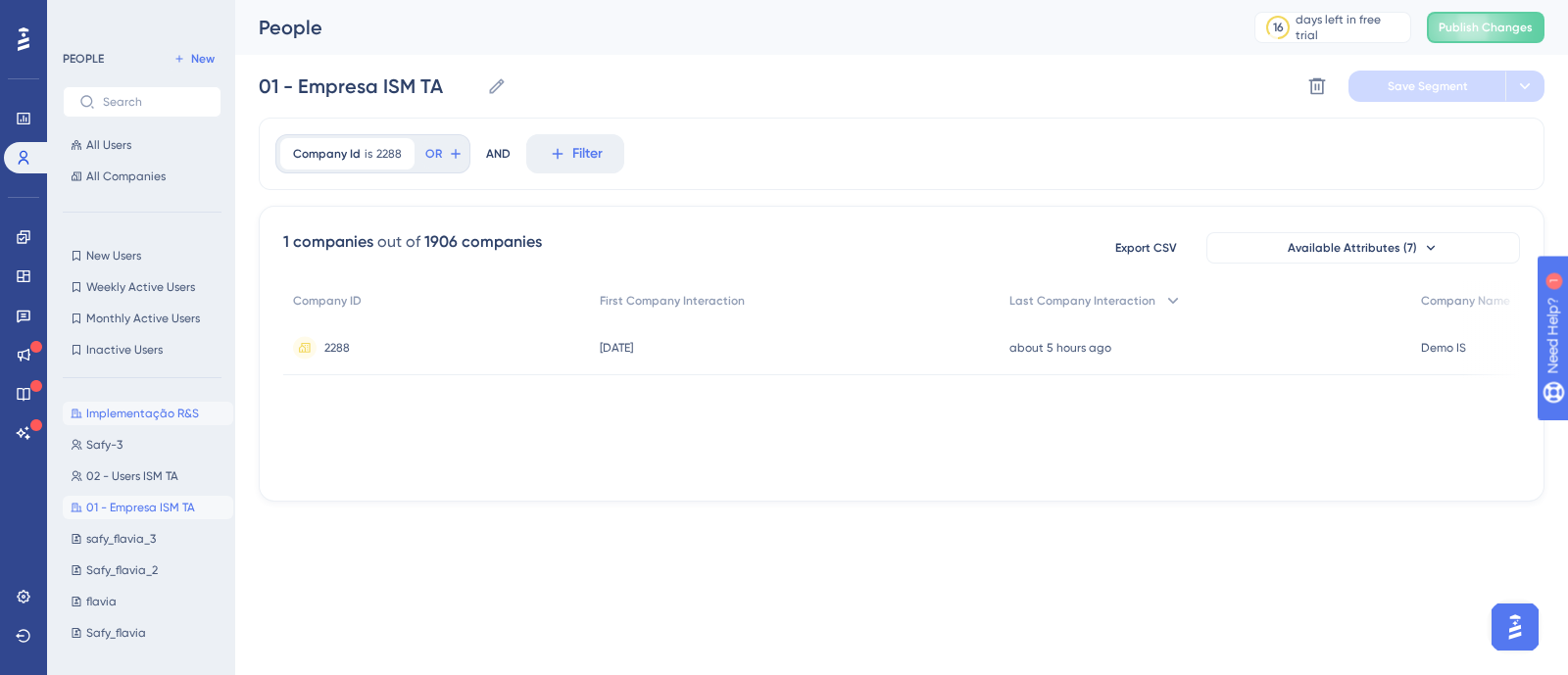 click on "Implementação R&S" at bounding box center (142, 413) 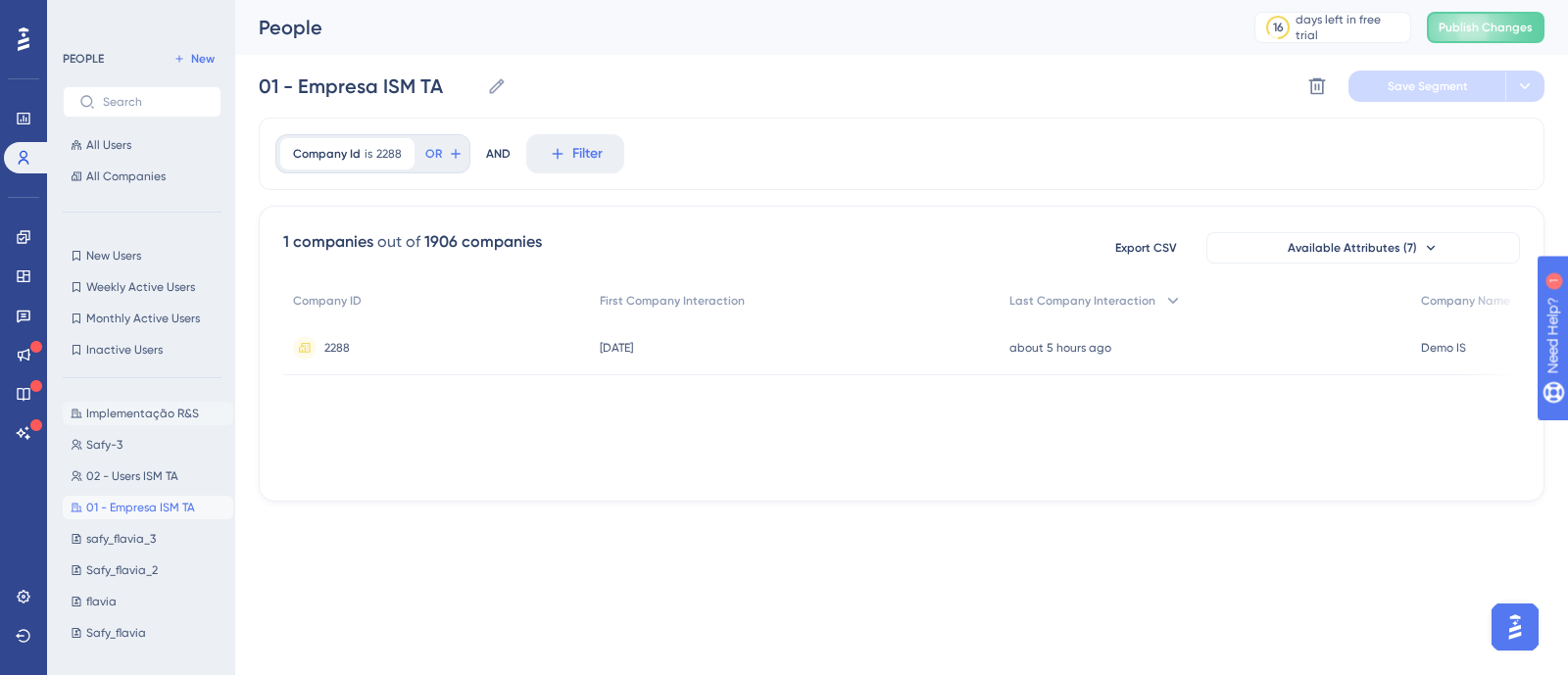type on "Implementação R&S" 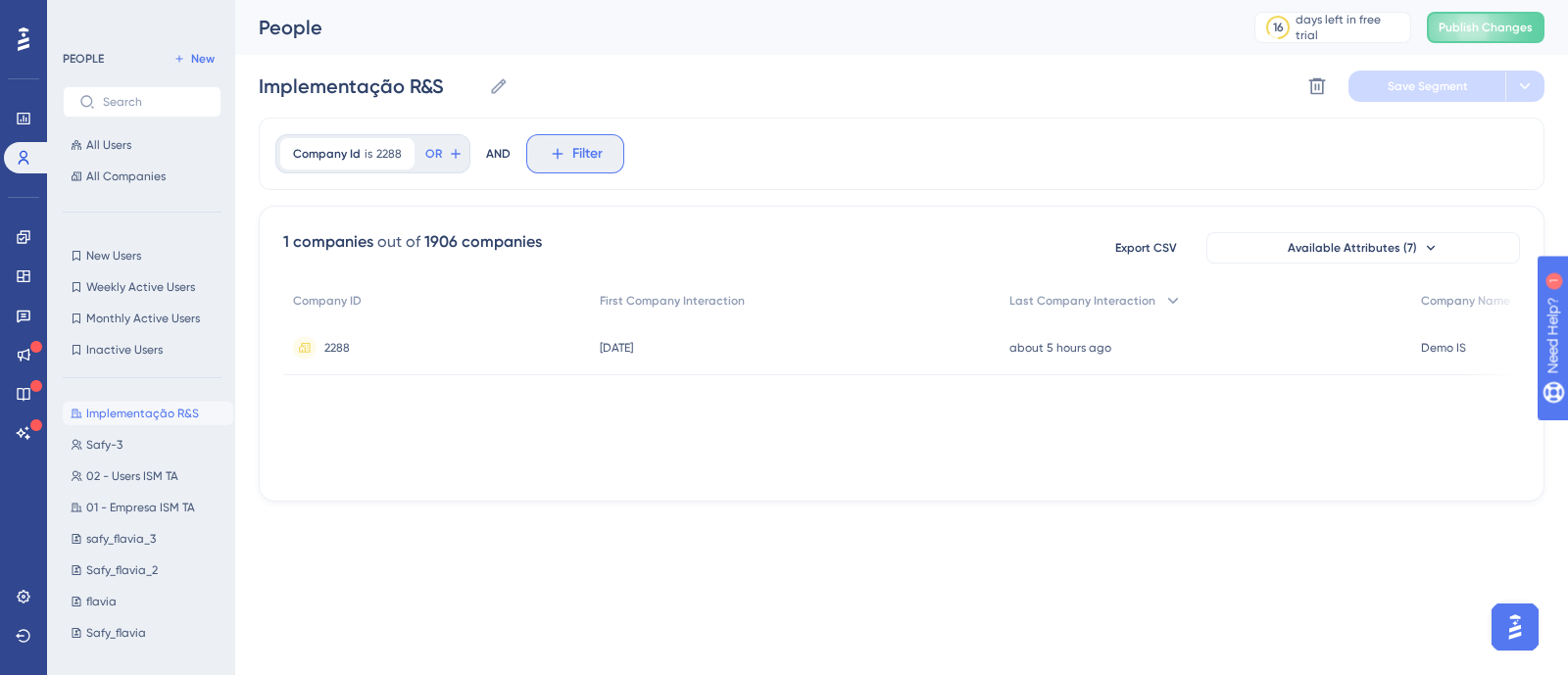 click on "Filter" at bounding box center (587, 154) 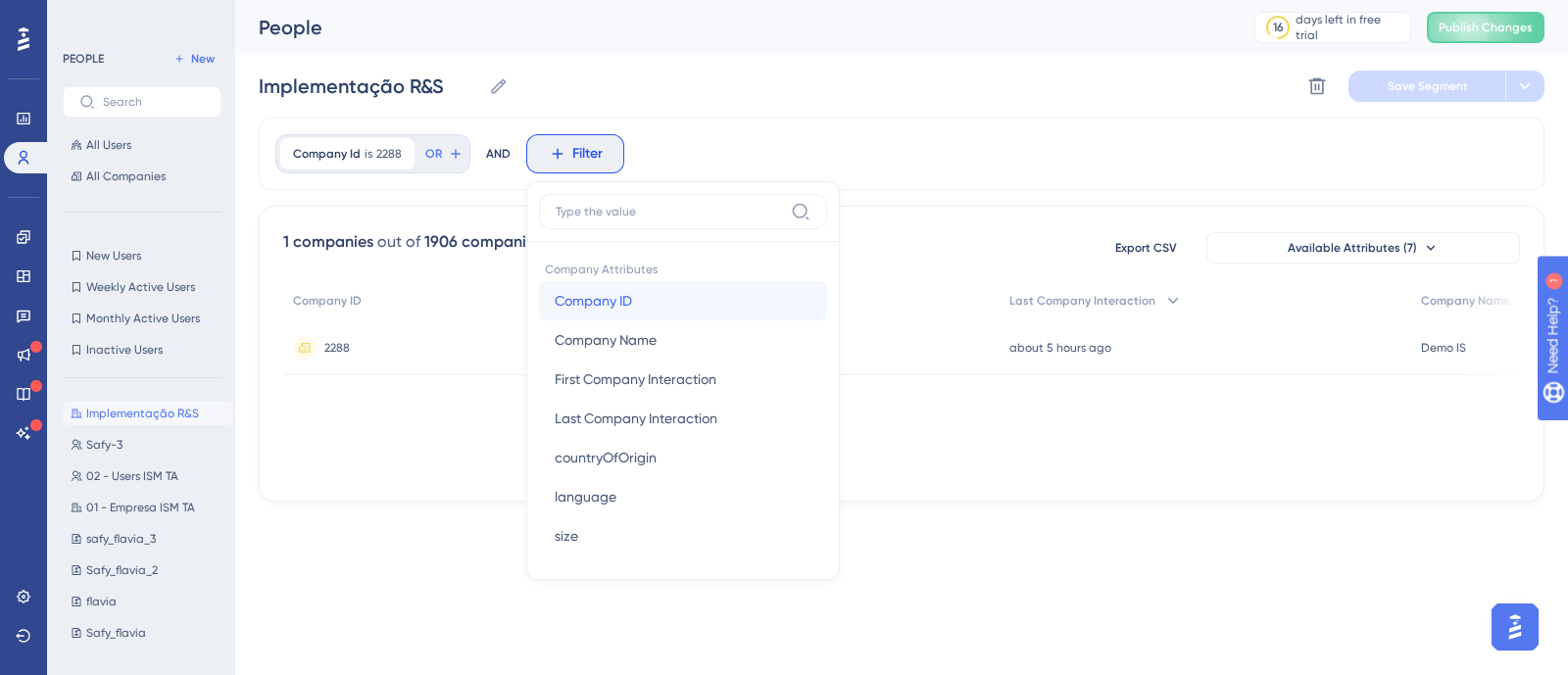 click on "Company ID" at bounding box center (593, 301) 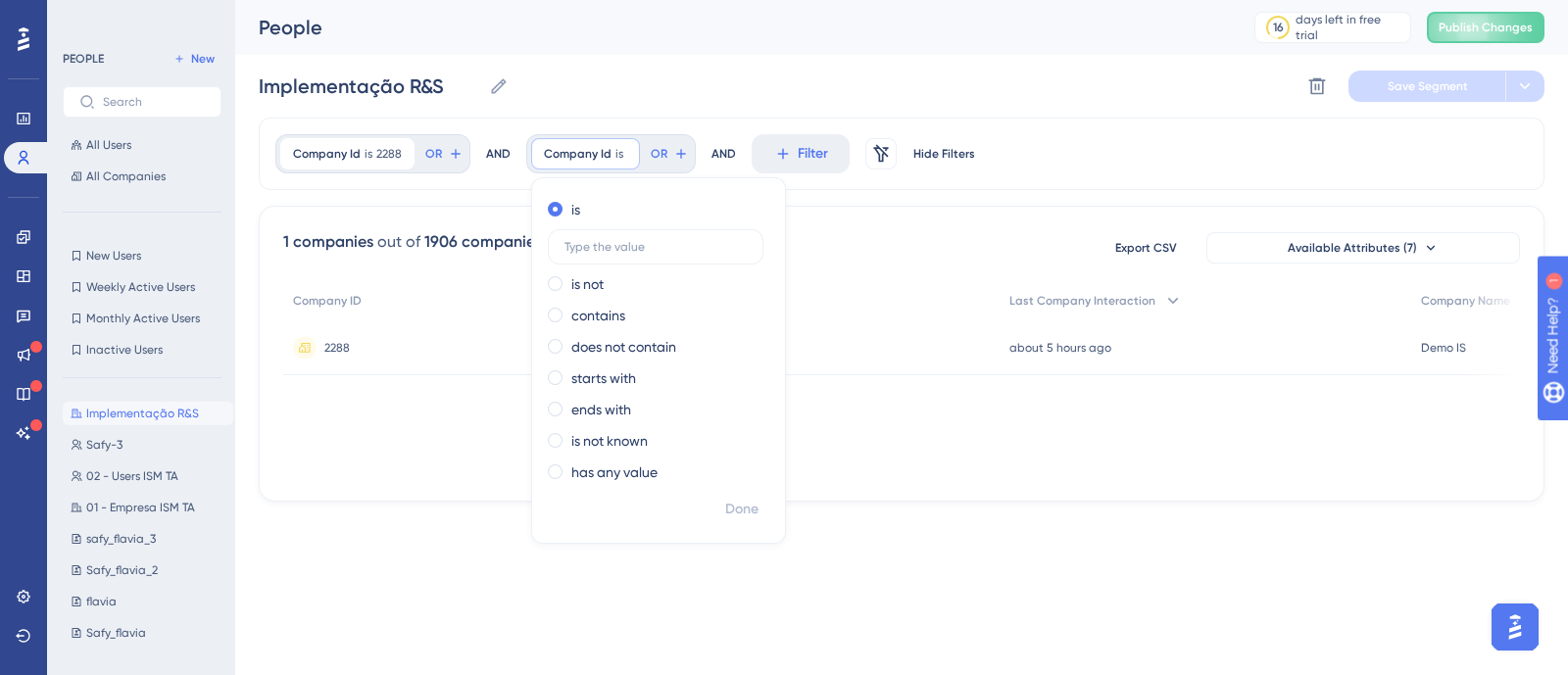 click on "Company Id is 2288 2288 Remove OR AND Company Id is Remove is is not contains does not contain starts with ends with is not known has any value Done OR AND Filter Remove Filters Hide Filters" at bounding box center [902, 154] 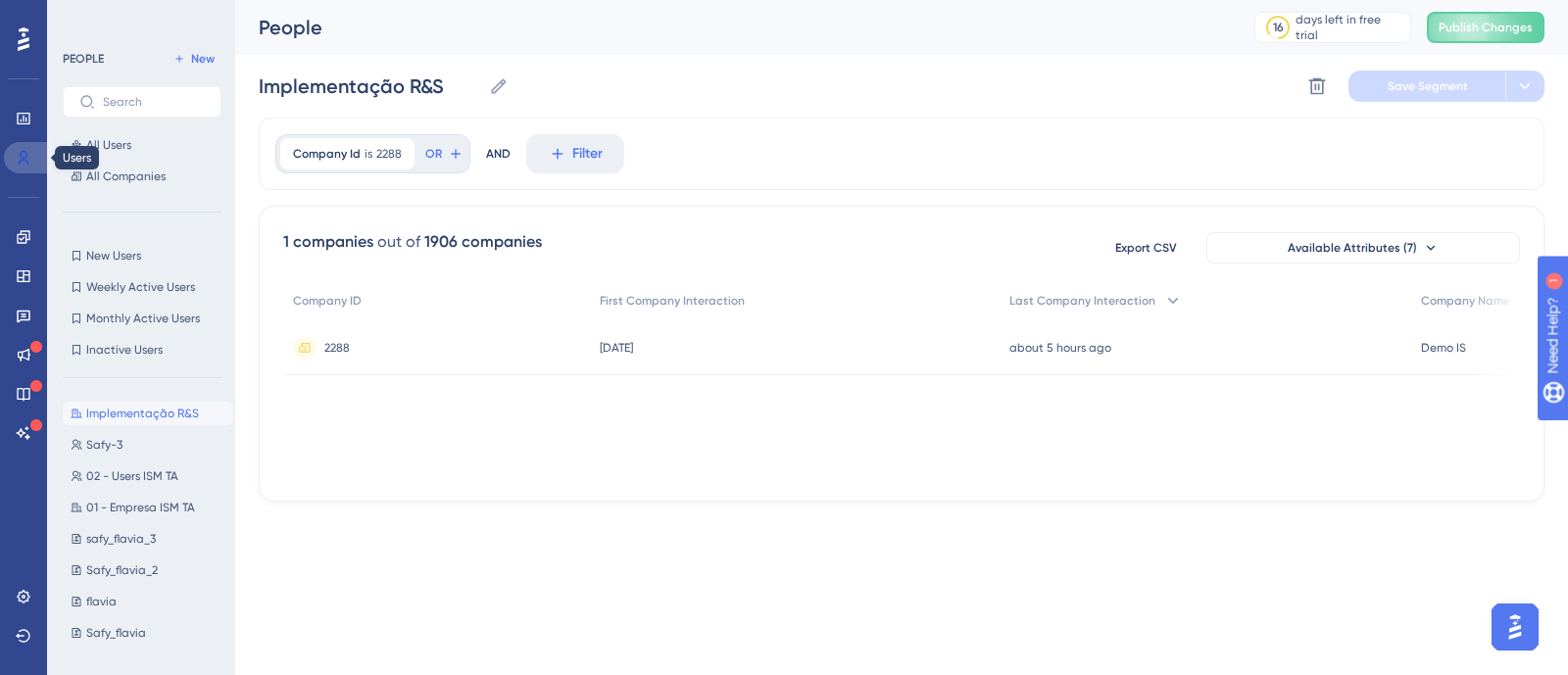 click 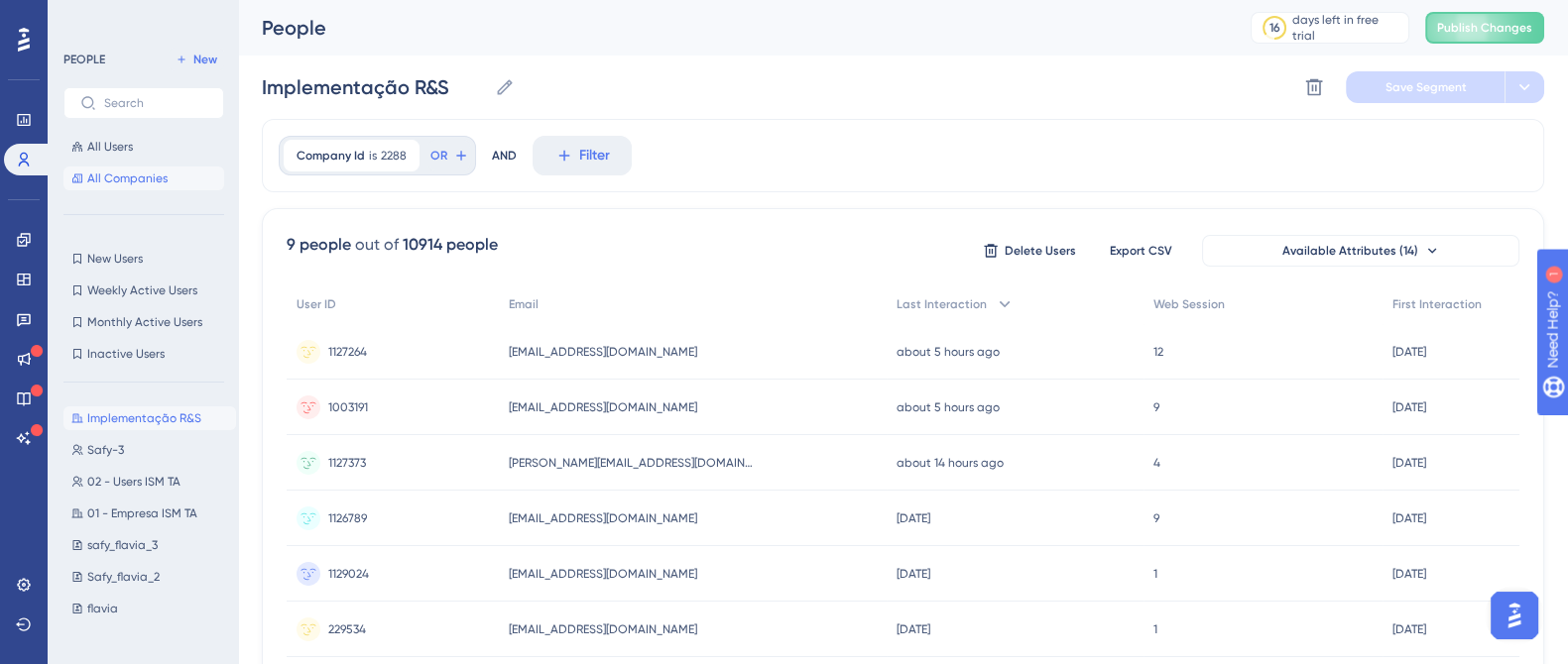 click on "All Companies" at bounding box center [127, 178] 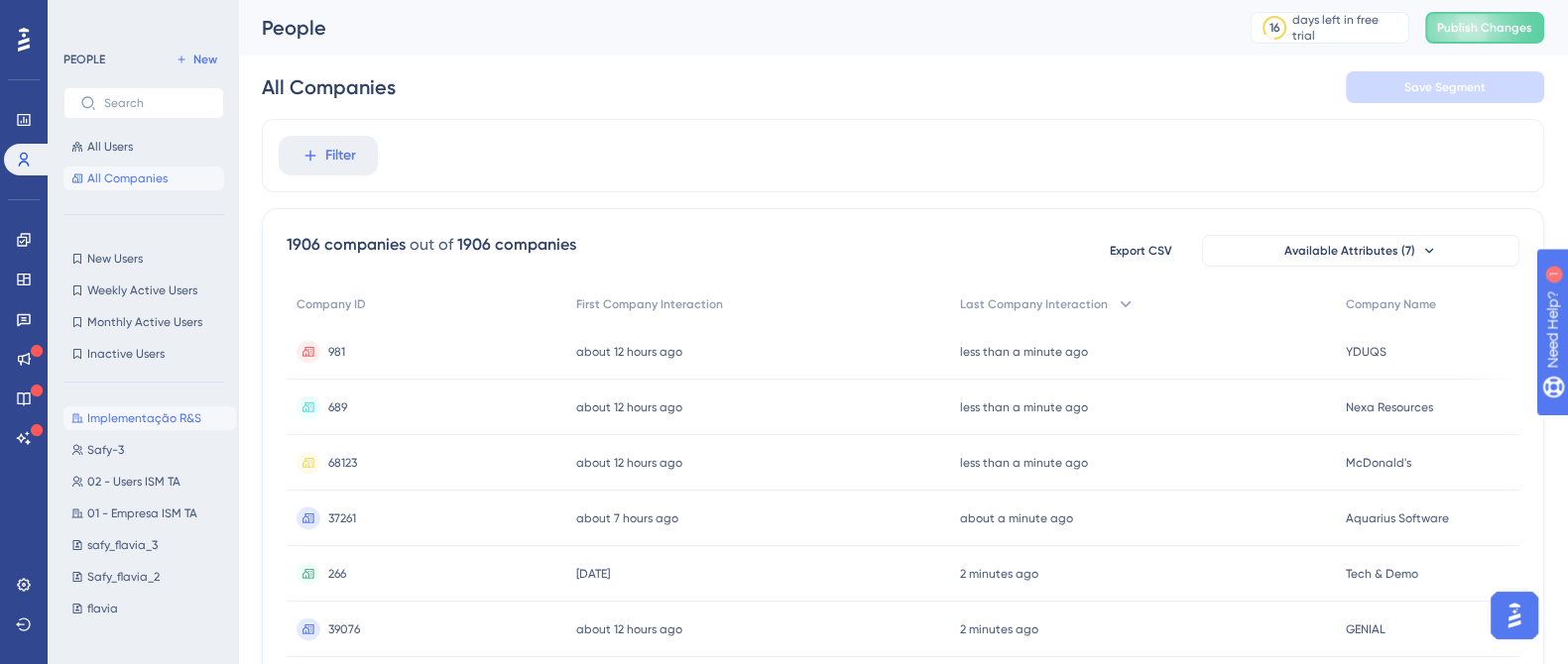 click on "Implementação R&S" at bounding box center [144, 418] 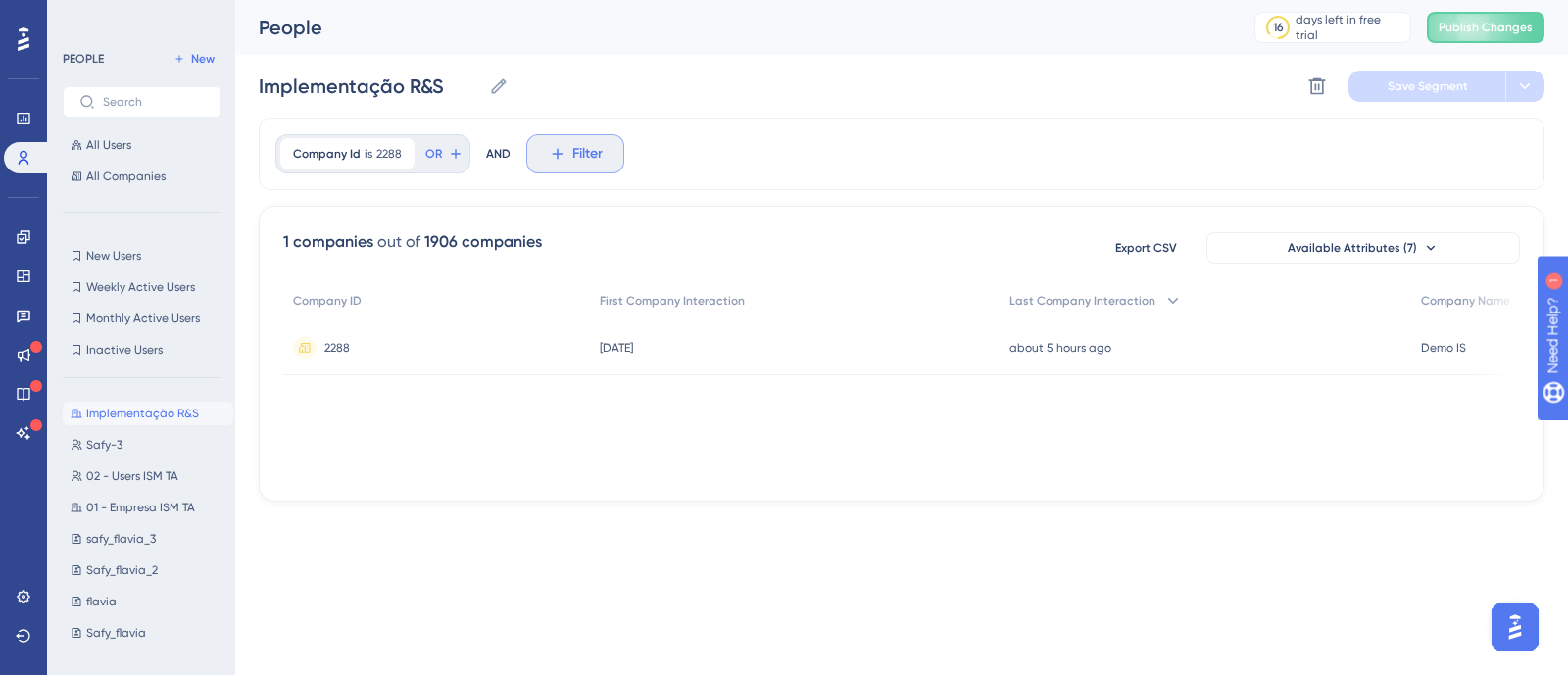click on "Filter" at bounding box center (587, 154) 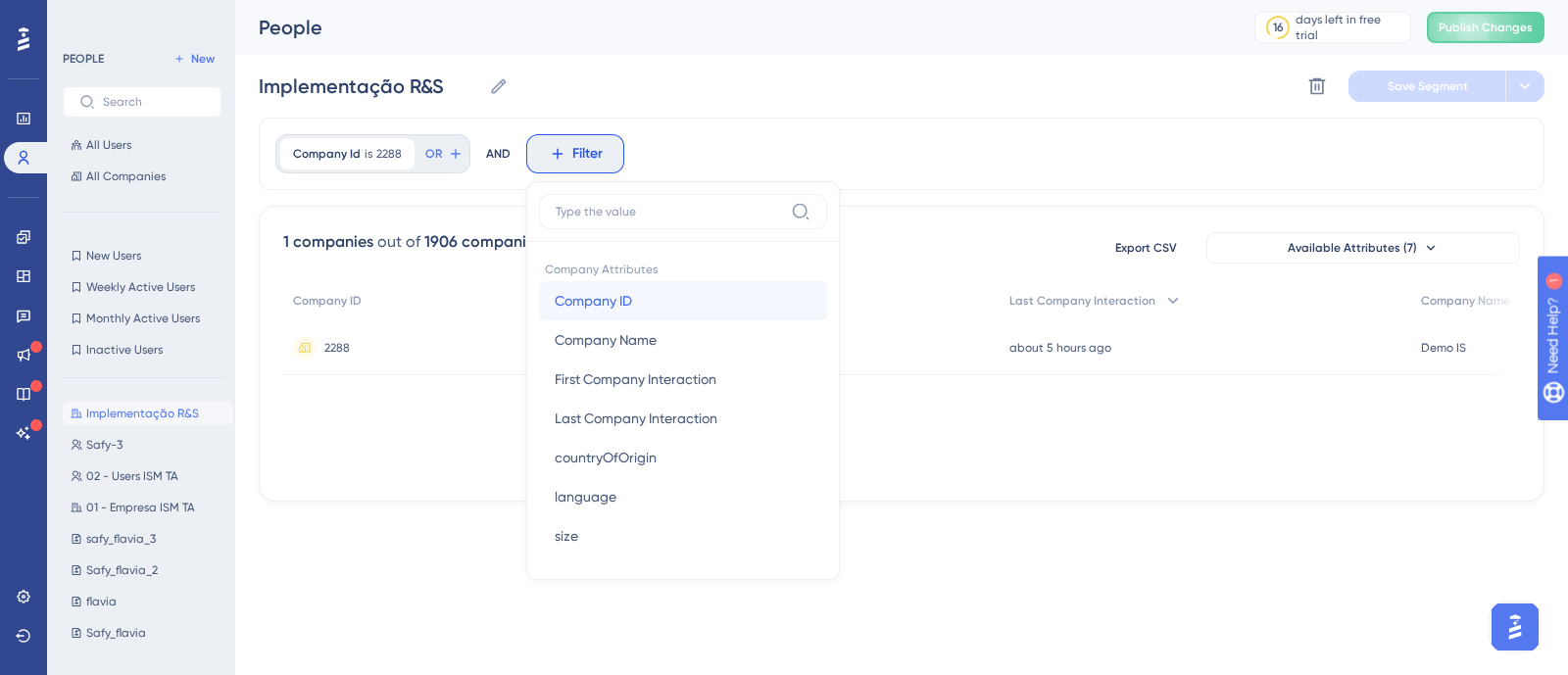 click on "Company ID" at bounding box center (593, 301) 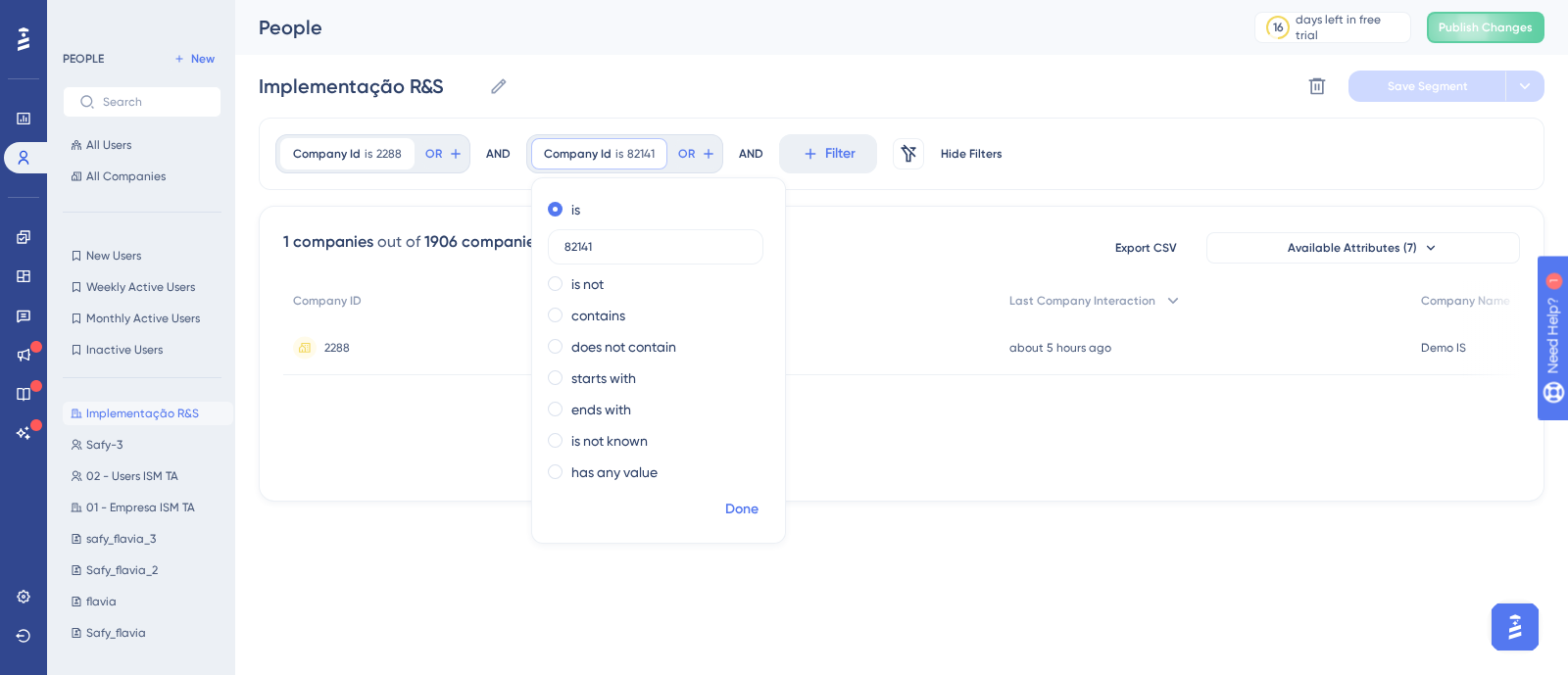 type on "82141" 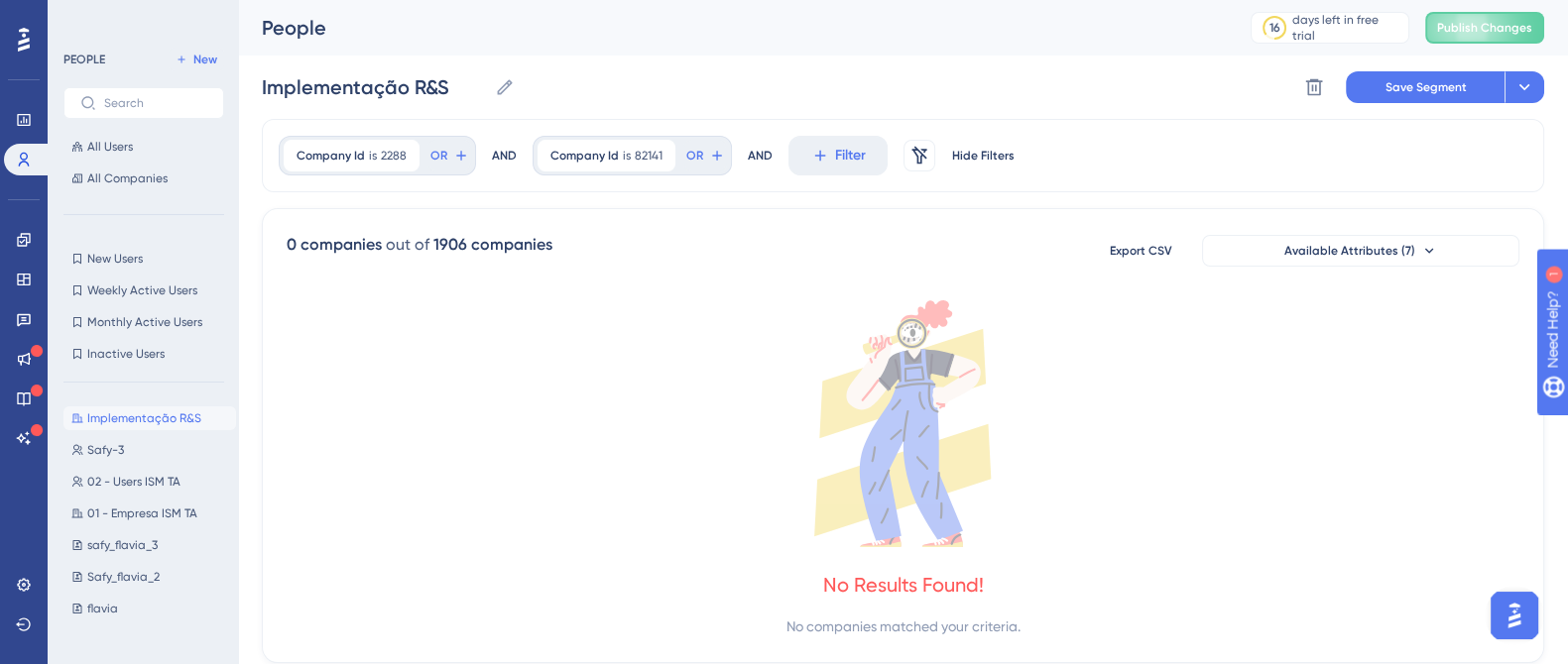 click on "AND" at bounding box center (504, 156) 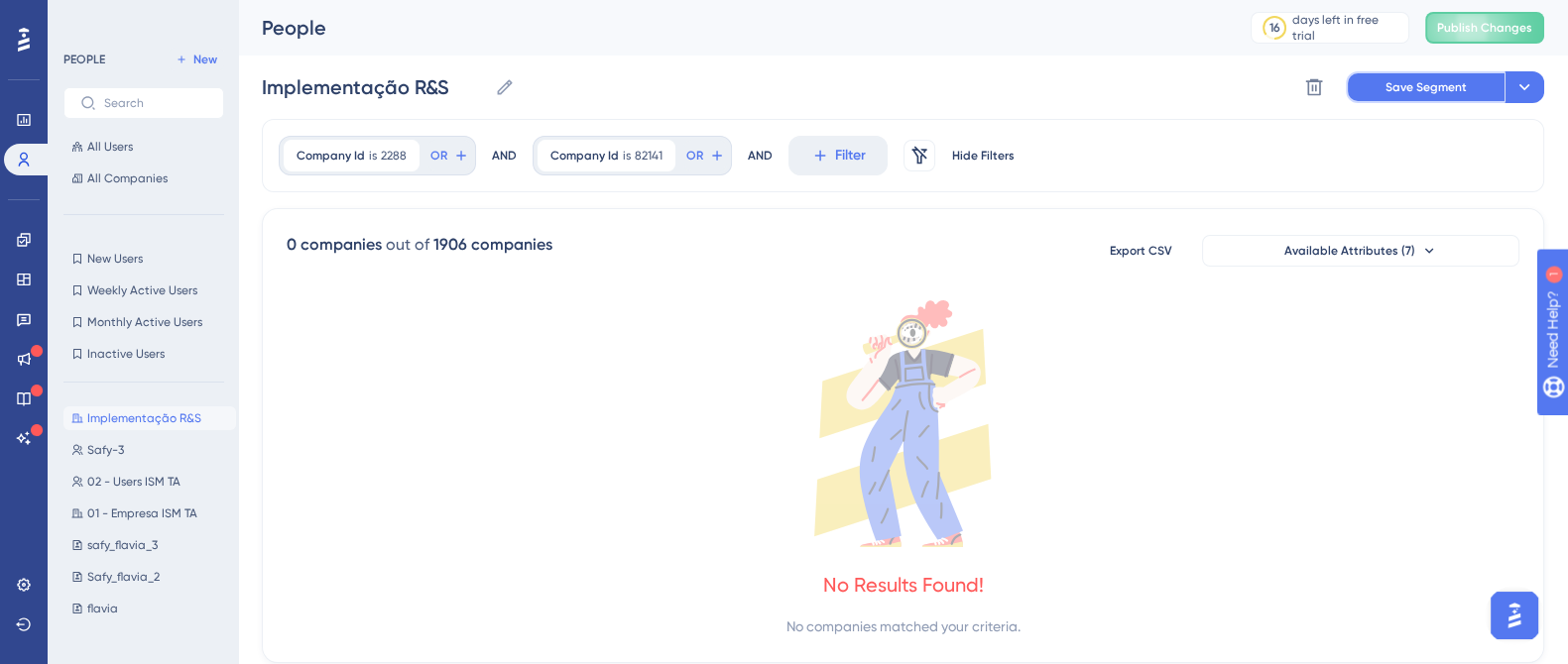 click on "Save Segment" at bounding box center [1426, 87] 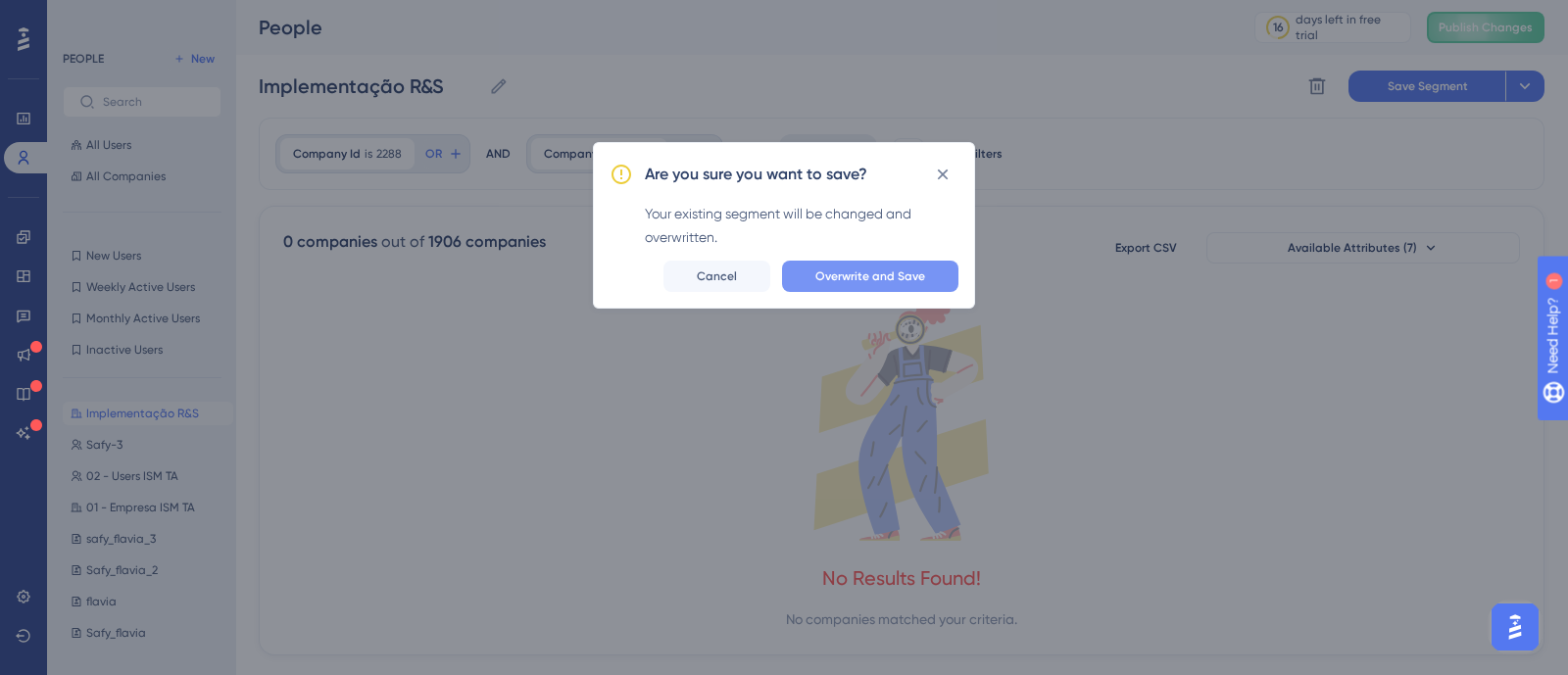 click on "Overwrite and Save" at bounding box center [870, 276] 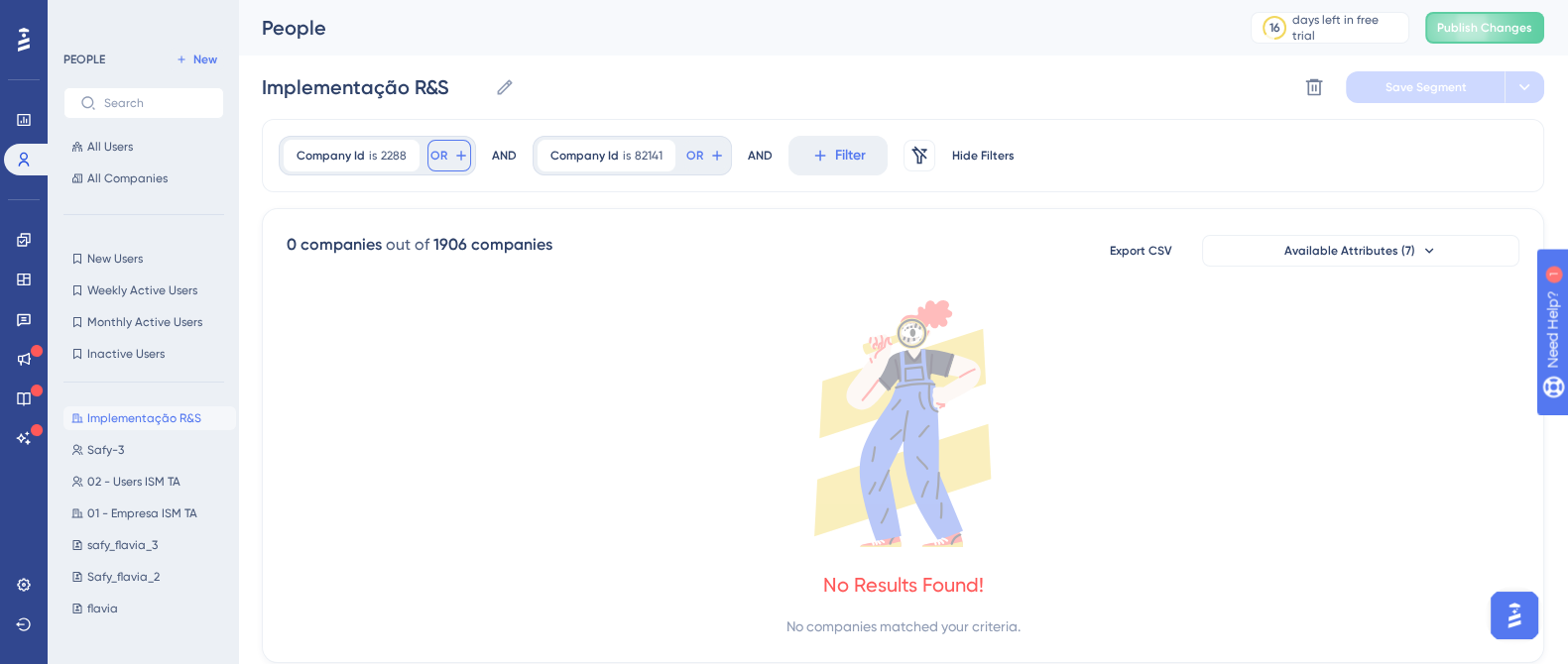 click on "OR" at bounding box center (438, 156) 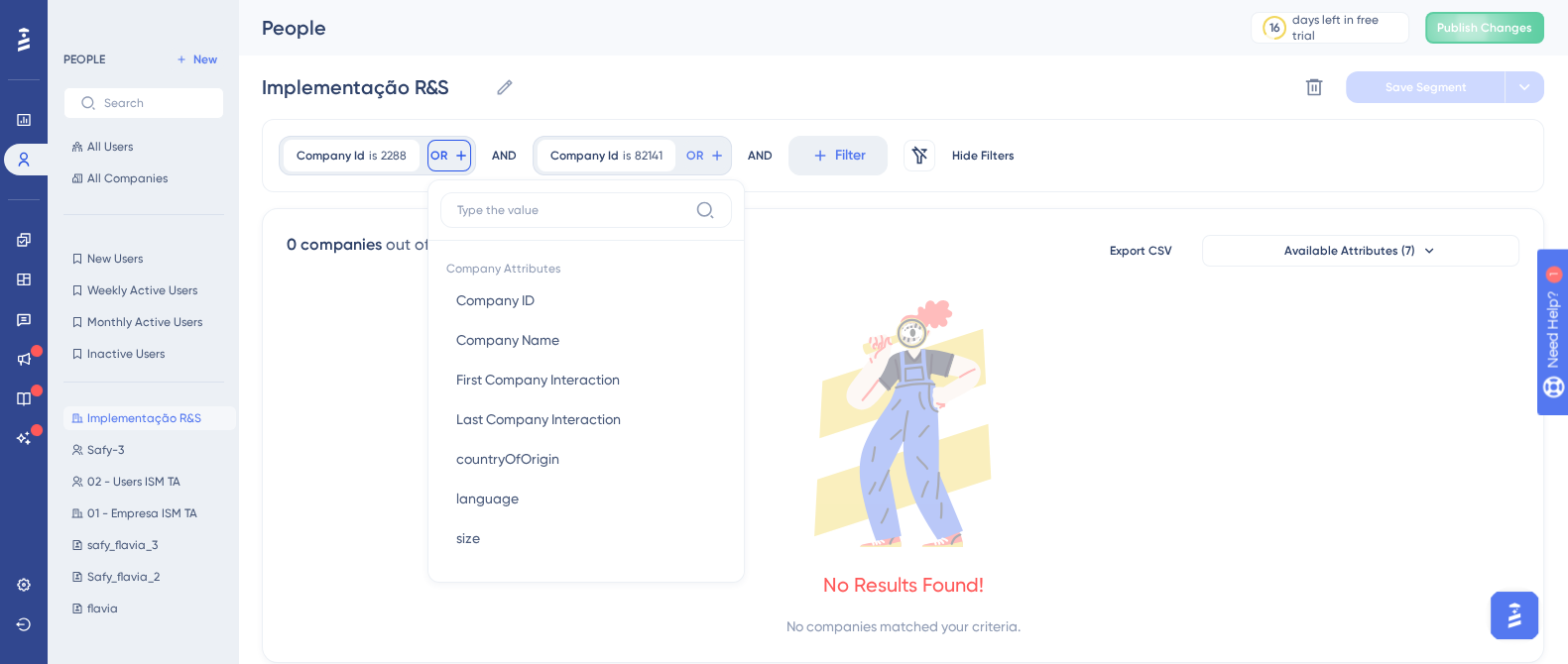 scroll, scrollTop: 49, scrollLeft: 0, axis: vertical 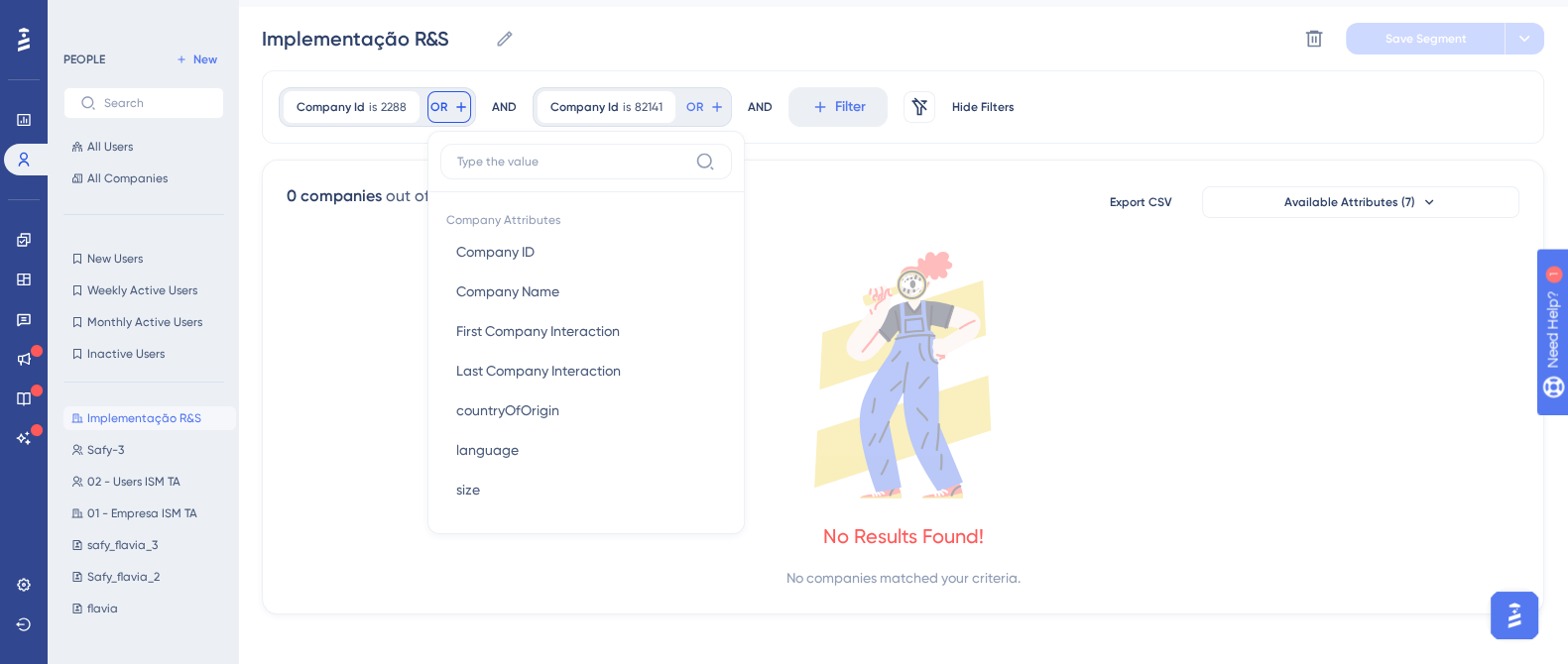 click on "AND" at bounding box center [504, 107] 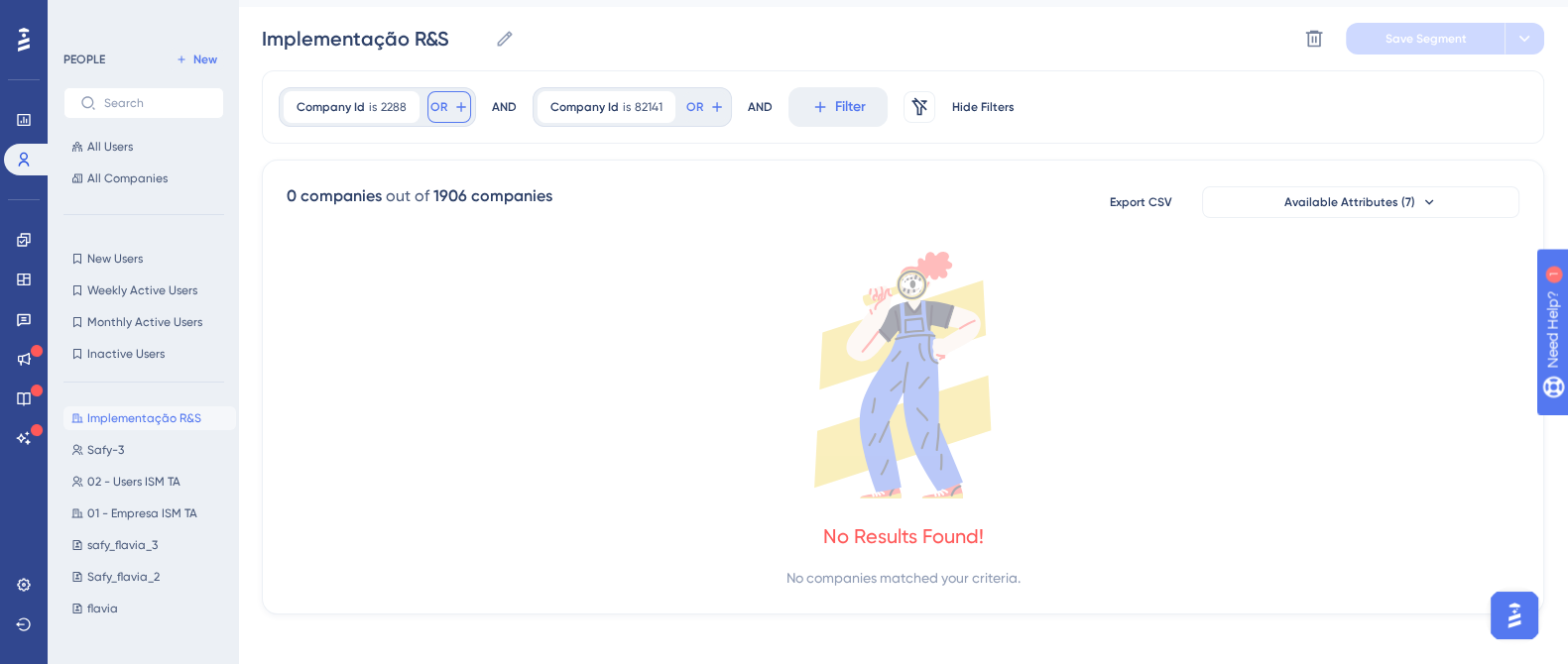click on "OR" at bounding box center [438, 107] 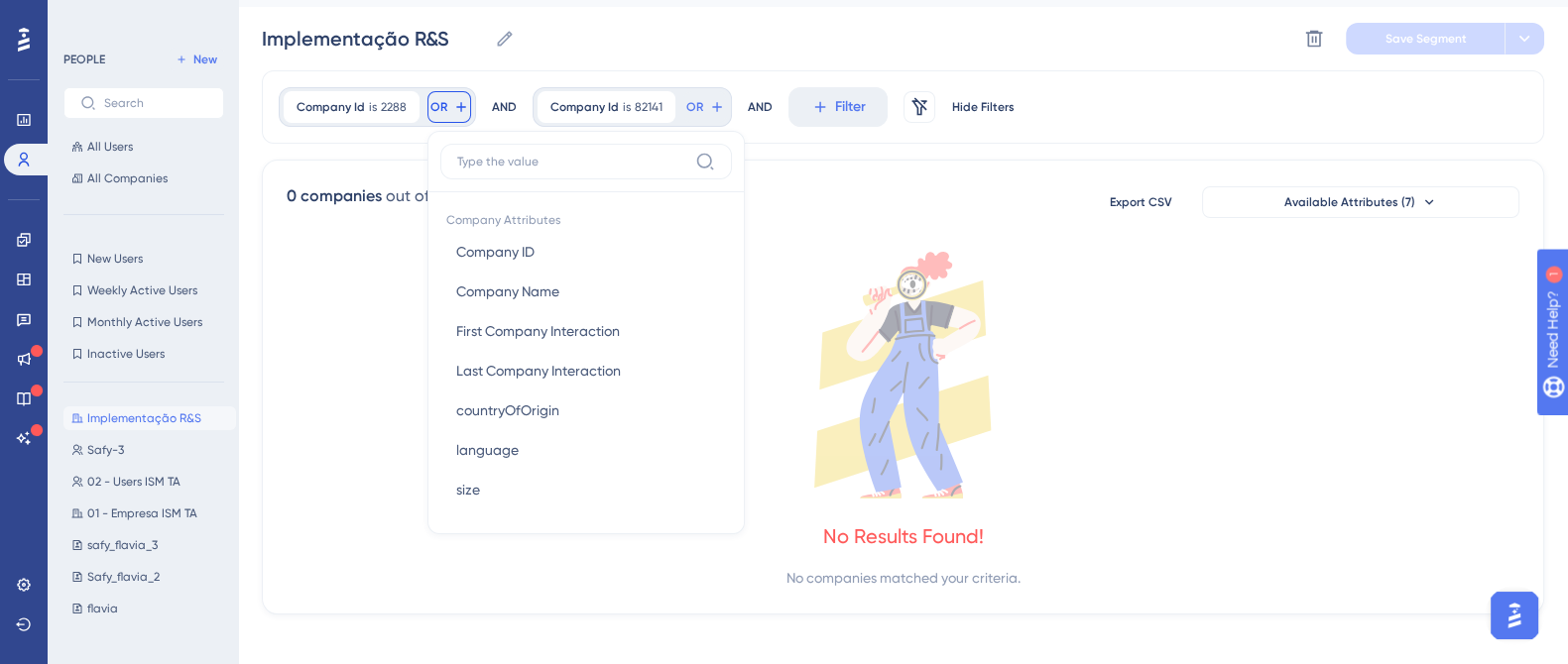 click on "OR" at bounding box center [438, 107] 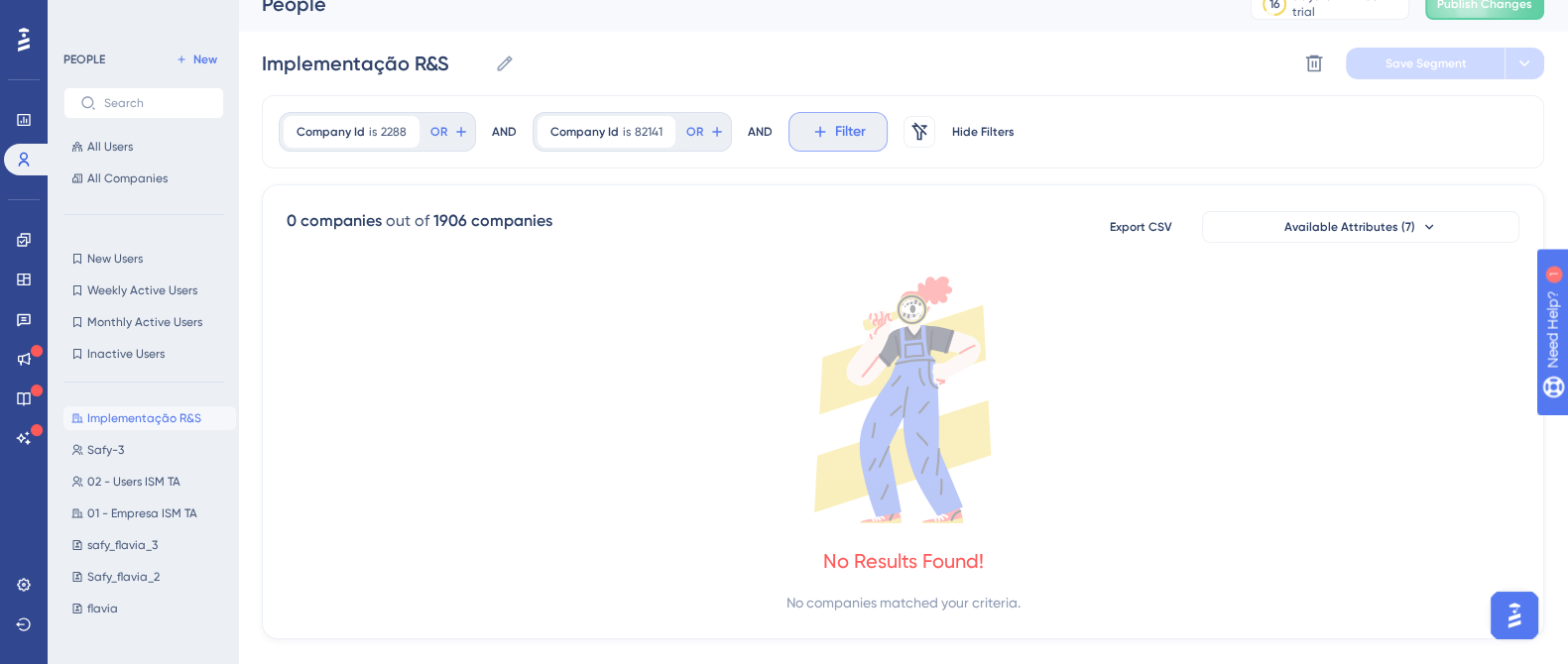 scroll, scrollTop: 0, scrollLeft: 0, axis: both 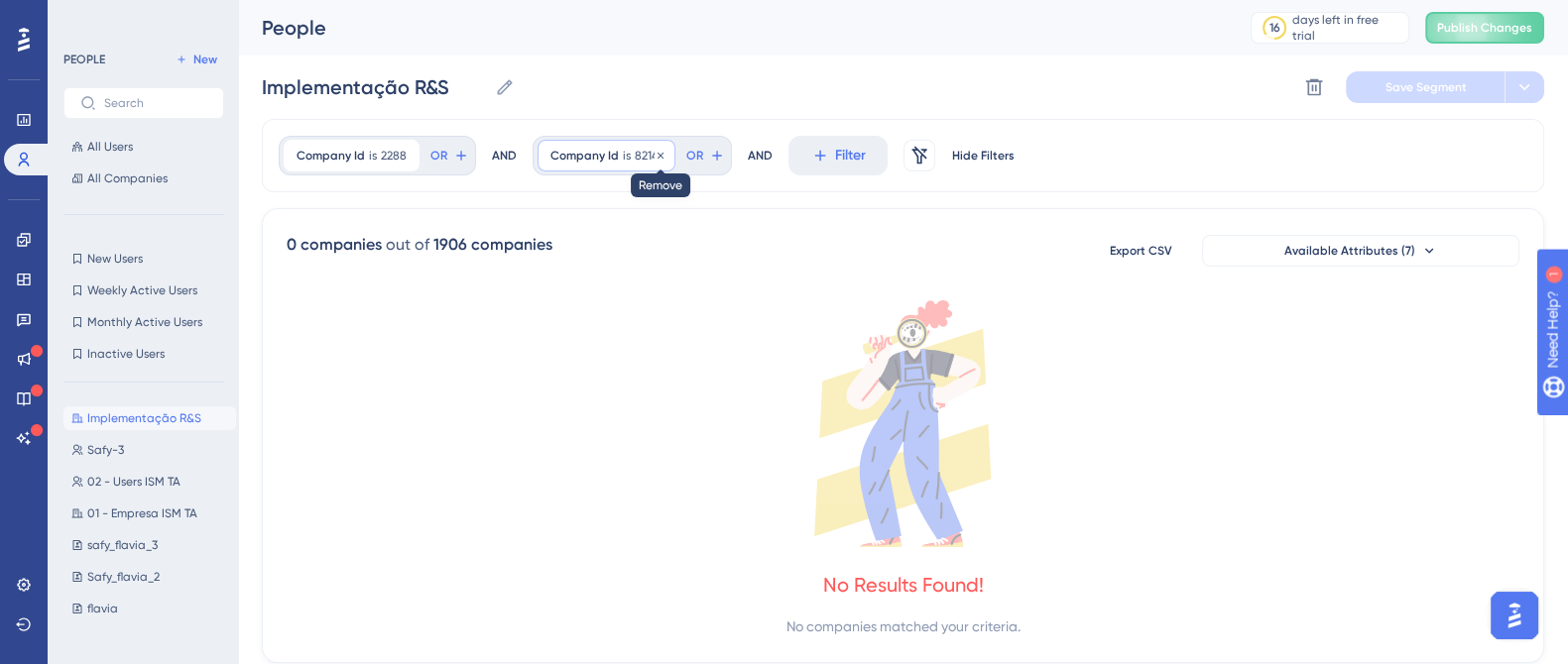 click 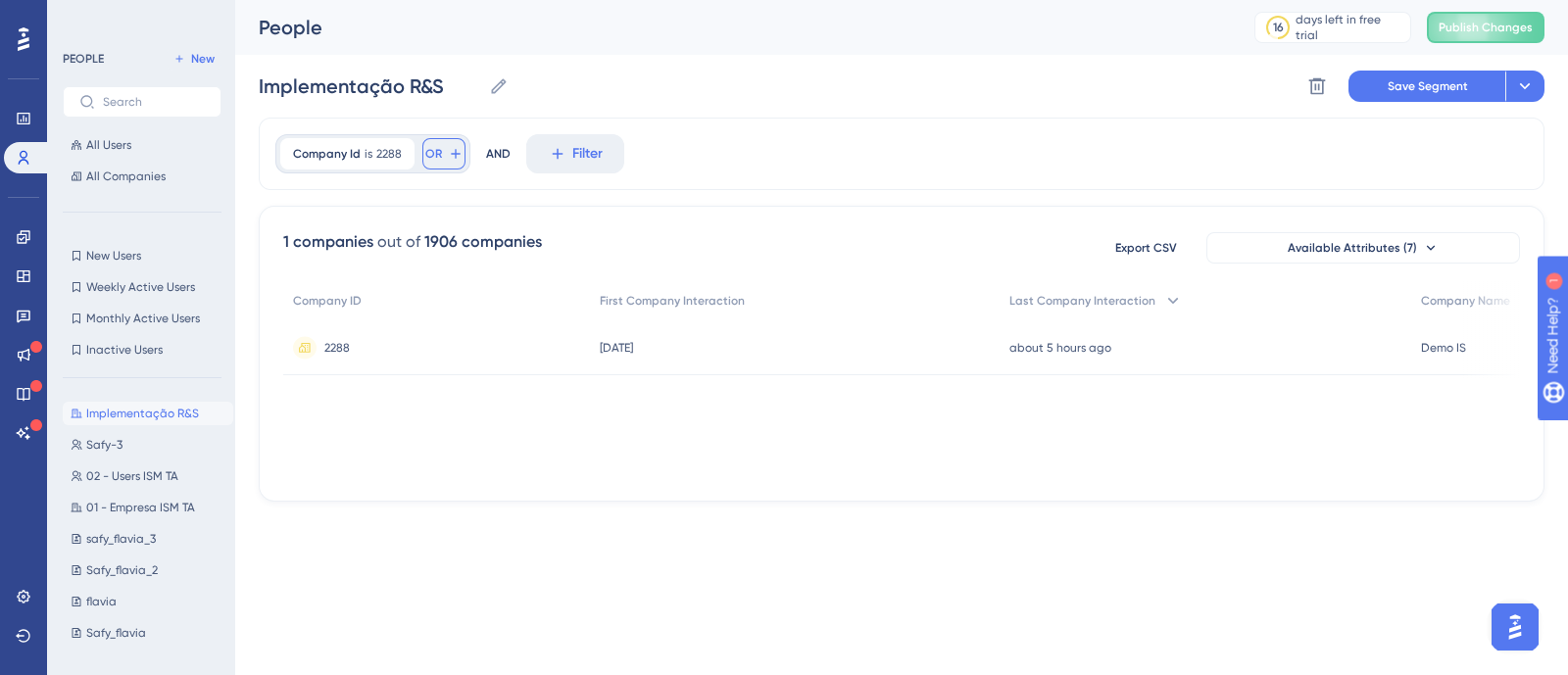 click on "OR" at bounding box center [433, 154] 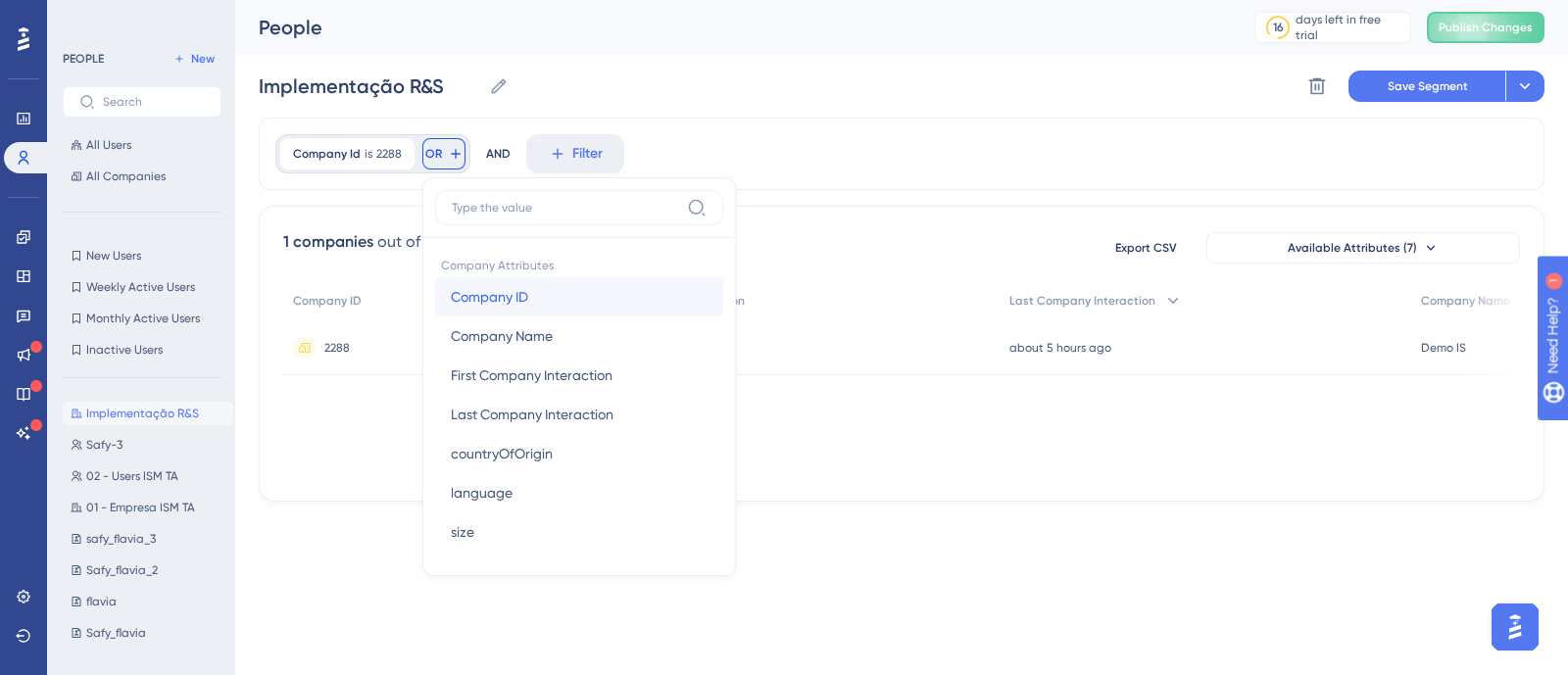 click on "Company ID" at bounding box center (489, 297) 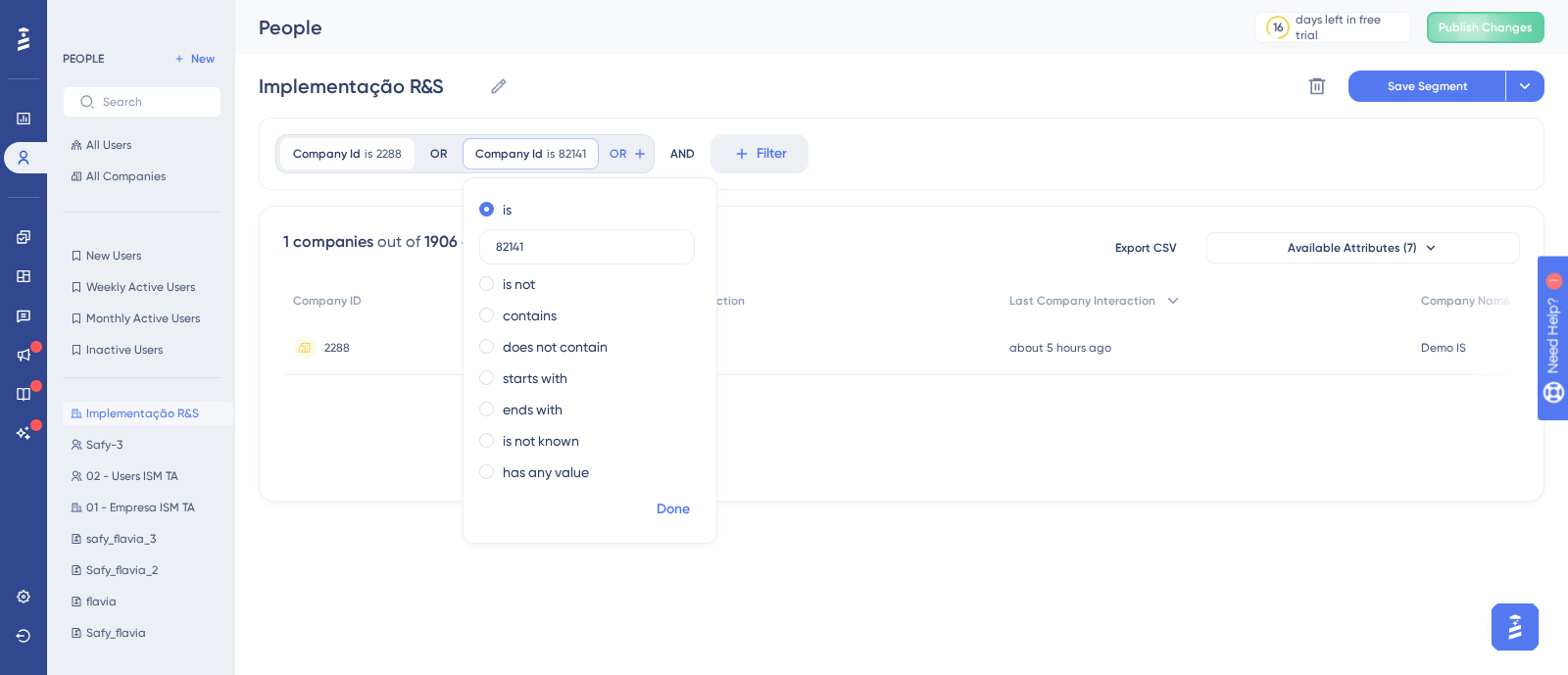 type on "82141" 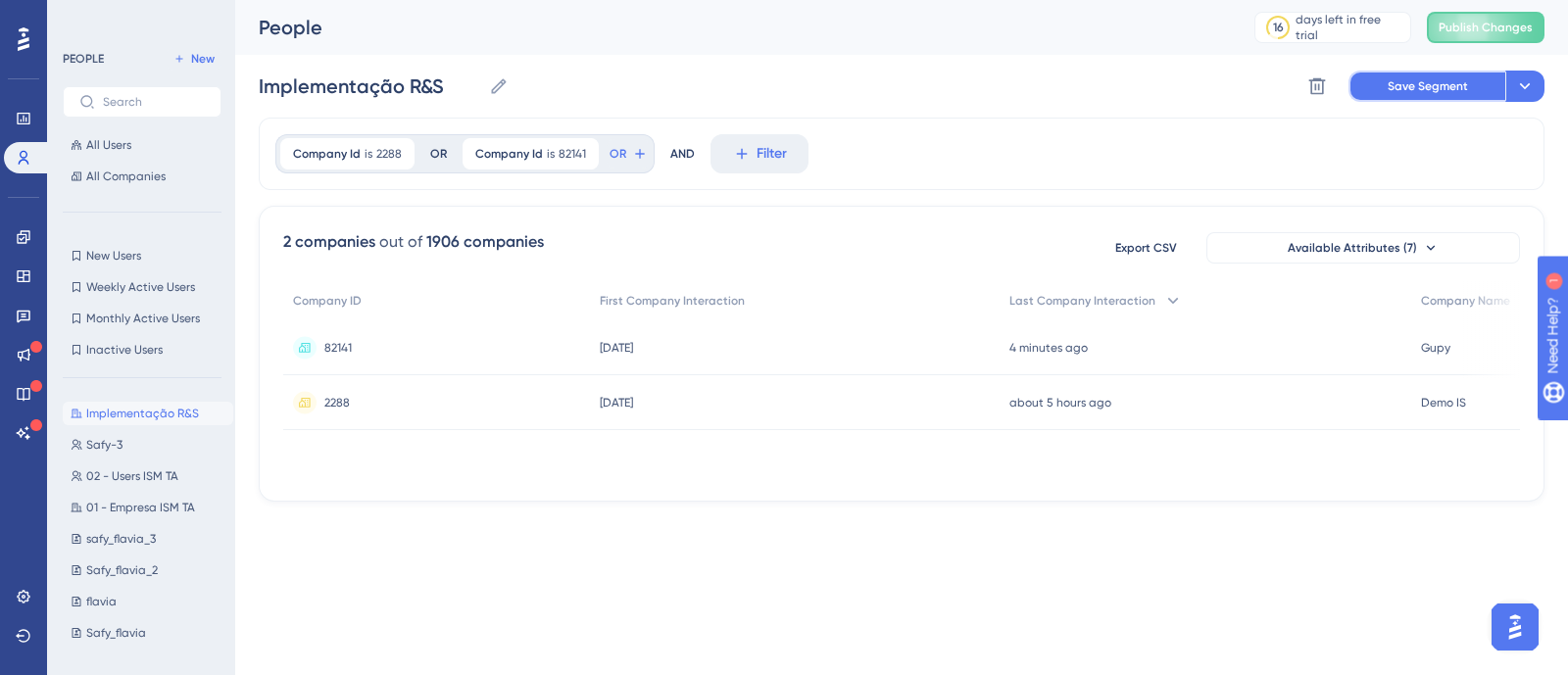 click on "Save Segment" at bounding box center (1427, 86) 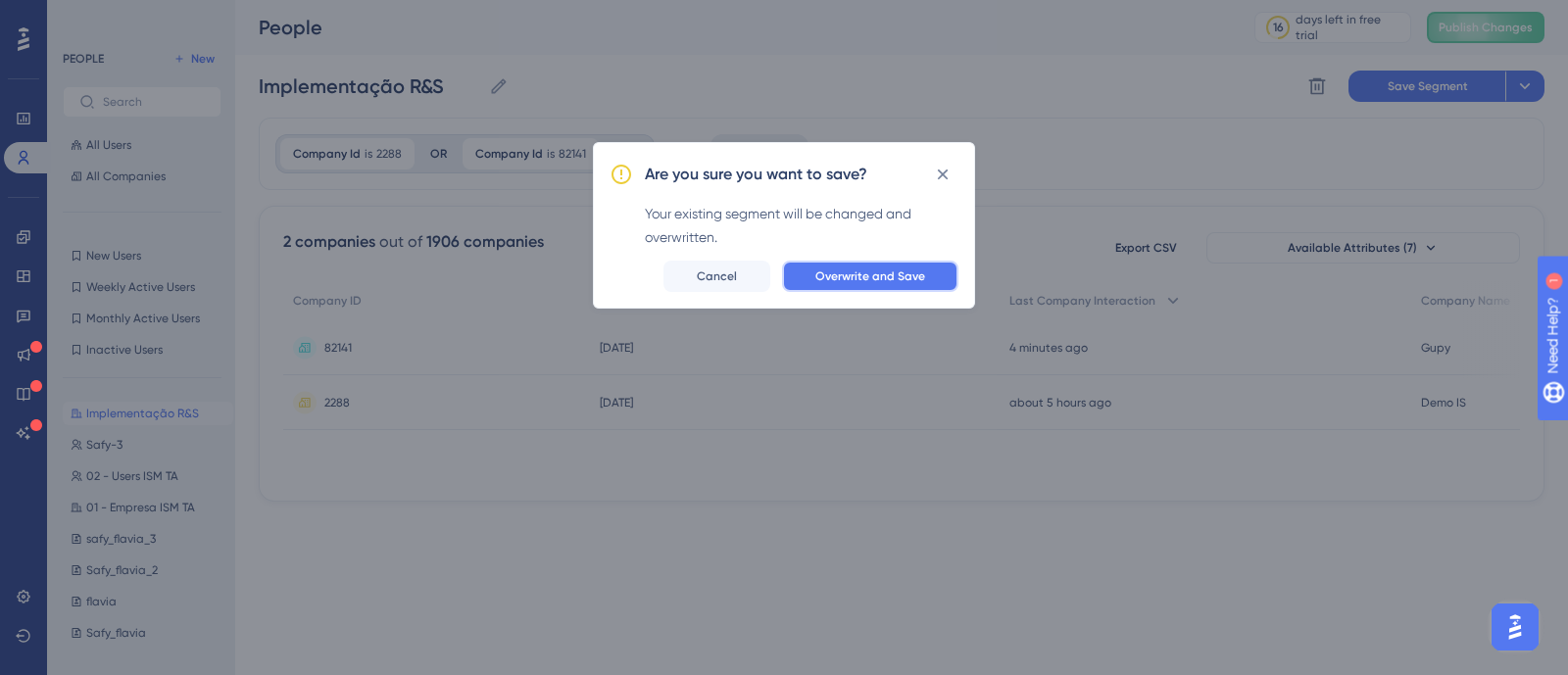 click on "Overwrite and Save" at bounding box center (870, 276) 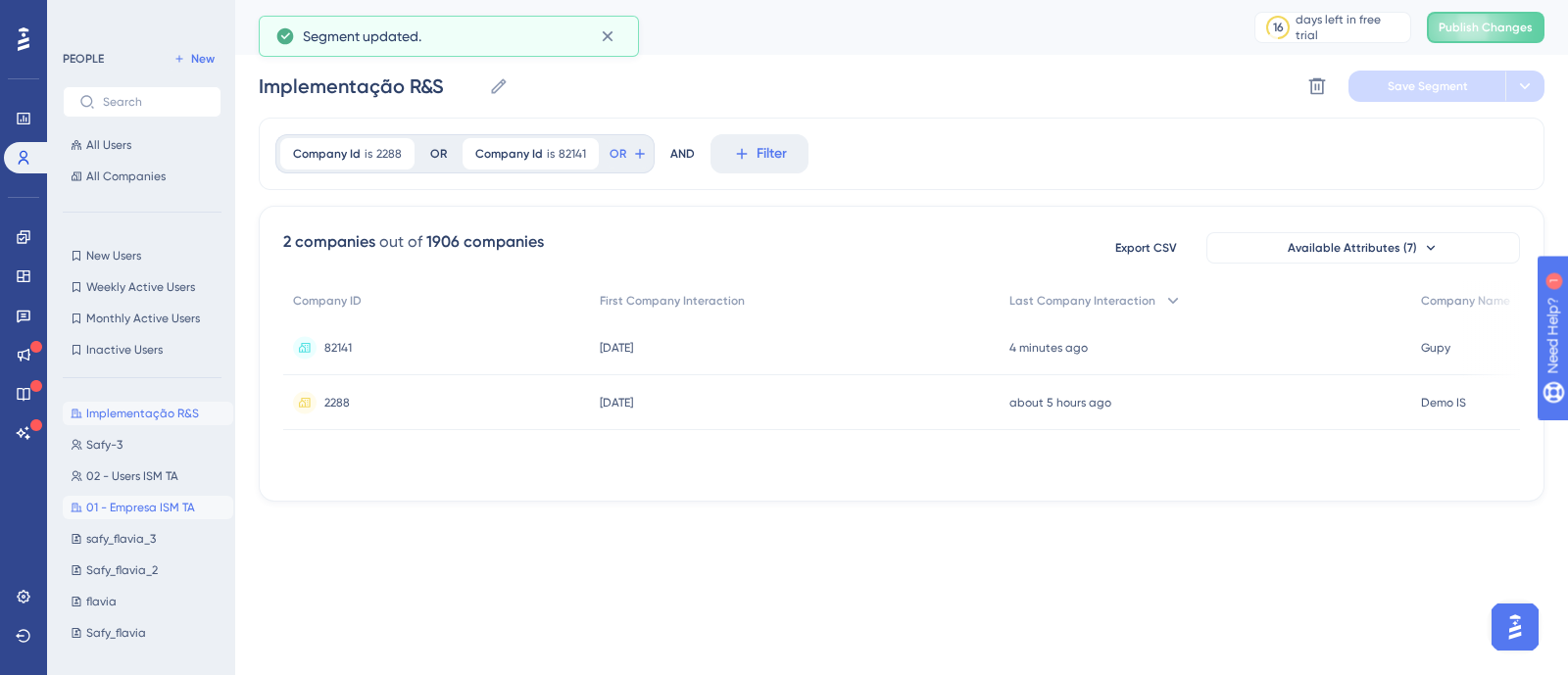 click on "01 - Empresa ISM TA" at bounding box center (140, 507) 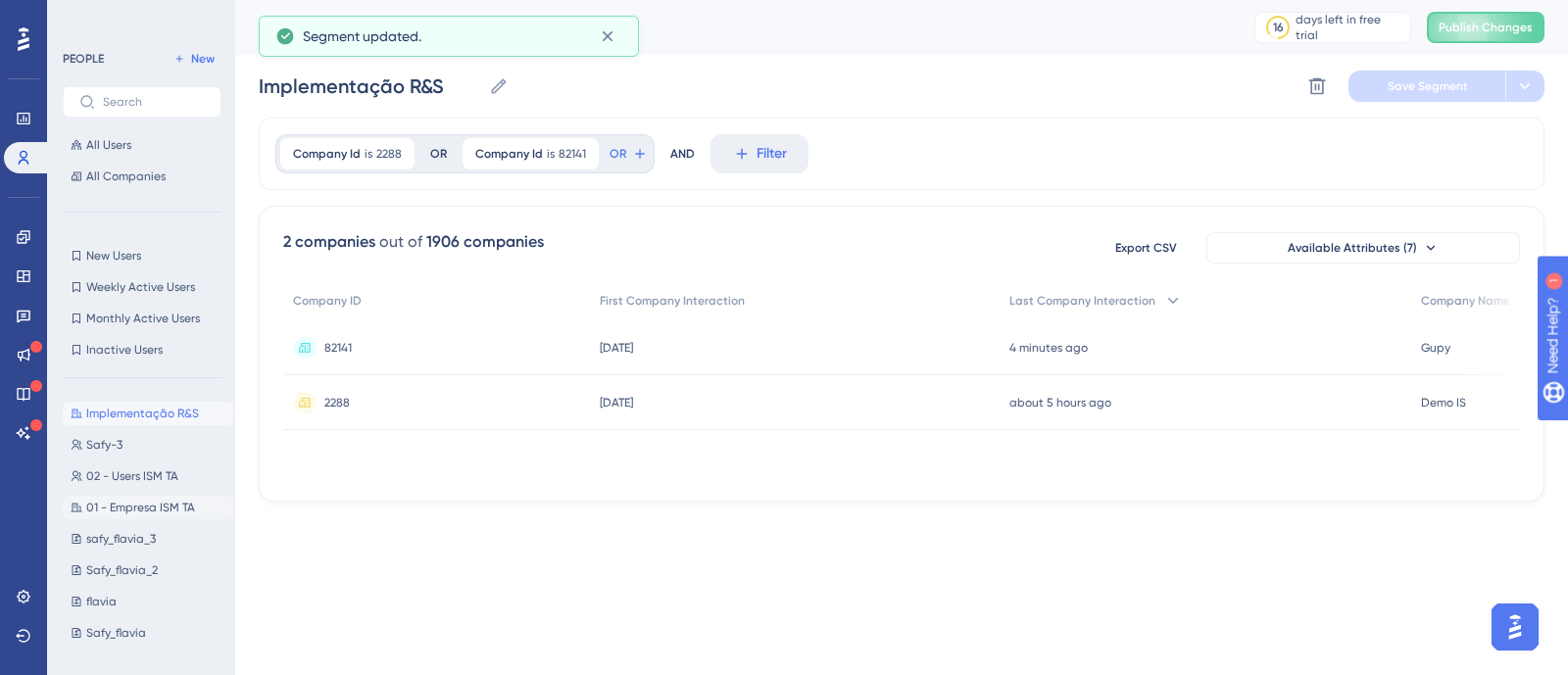 type on "01 - Empresa ISM TA" 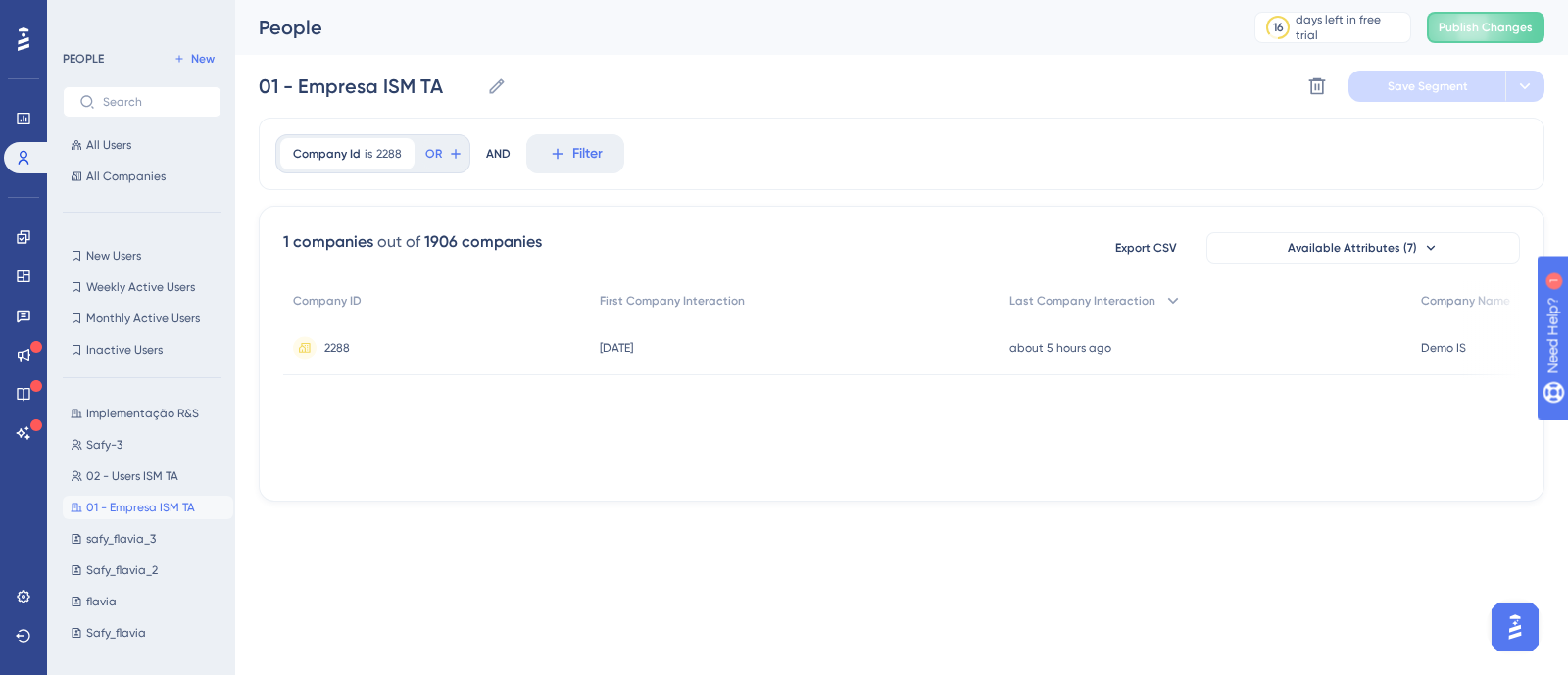 click on "01 - Empresa ISM TA" at bounding box center [140, 507] 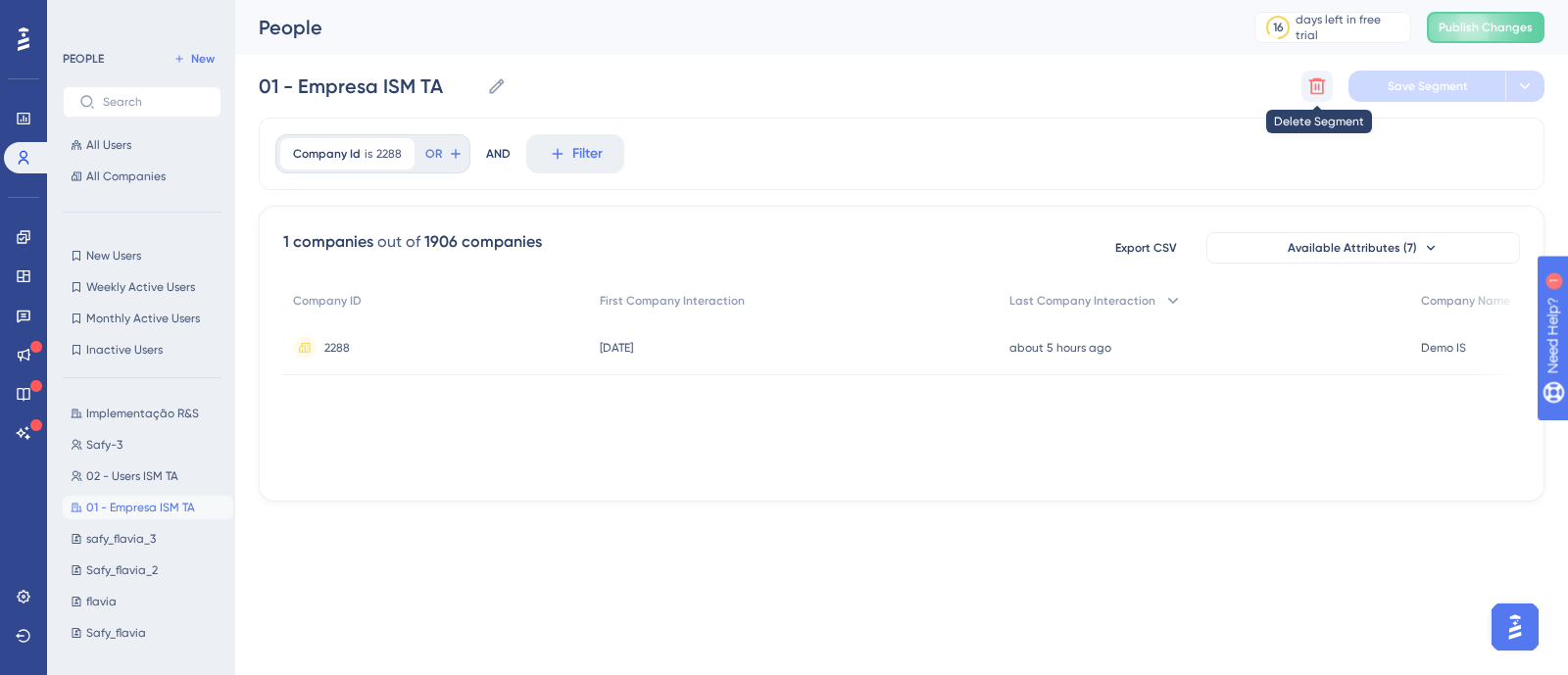 click at bounding box center [1317, 86] 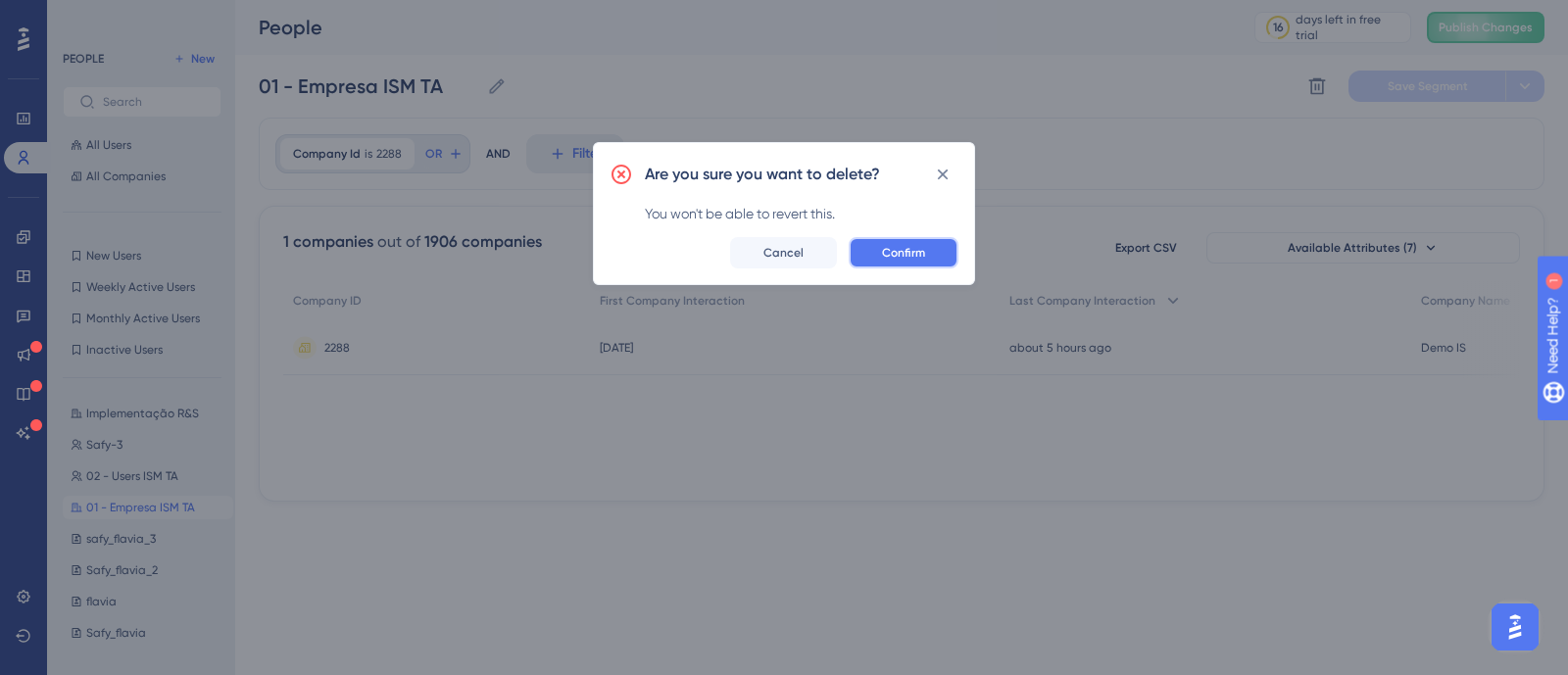 click on "Confirm" at bounding box center [904, 253] 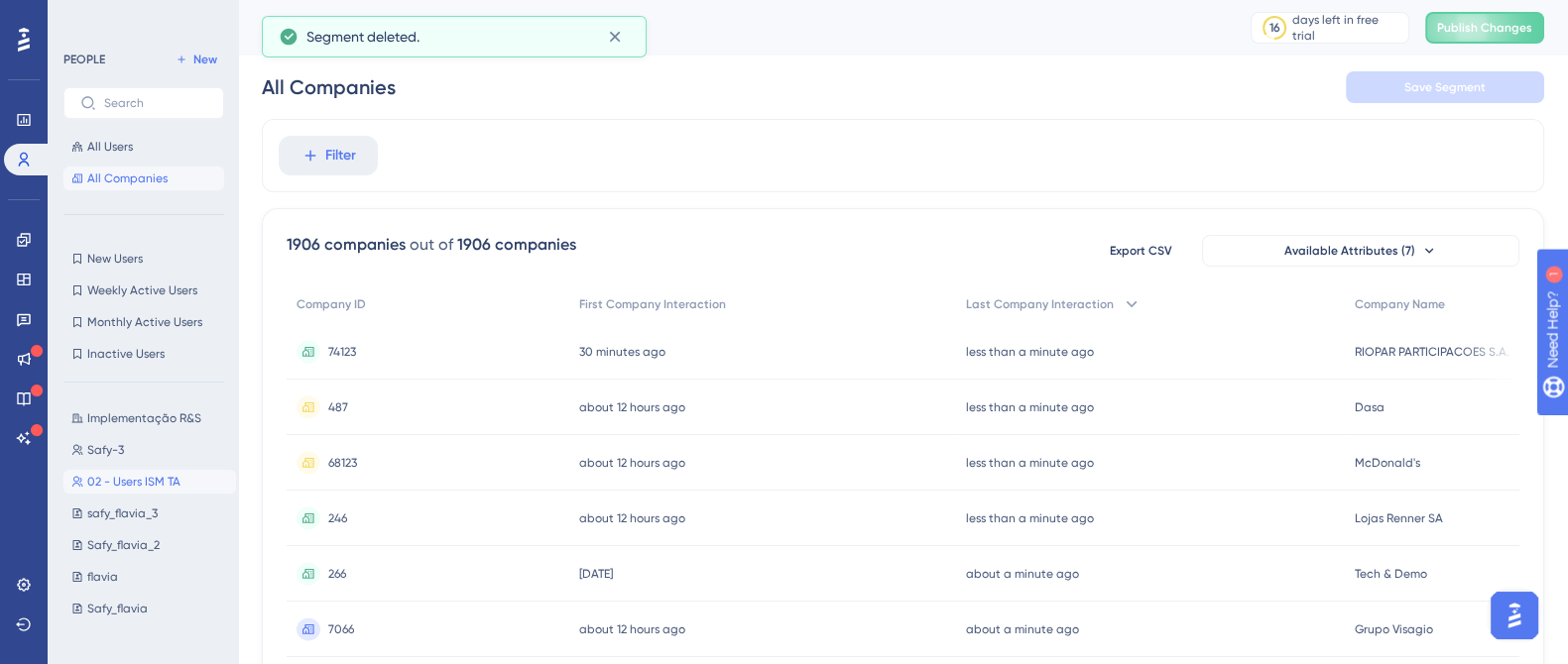 click on "02 - Users ISM TA" at bounding box center [134, 482] 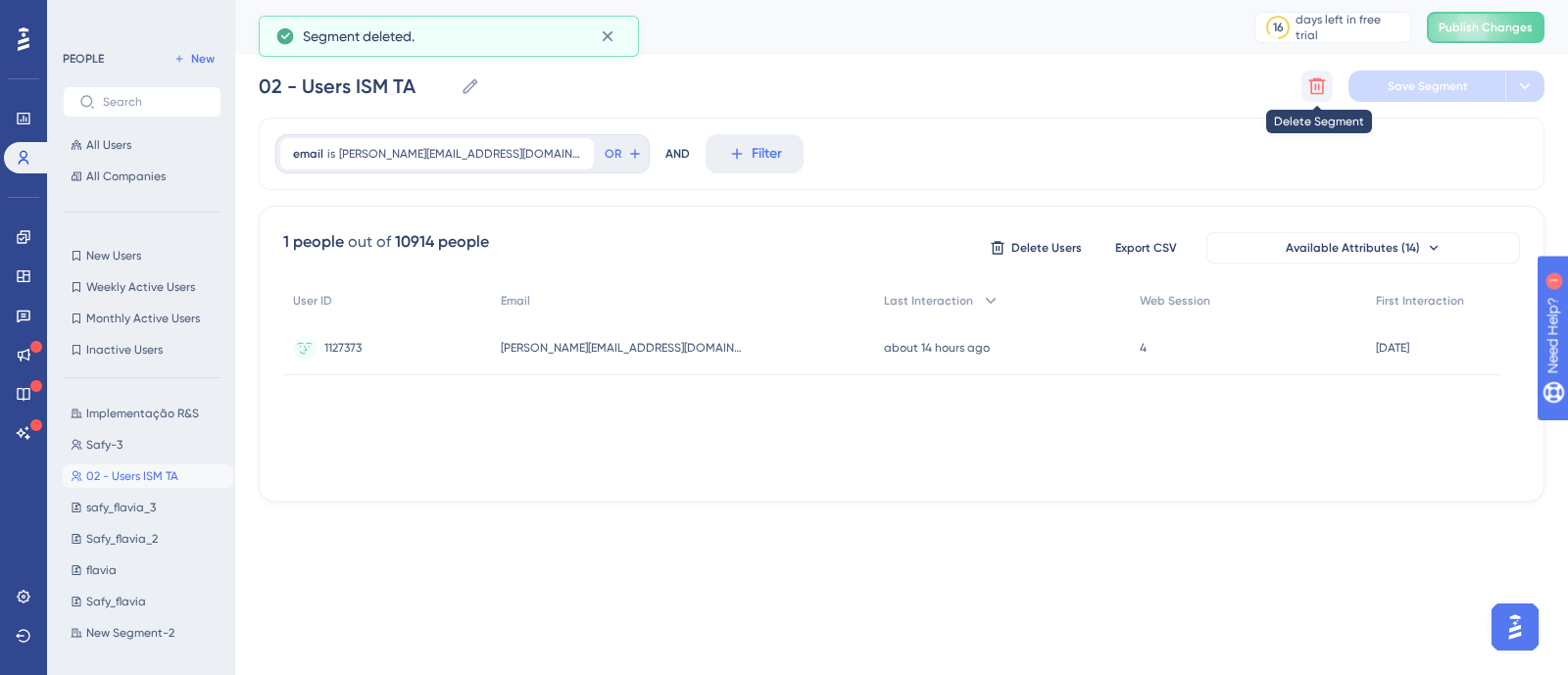 click 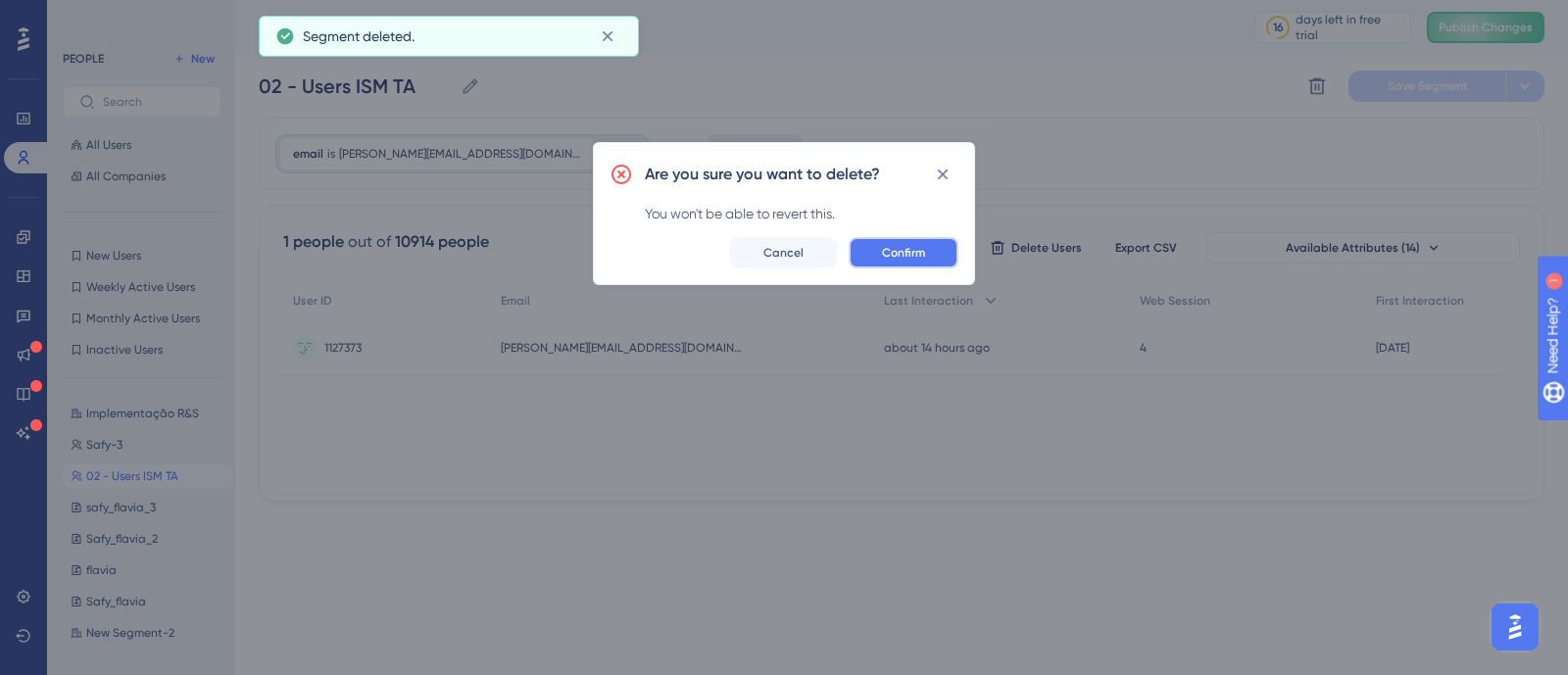 click on "Confirm" at bounding box center [904, 253] 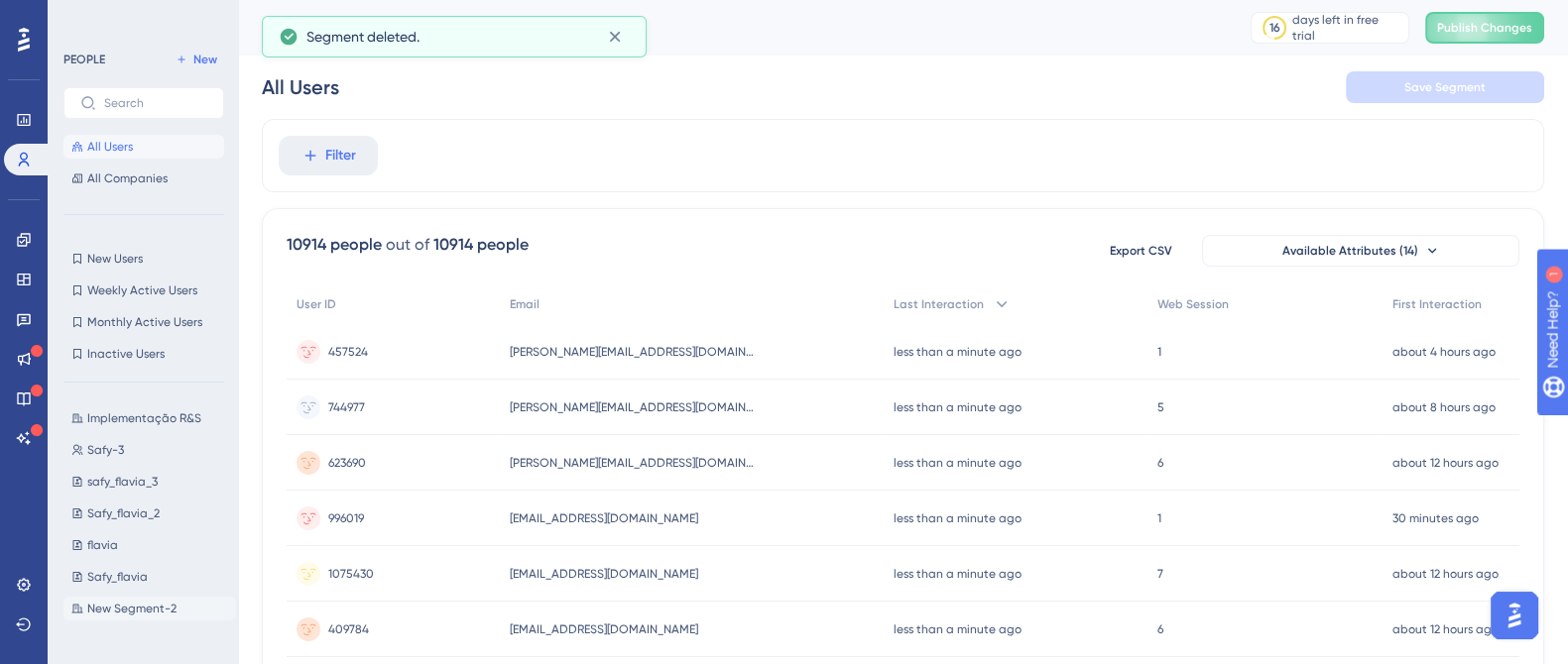 click on "New Segment-2" at bounding box center (132, 609) 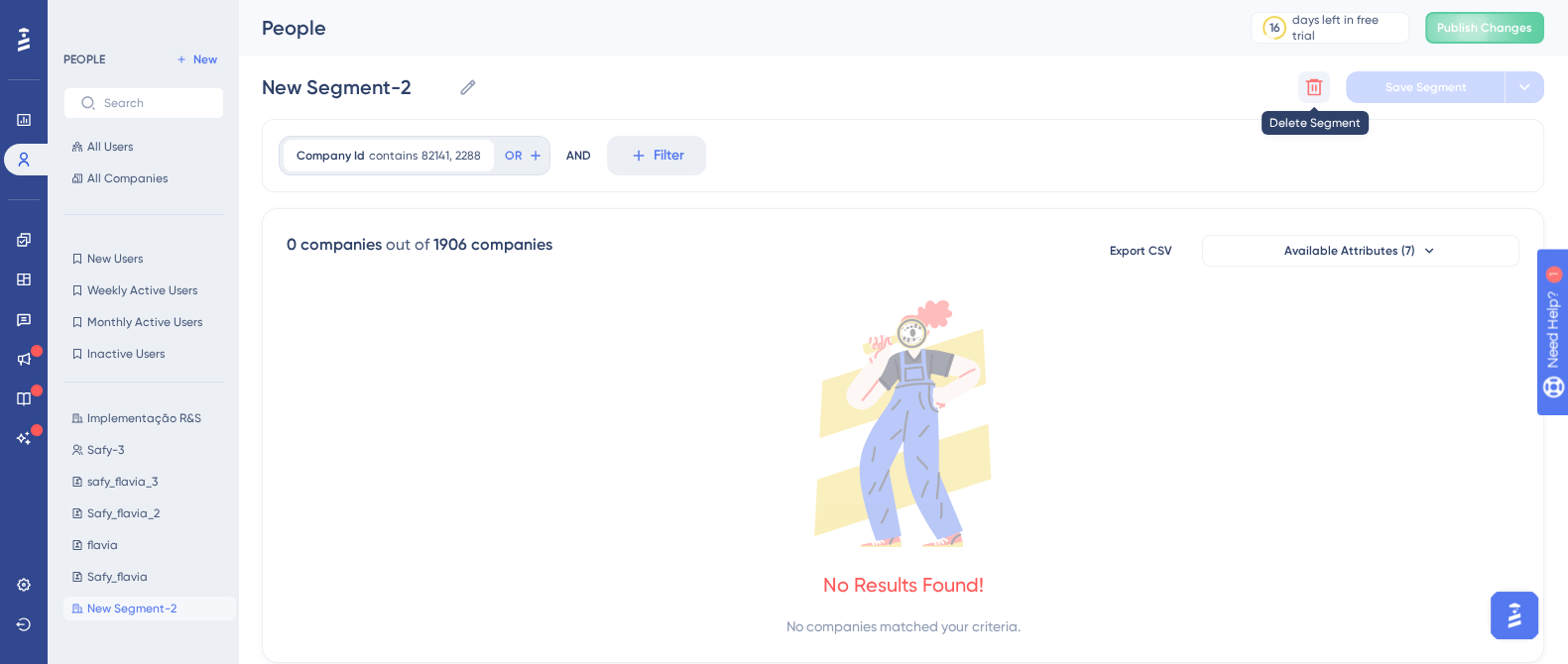 click 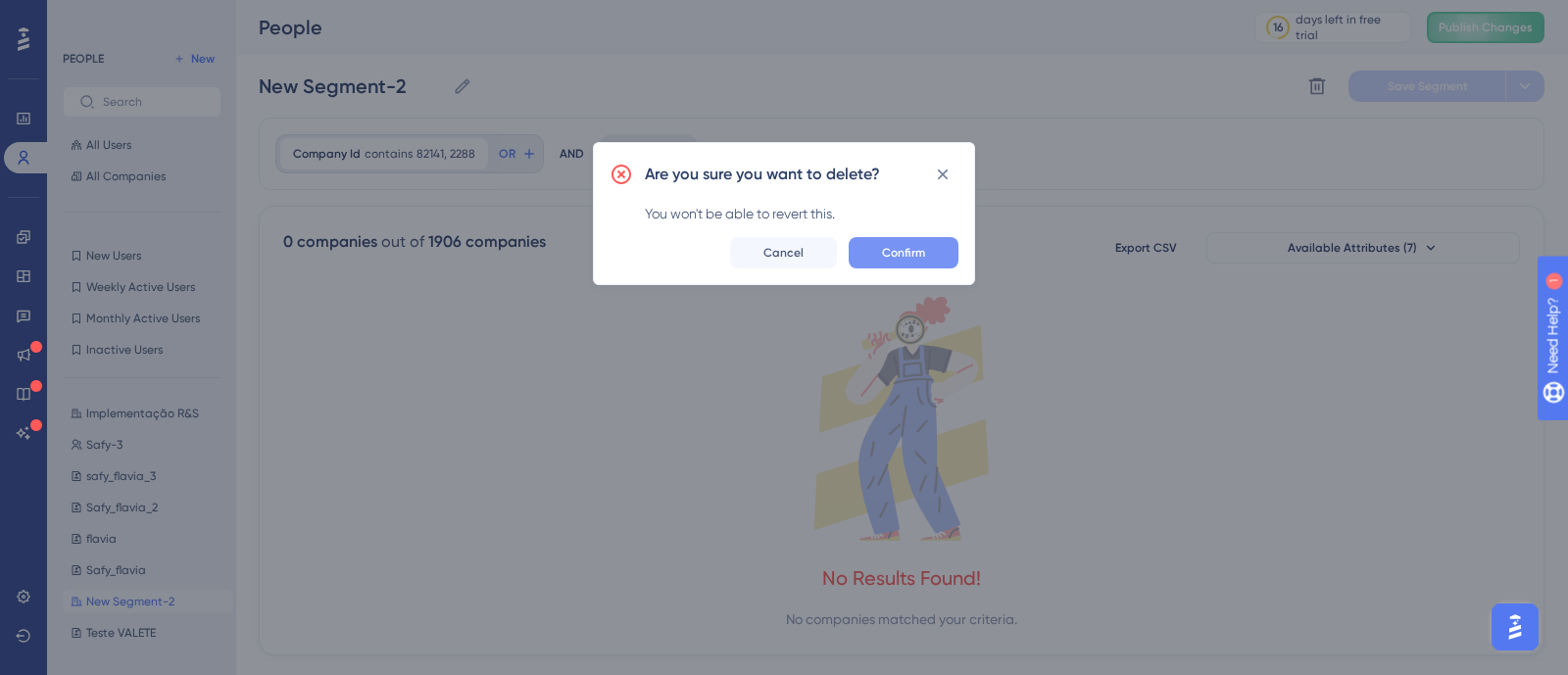click on "Confirm" at bounding box center (904, 253) 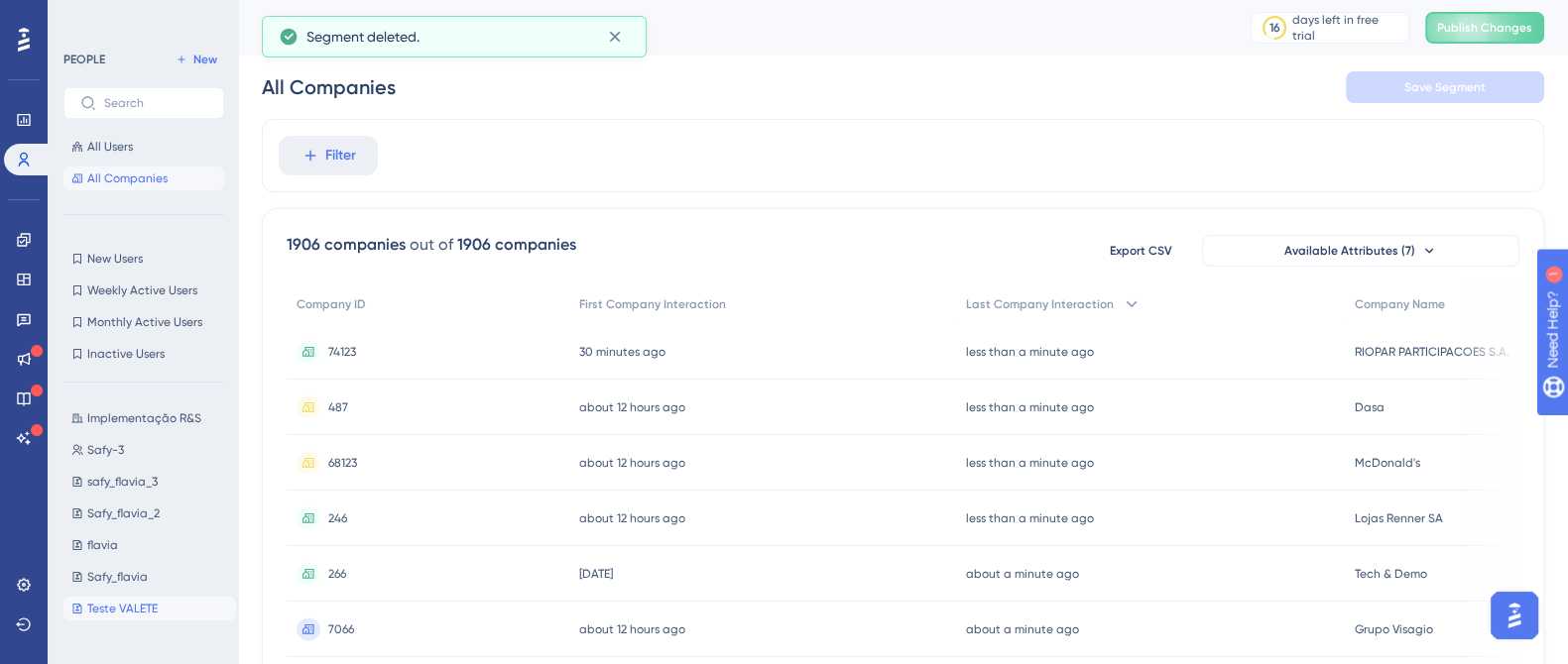 click on "Teste VALETE" at bounding box center (122, 609) 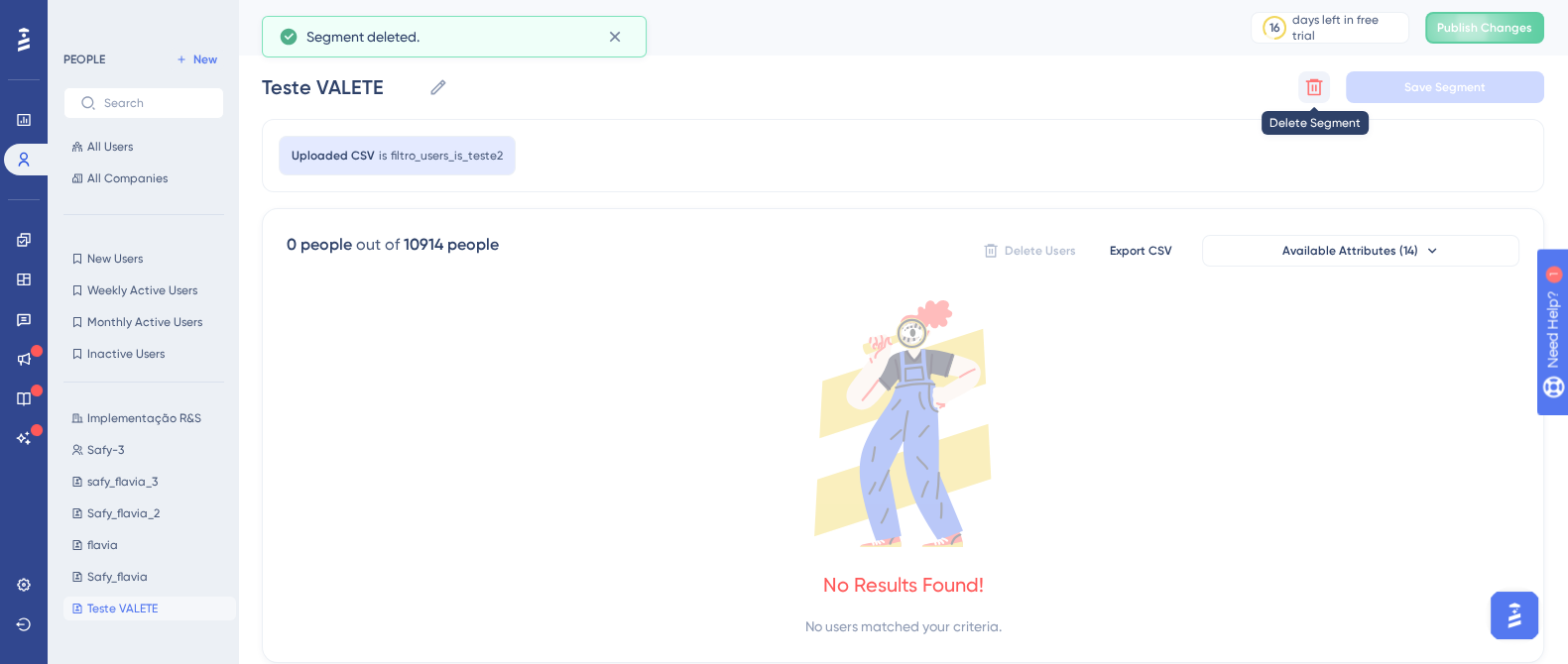 click at bounding box center [1314, 87] 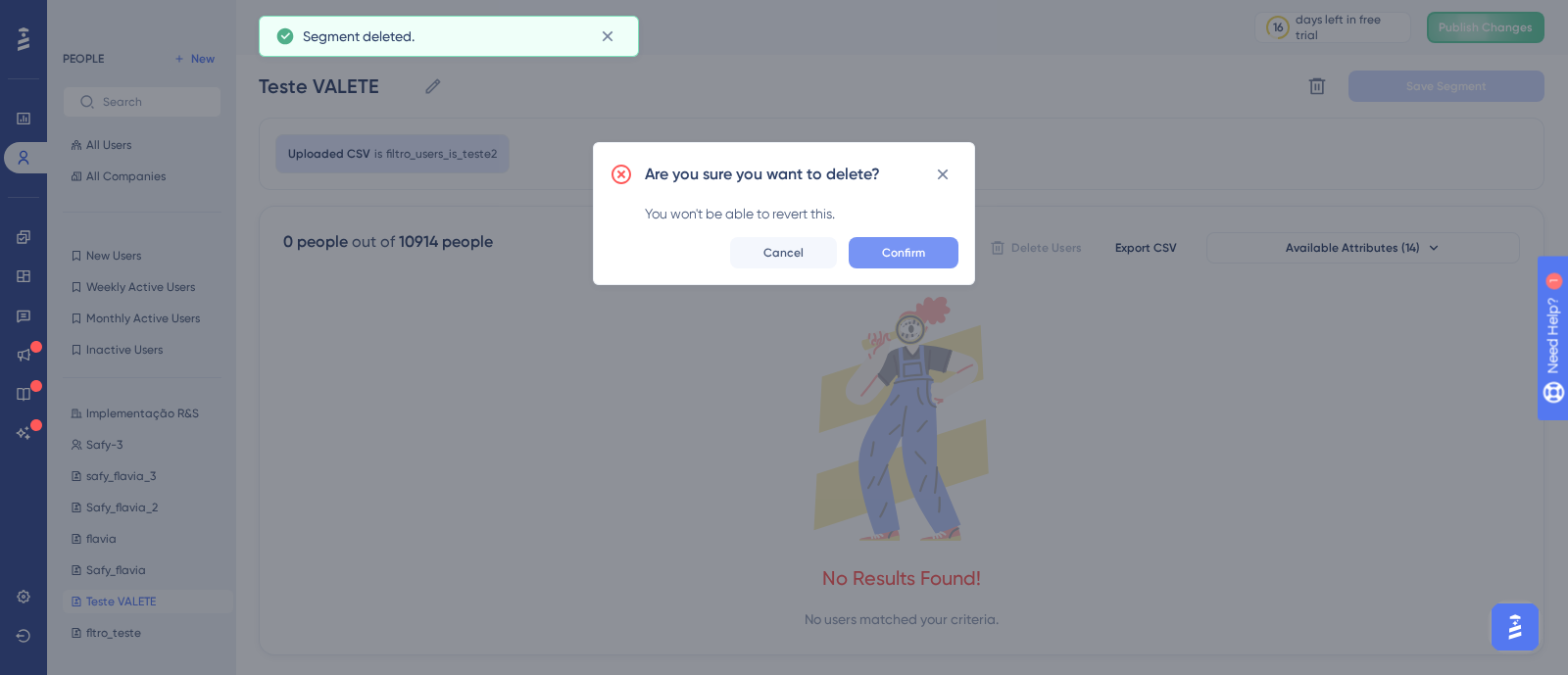 click on "Confirm" at bounding box center [904, 253] 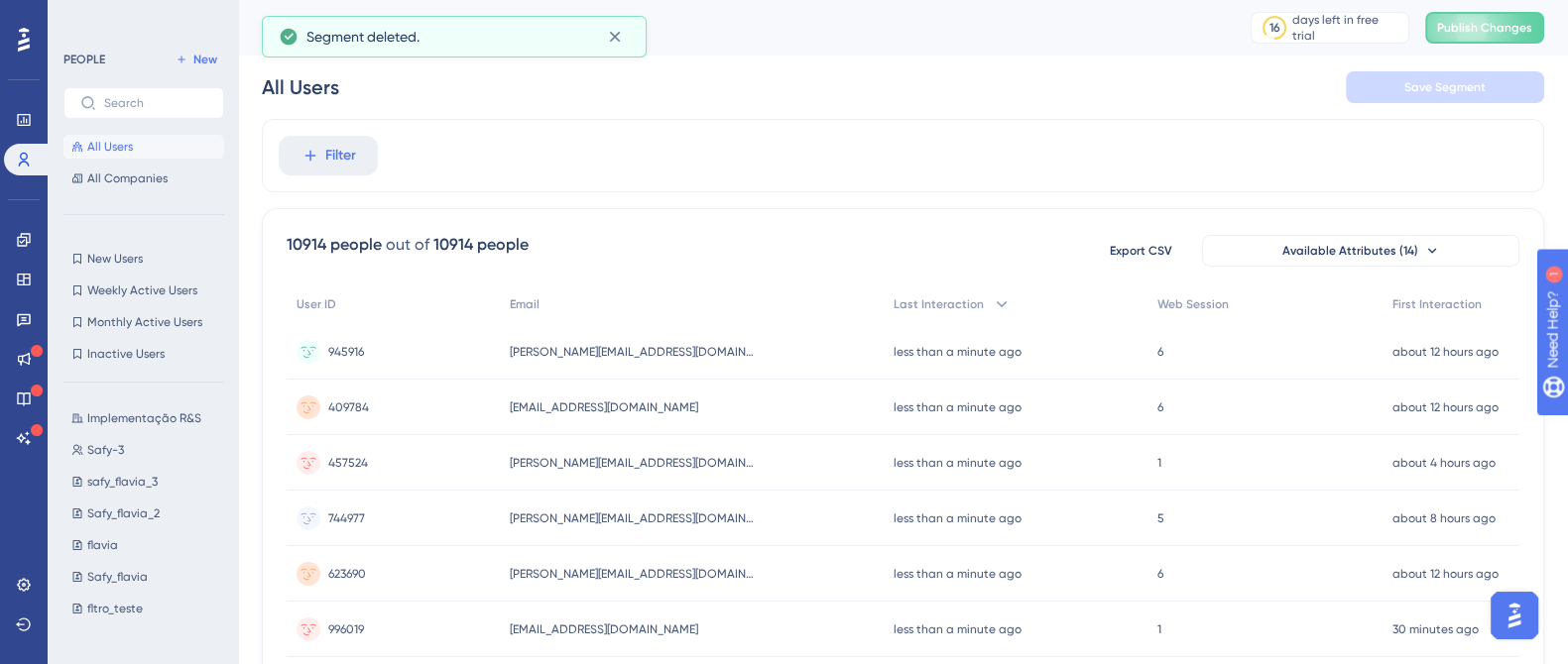 scroll, scrollTop: 36, scrollLeft: 0, axis: vertical 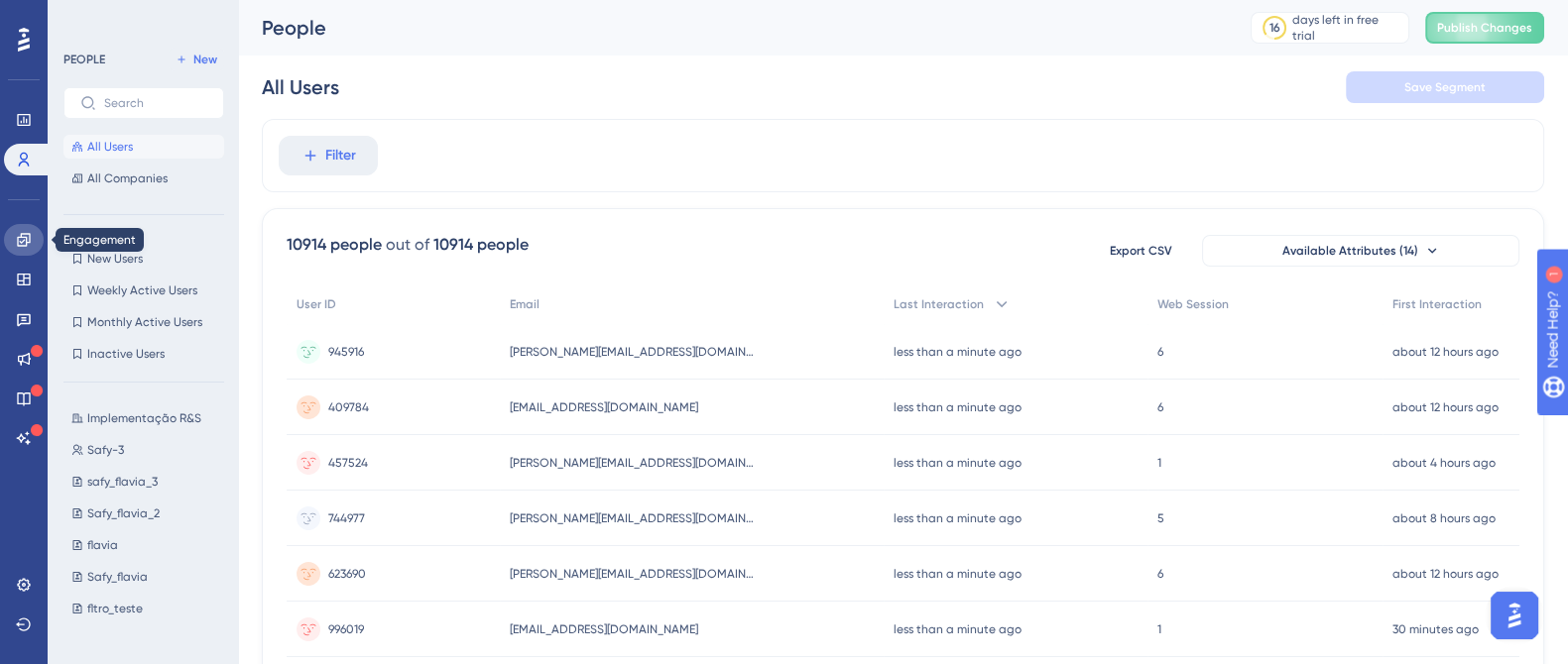 click 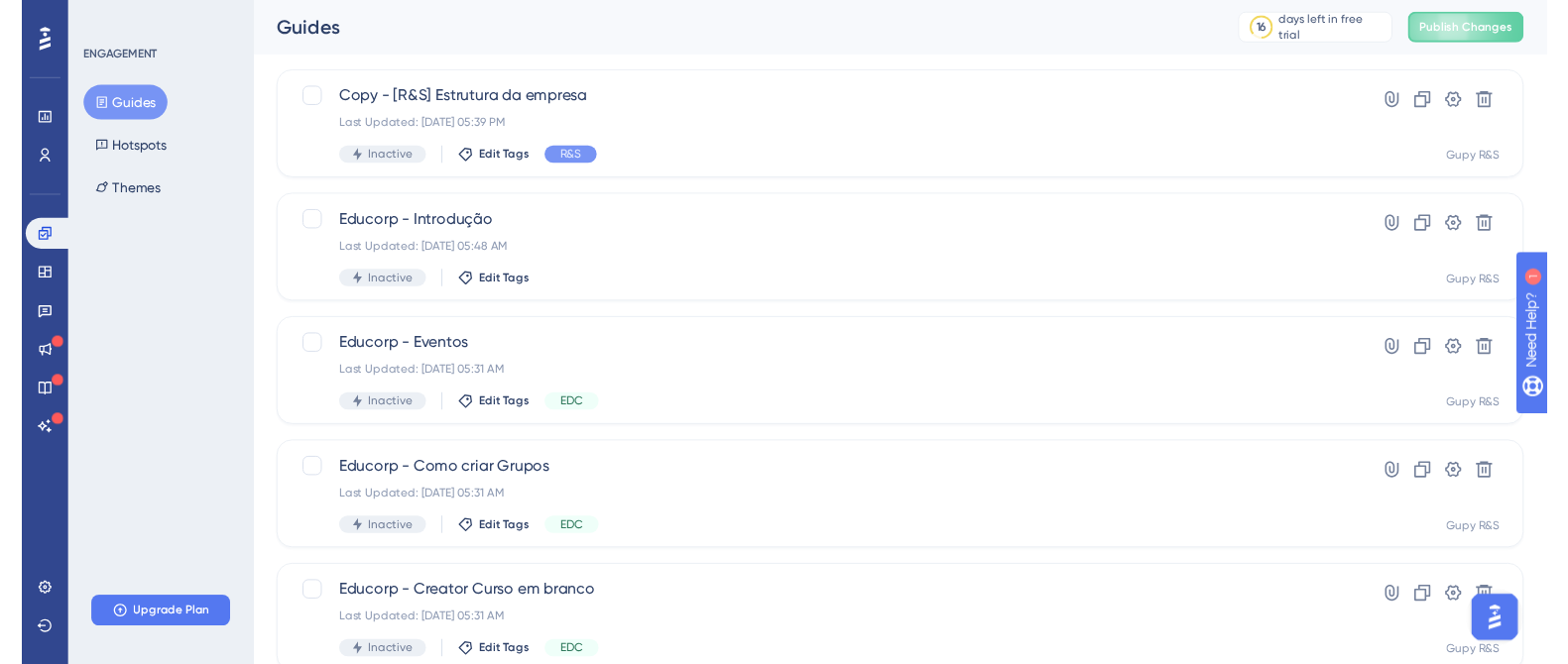 scroll, scrollTop: 0, scrollLeft: 0, axis: both 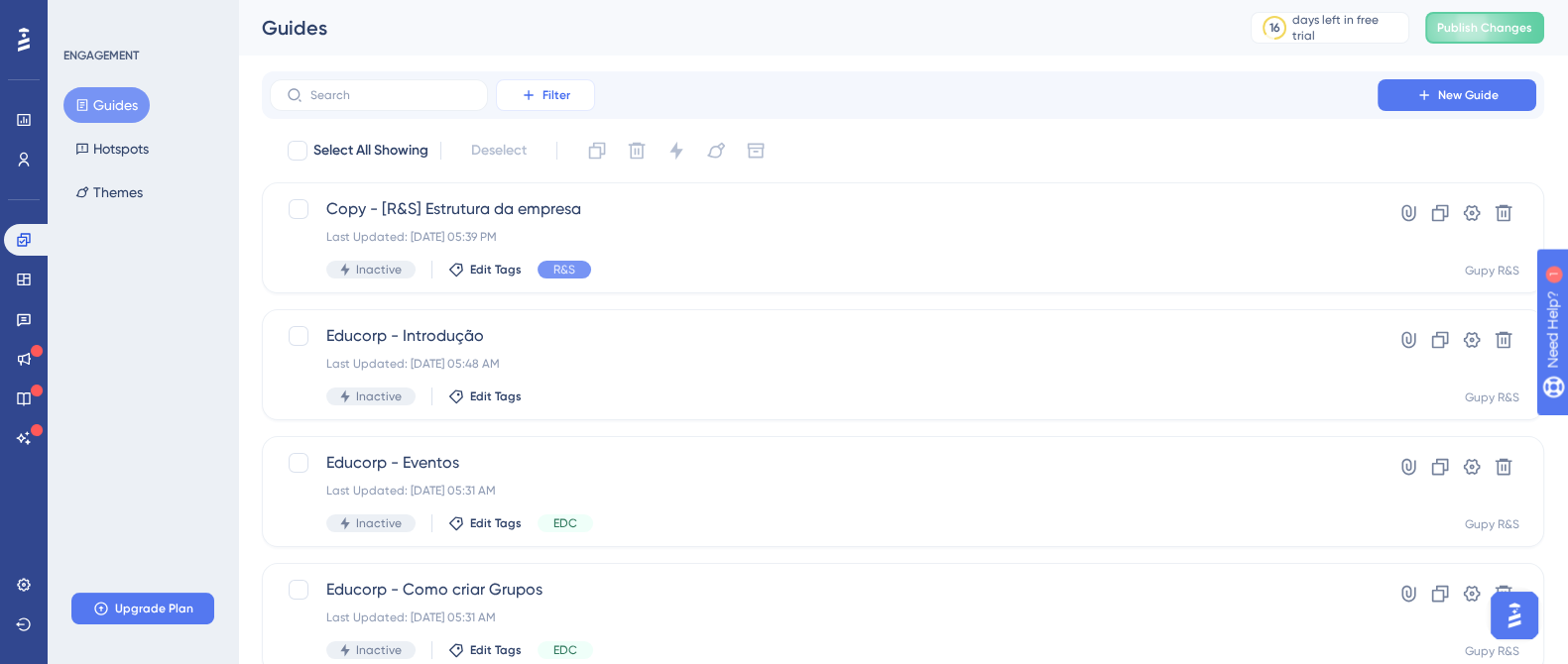 click on "Filter" at bounding box center (545, 95) 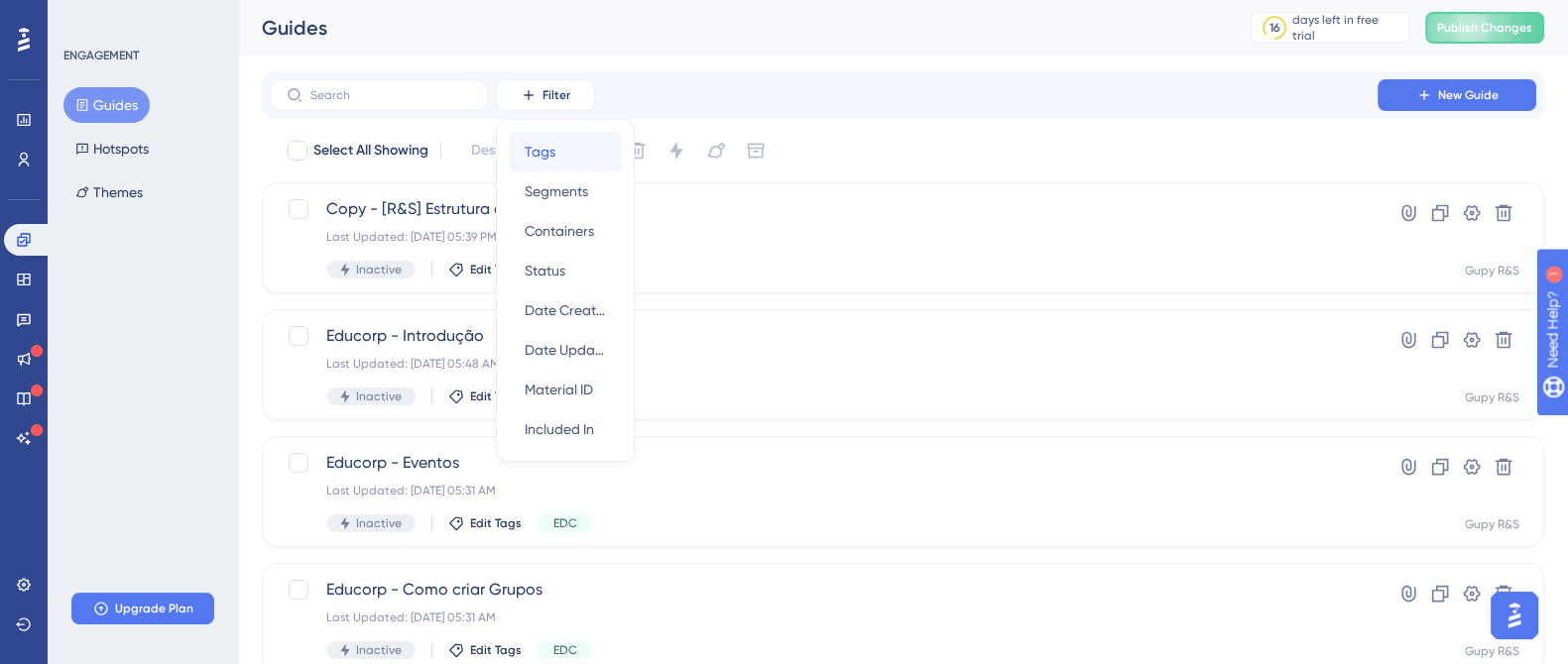 click on "Tags" at bounding box center [540, 152] 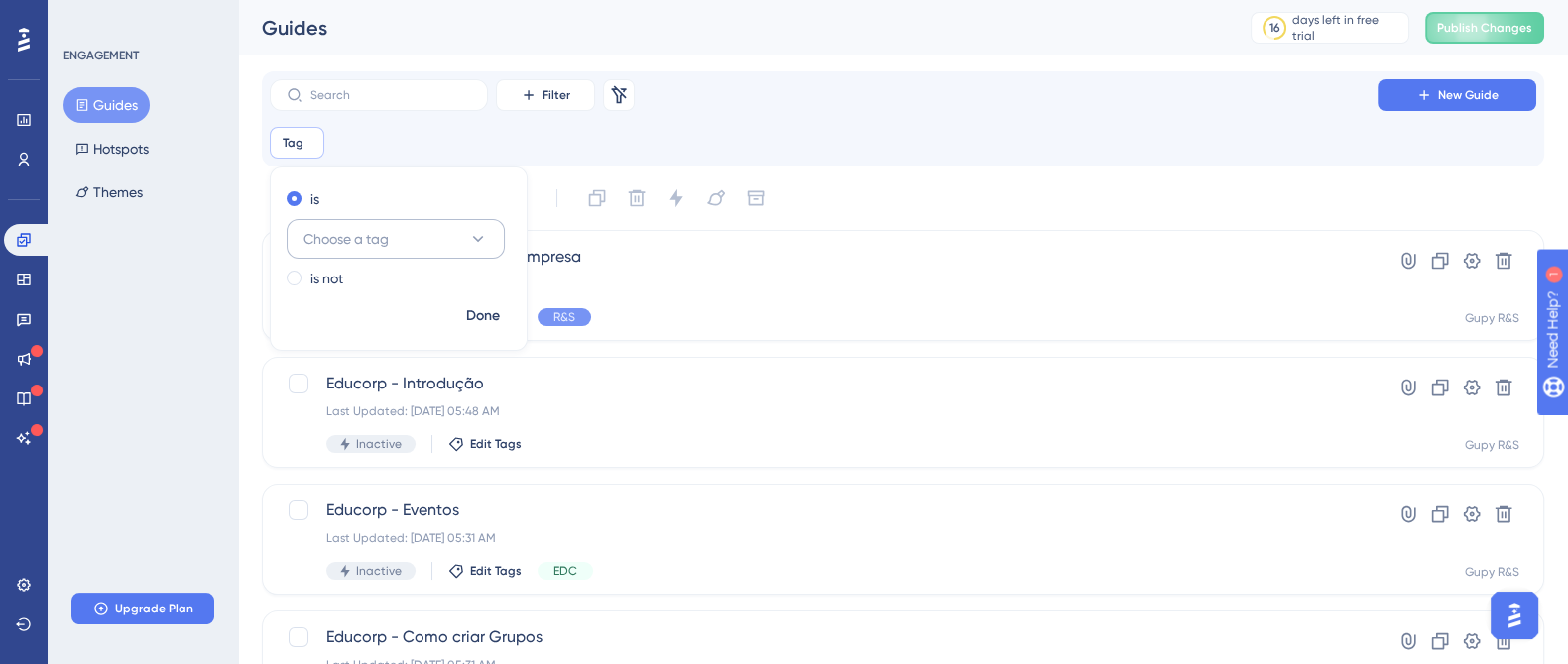 click on "Choose a tag" at bounding box center [346, 239] 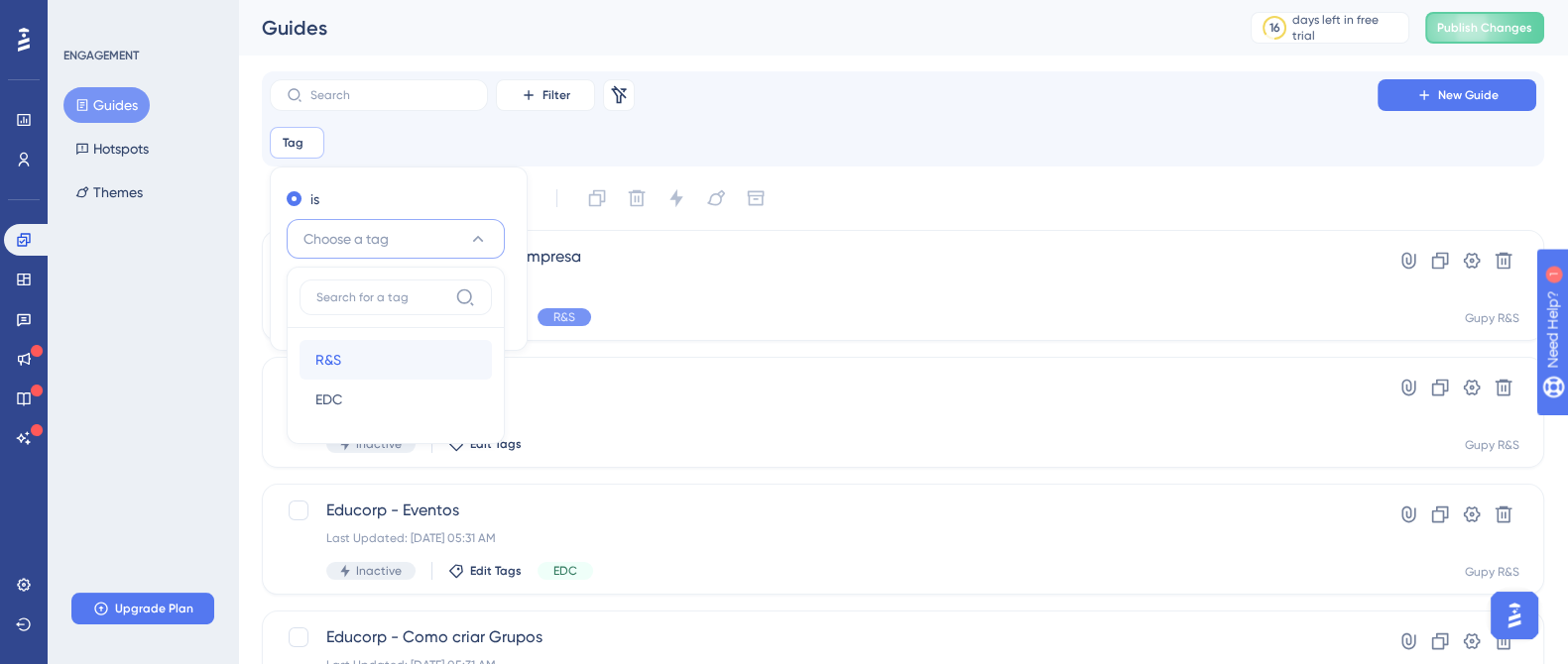 click on "R&S R&S" at bounding box center (396, 360) 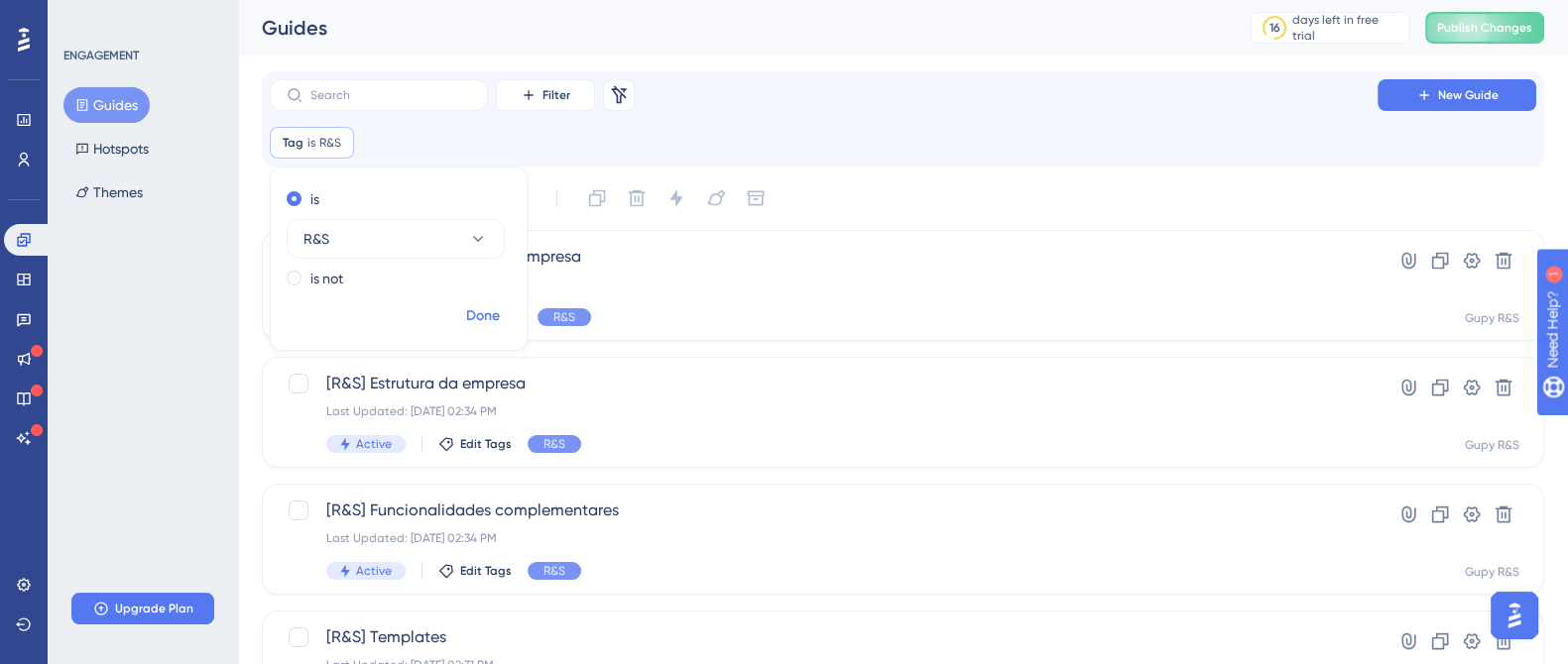 click on "Done" at bounding box center [483, 316] 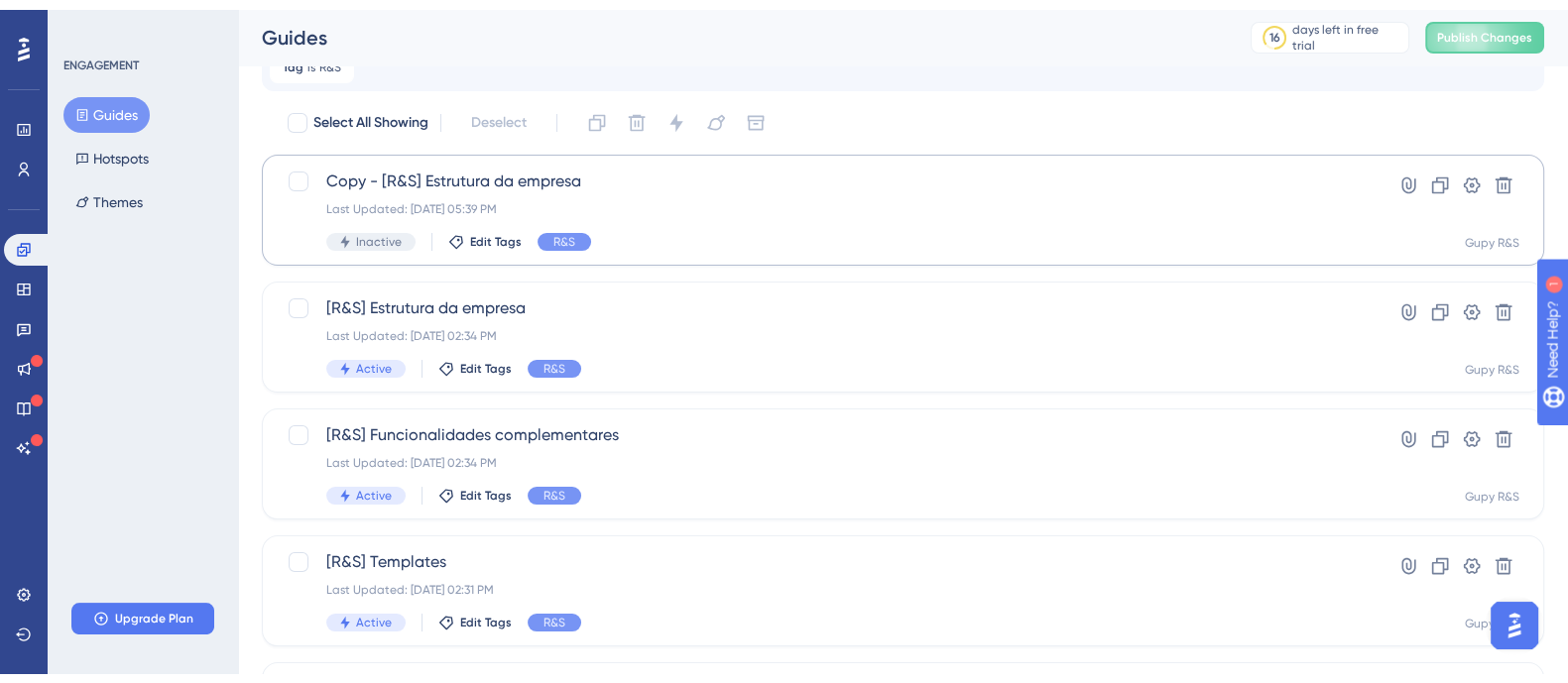 scroll, scrollTop: 123, scrollLeft: 0, axis: vertical 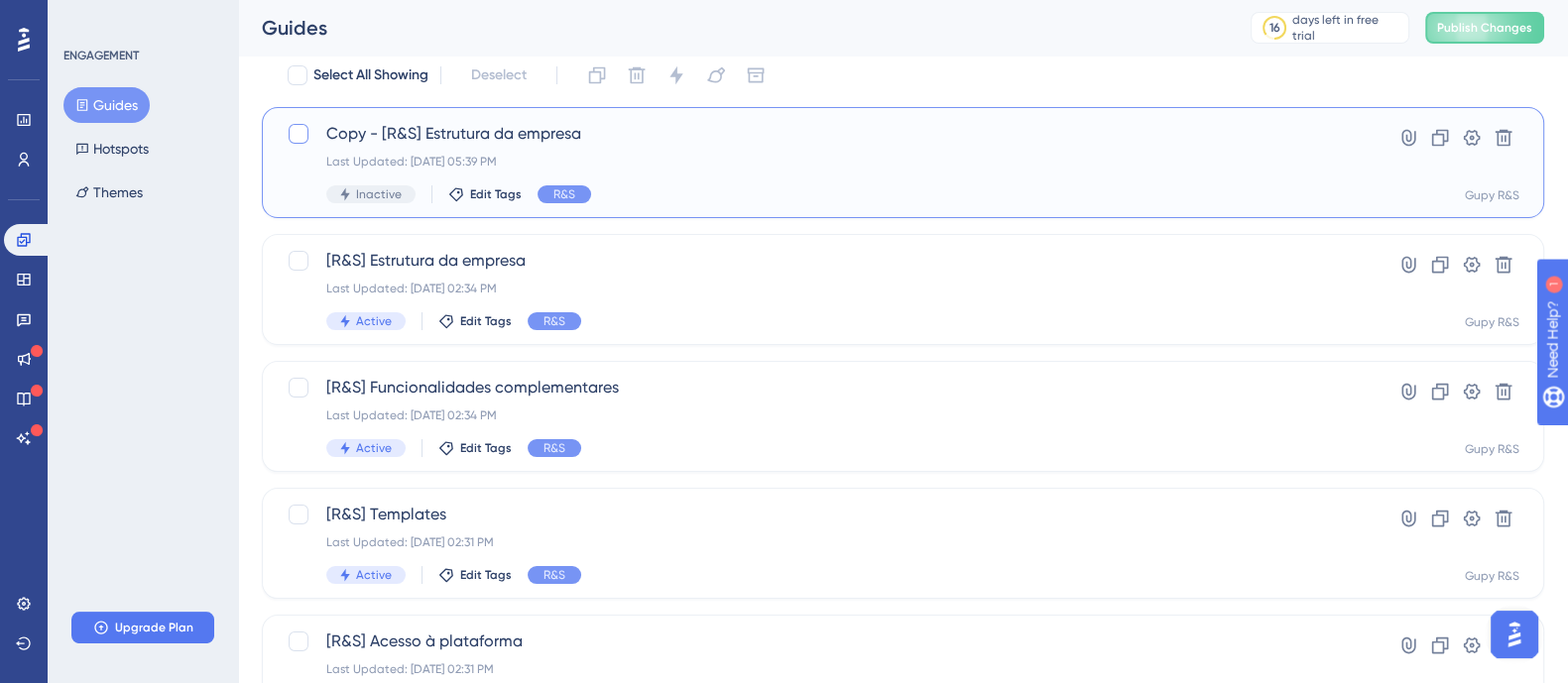 click at bounding box center (299, 134) 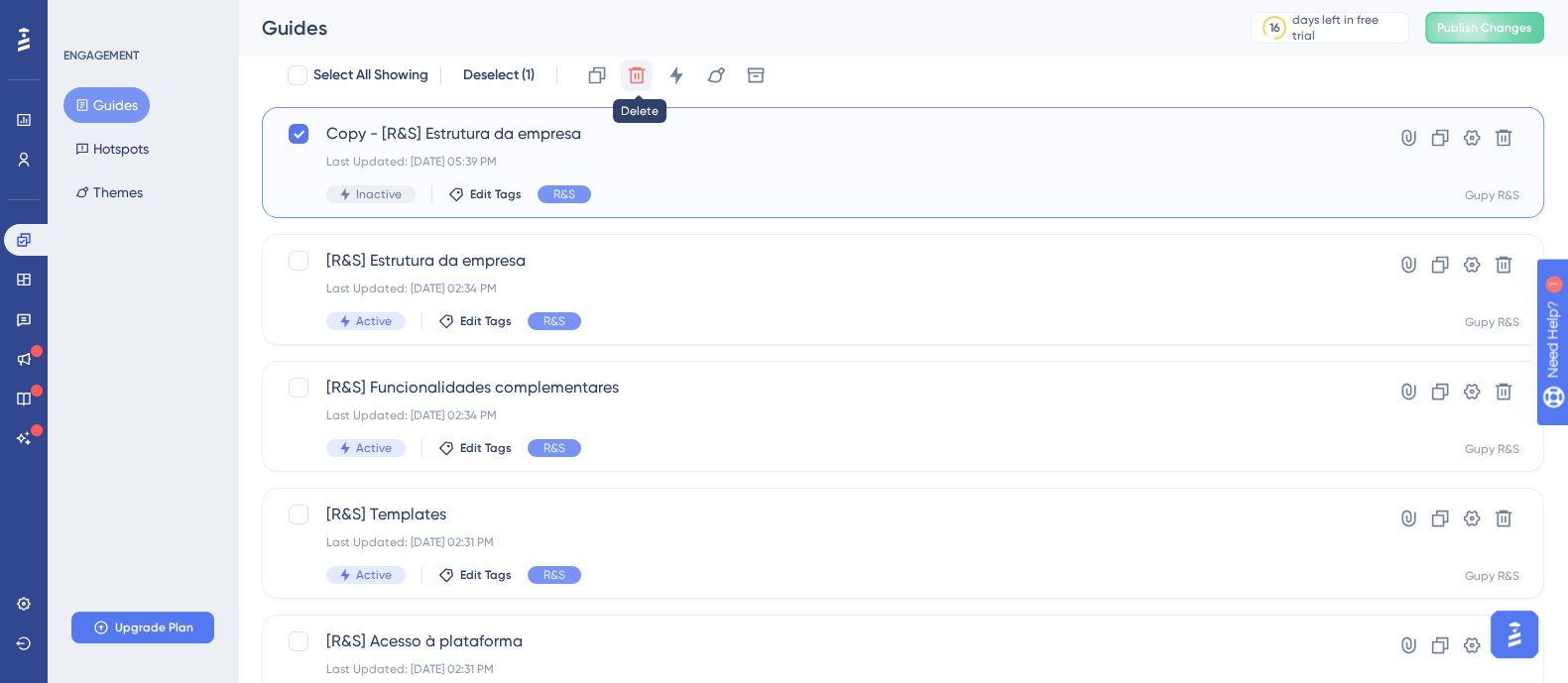 click at bounding box center (637, 75) 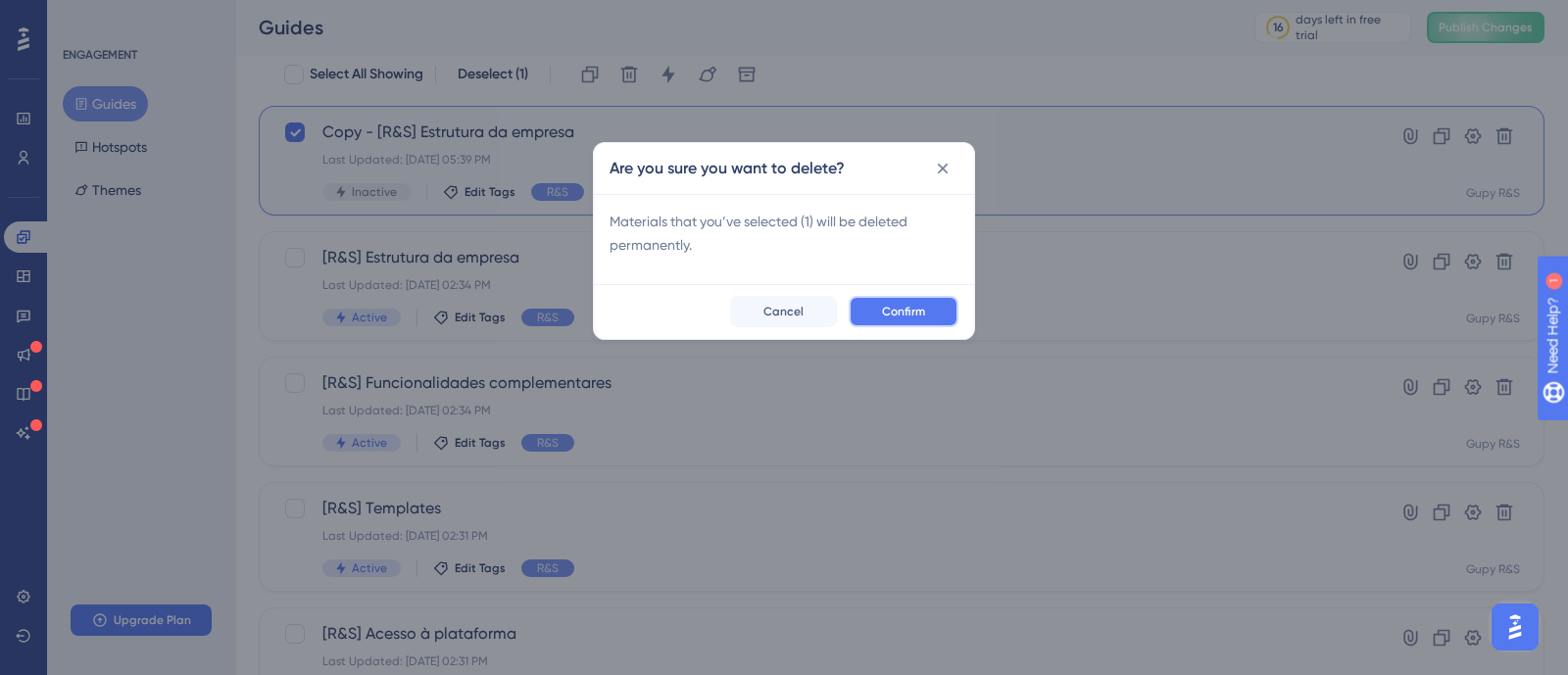 click on "Confirm" at bounding box center (904, 312) 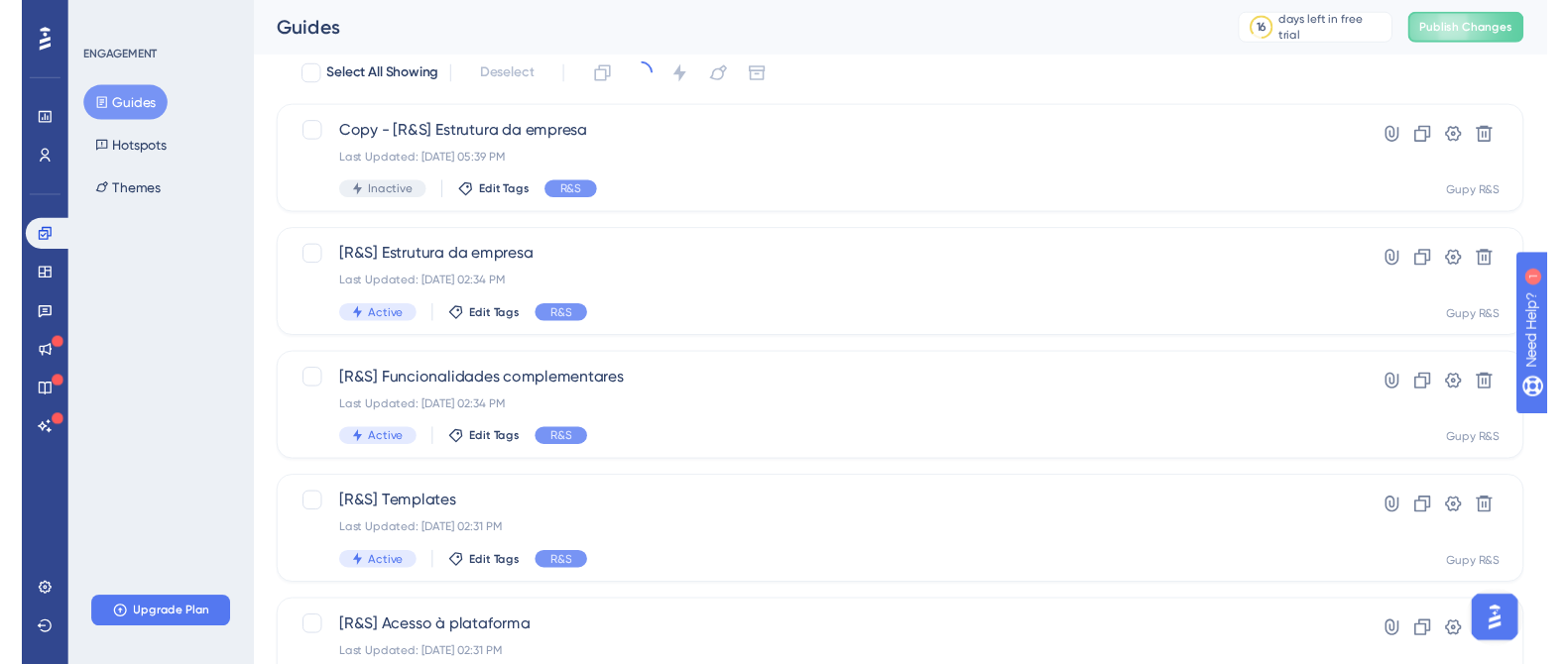 scroll, scrollTop: 0, scrollLeft: 0, axis: both 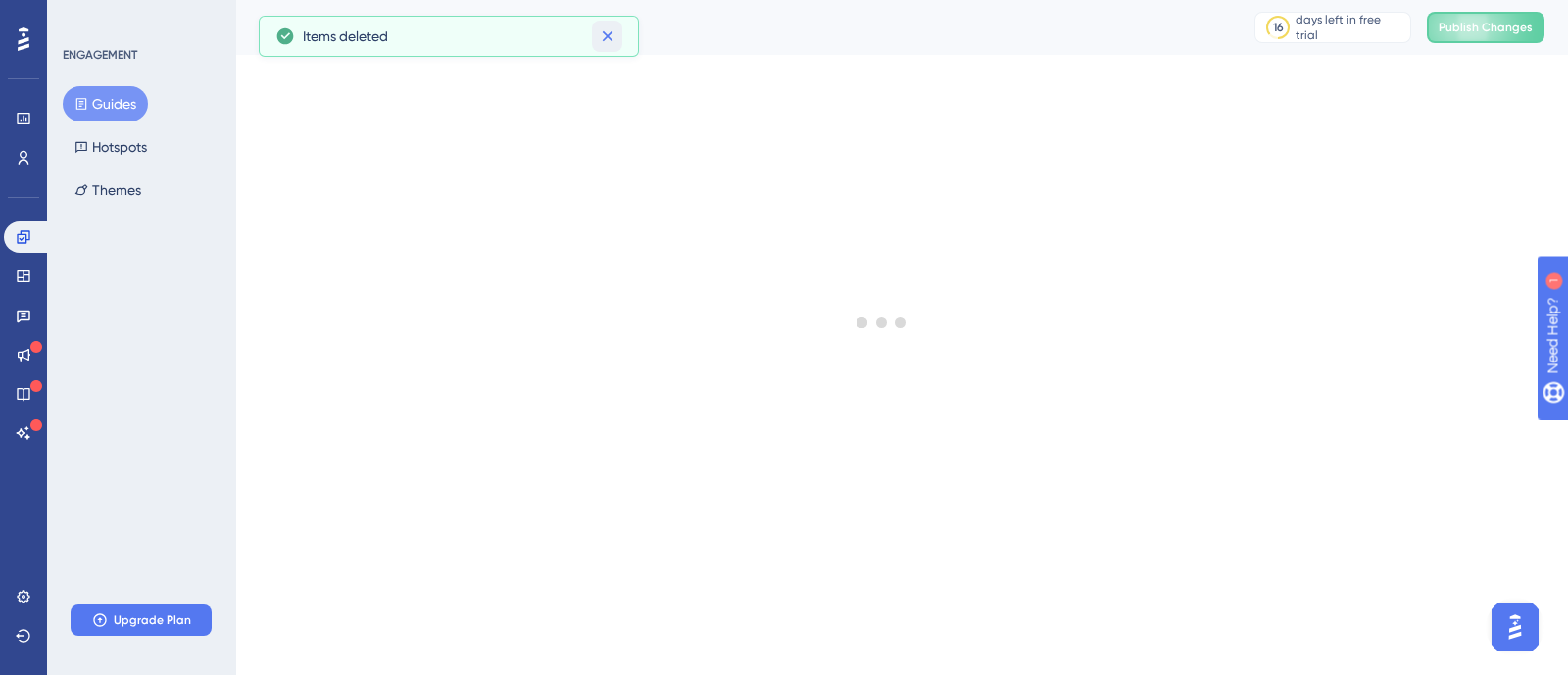 click 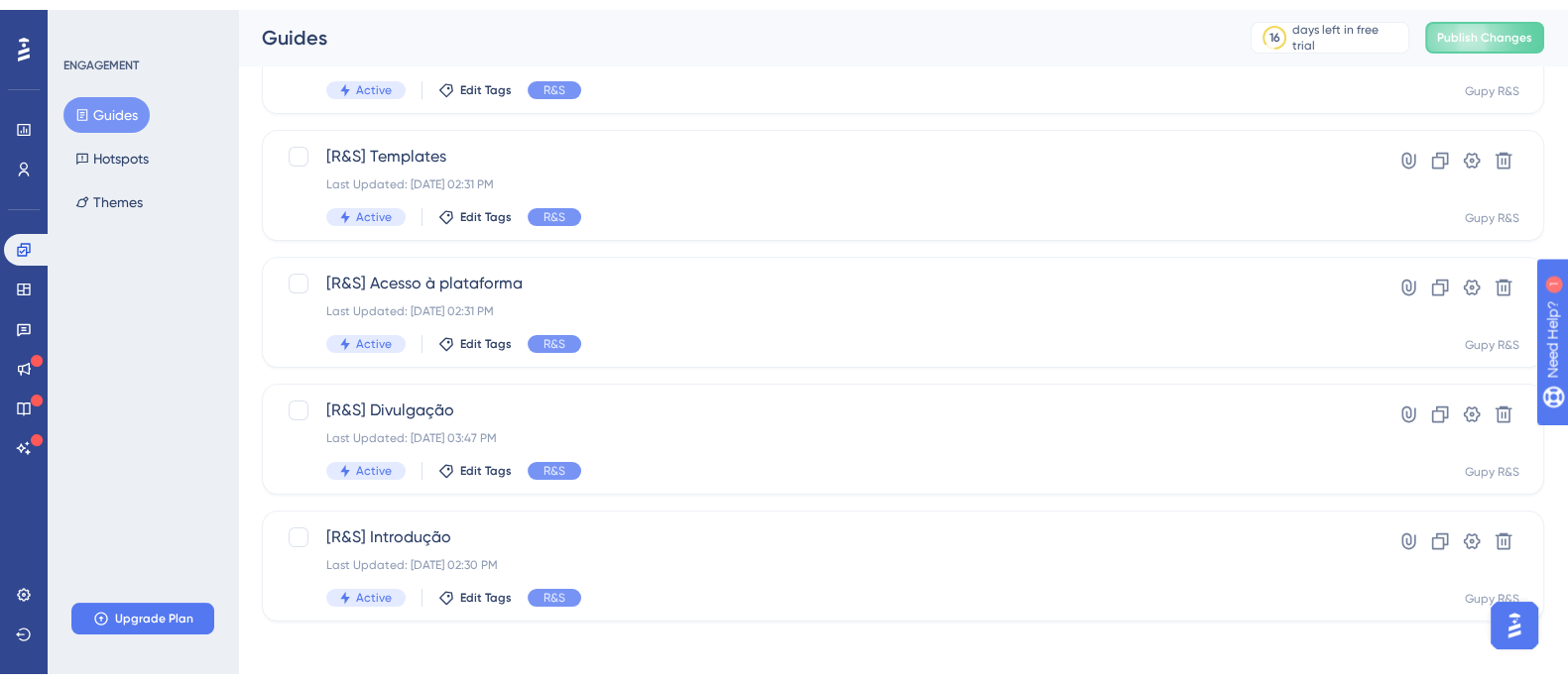 scroll, scrollTop: 355, scrollLeft: 0, axis: vertical 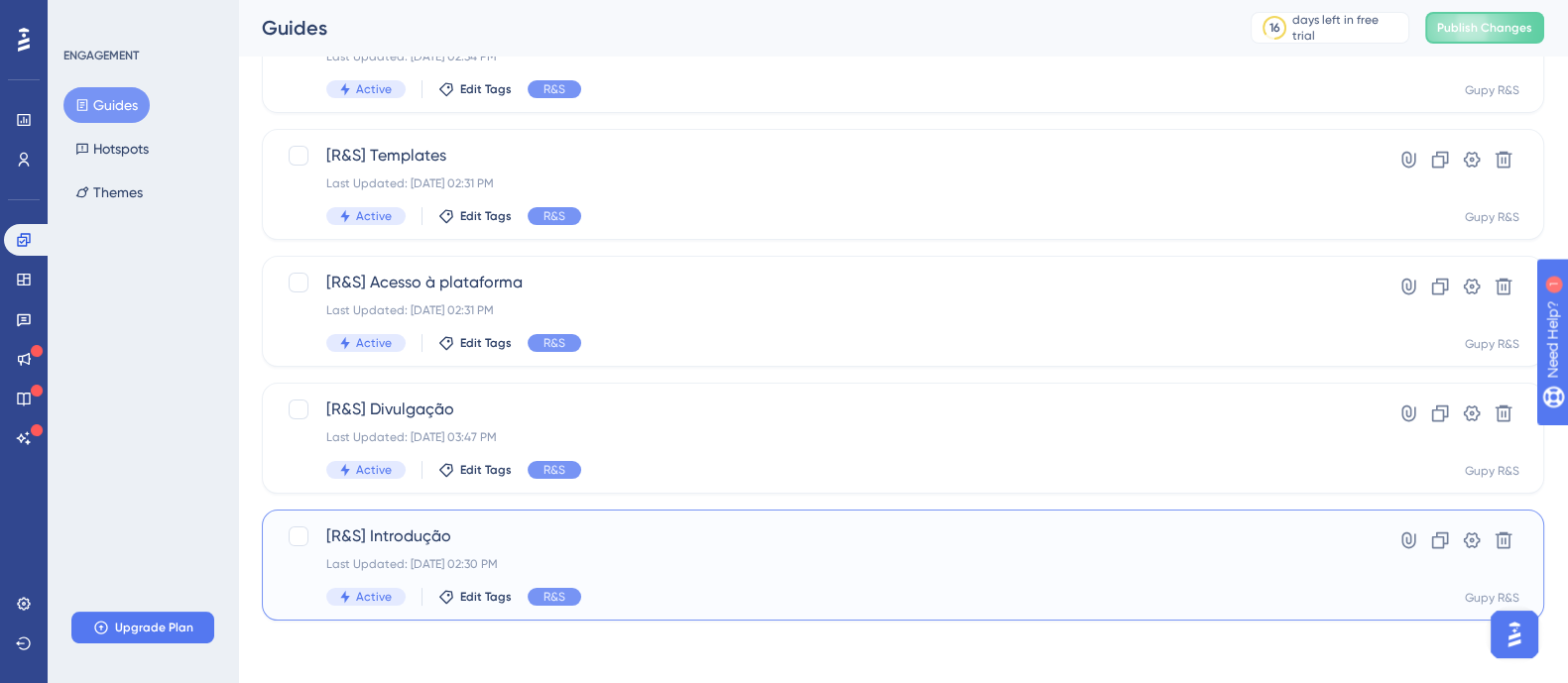 click on "[R&S] Introdução" at bounding box center (823, 536) 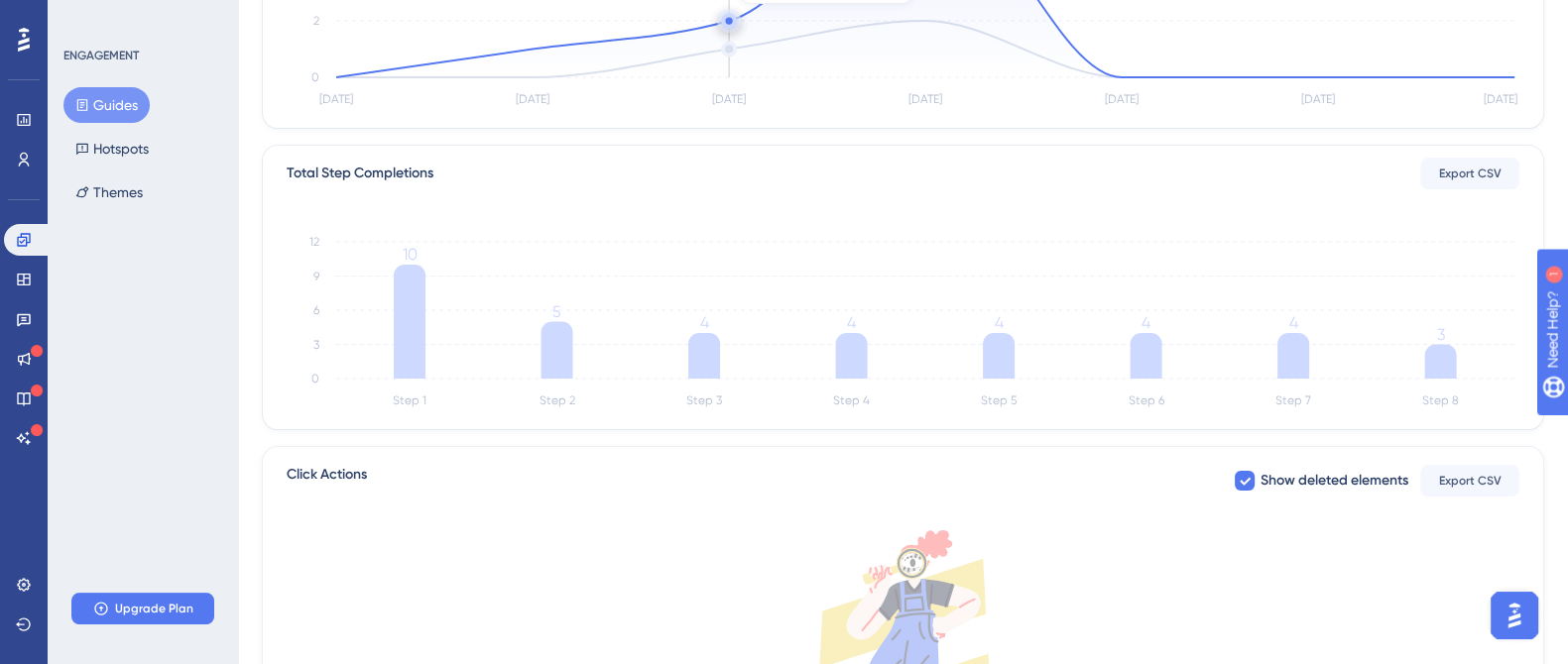 scroll, scrollTop: 0, scrollLeft: 0, axis: both 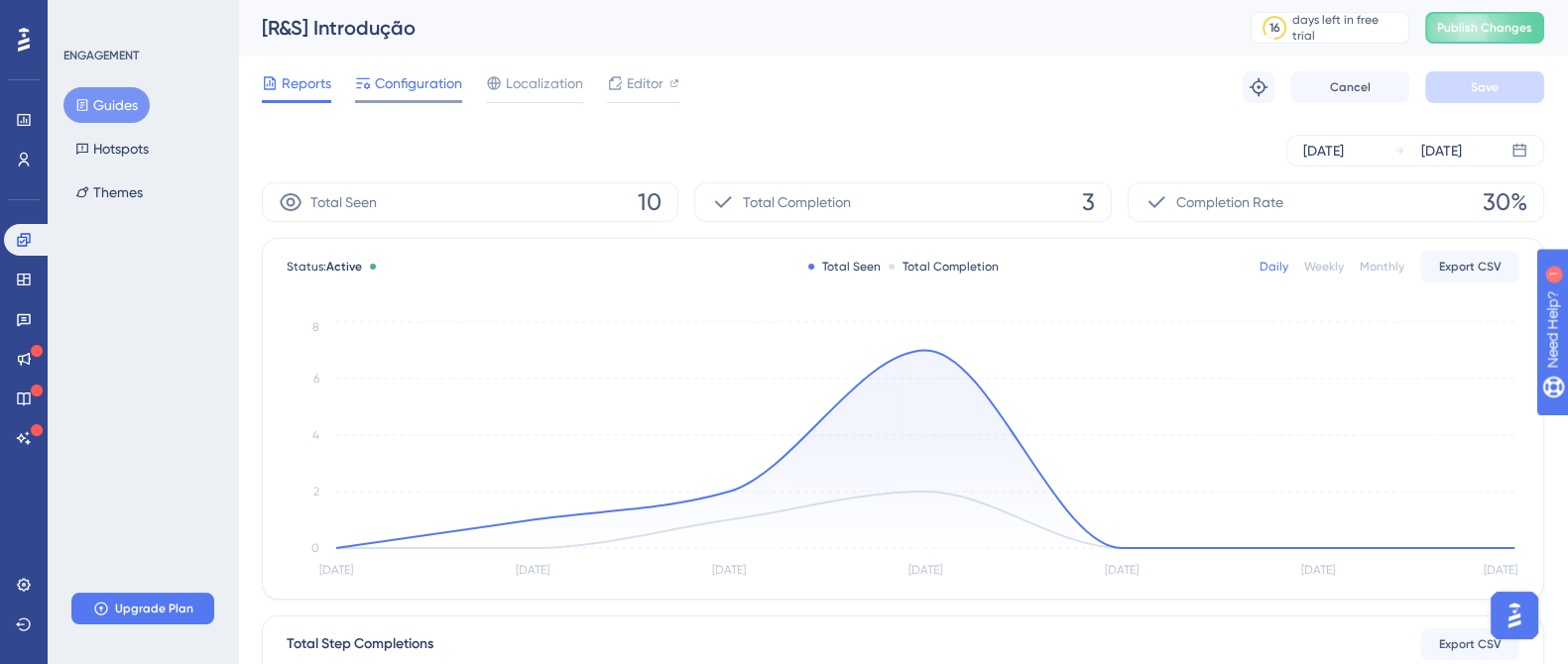 click on "Configuration" at bounding box center (419, 83) 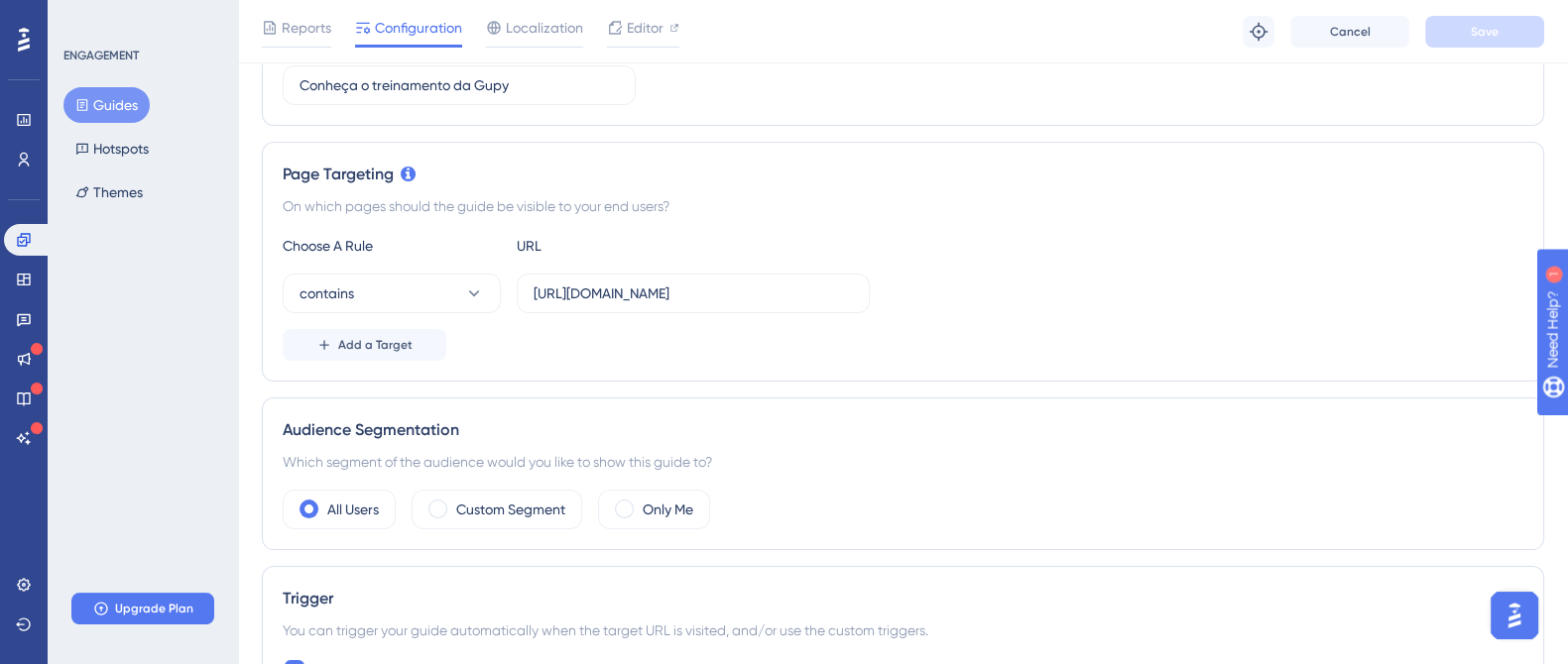 scroll, scrollTop: 0, scrollLeft: 0, axis: both 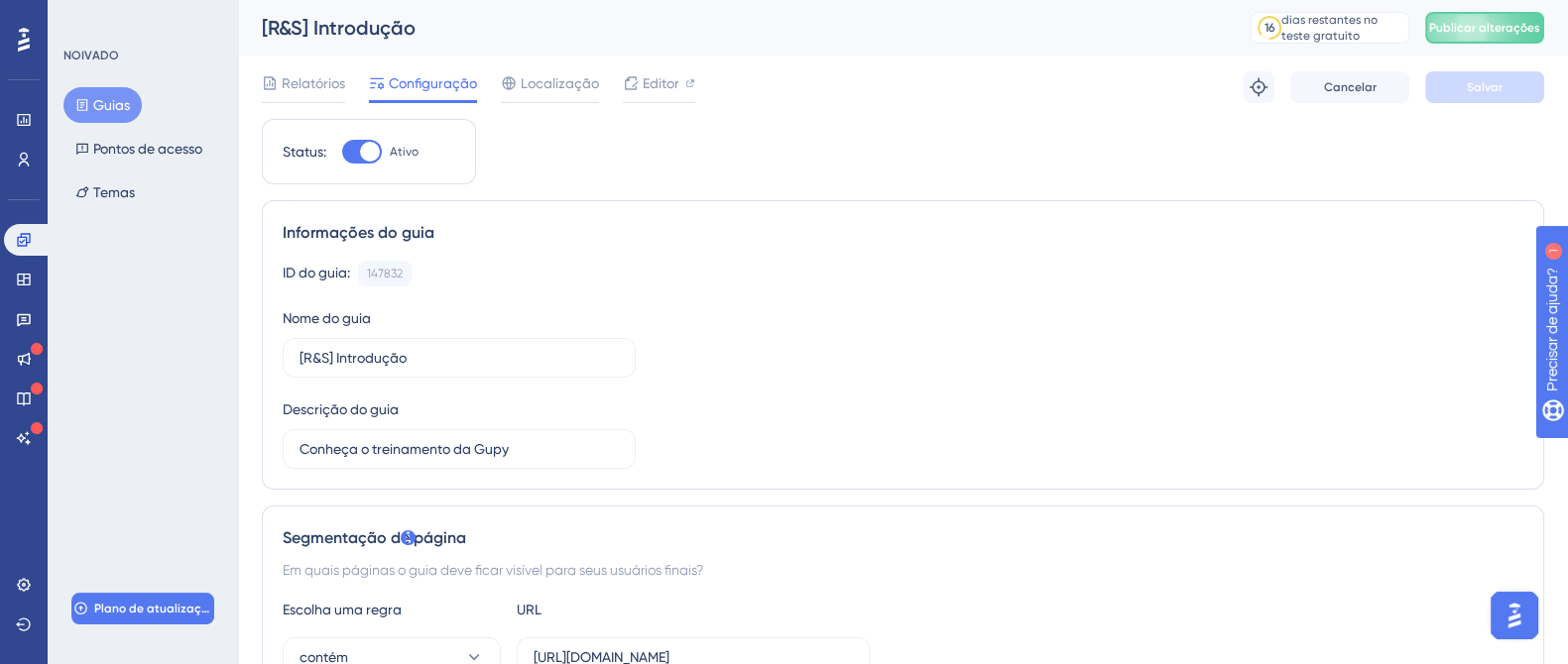 click on "Informações do guia ID do guia: 147832 Cópia Nome do guia [R&S] Introdução Descrição do guia Conheça o treinamento da Gupy" at bounding box center [903, 345] 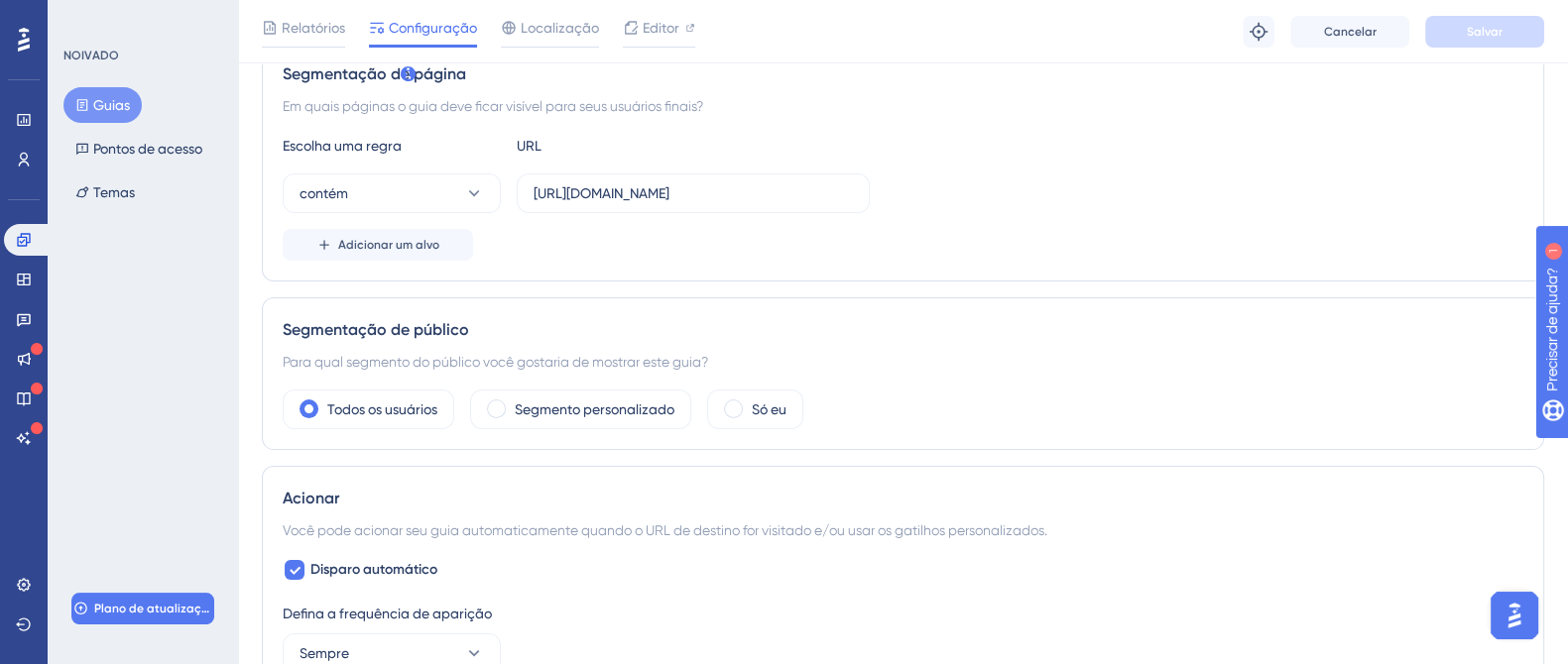 scroll, scrollTop: 495, scrollLeft: 0, axis: vertical 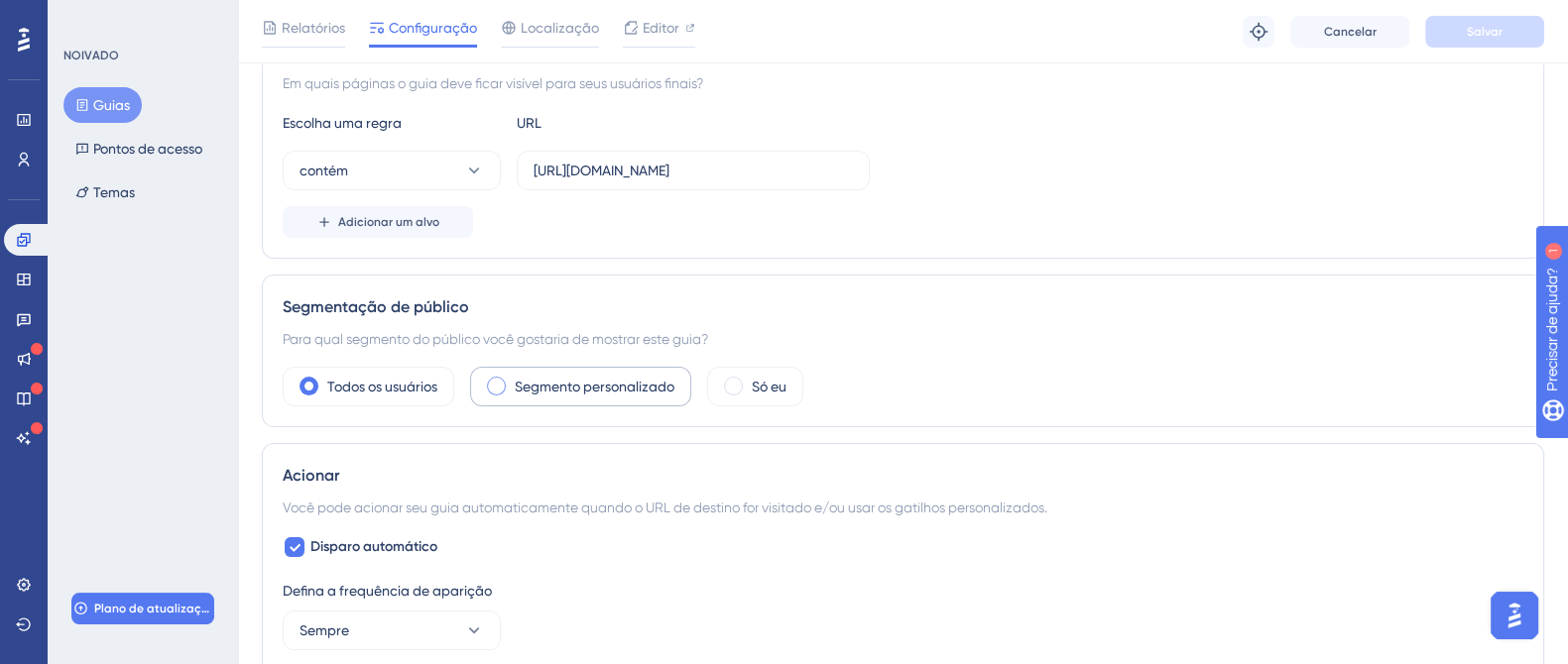 click on "Segmento personalizado" at bounding box center (594, 387) 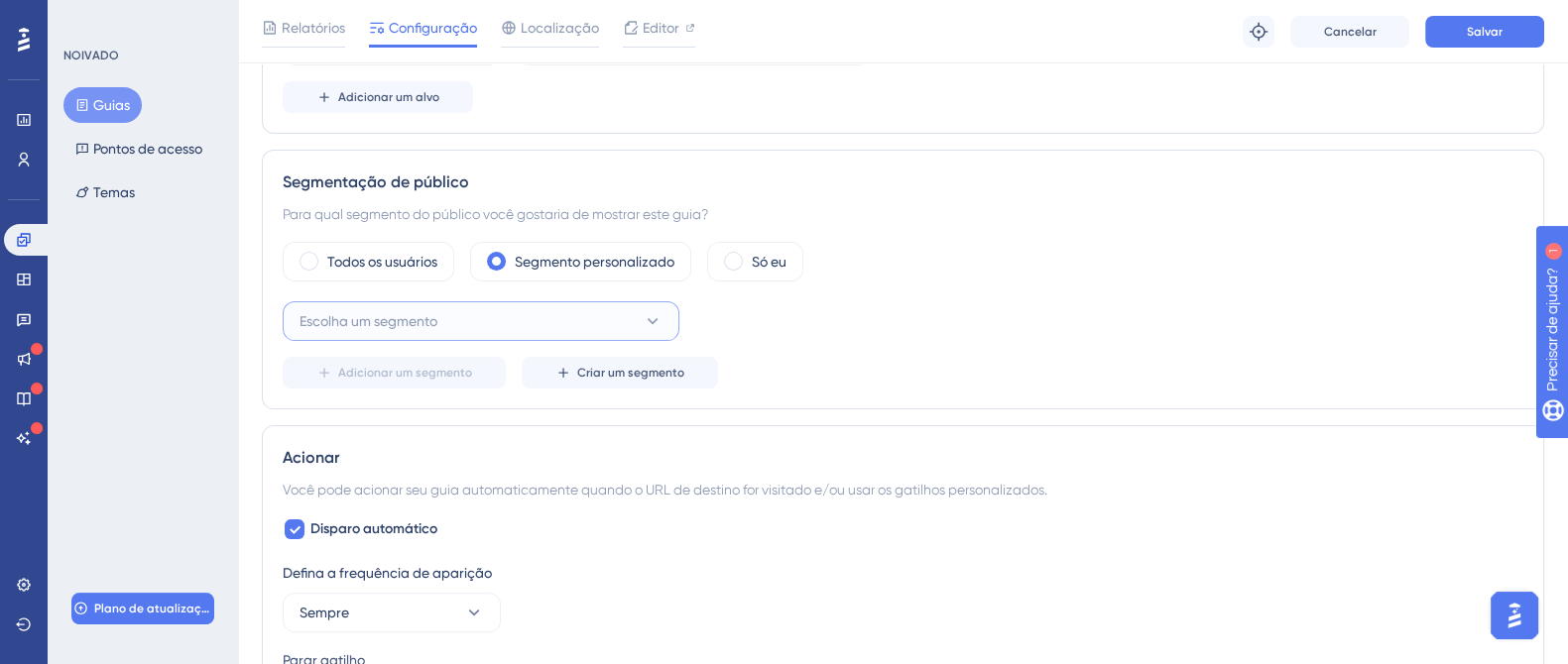 click on "Escolha um segmento" at bounding box center (368, 321) 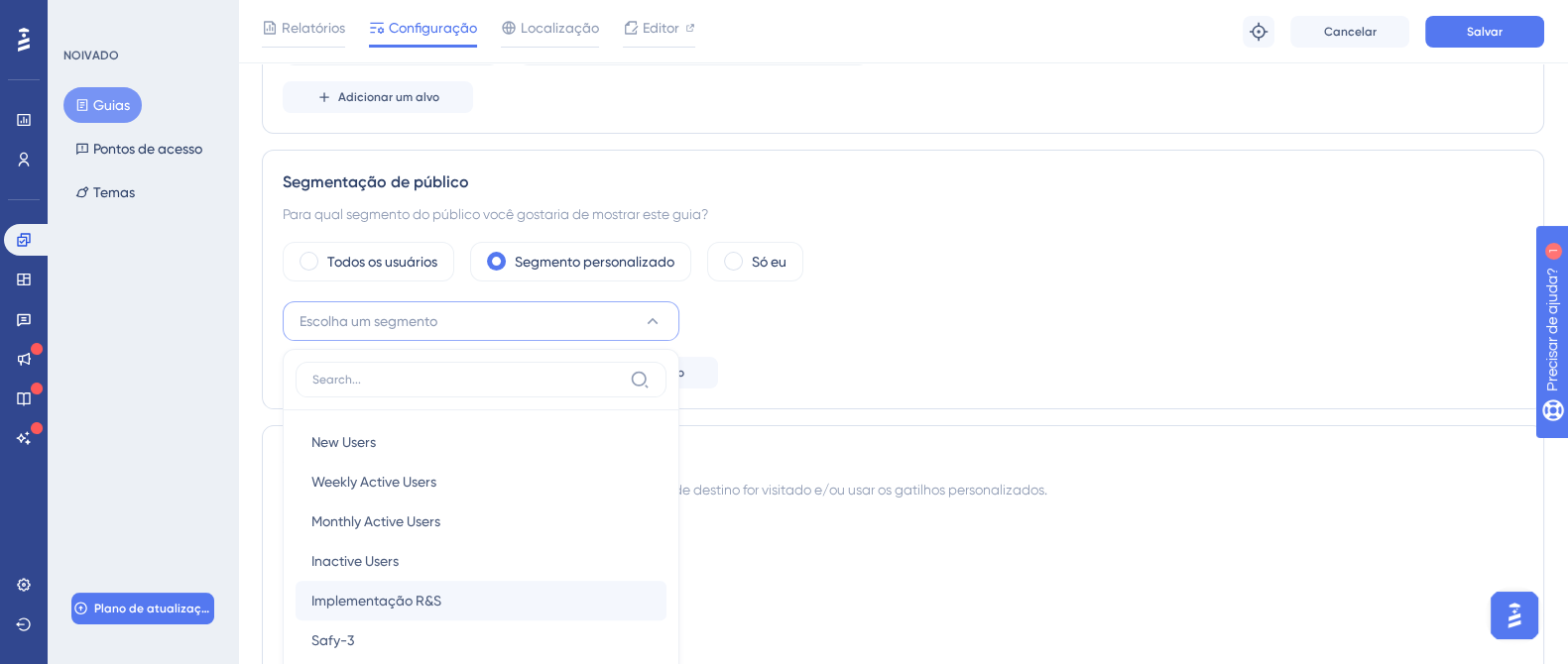scroll, scrollTop: 830, scrollLeft: 0, axis: vertical 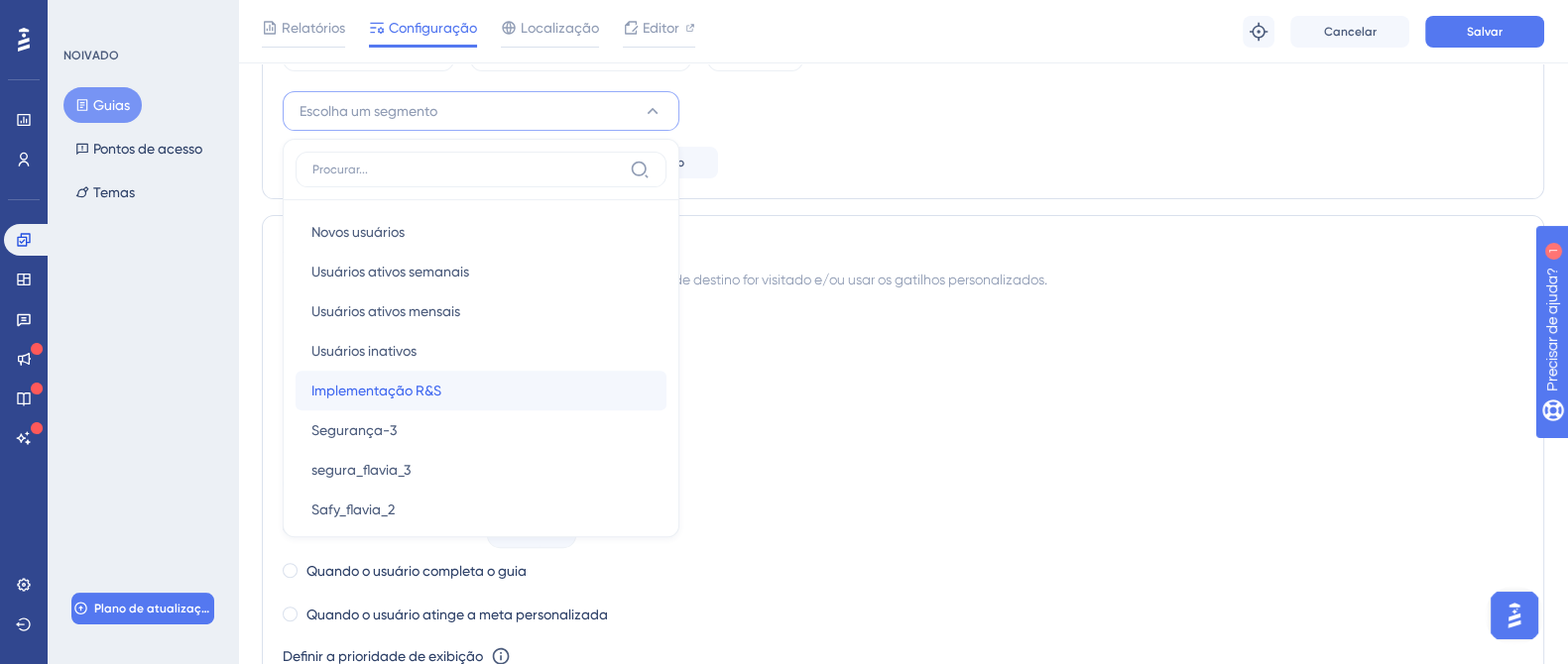 click on "Implementação R&S" at bounding box center (376, 390) 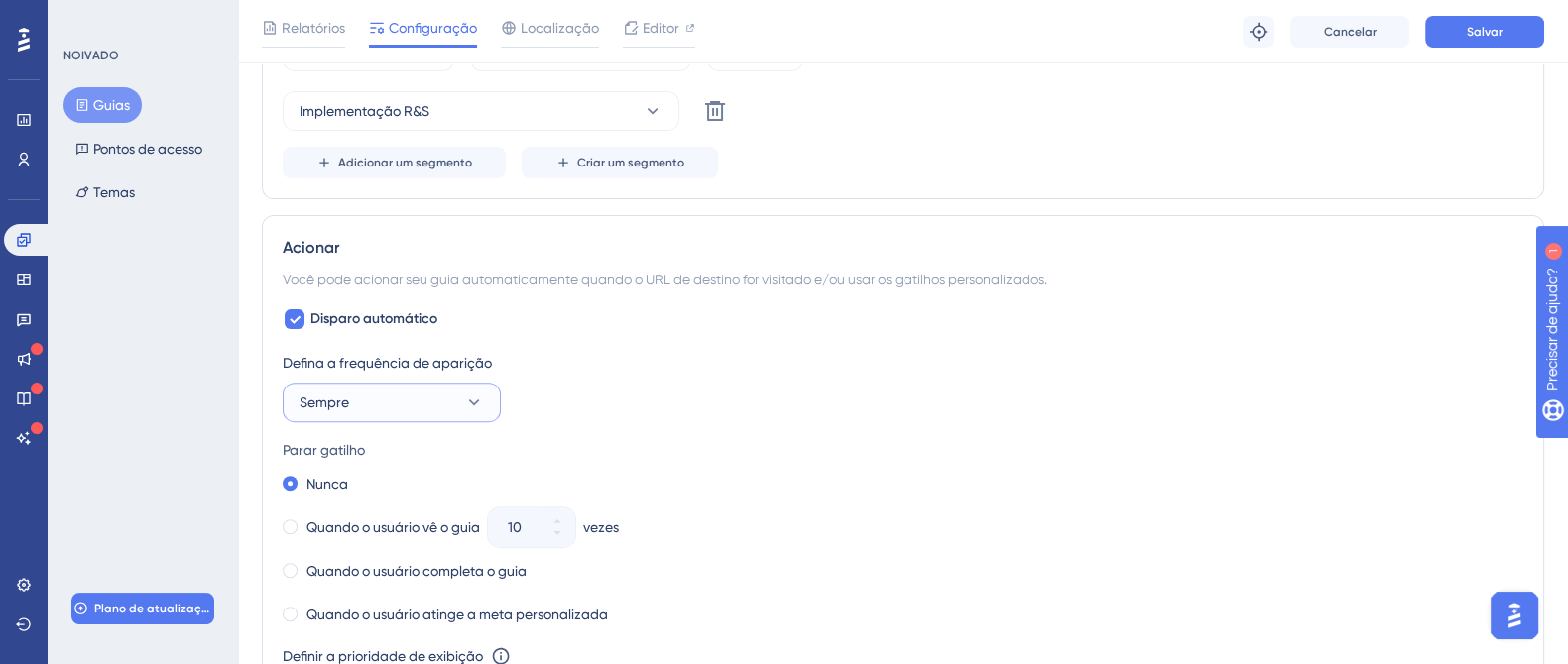 click on "Sempre" at bounding box center [392, 402] 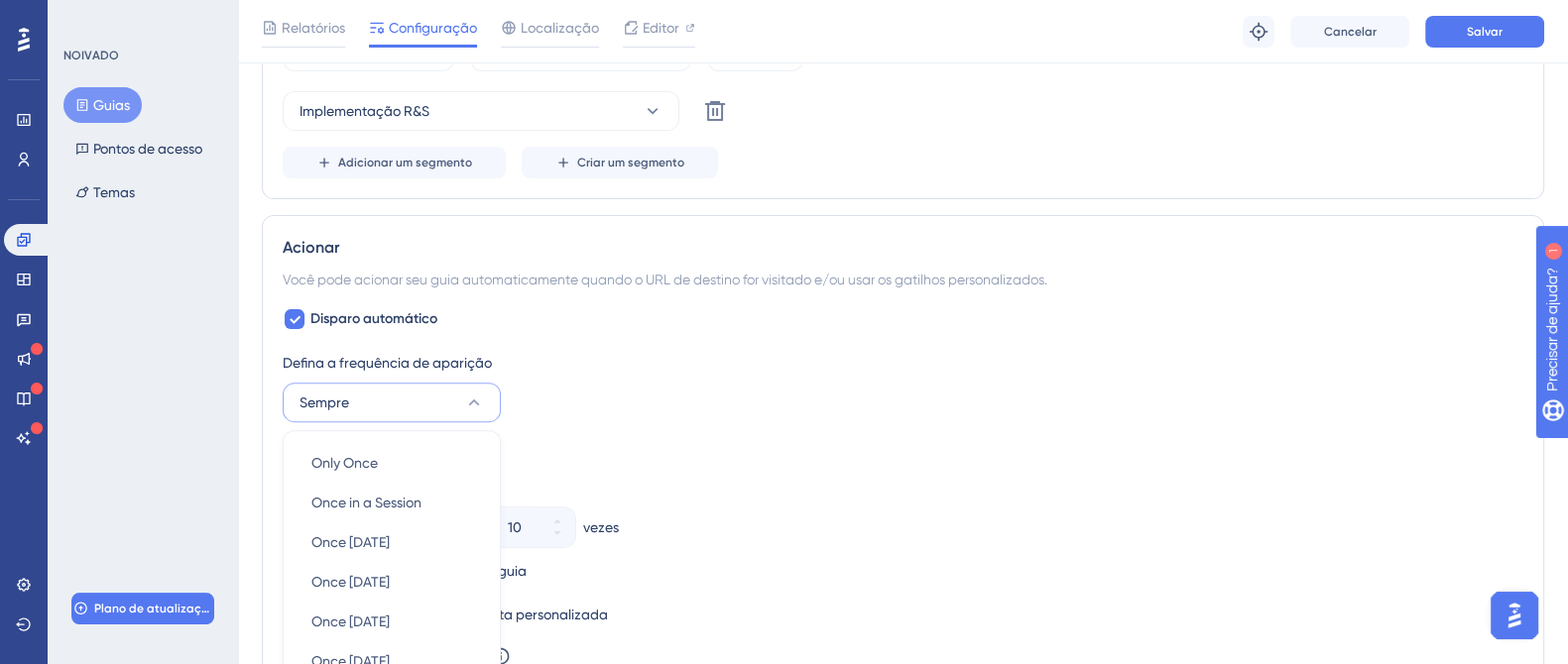 scroll, scrollTop: 1074, scrollLeft: 0, axis: vertical 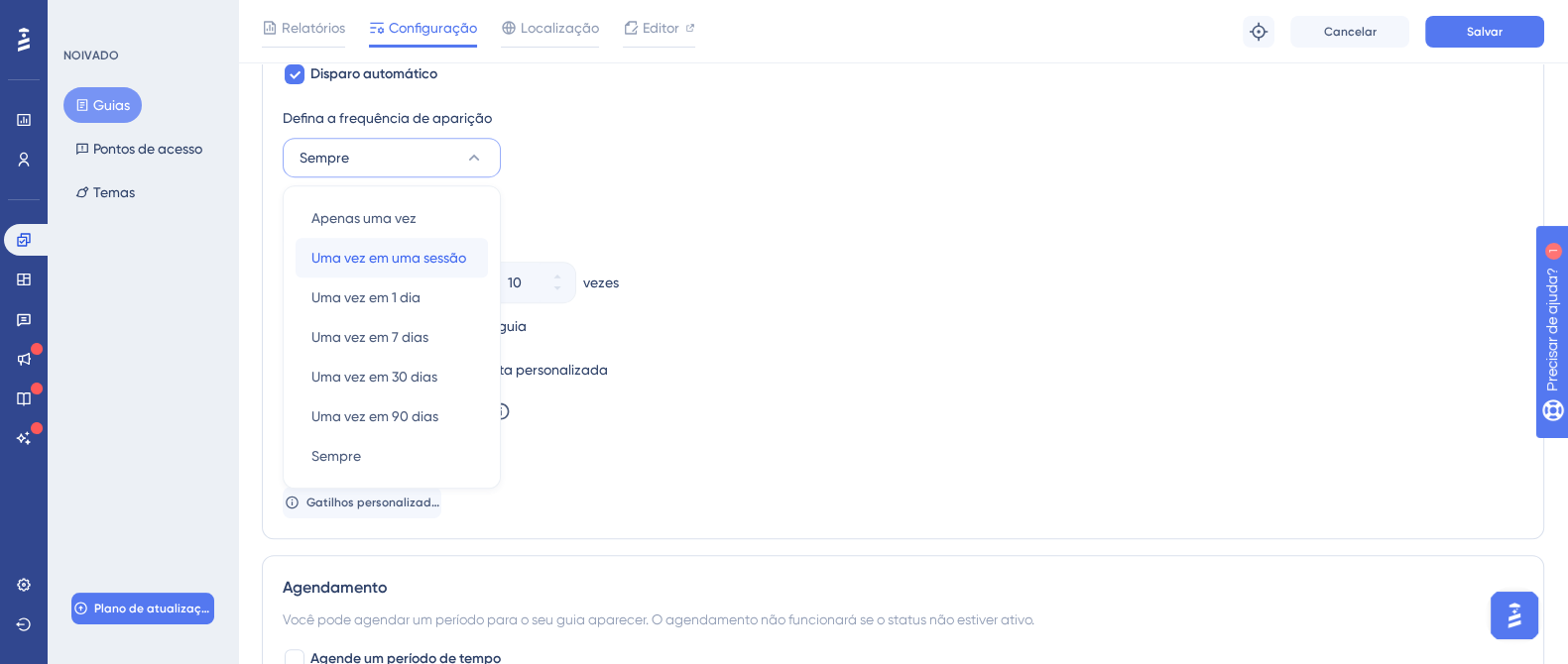 click on "Uma vez em uma sessão" at bounding box center [389, 258] 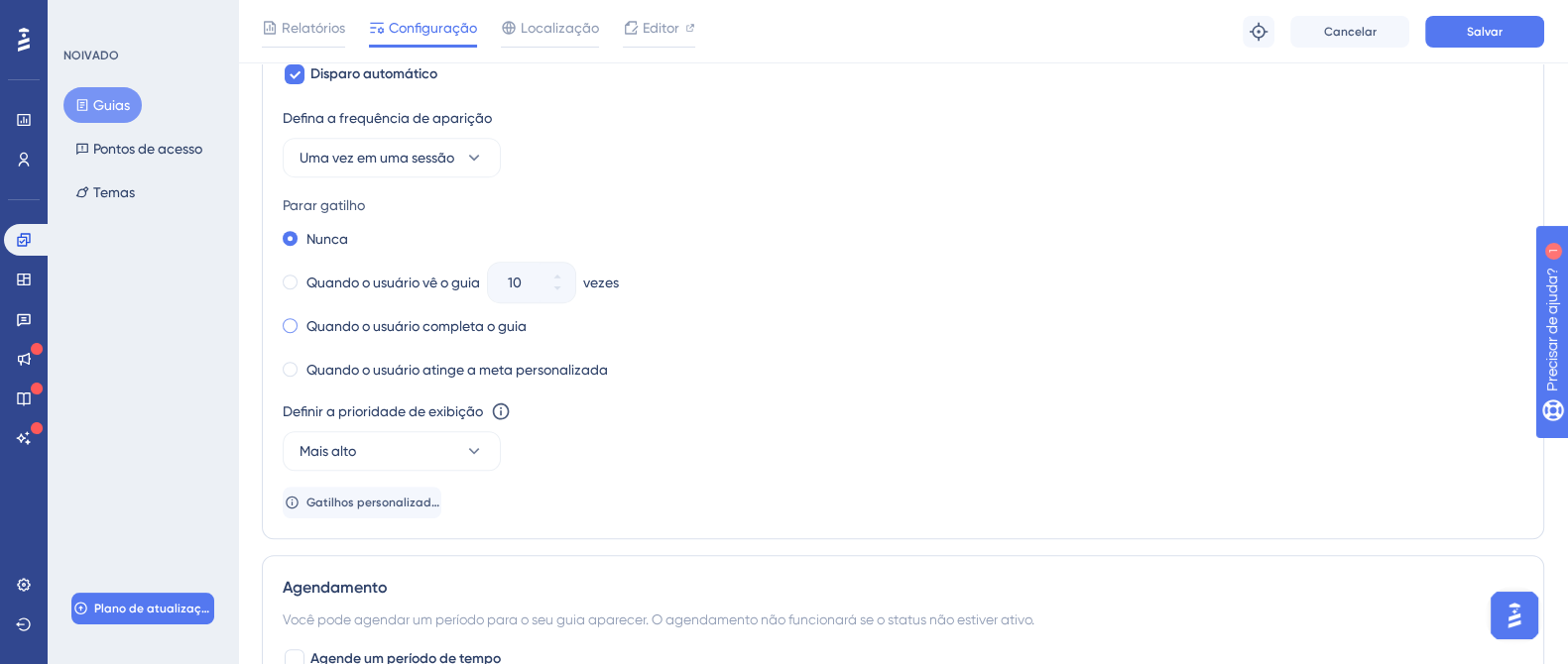 click at bounding box center (290, 325) 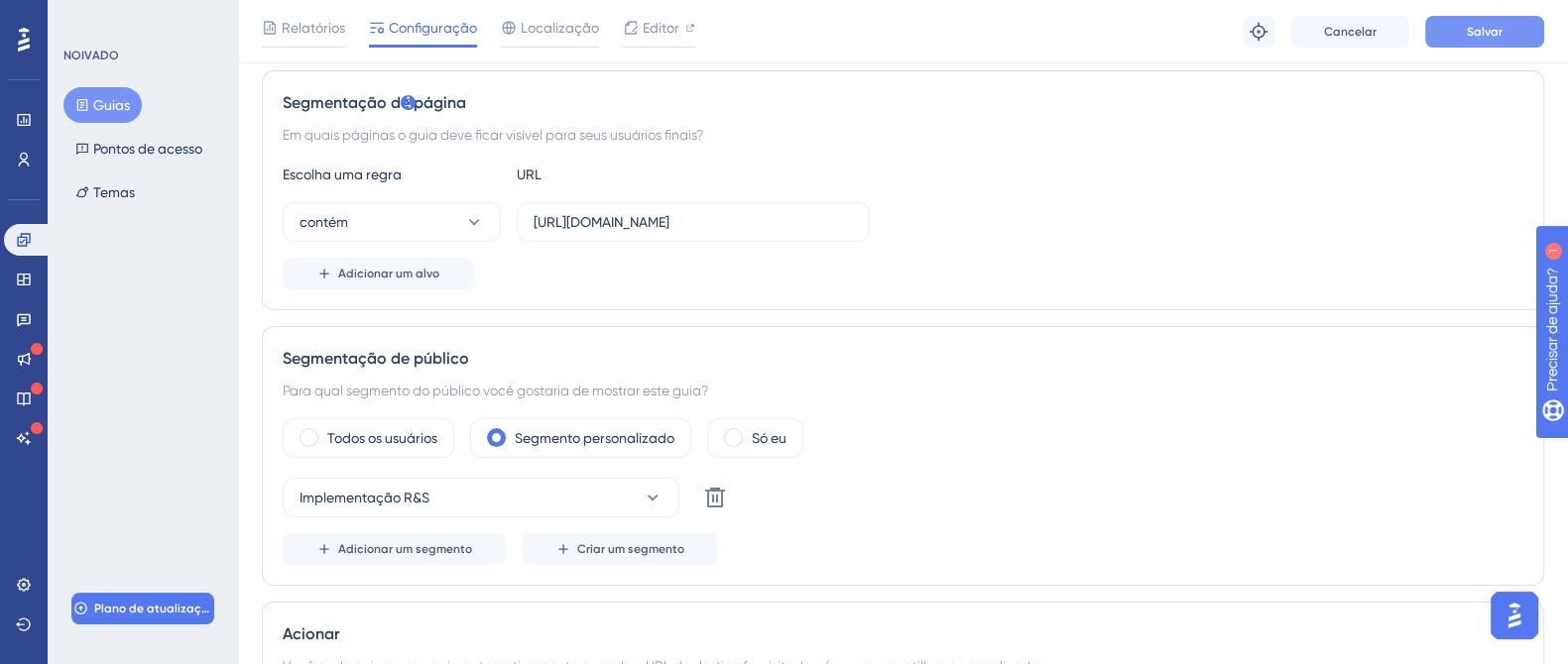 scroll, scrollTop: 394, scrollLeft: 0, axis: vertical 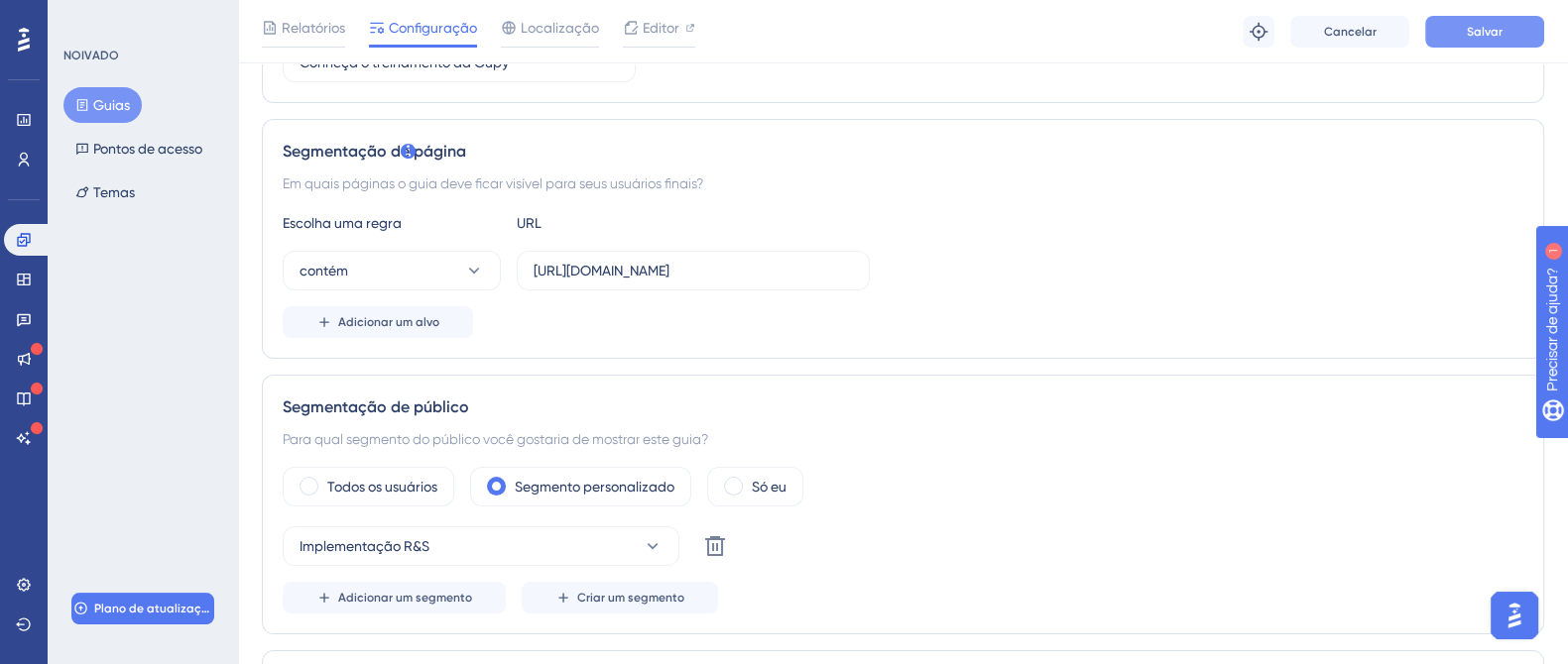click on "Salvar" at bounding box center [1485, 32] 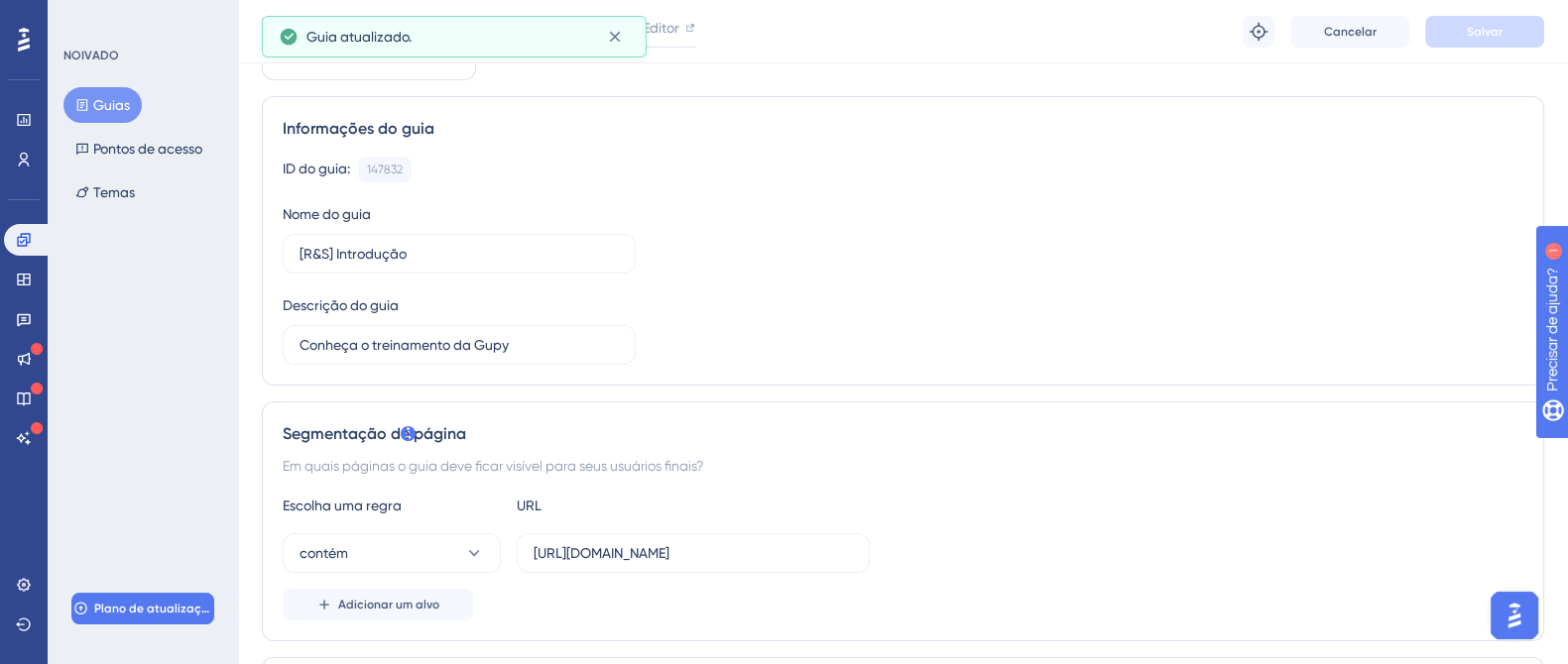 scroll, scrollTop: 0, scrollLeft: 0, axis: both 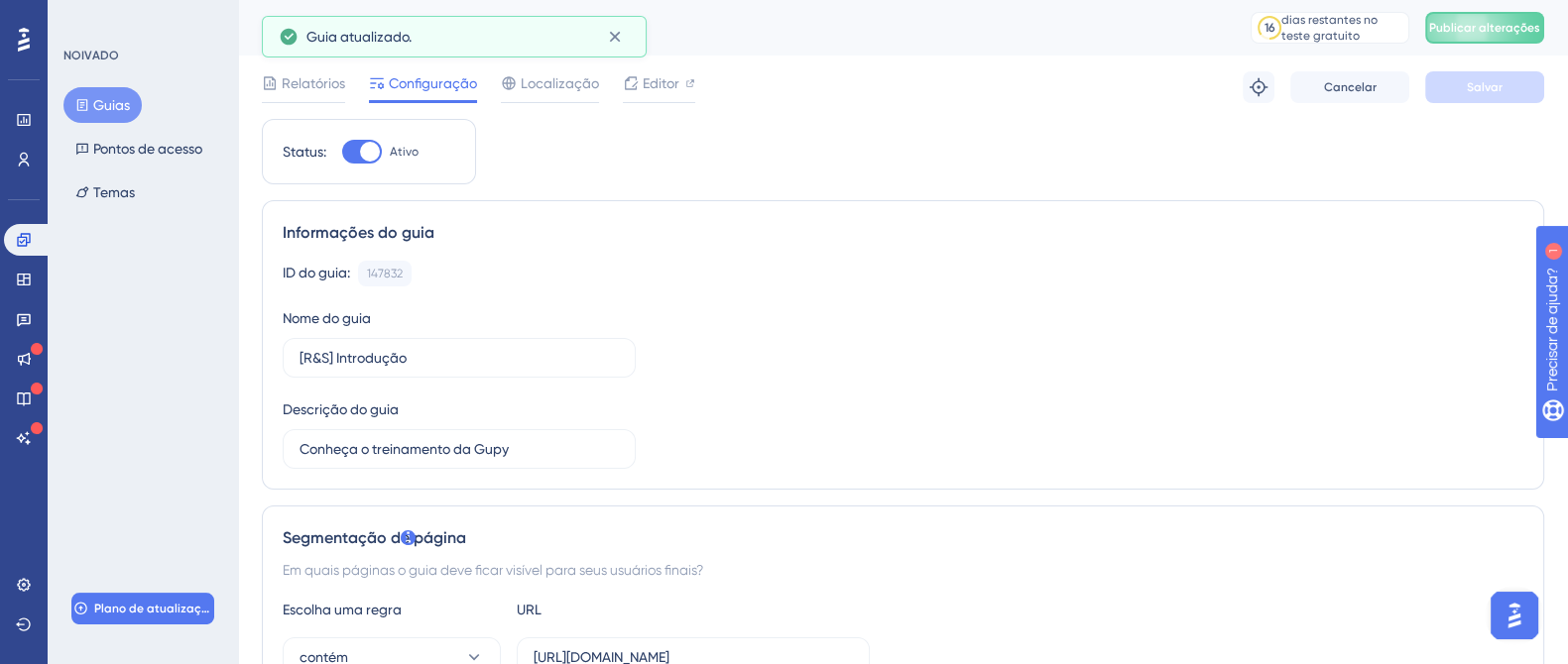 click on "Guias" at bounding box center [111, 105] 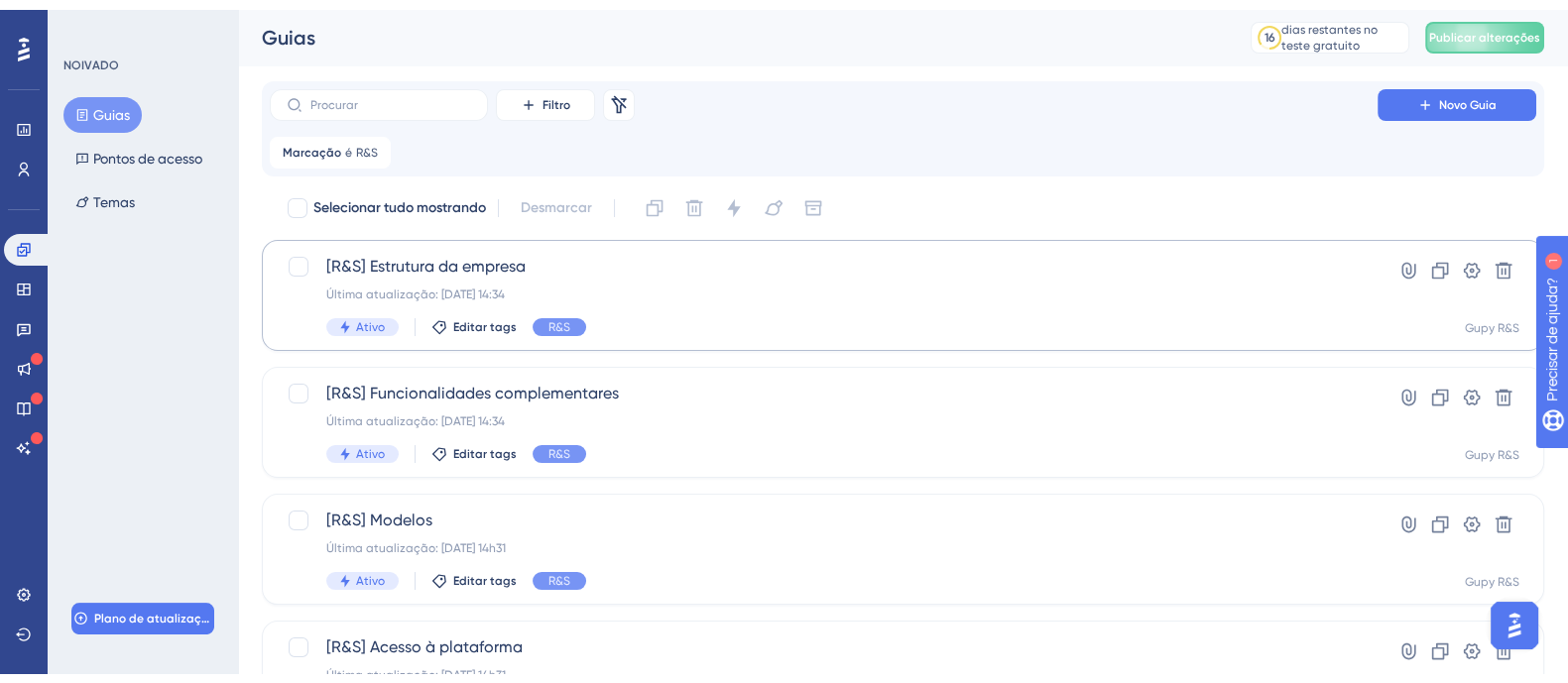 scroll, scrollTop: 355, scrollLeft: 0, axis: vertical 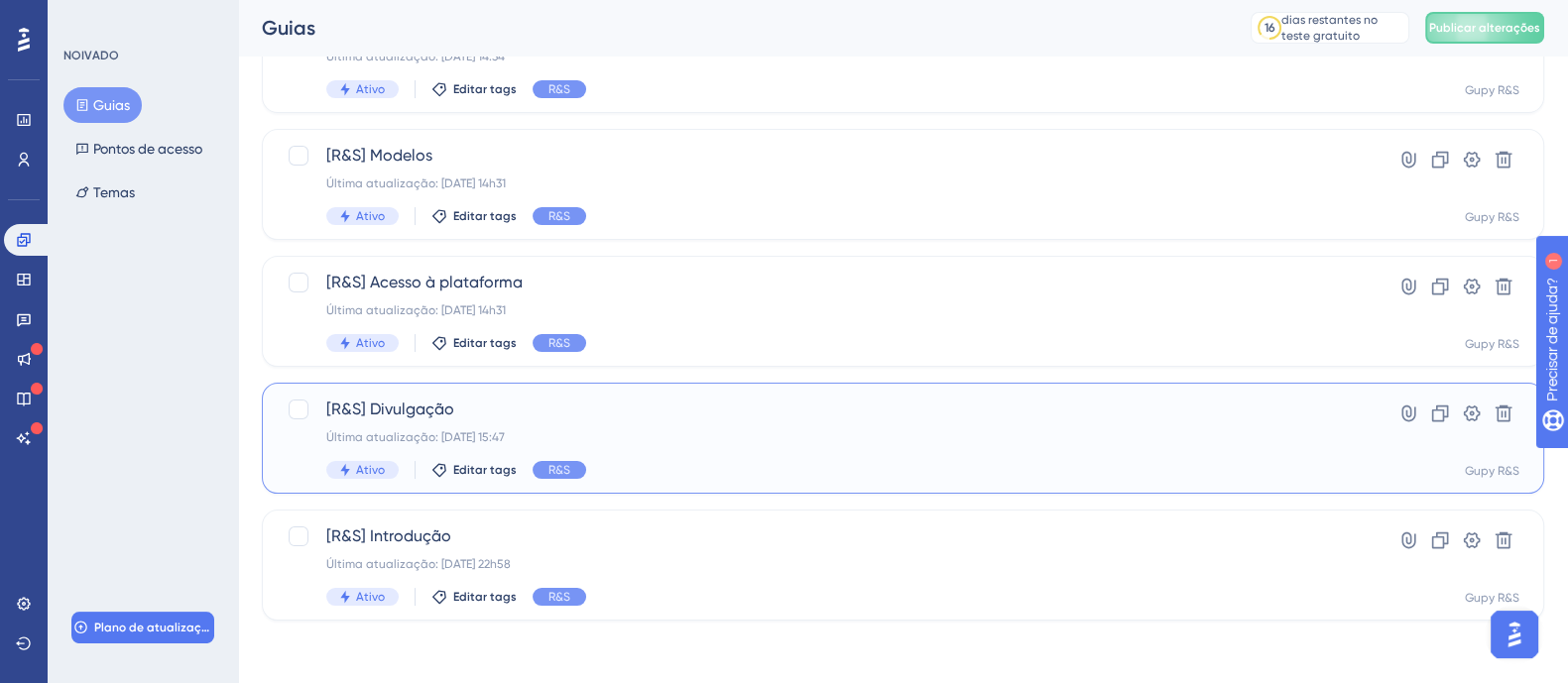 click on "[R&S] Divulgação Última atualização: [DATE] 15:47 Ativo Editar tags R&S" at bounding box center (823, 438) 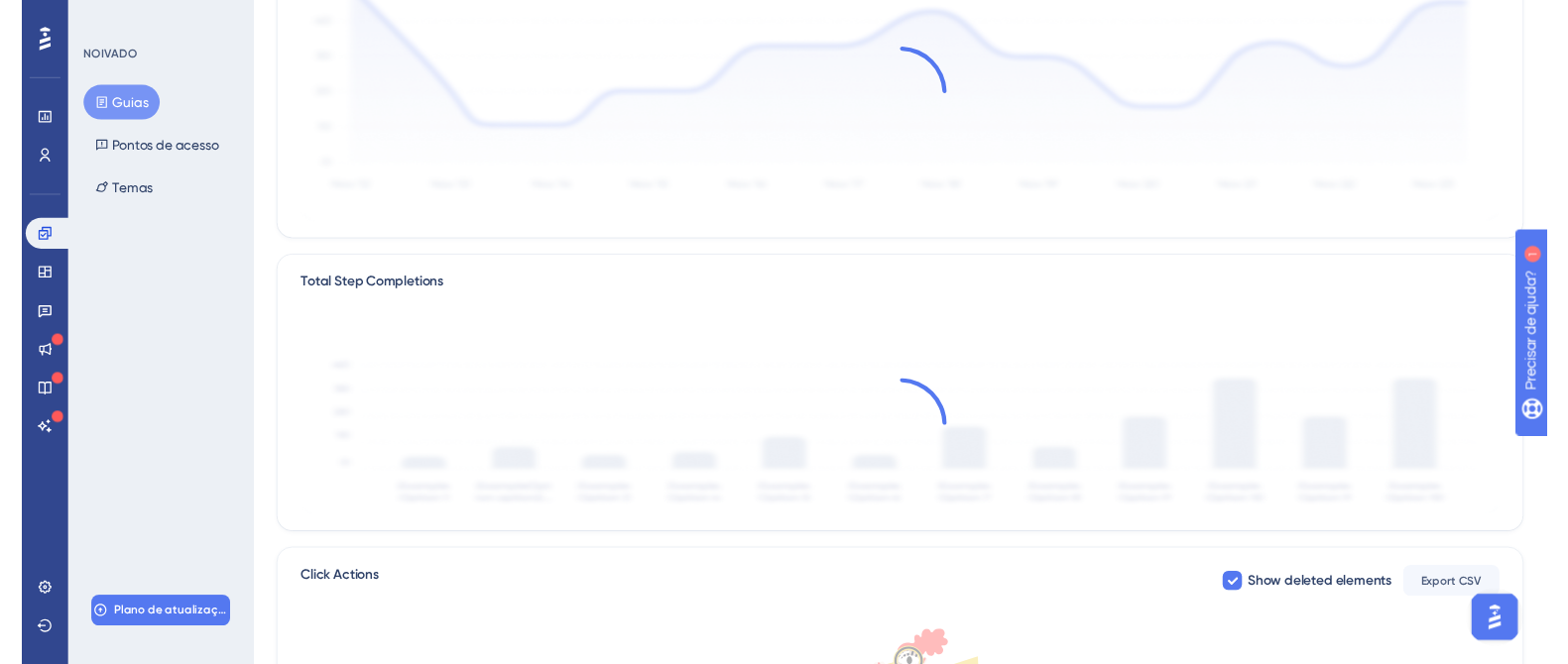 scroll, scrollTop: 0, scrollLeft: 0, axis: both 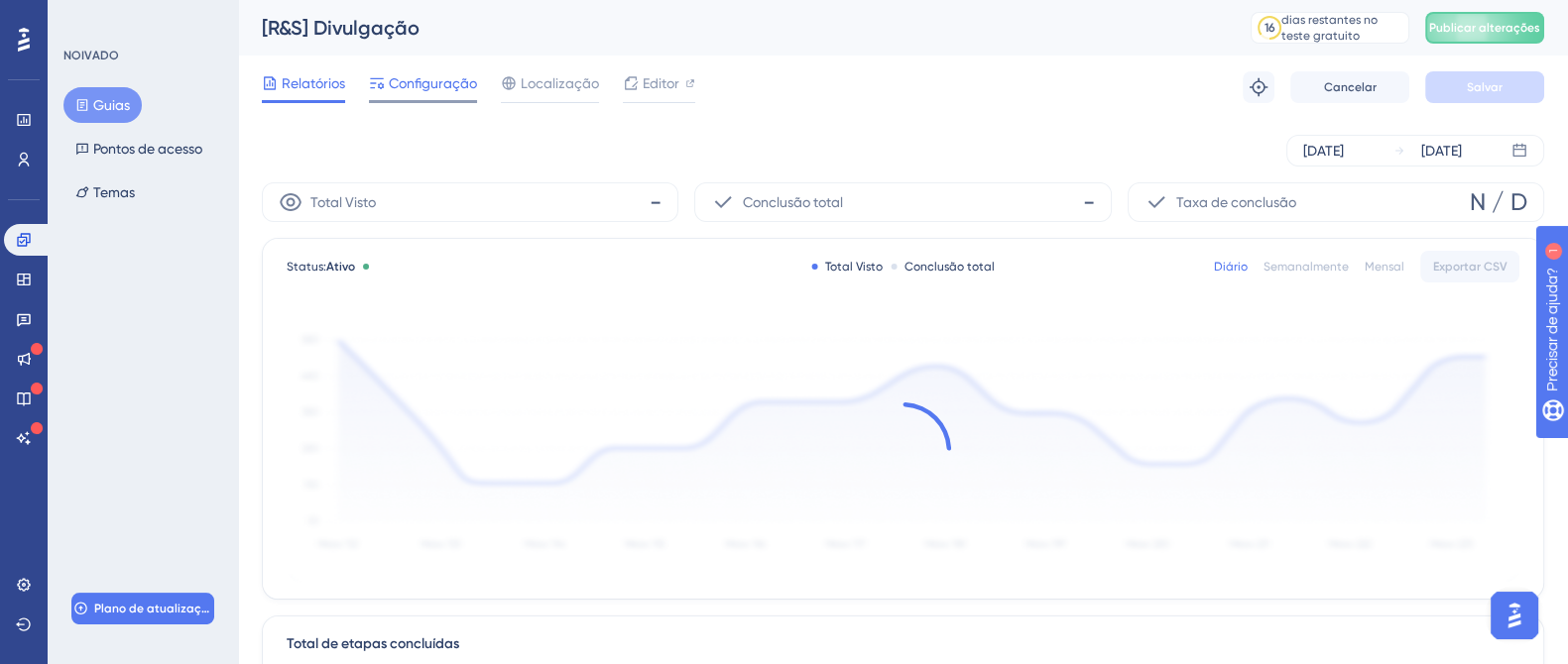 click on "Configuração" at bounding box center [432, 83] 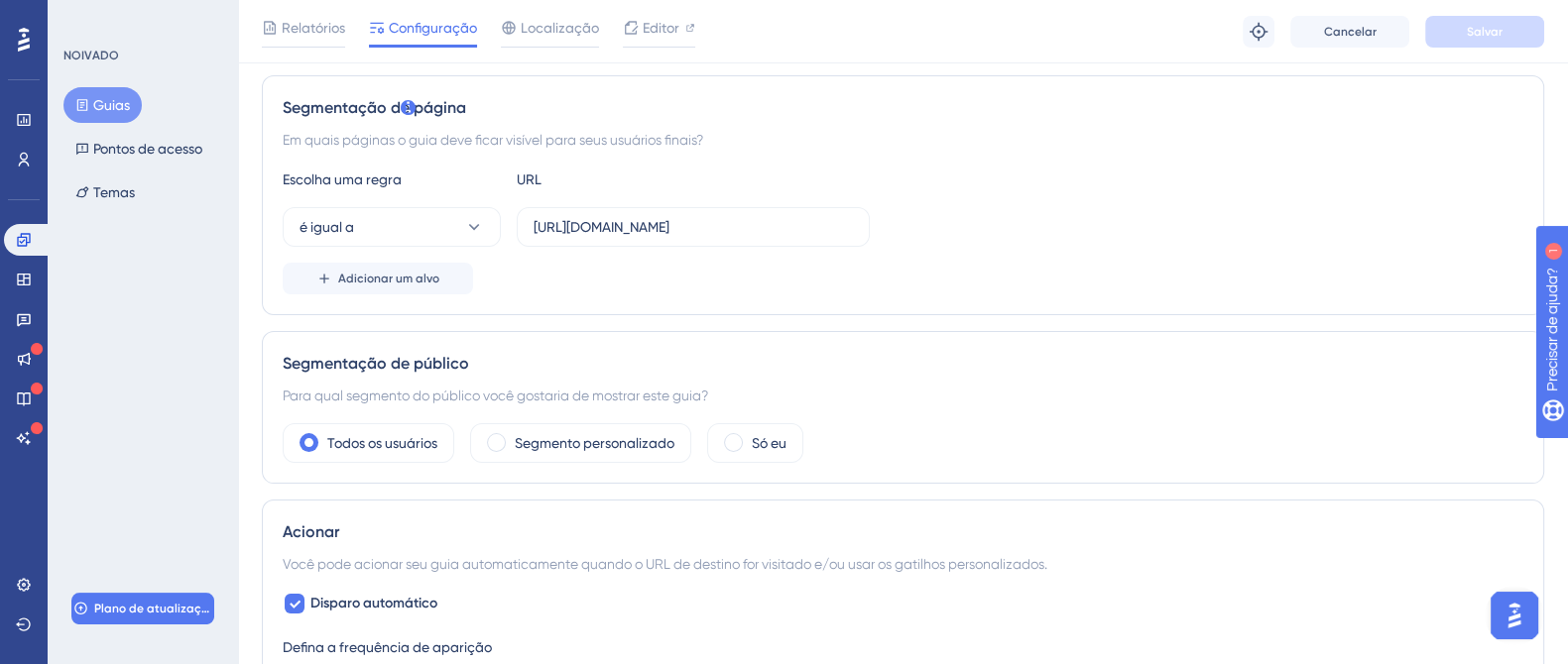 scroll, scrollTop: 495, scrollLeft: 0, axis: vertical 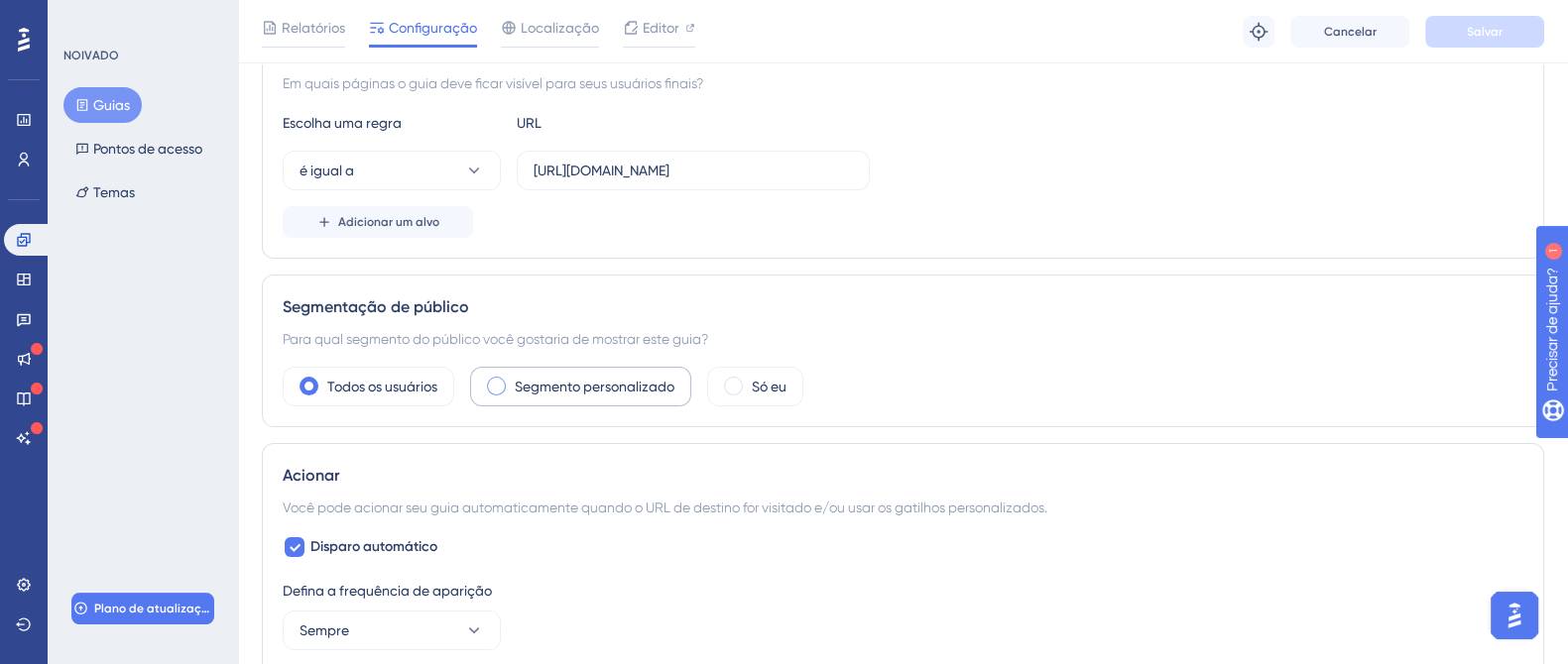 click on "Segmento personalizado" at bounding box center (594, 387) 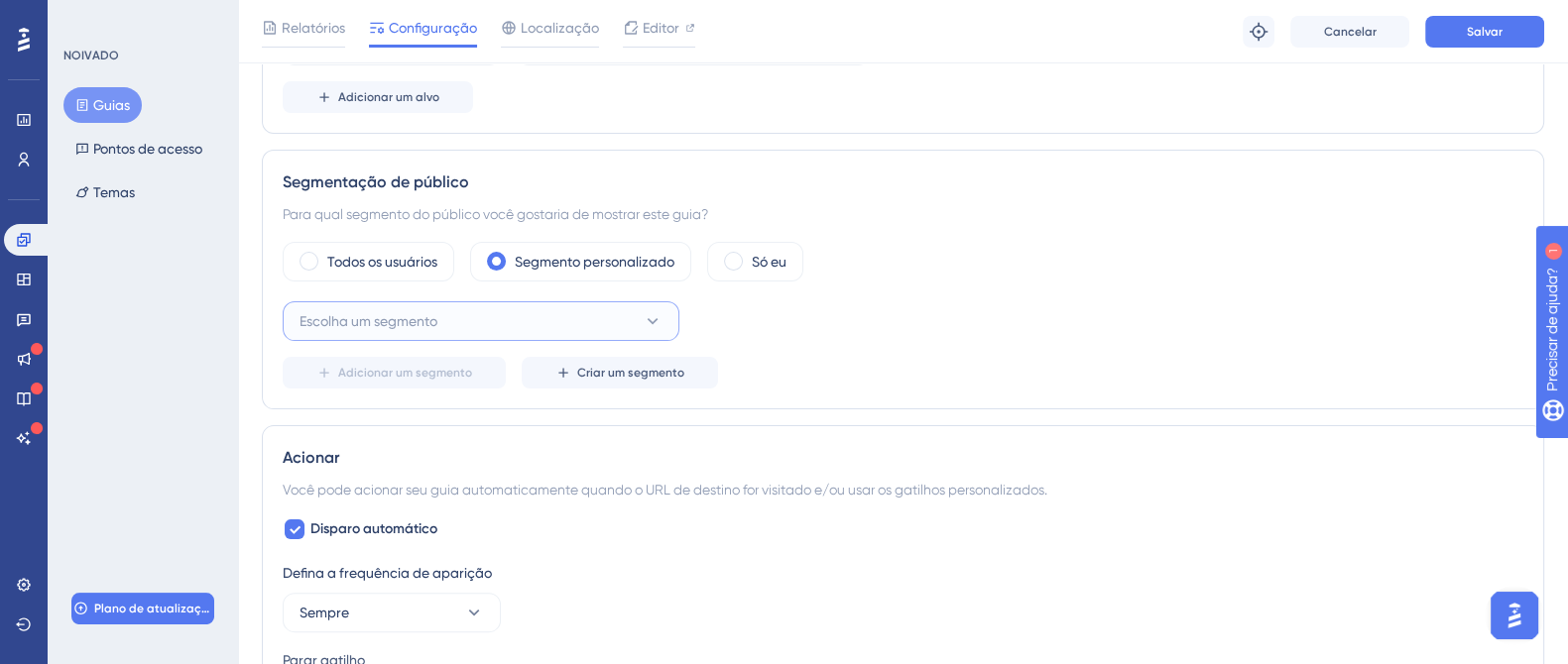 click on "Escolha um segmento" at bounding box center (481, 321) 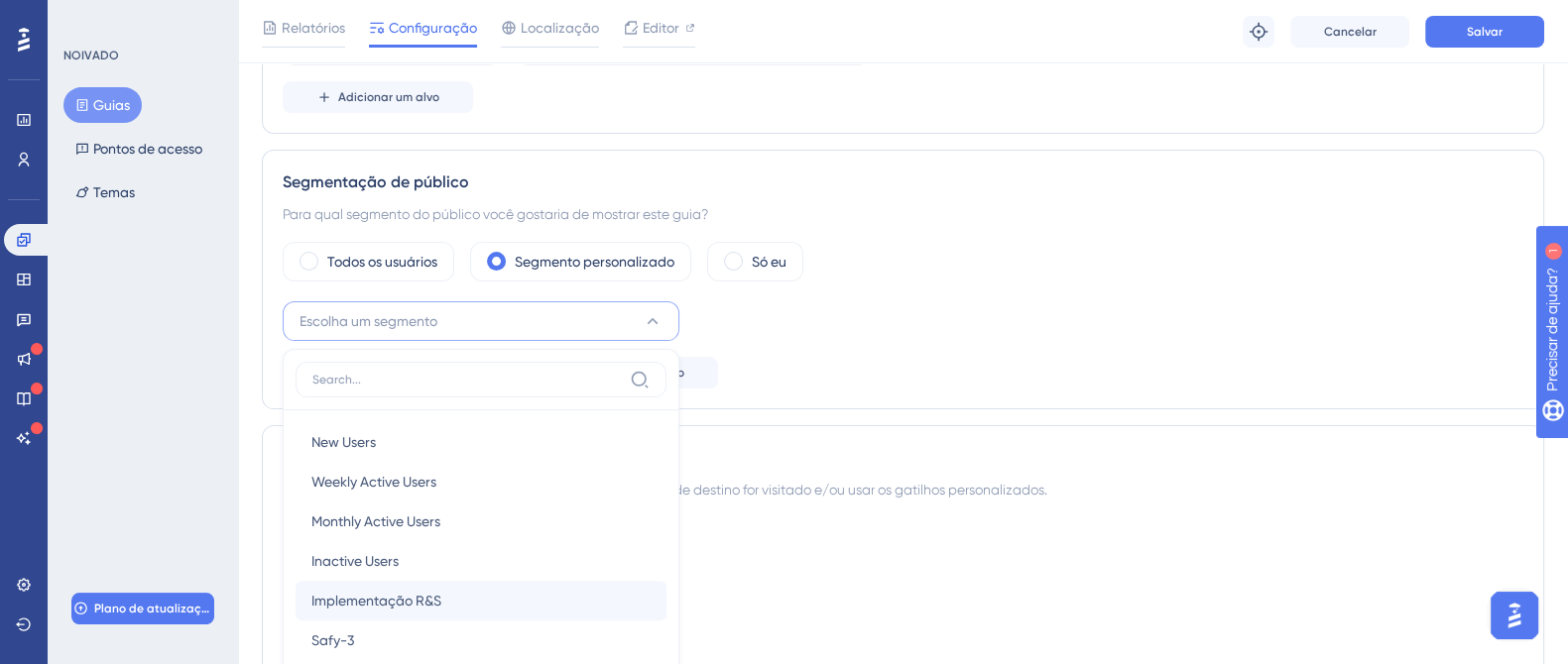 scroll, scrollTop: 832, scrollLeft: 0, axis: vertical 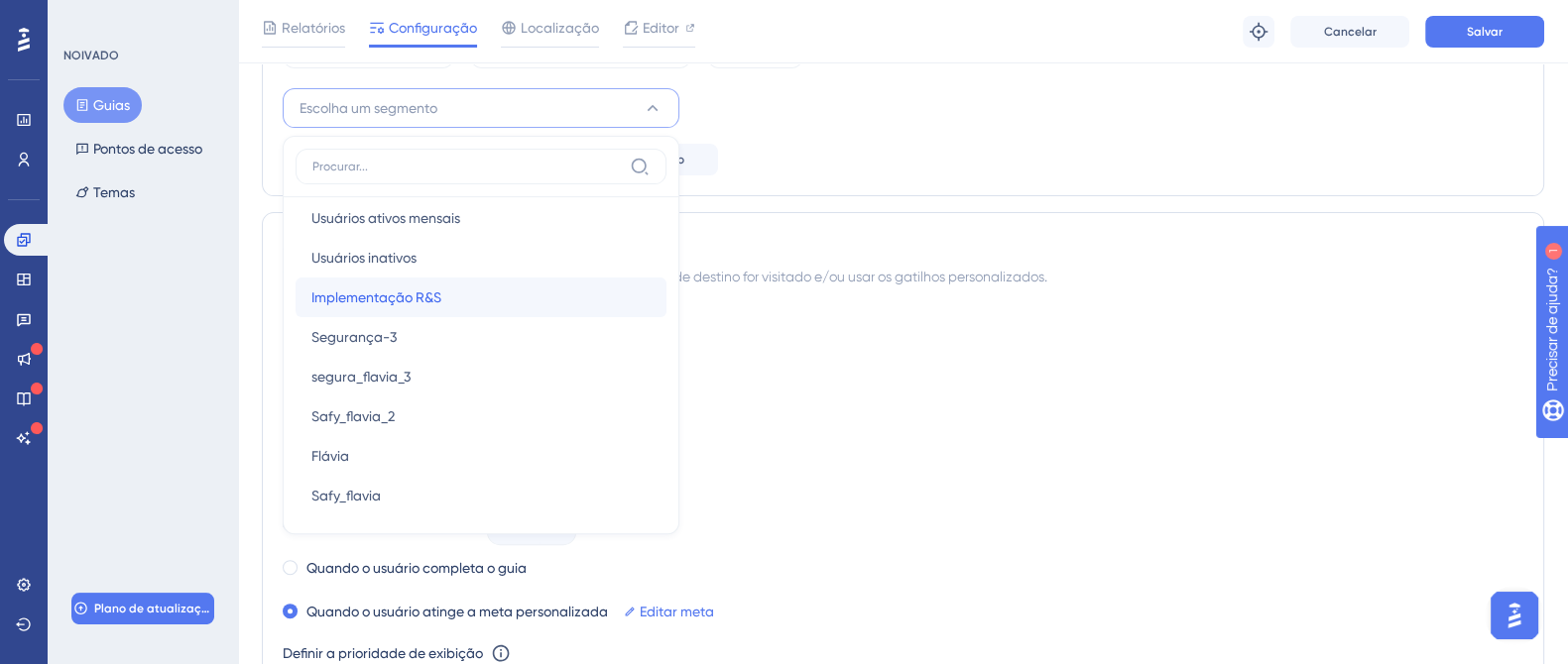 click on "Implementação R&S" at bounding box center [376, 297] 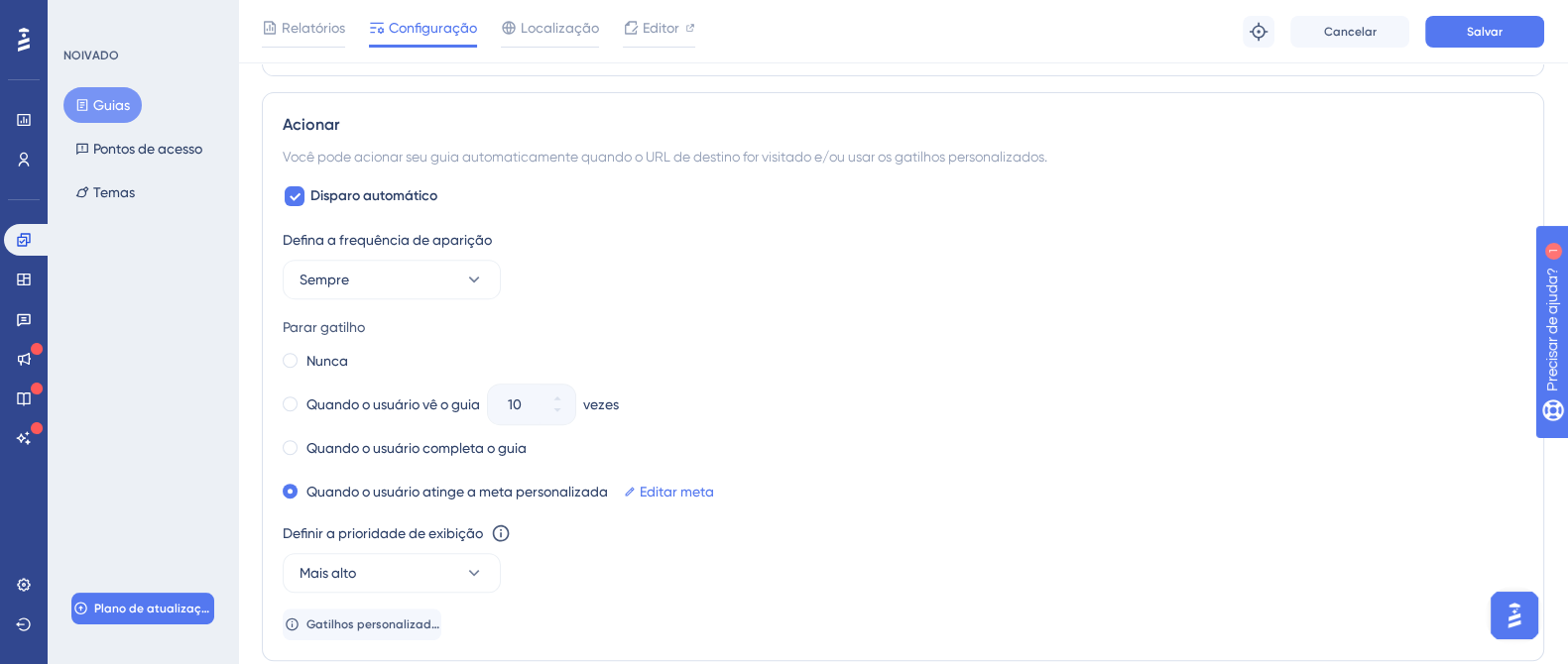 scroll, scrollTop: 956, scrollLeft: 0, axis: vertical 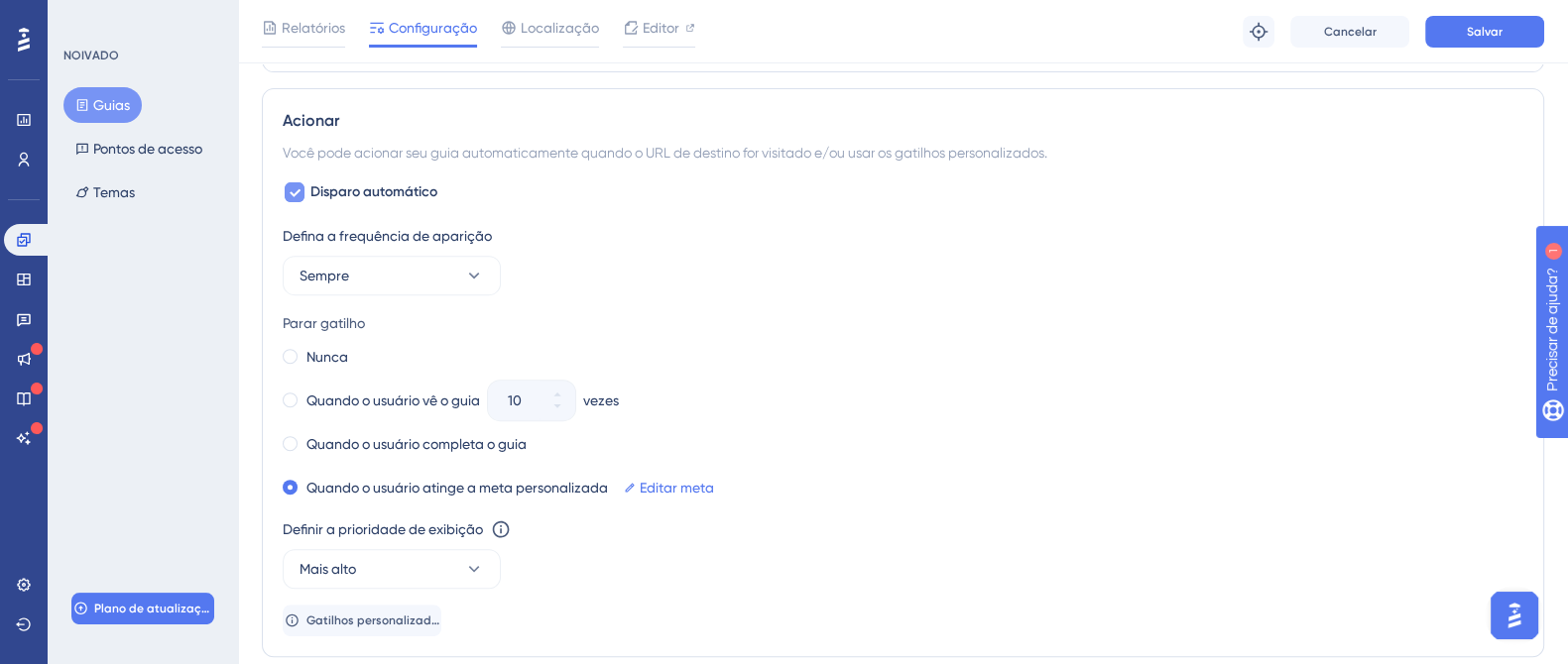 click 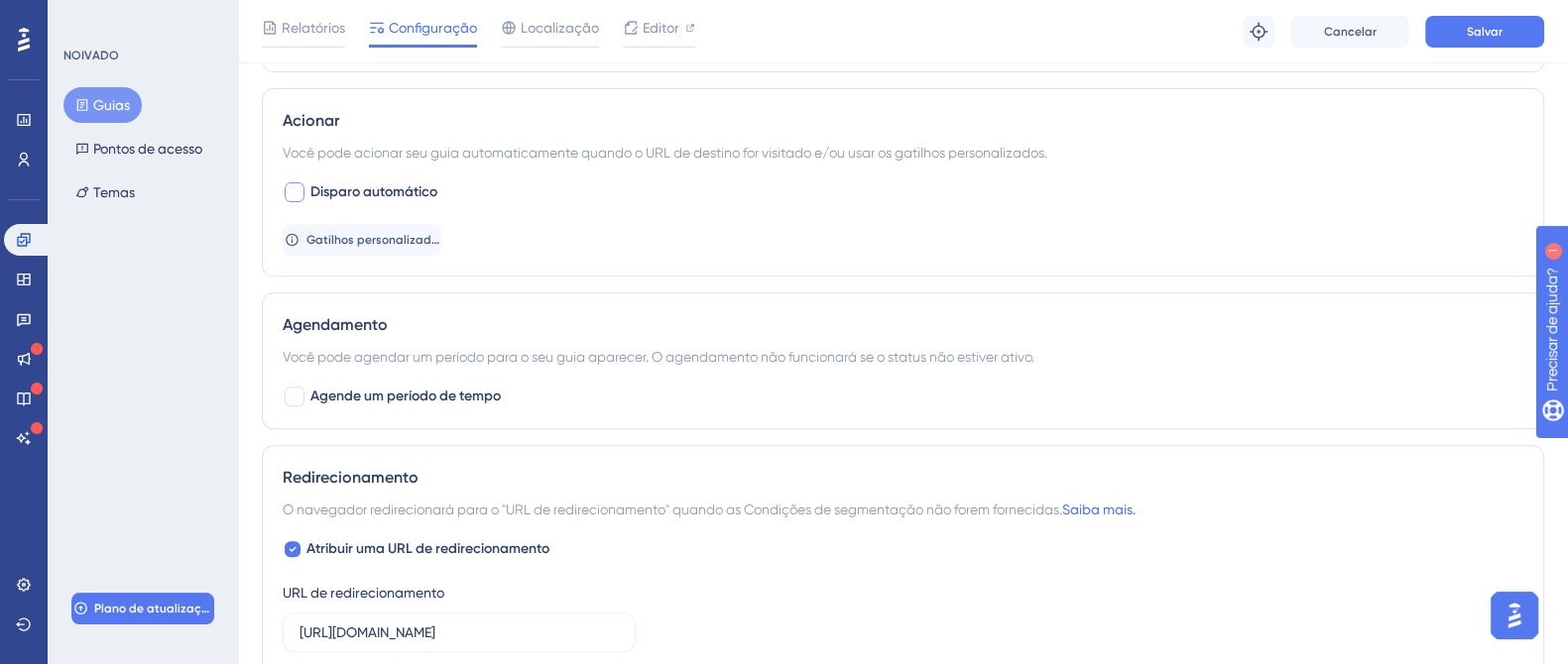 click at bounding box center (295, 192) 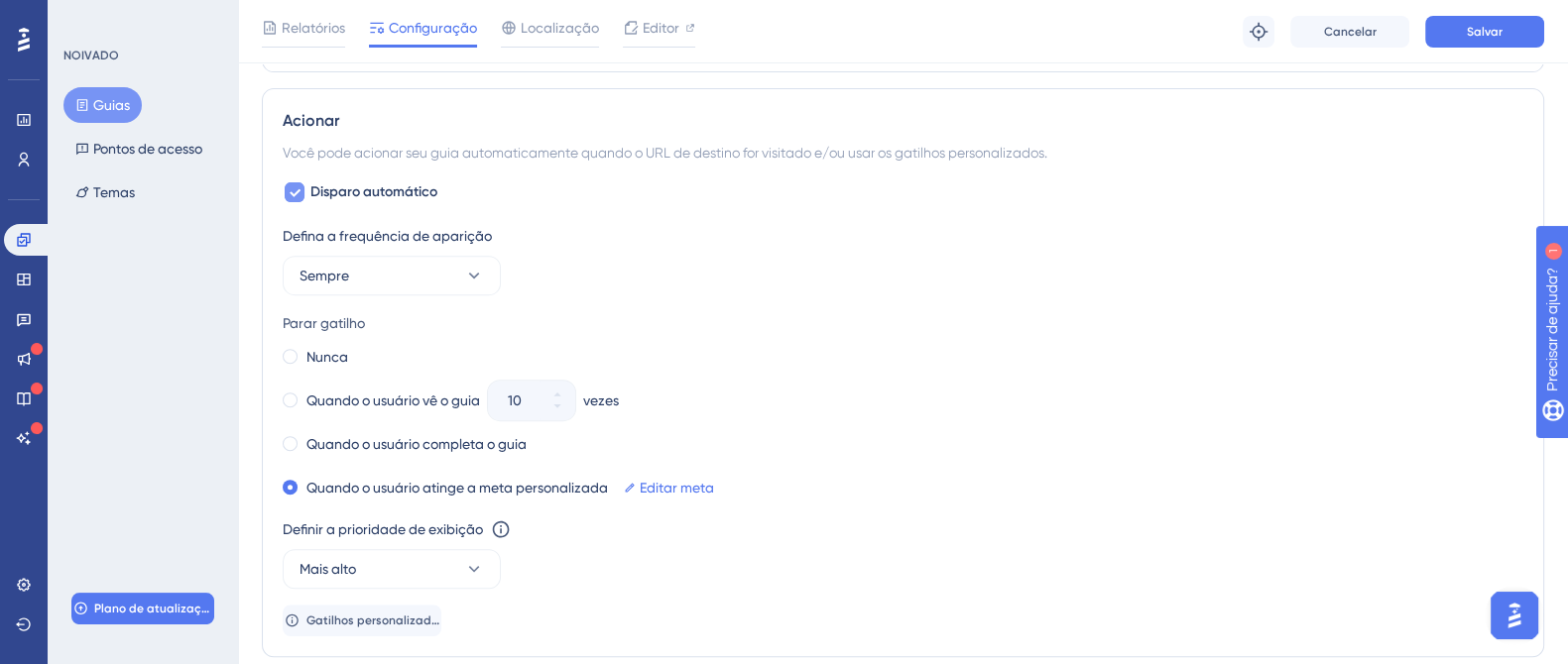 click 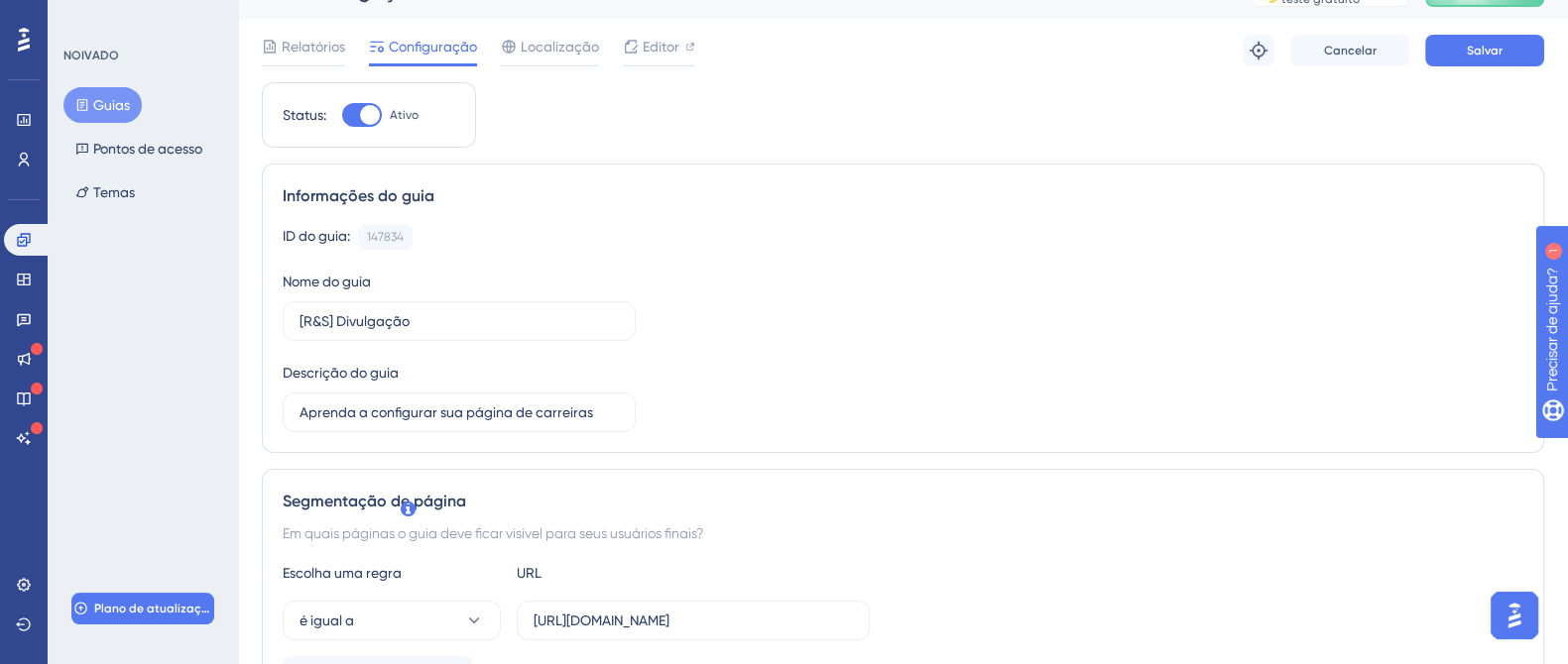 scroll, scrollTop: 0, scrollLeft: 0, axis: both 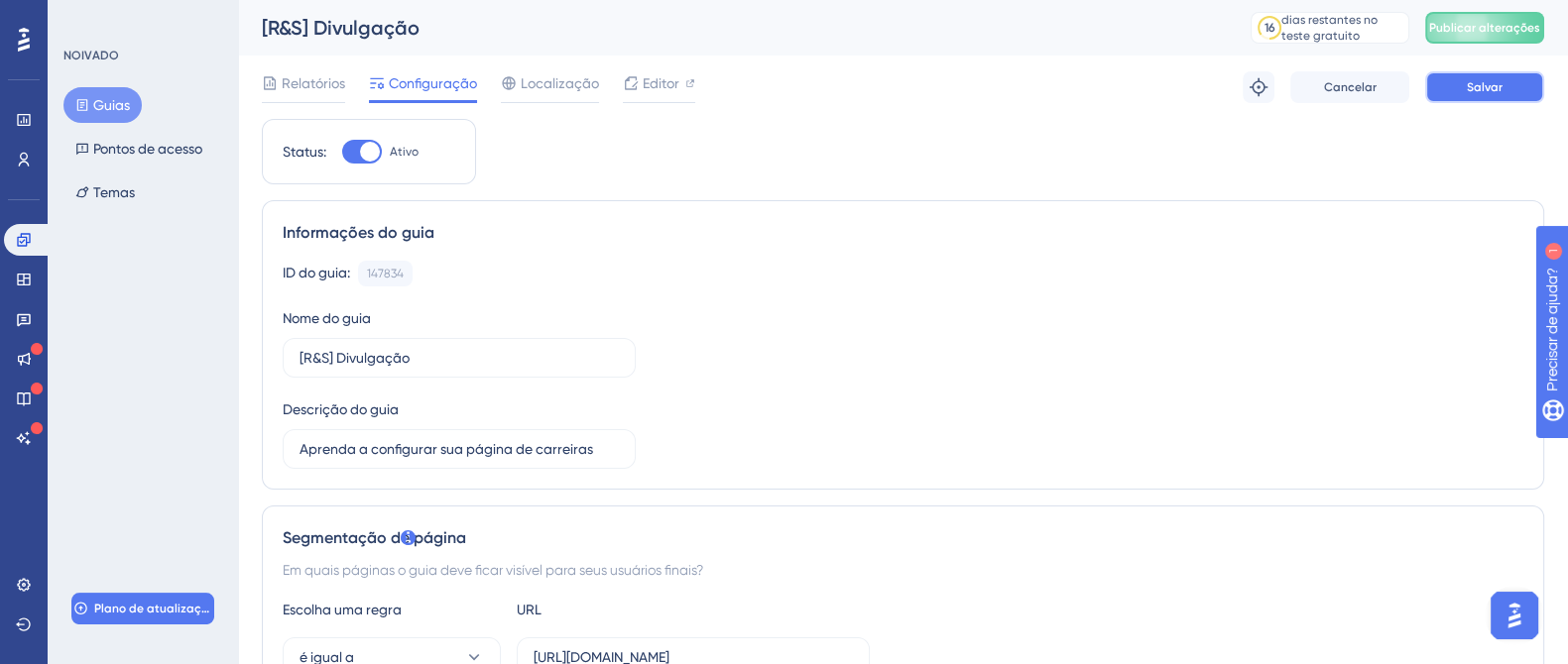 click on "Salvar" at bounding box center [1485, 87] 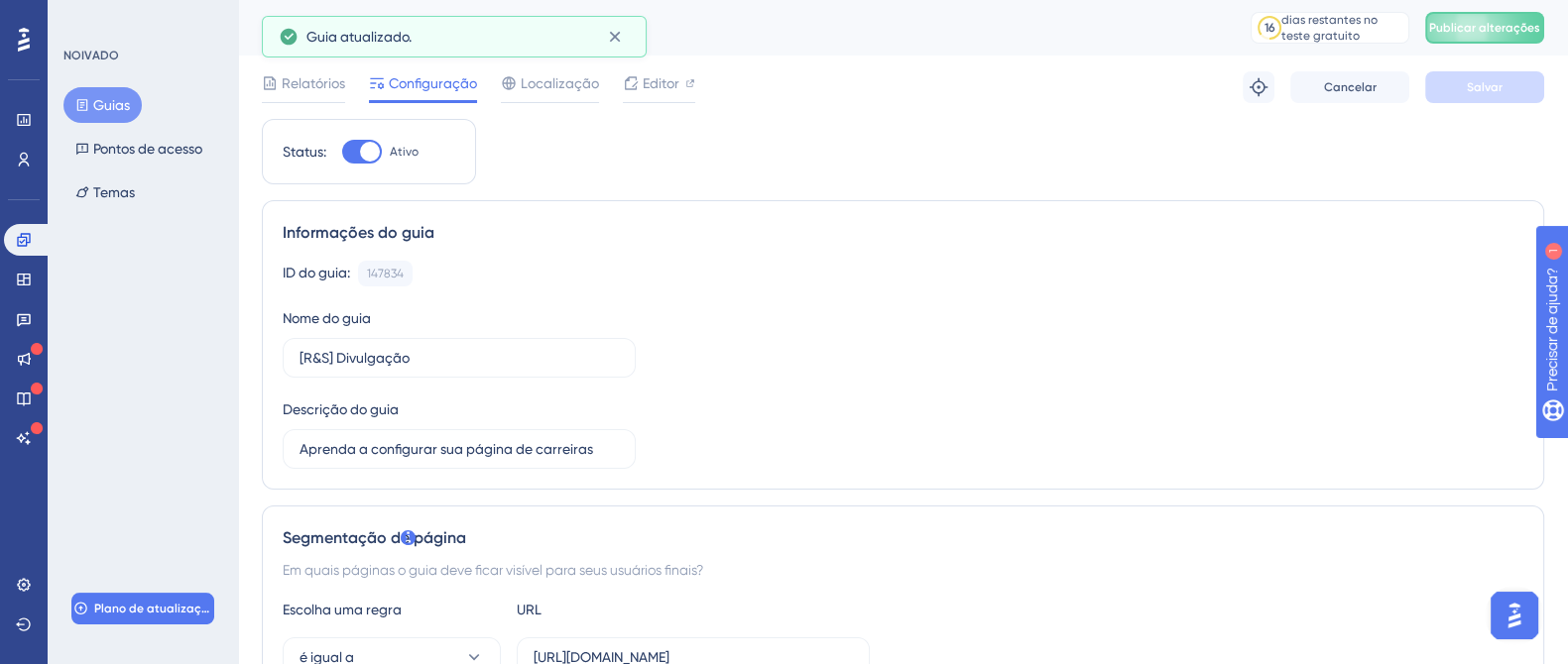 click on "Guias" at bounding box center (102, 105) 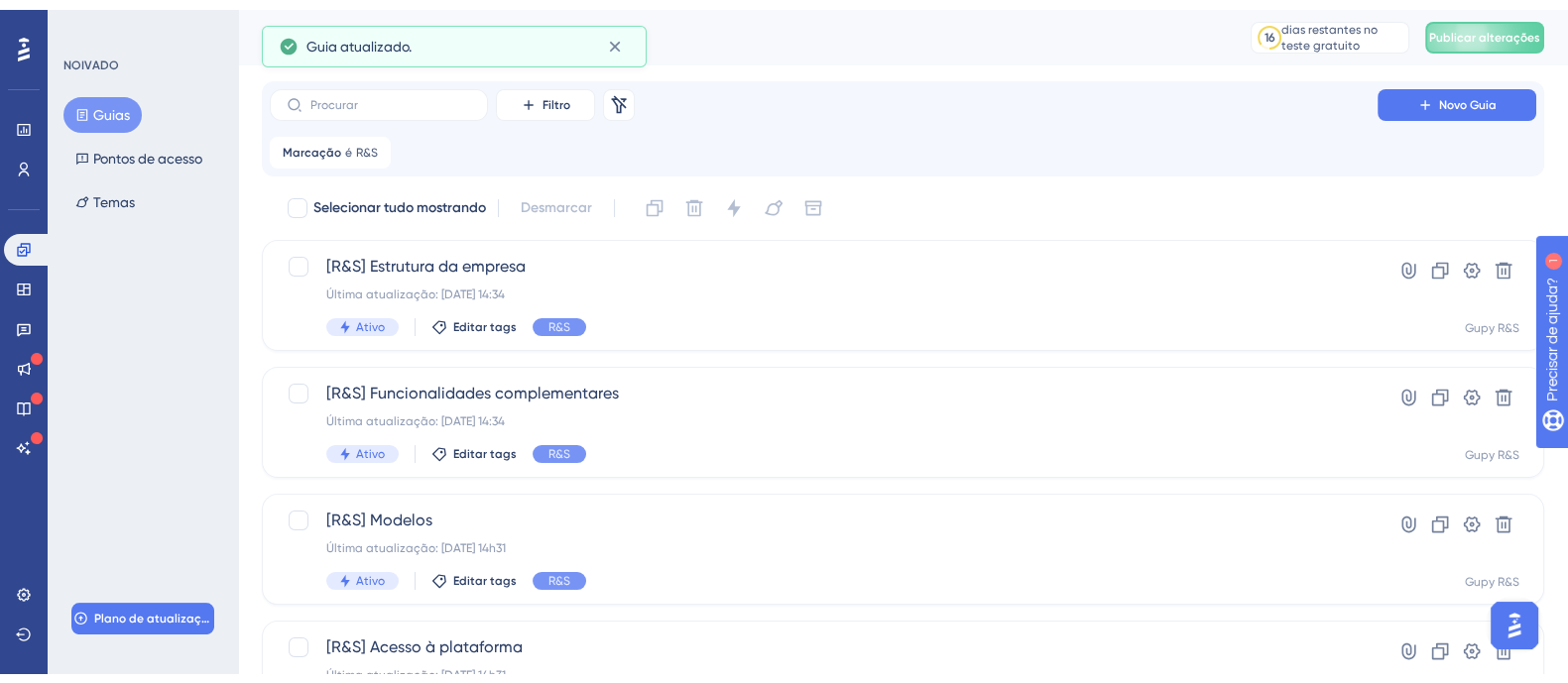 scroll, scrollTop: 355, scrollLeft: 0, axis: vertical 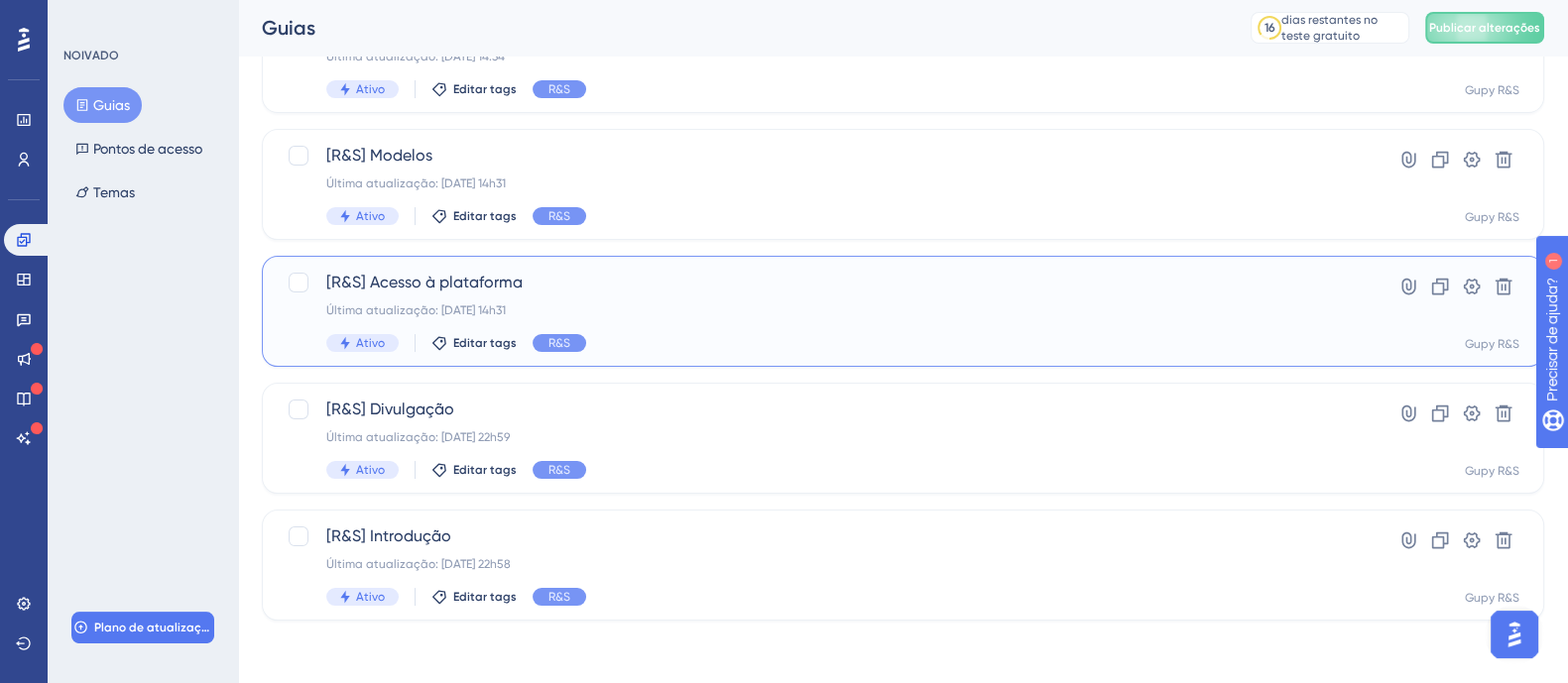 click on "[R&S] Acesso à plataforma" at bounding box center [823, 283] 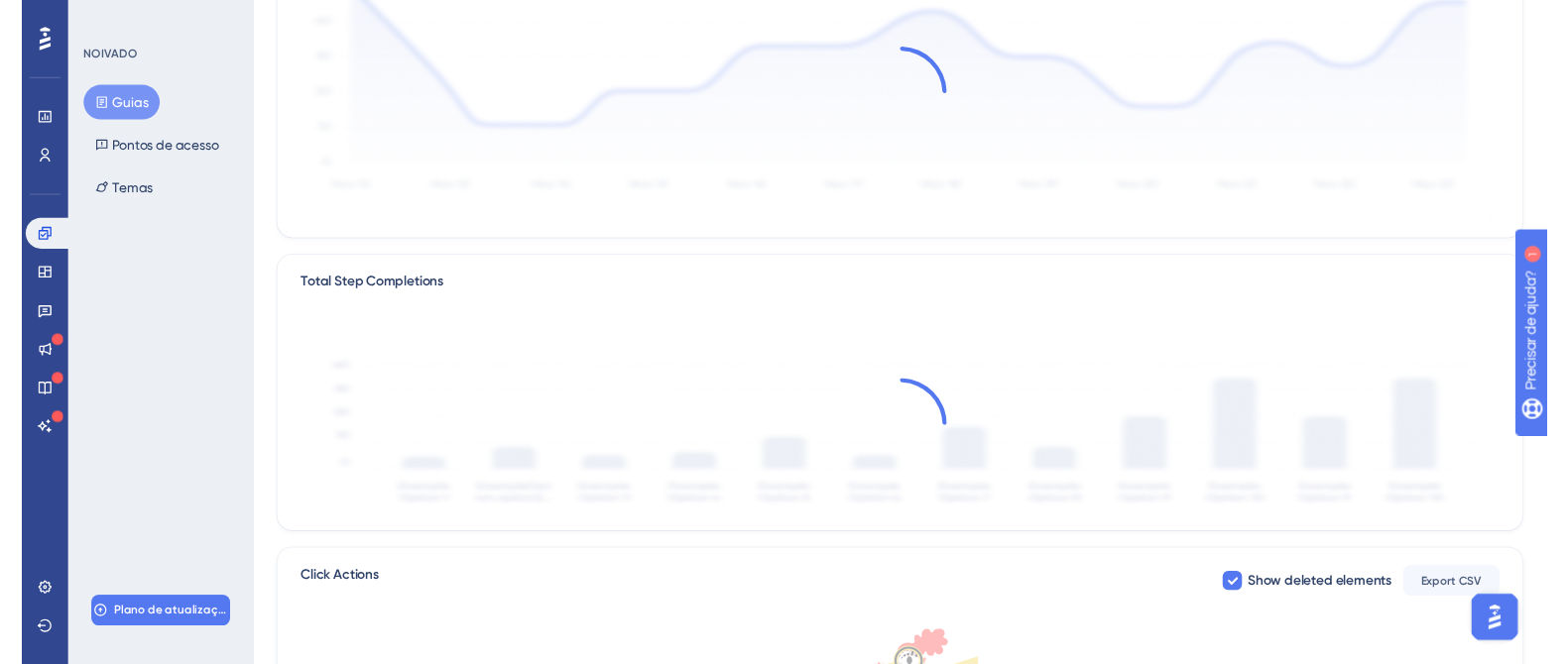 scroll, scrollTop: 0, scrollLeft: 0, axis: both 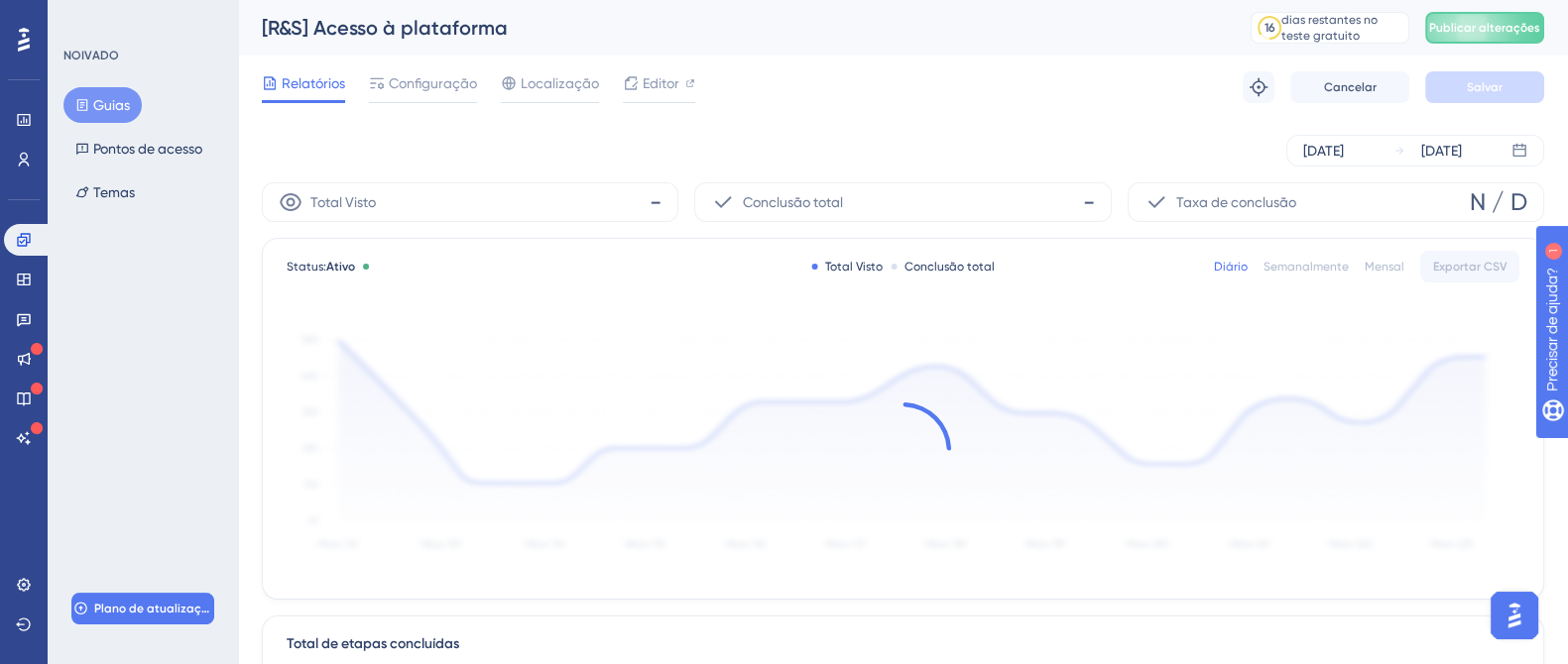 click on "Relatórios Configuração Localização Editor Solução de problemas Cancelar Salvar" at bounding box center (903, 87) 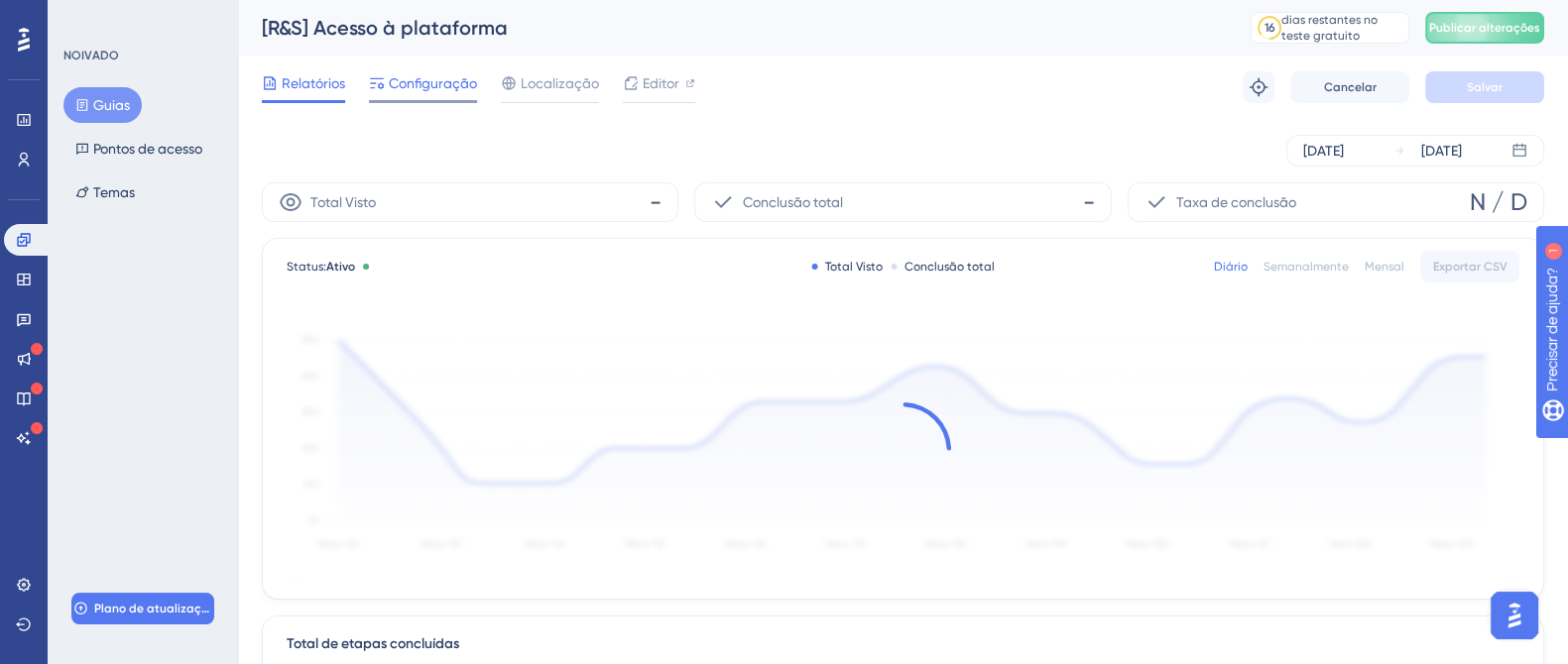 click on "Configuração" at bounding box center [432, 83] 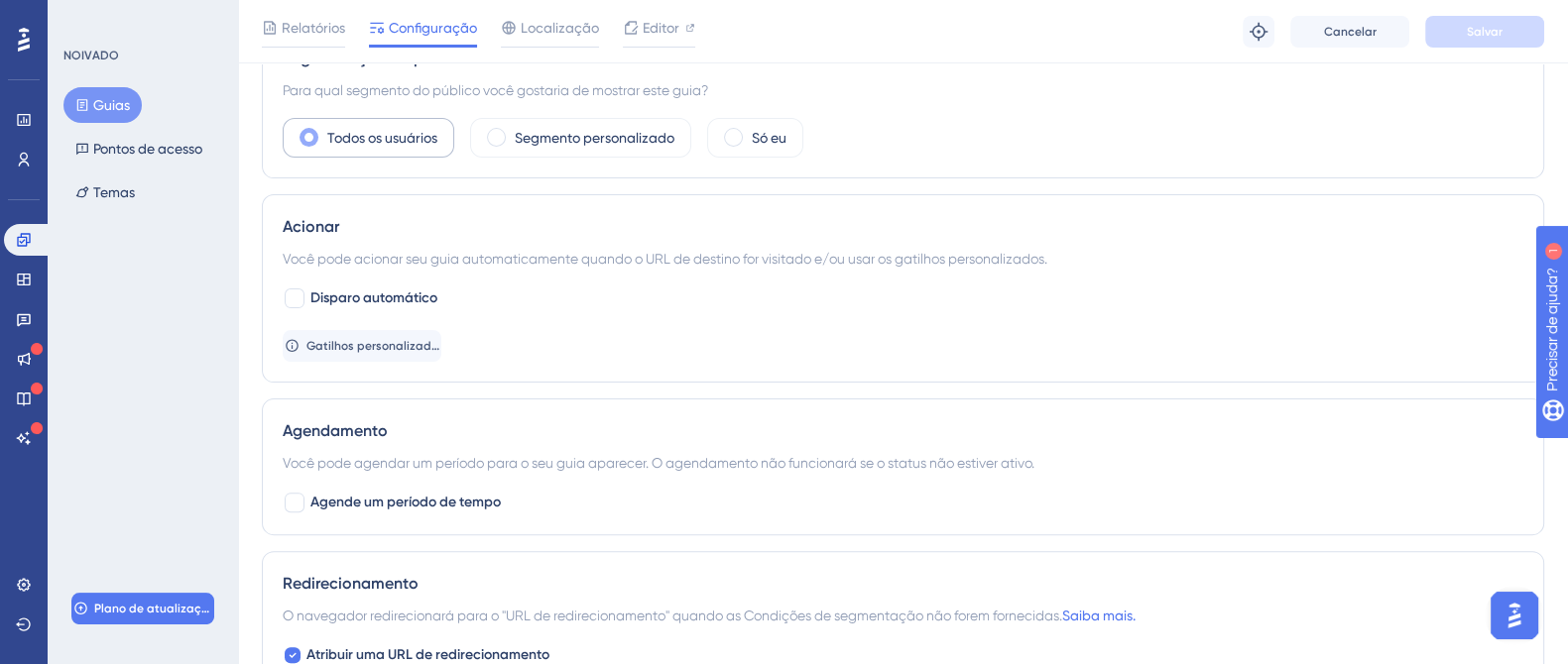 scroll, scrollTop: 495, scrollLeft: 0, axis: vertical 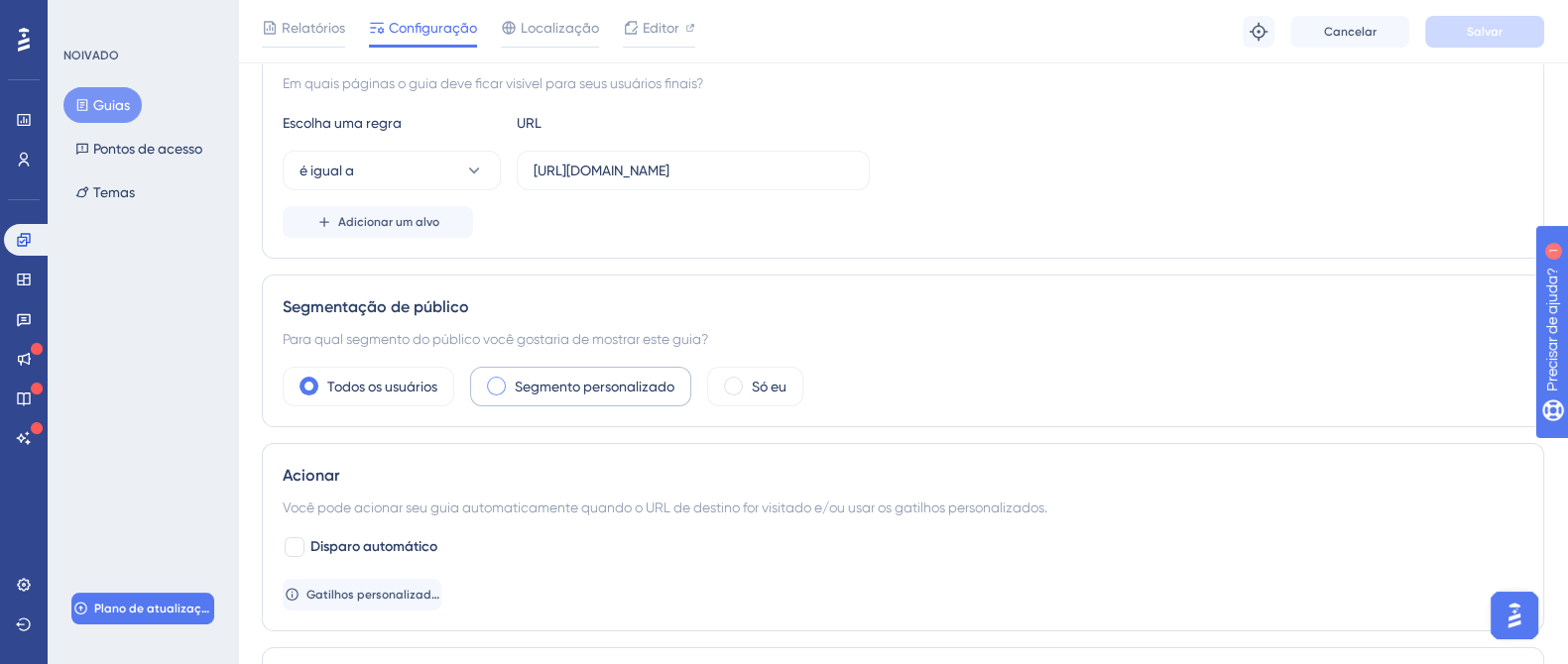 click on "Segmento personalizado" at bounding box center [580, 387] 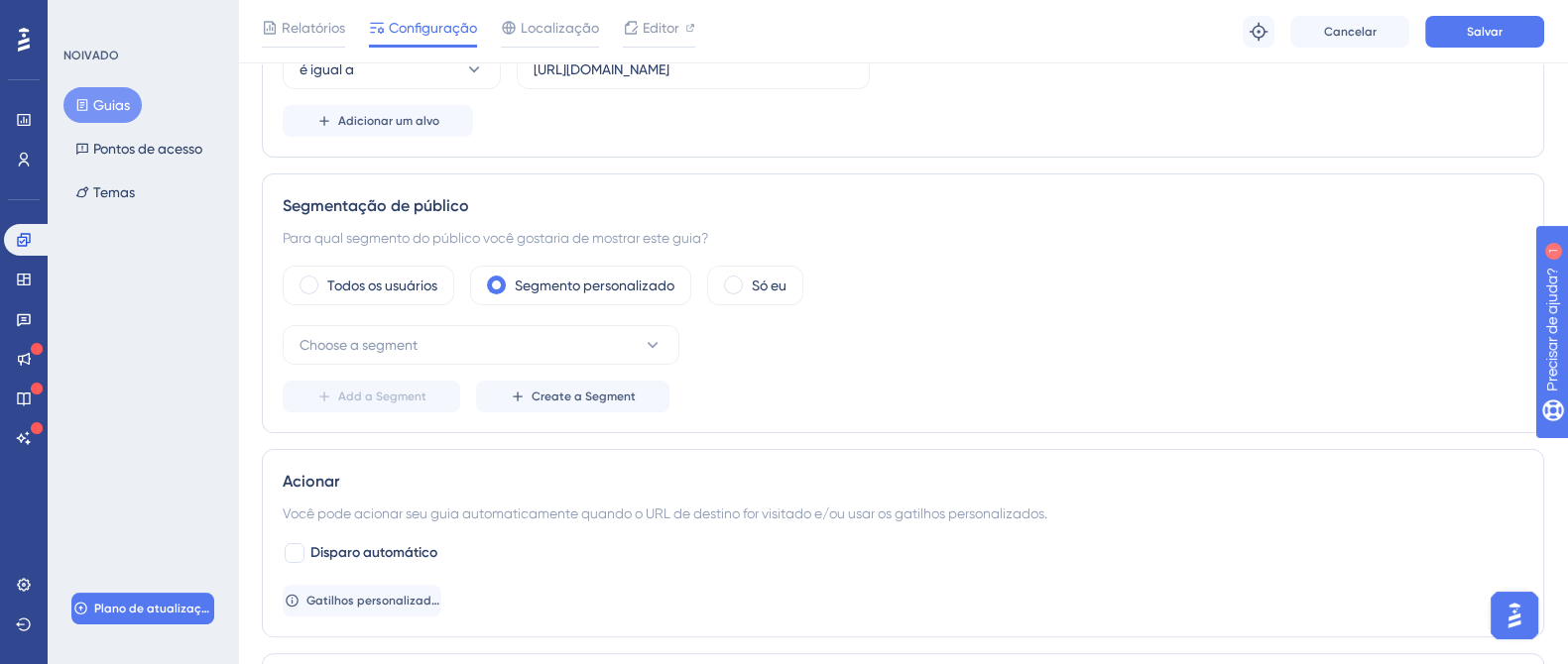 scroll, scrollTop: 619, scrollLeft: 0, axis: vertical 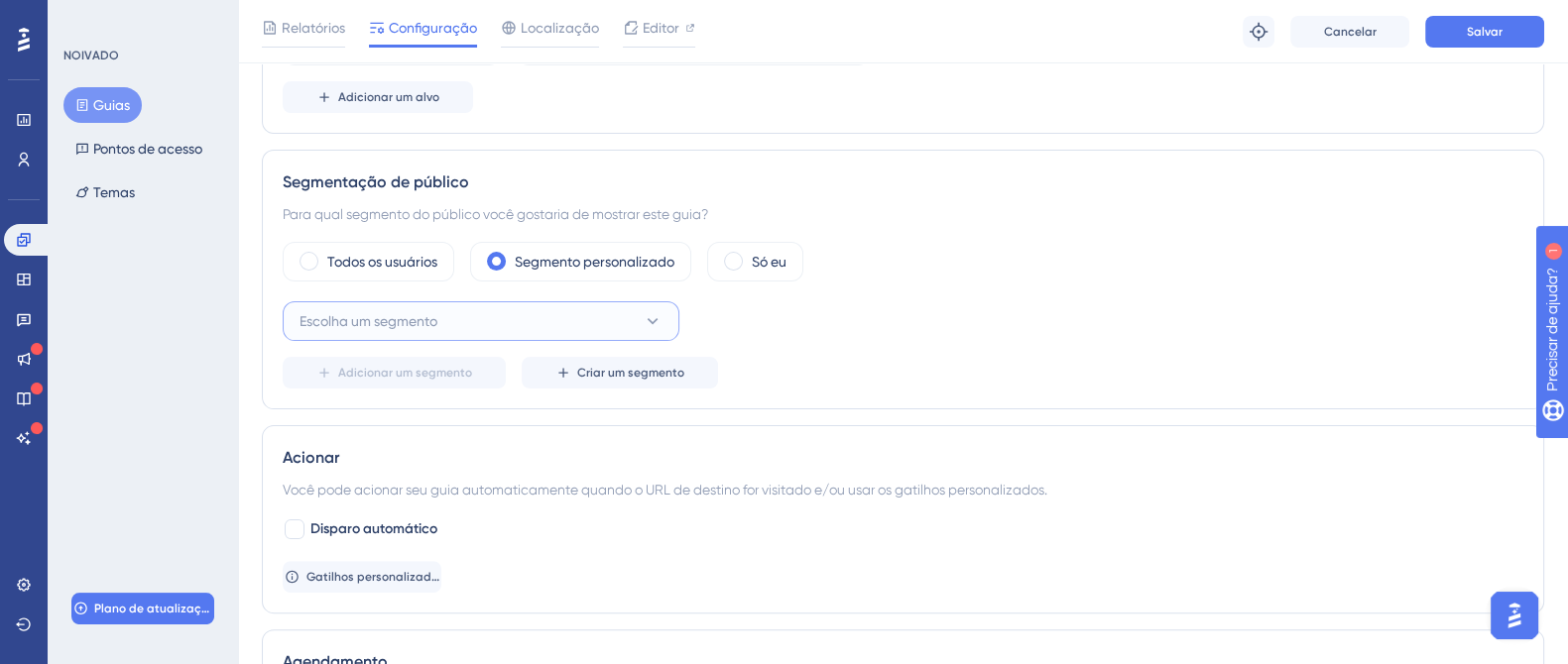 click on "Escolha um segmento" at bounding box center [368, 321] 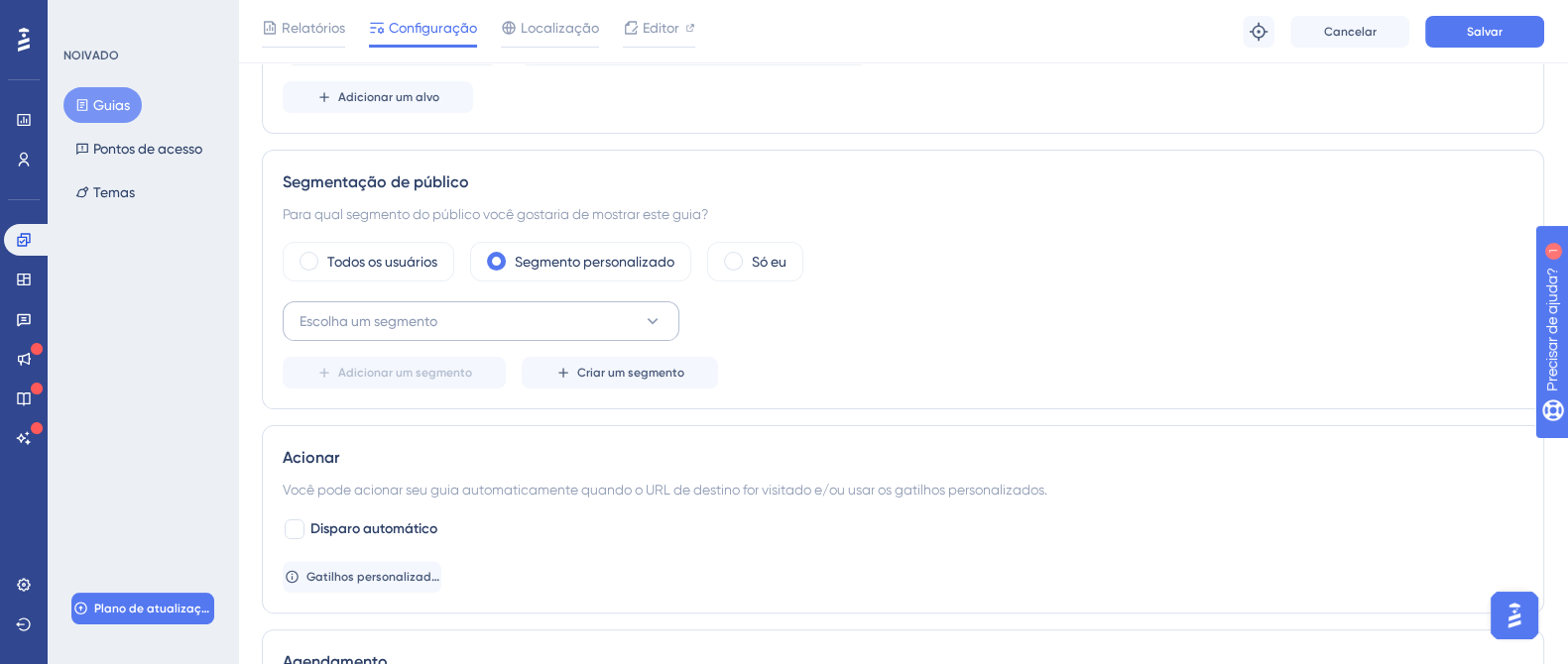 scroll, scrollTop: 832, scrollLeft: 0, axis: vertical 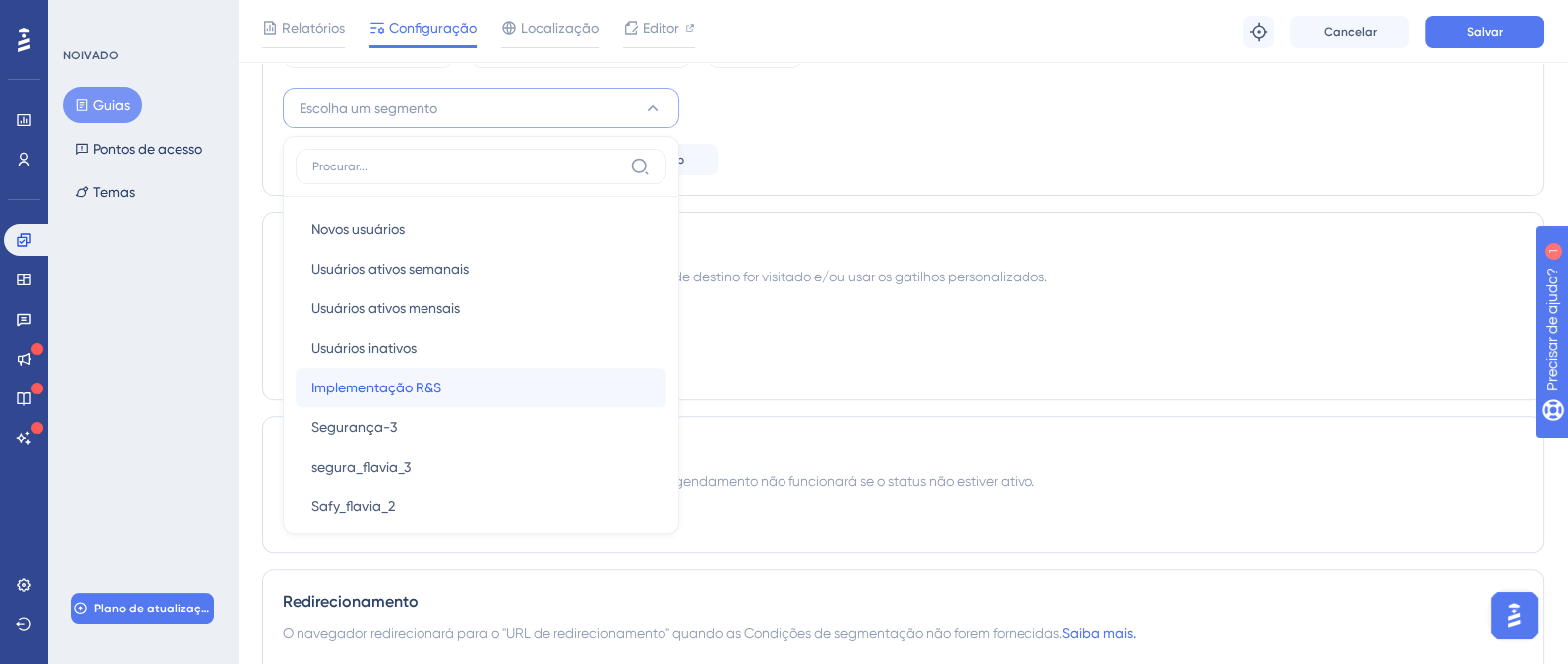 click on "Implementação R&S" at bounding box center (376, 387) 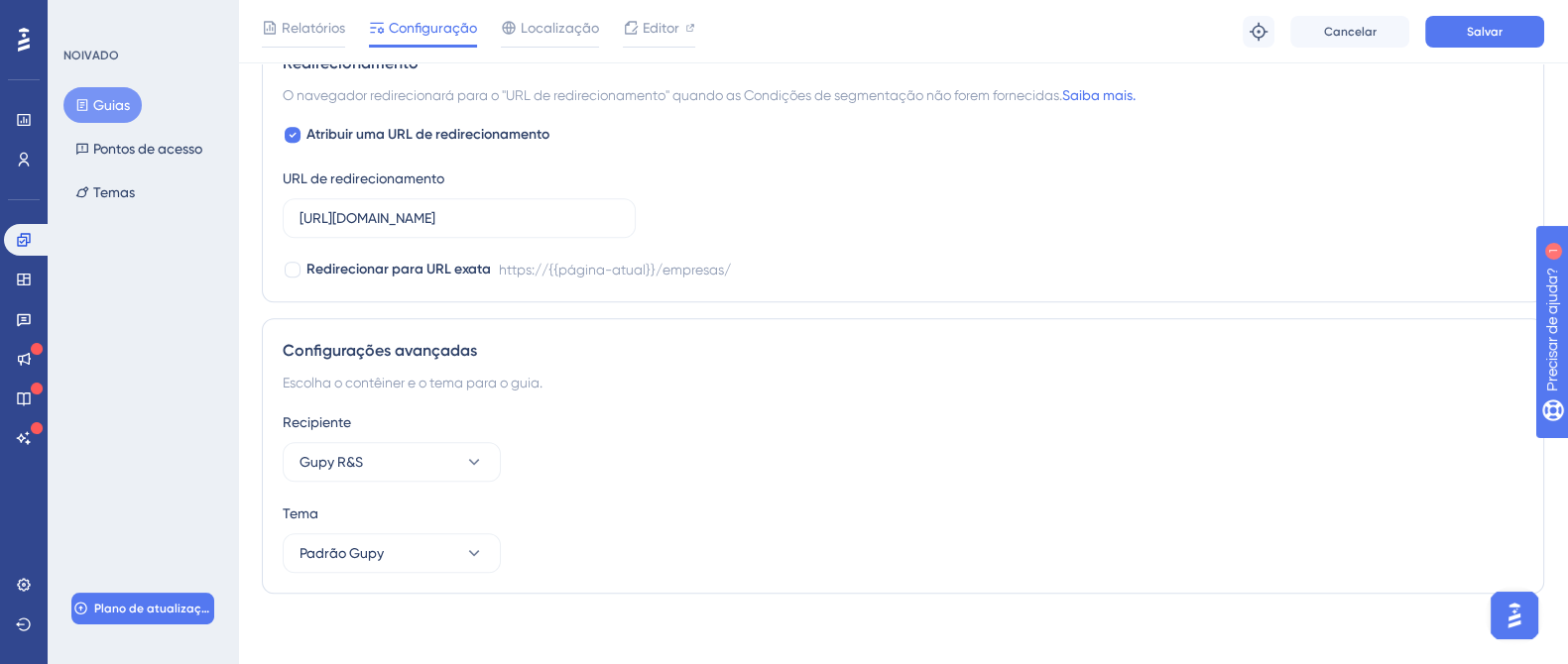 scroll, scrollTop: 1377, scrollLeft: 0, axis: vertical 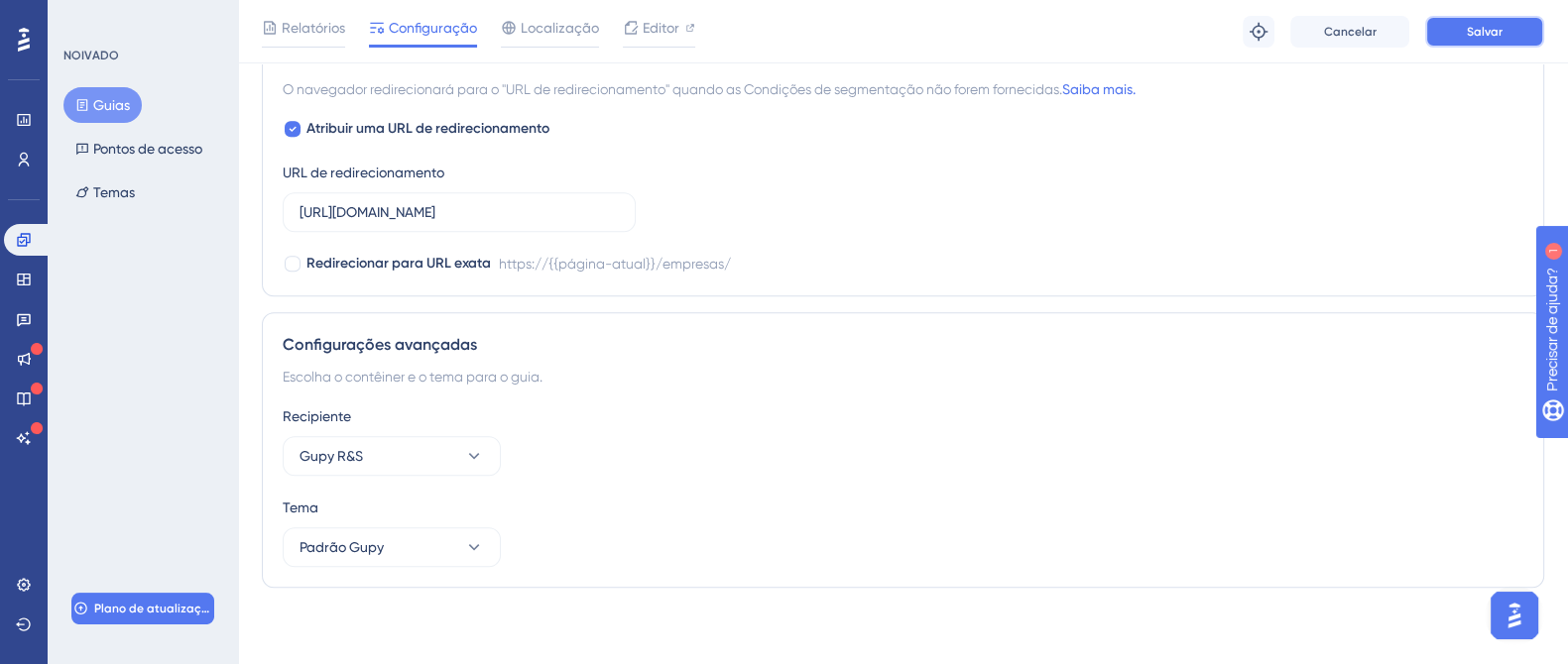 click on "Salvar" at bounding box center [1485, 32] 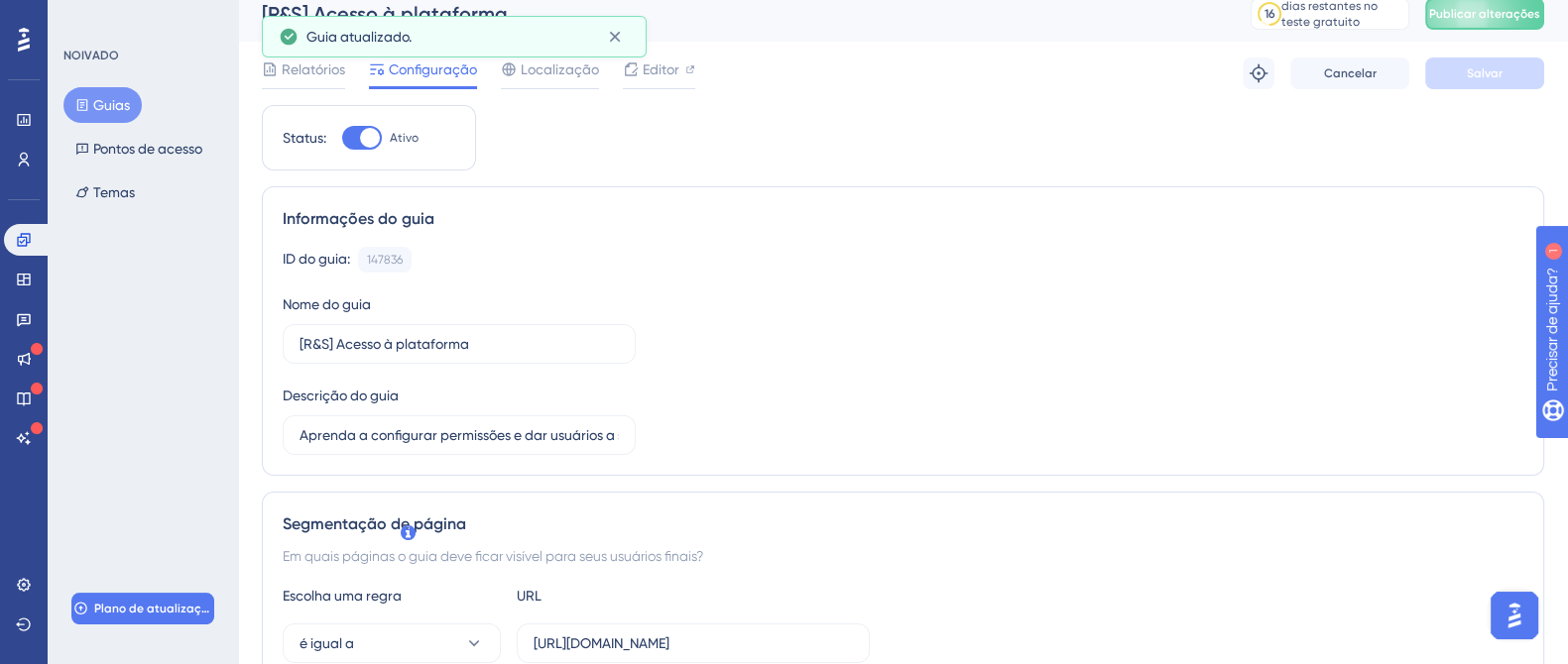scroll, scrollTop: 0, scrollLeft: 0, axis: both 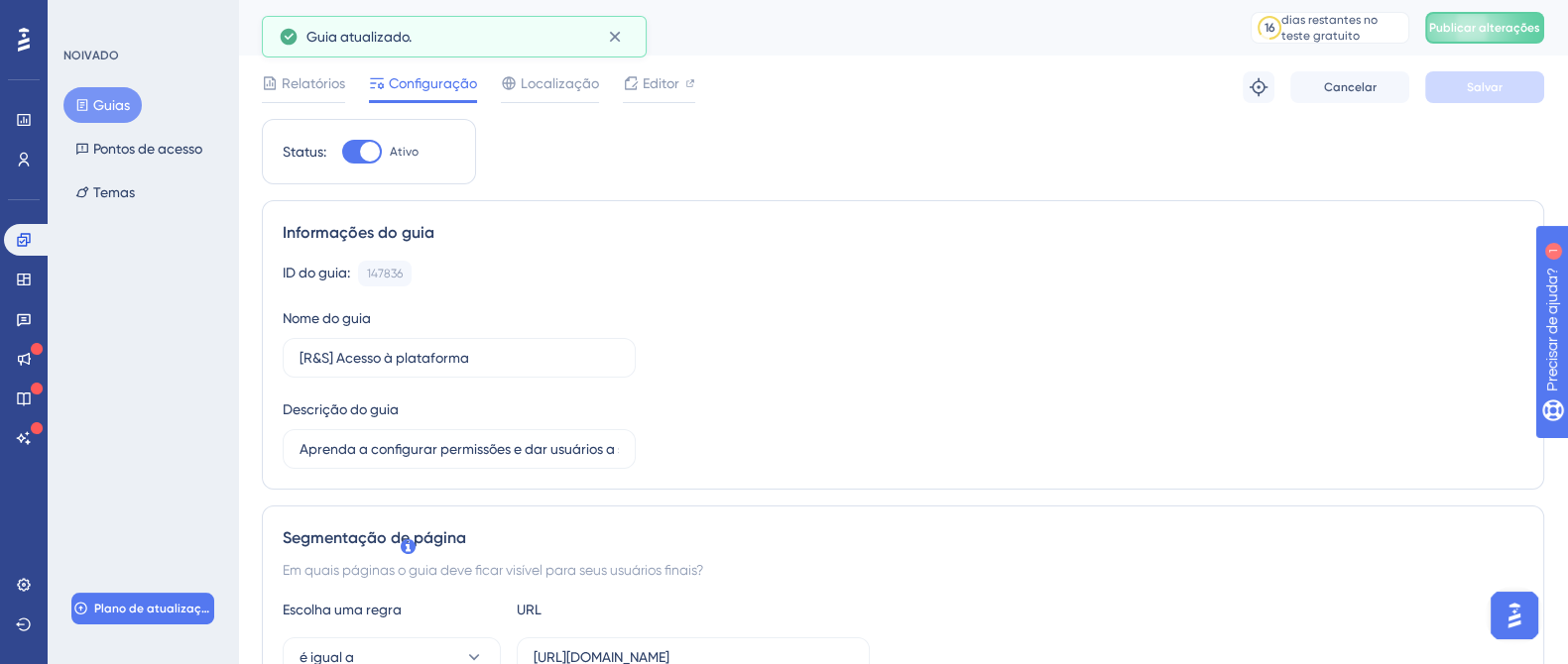 click on "Guias" at bounding box center (111, 105) 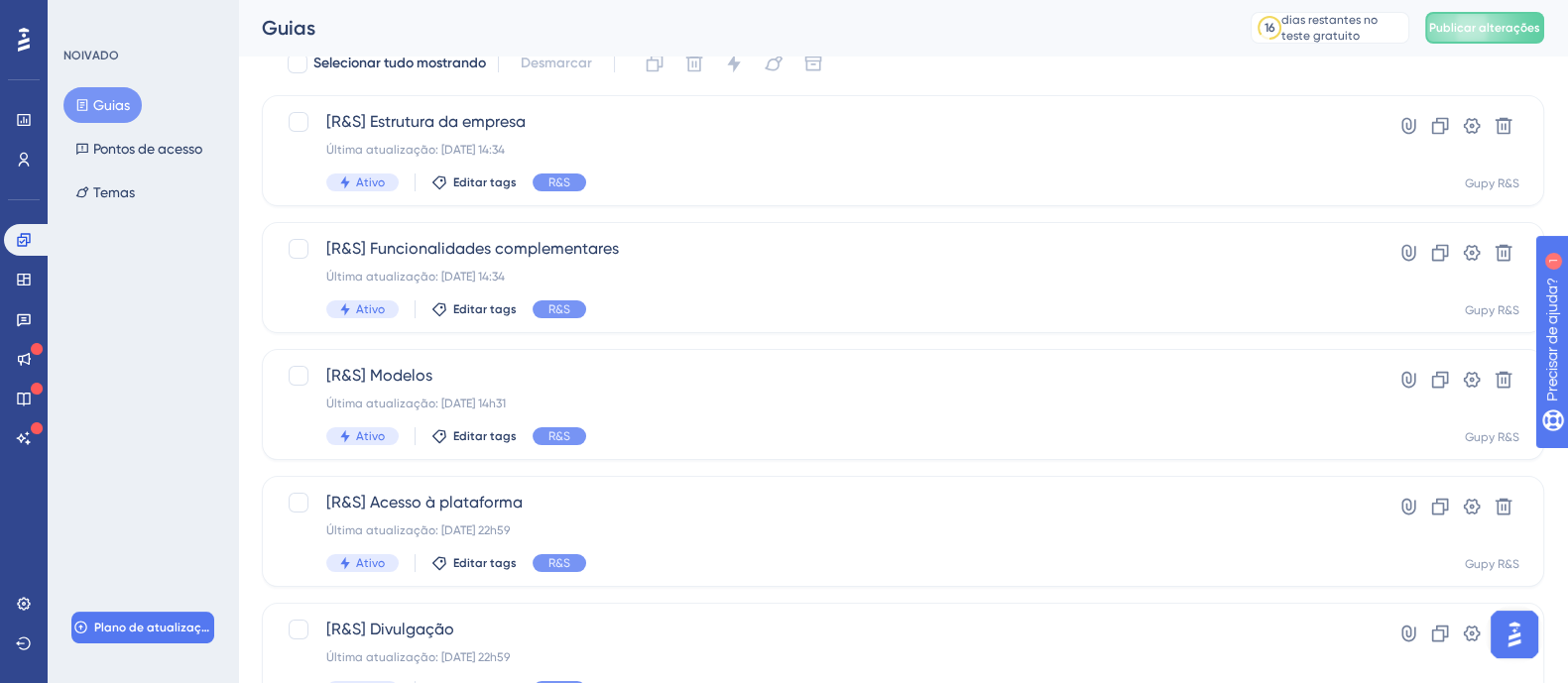 scroll, scrollTop: 123, scrollLeft: 0, axis: vertical 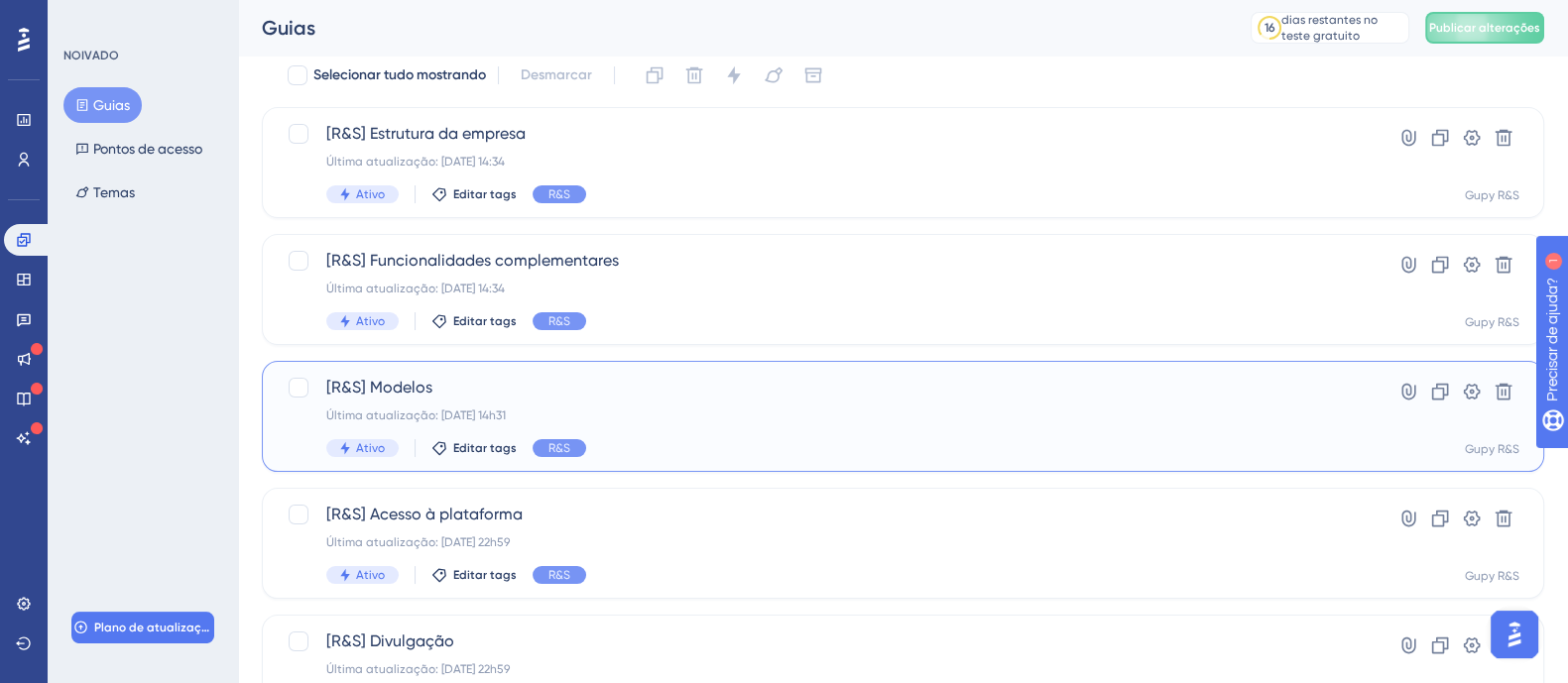 click on "[R&S] Modelos" at bounding box center (379, 387) 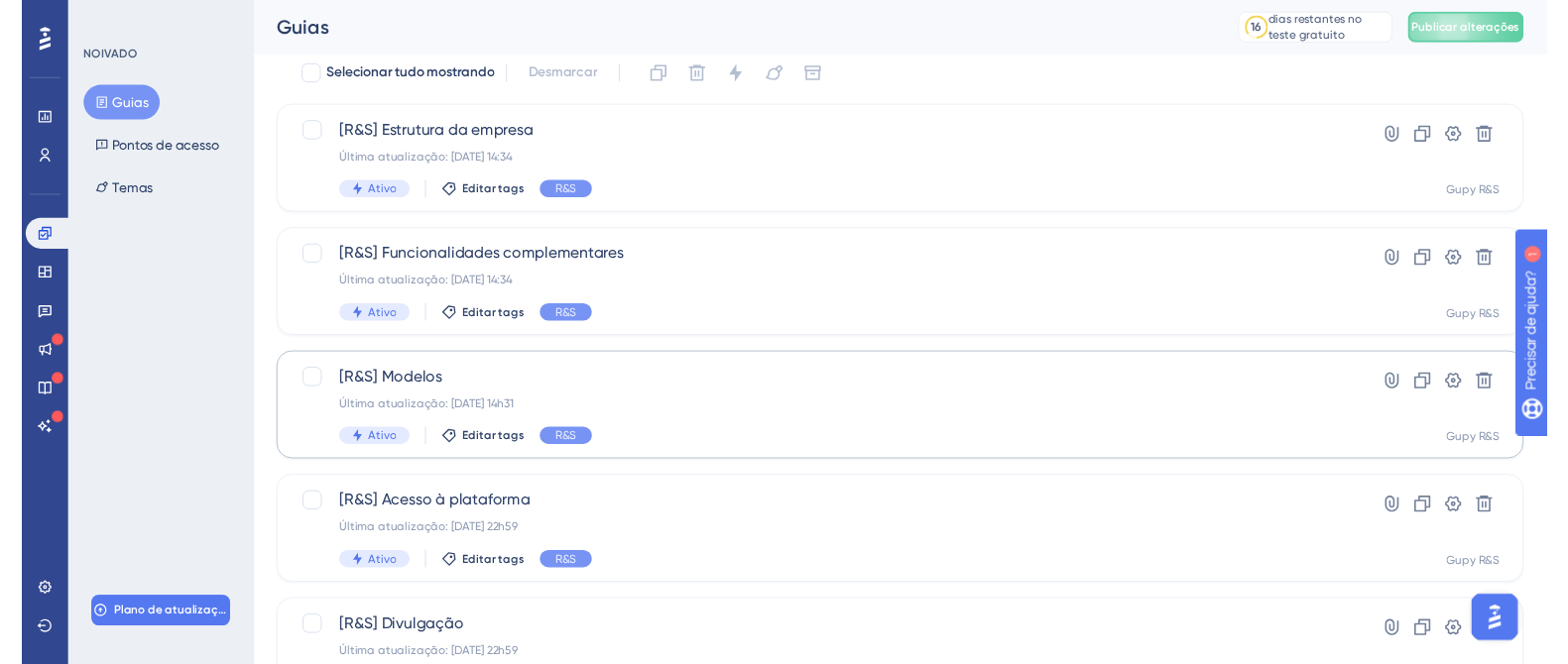 scroll, scrollTop: 0, scrollLeft: 0, axis: both 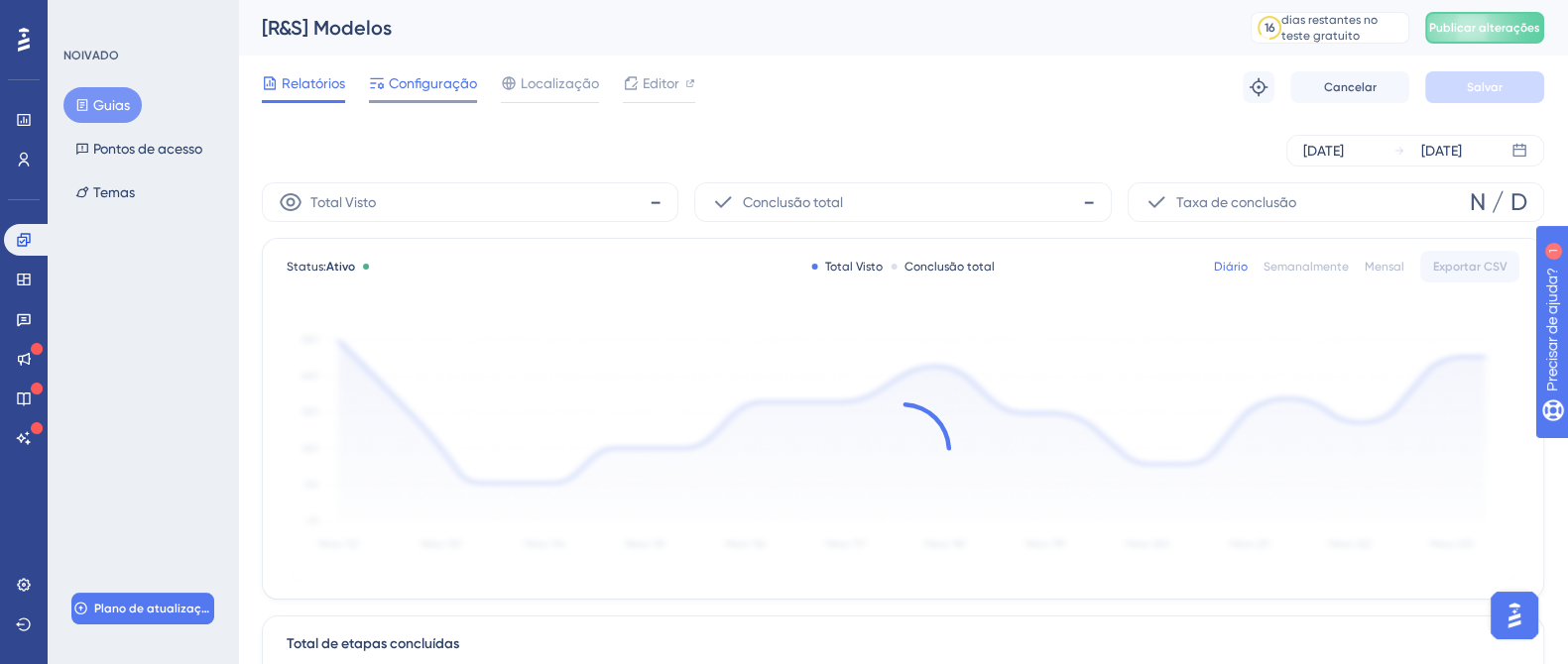 click on "Configuração" at bounding box center [432, 83] 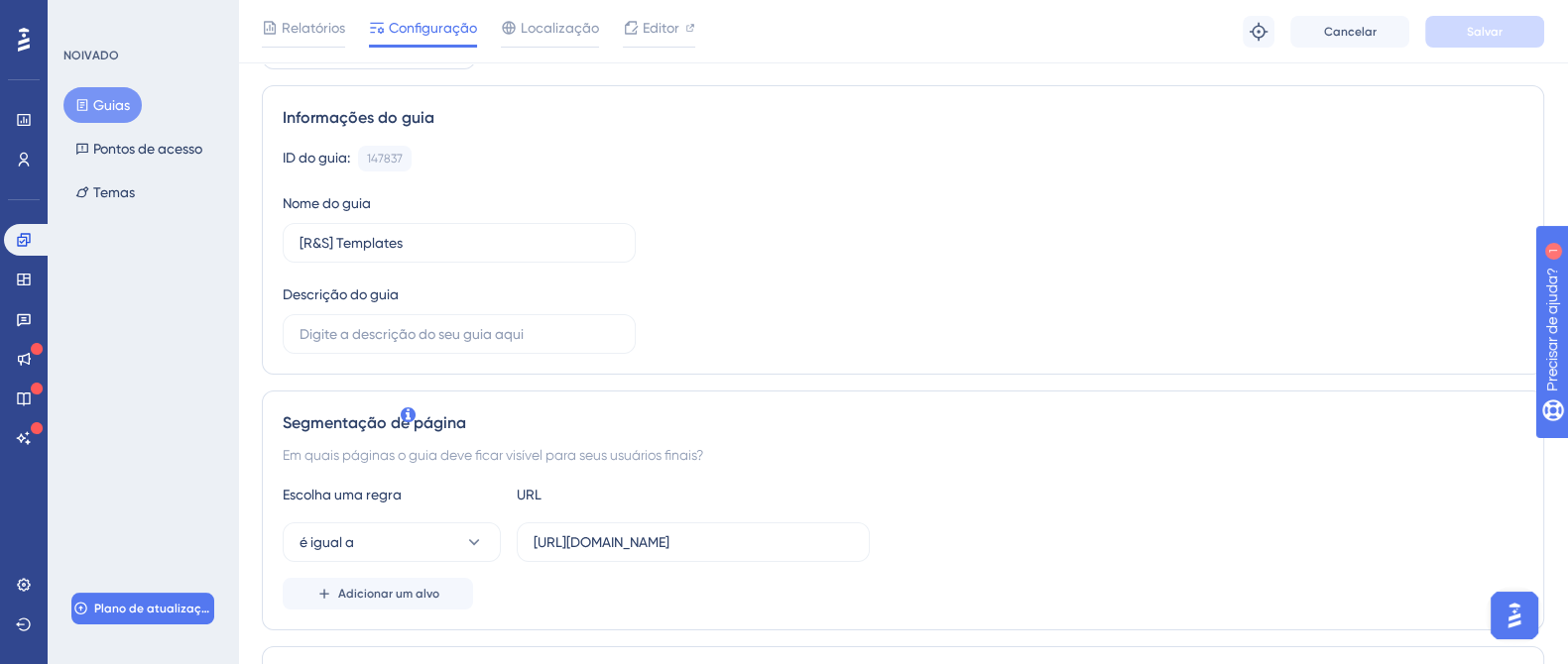 scroll, scrollTop: 247, scrollLeft: 0, axis: vertical 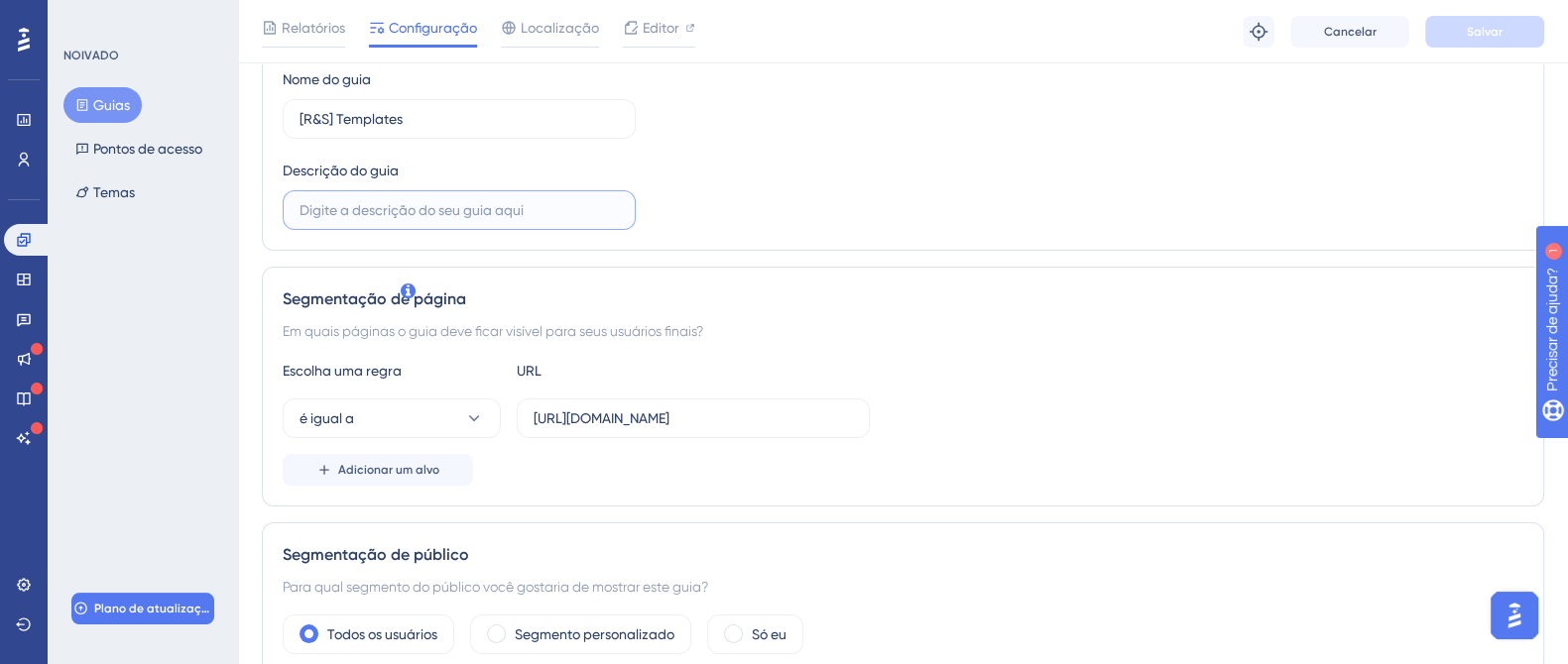 click at bounding box center (459, 210) 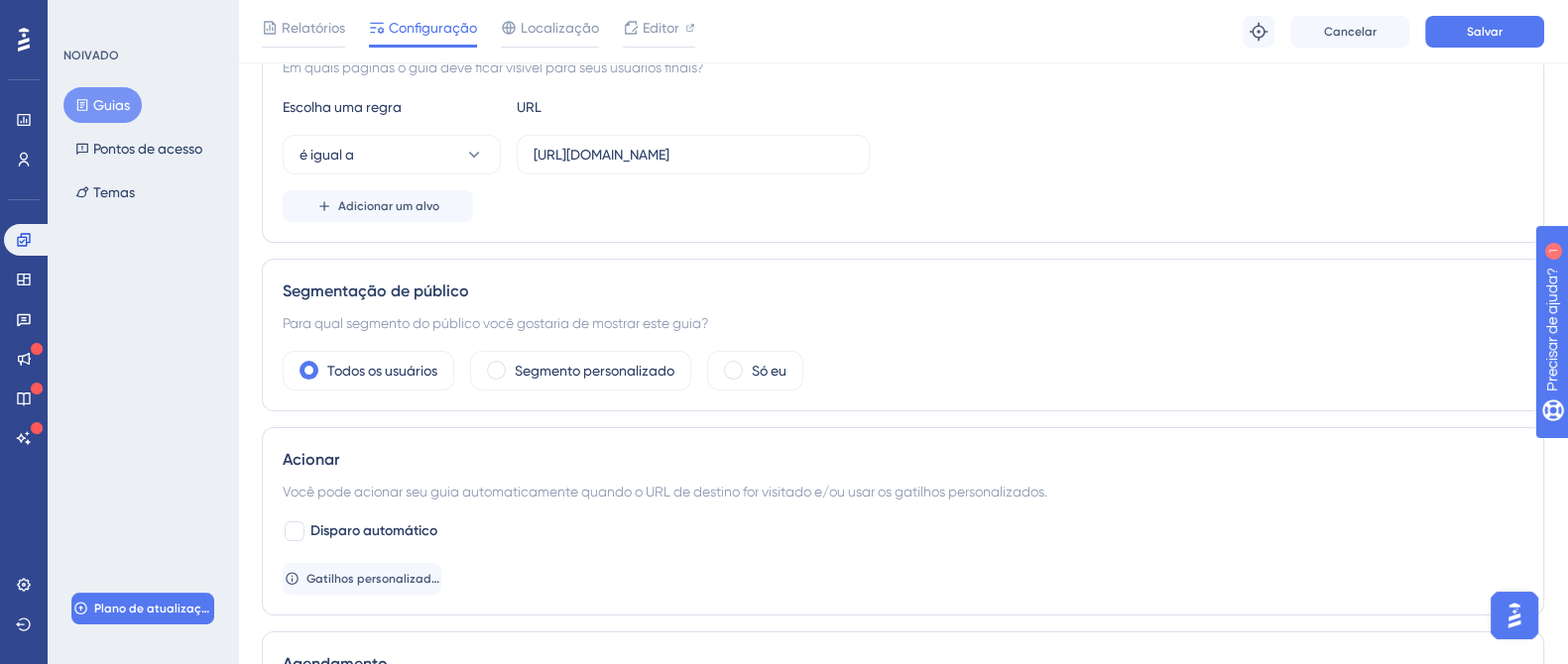 scroll, scrollTop: 619, scrollLeft: 0, axis: vertical 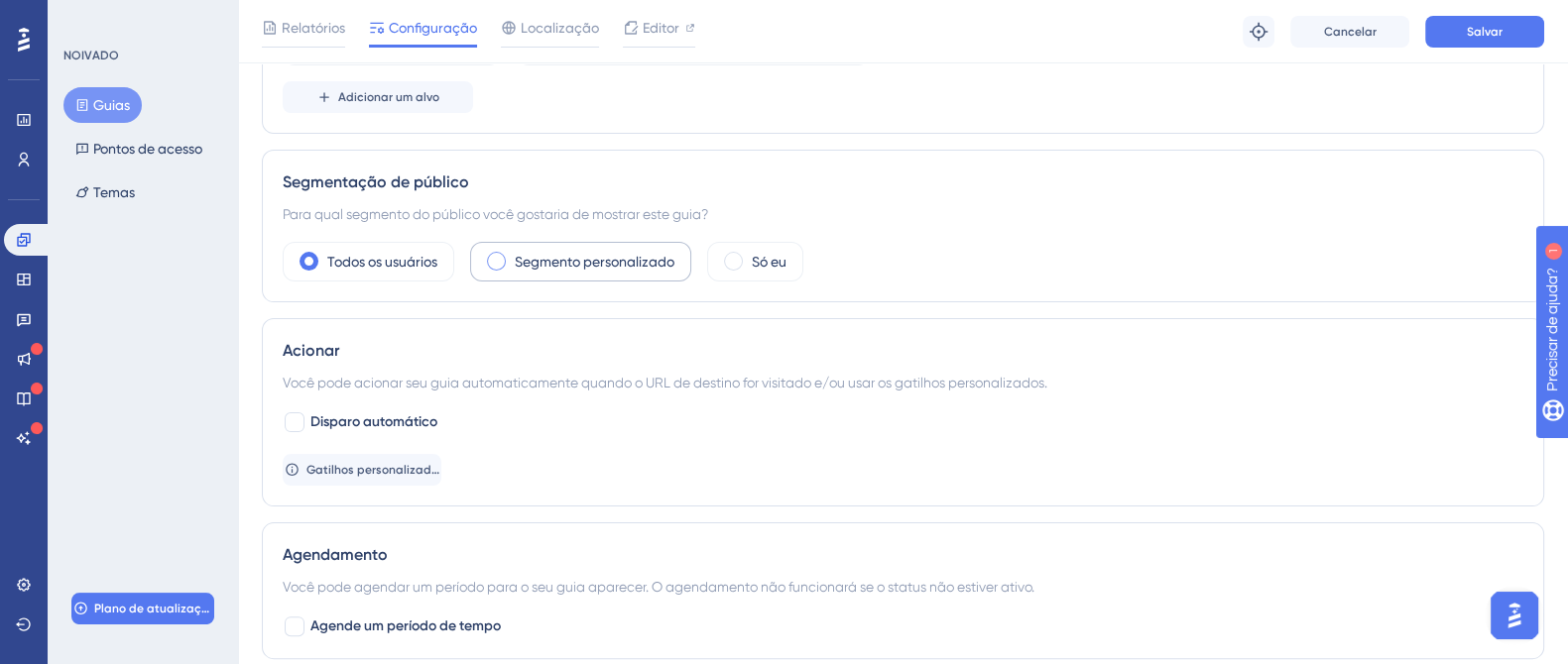 type on "Aprenda a configurar a aba de templates" 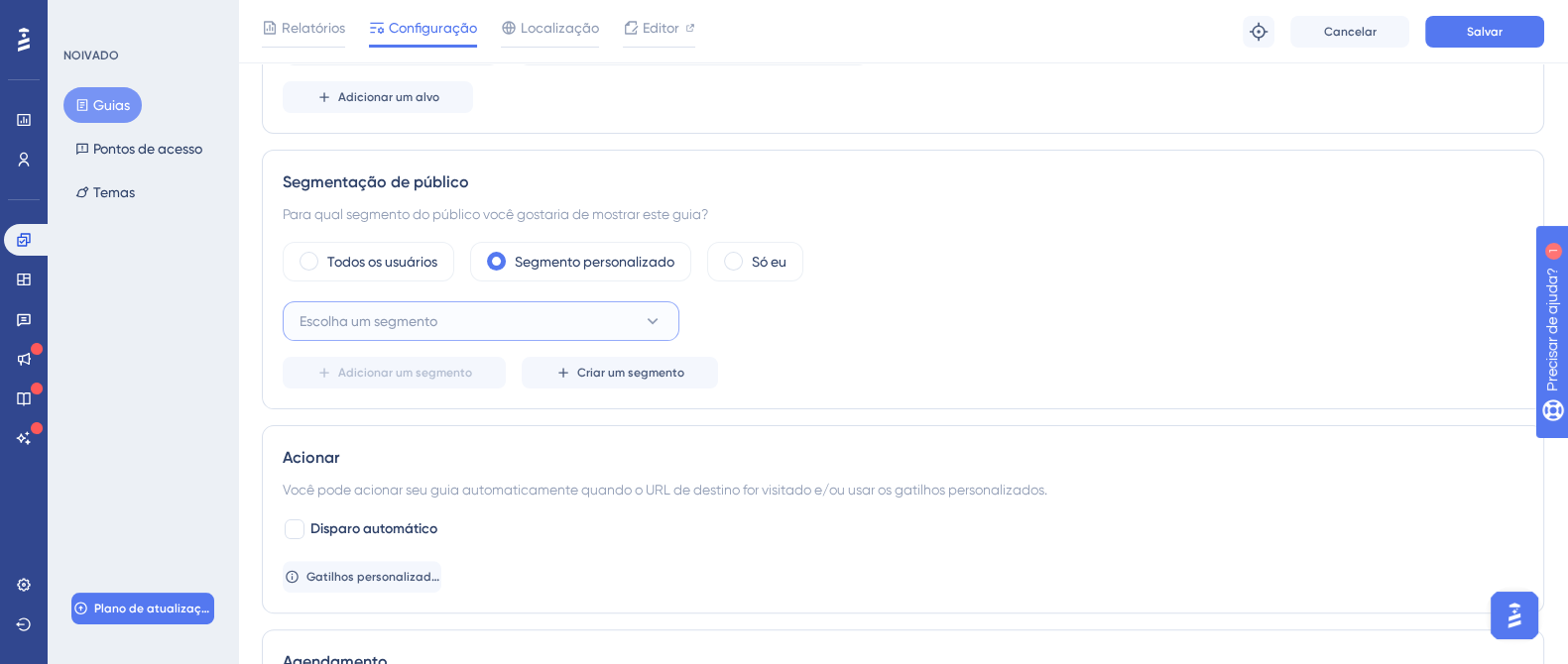 click on "Escolha um segmento" at bounding box center (368, 321) 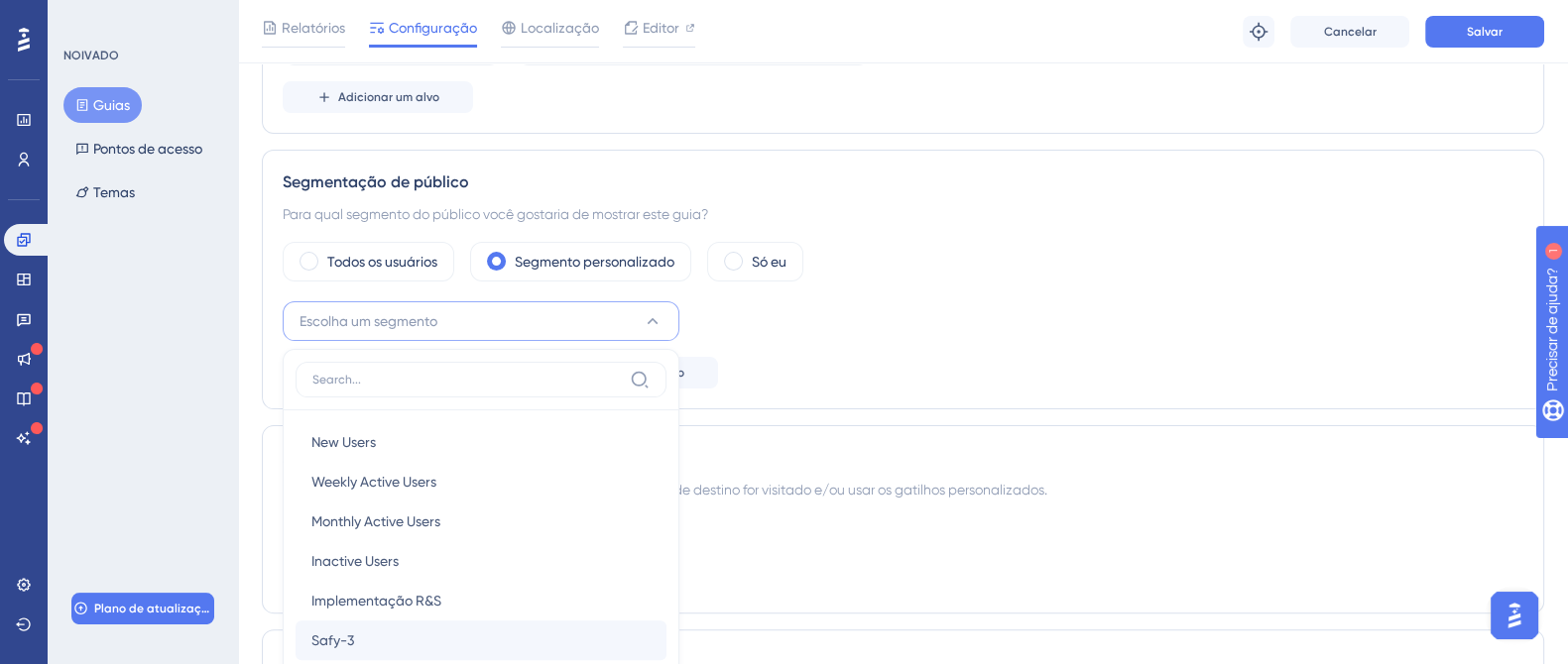 scroll, scrollTop: 832, scrollLeft: 0, axis: vertical 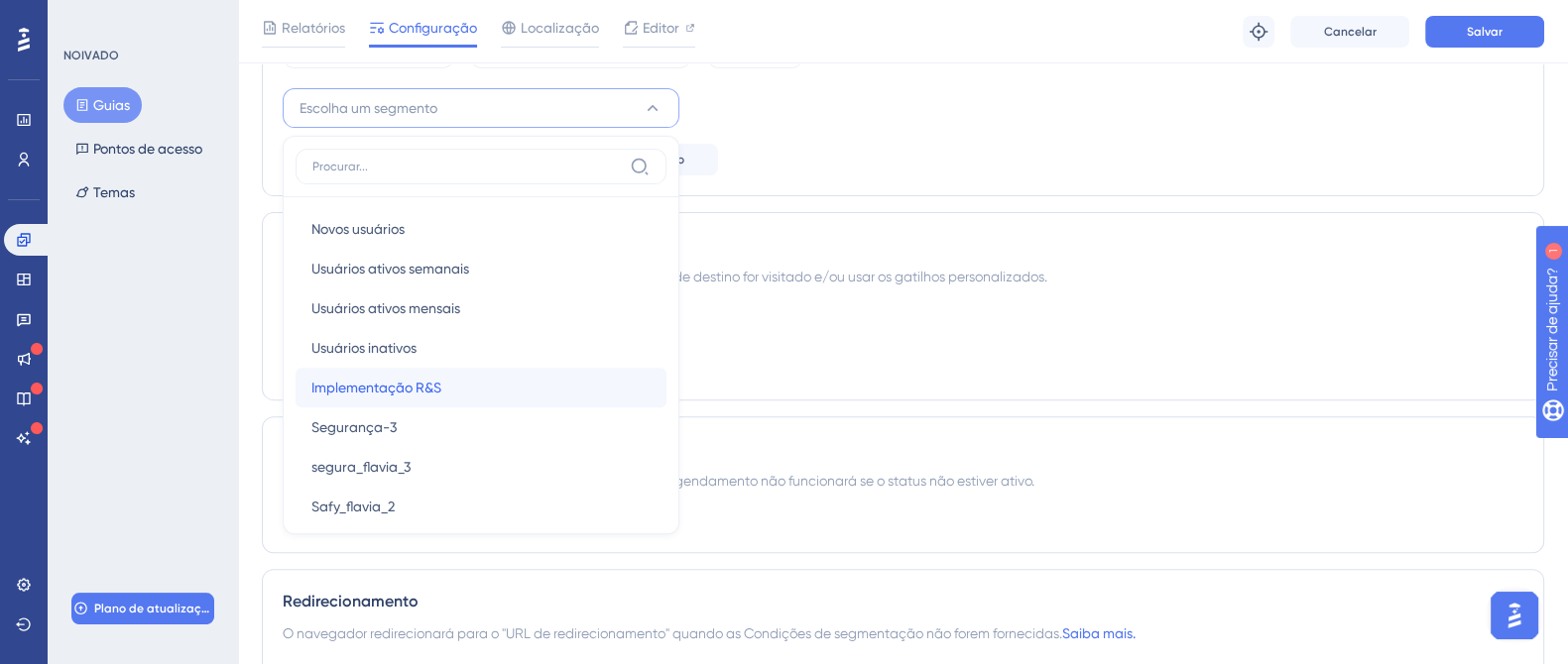 click on "Implementação R&S" at bounding box center (376, 387) 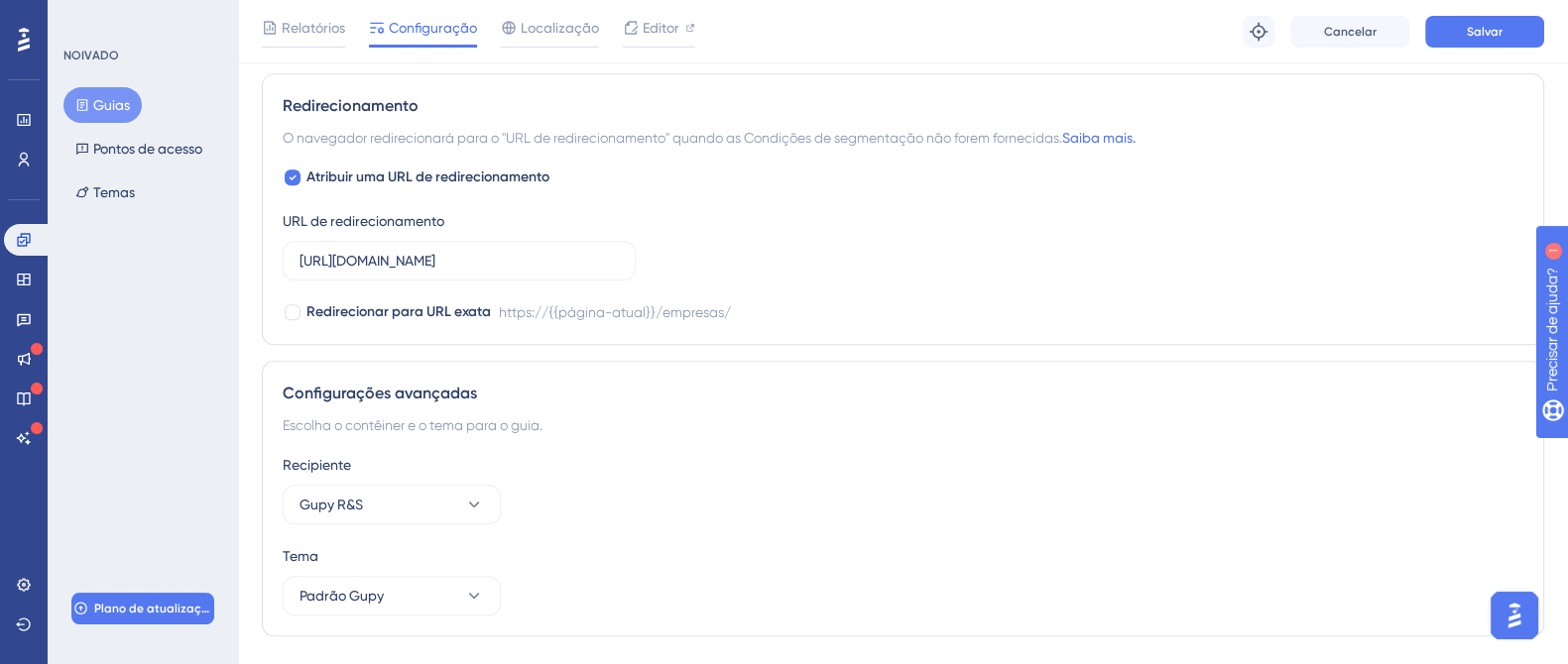 scroll, scrollTop: 1377, scrollLeft: 0, axis: vertical 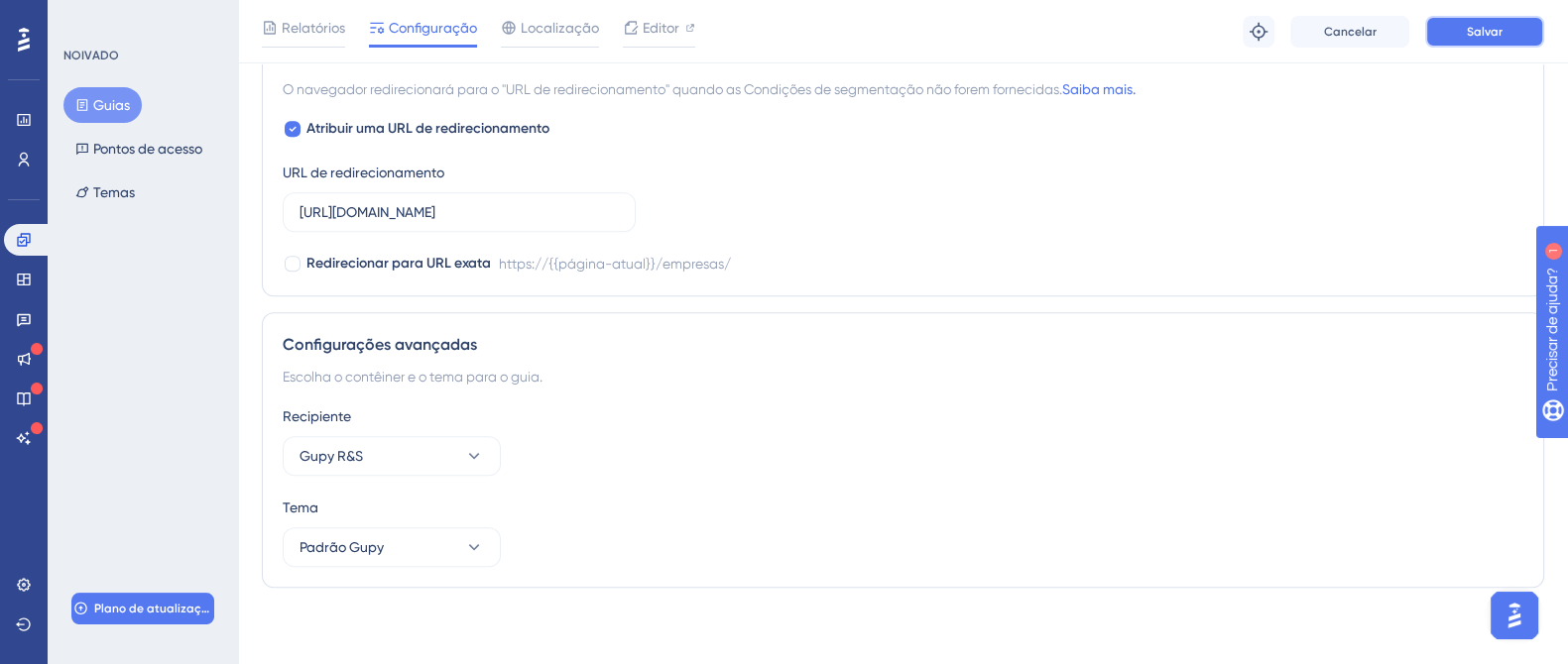 click on "Salvar" at bounding box center (1485, 32) 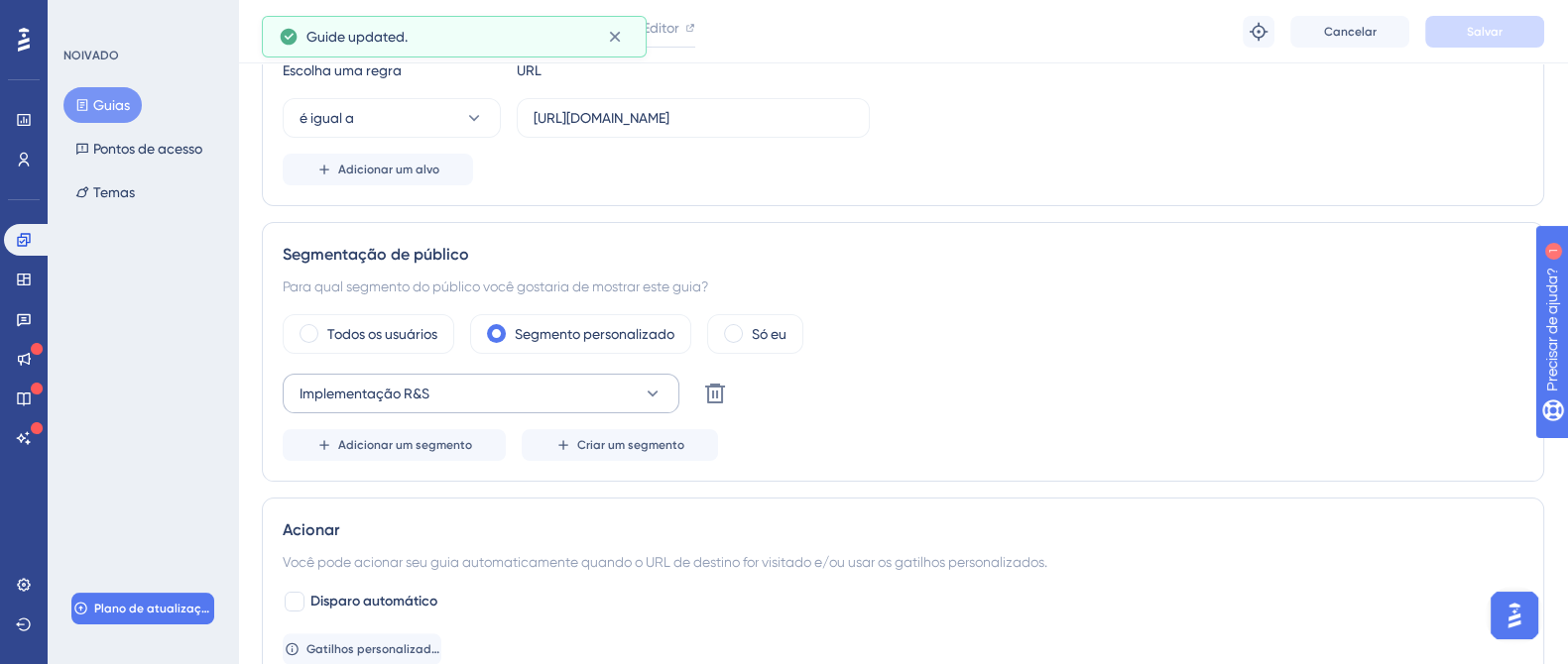 scroll, scrollTop: 0, scrollLeft: 0, axis: both 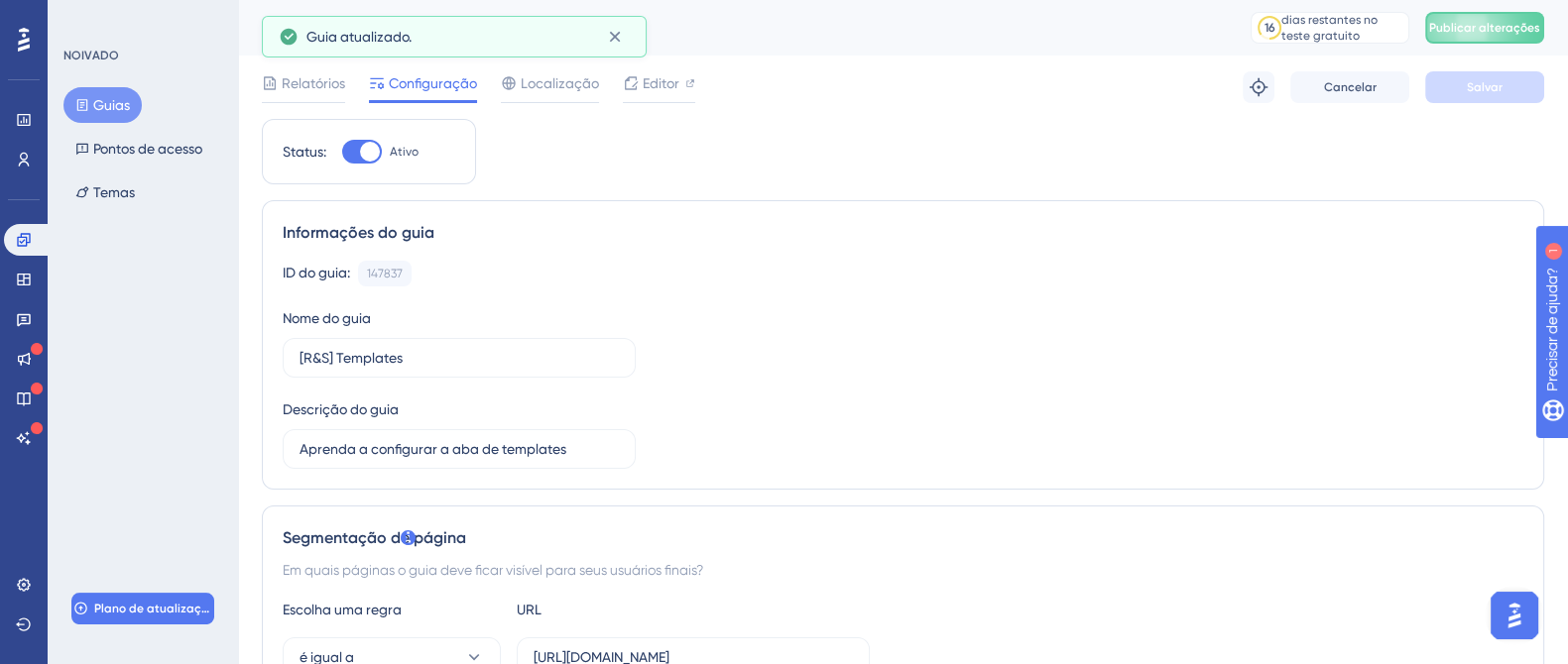 click on "Guias" at bounding box center [102, 105] 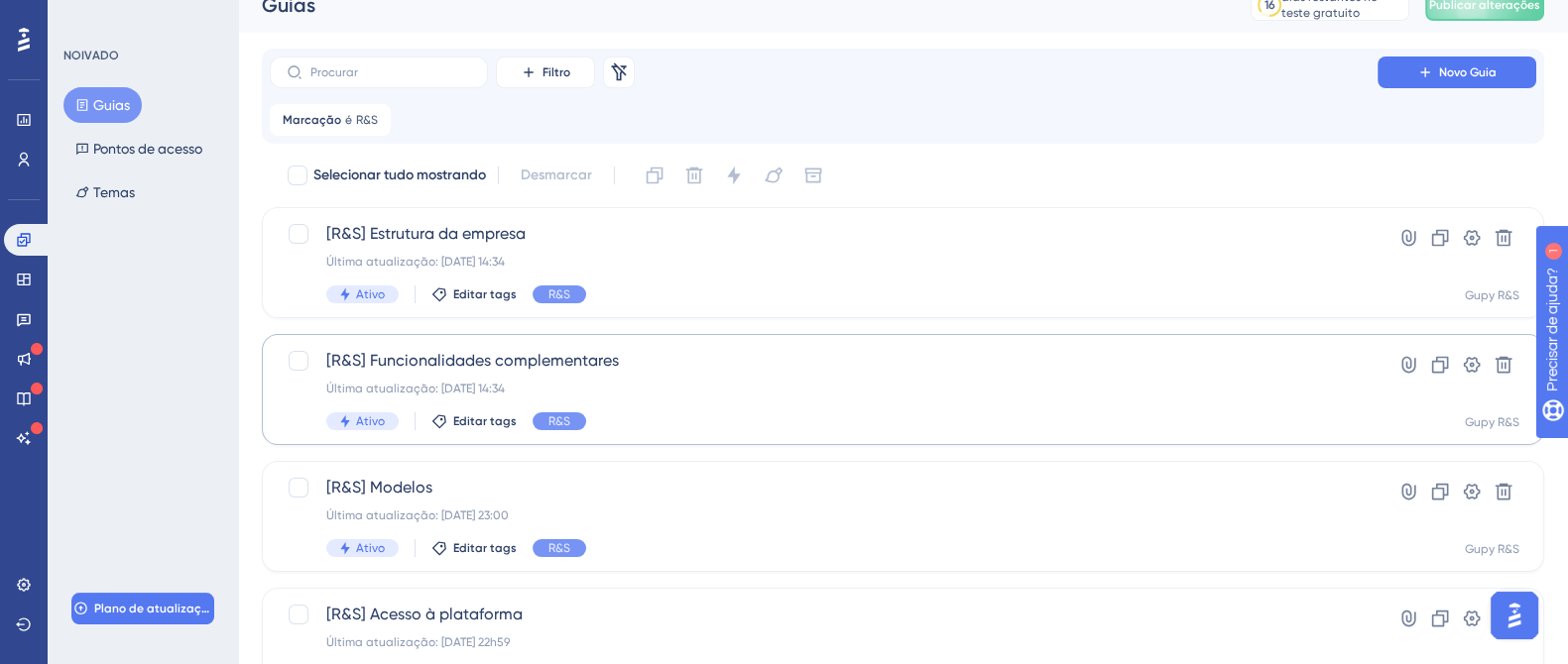 scroll, scrollTop: 0, scrollLeft: 0, axis: both 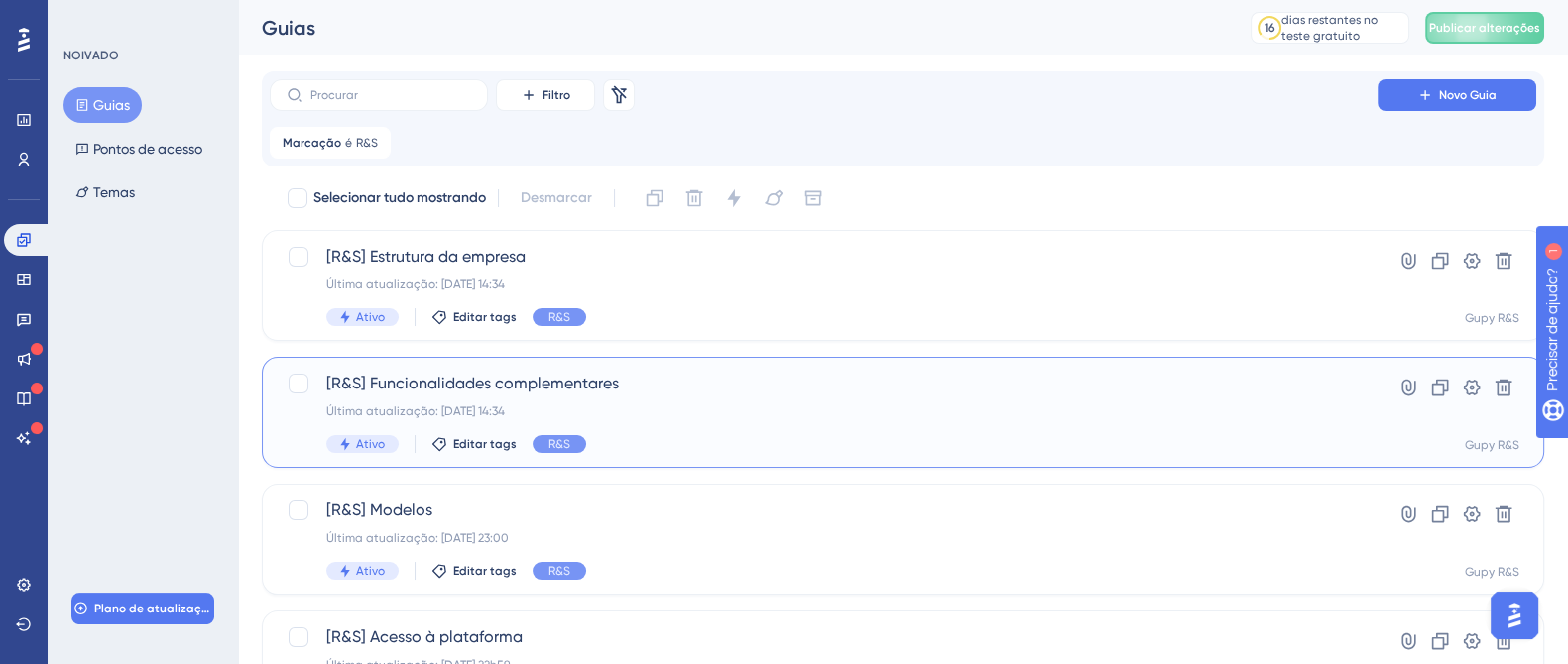 click on "[R&S] Funcionalidades complementares" at bounding box center (823, 384) 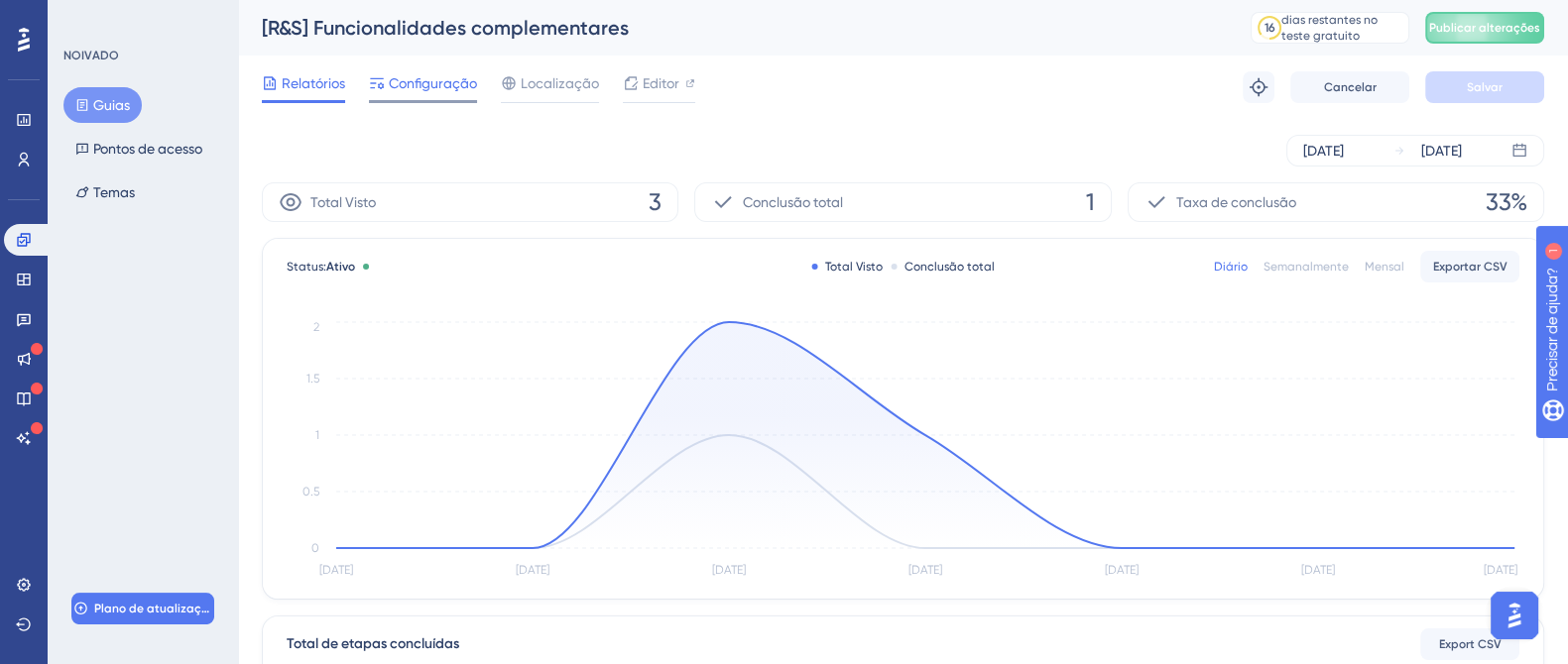 click on "Configuração" at bounding box center [432, 83] 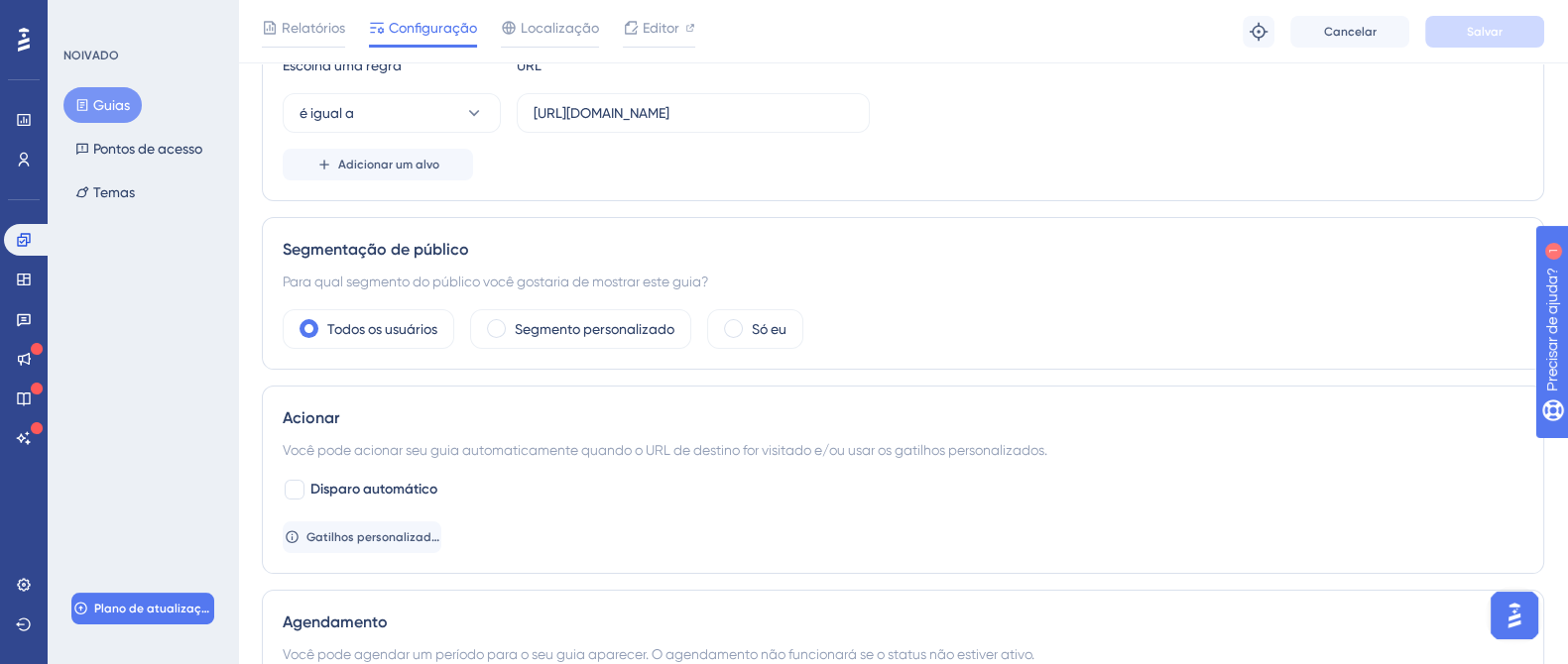 scroll, scrollTop: 619, scrollLeft: 0, axis: vertical 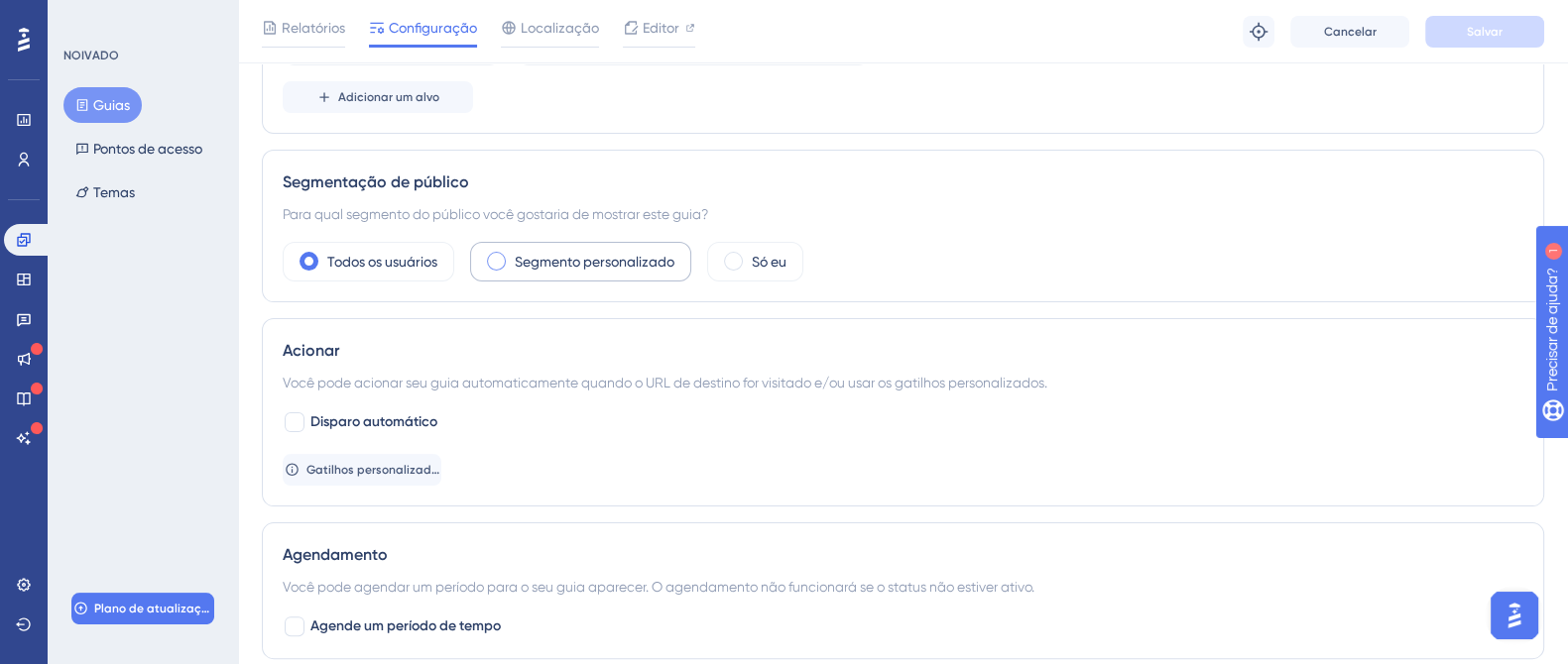 drag, startPoint x: 570, startPoint y: 246, endPoint x: 516, endPoint y: 276, distance: 61.773781 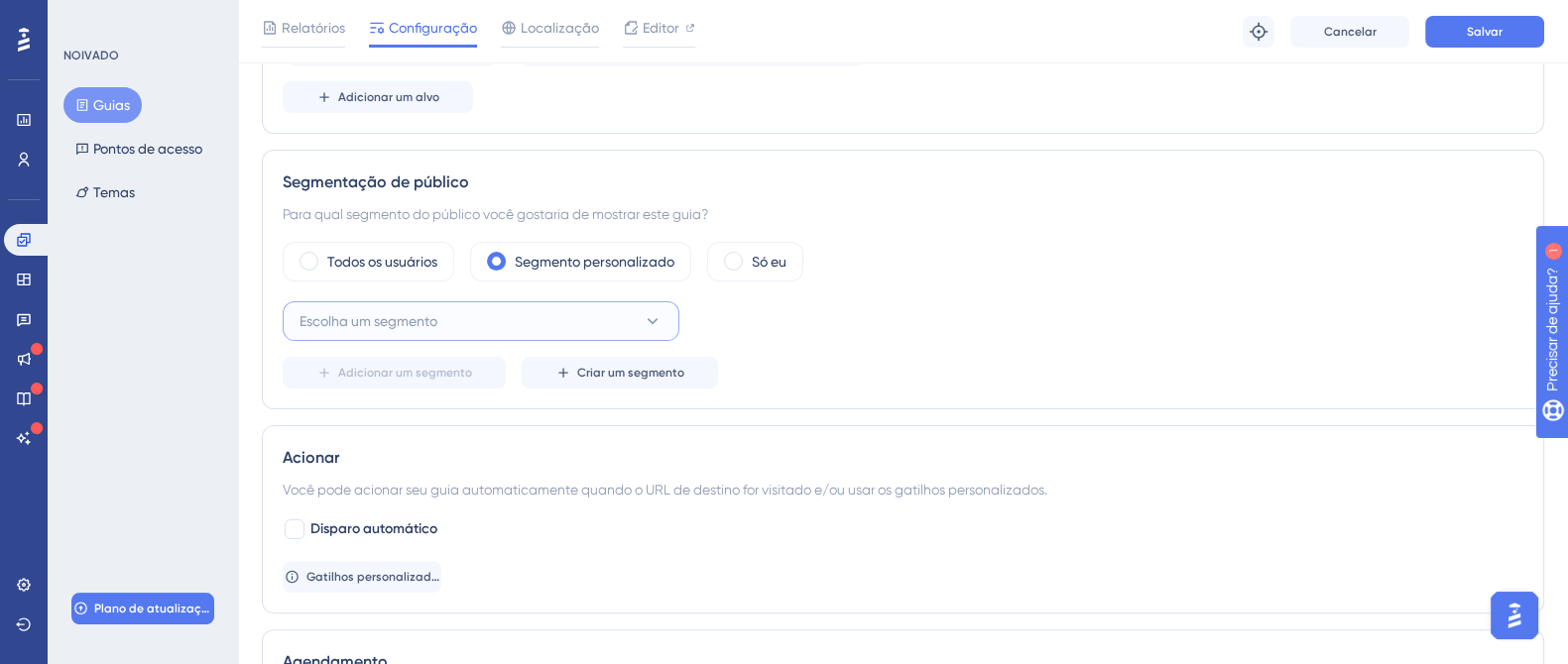 click on "Escolha um segmento" at bounding box center [368, 321] 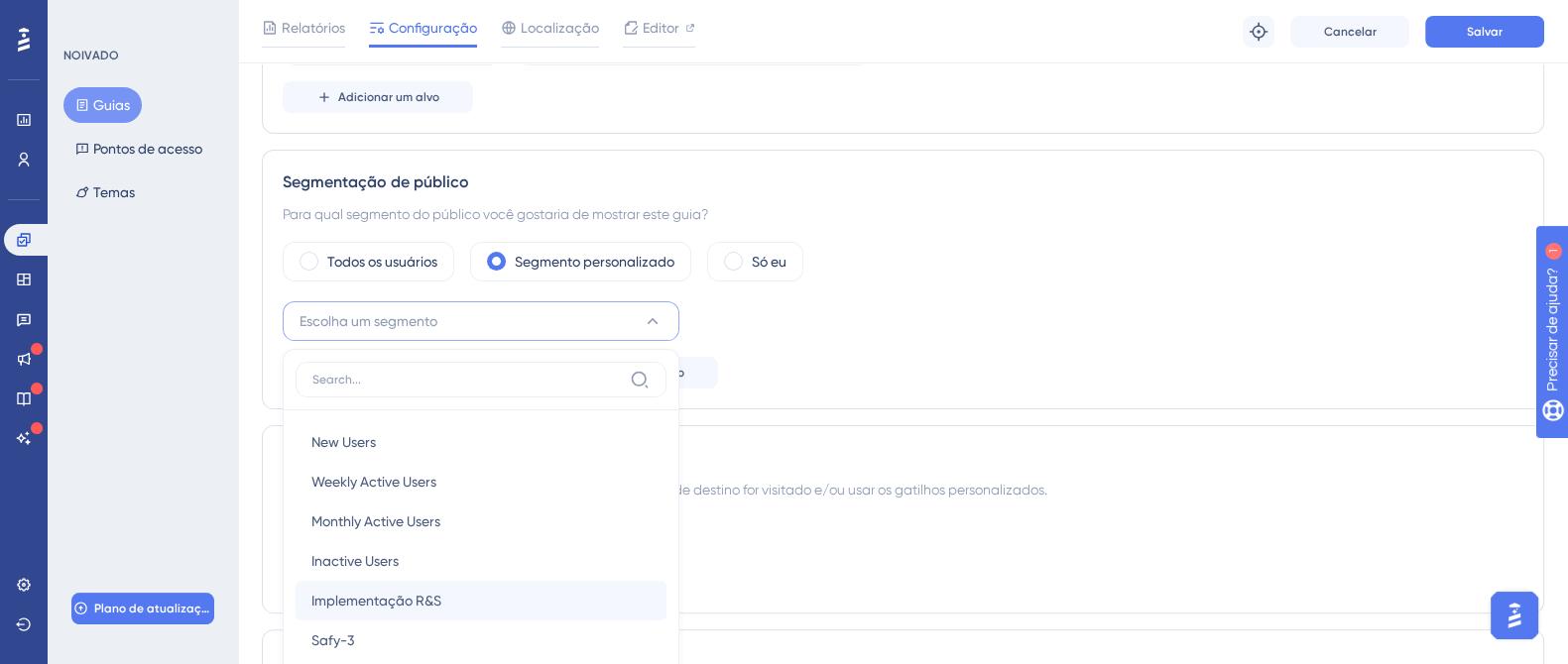 scroll, scrollTop: 830, scrollLeft: 0, axis: vertical 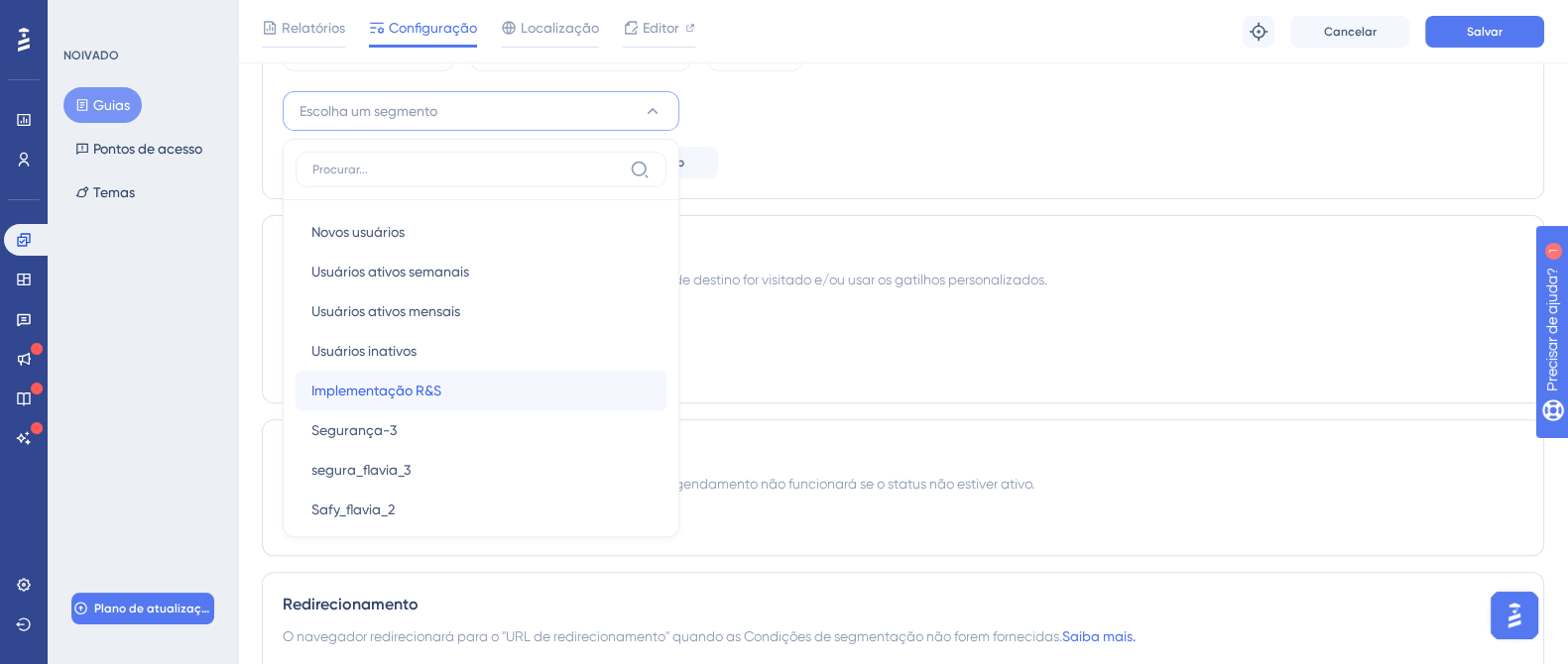 click on "Implementação R&S" at bounding box center [376, 390] 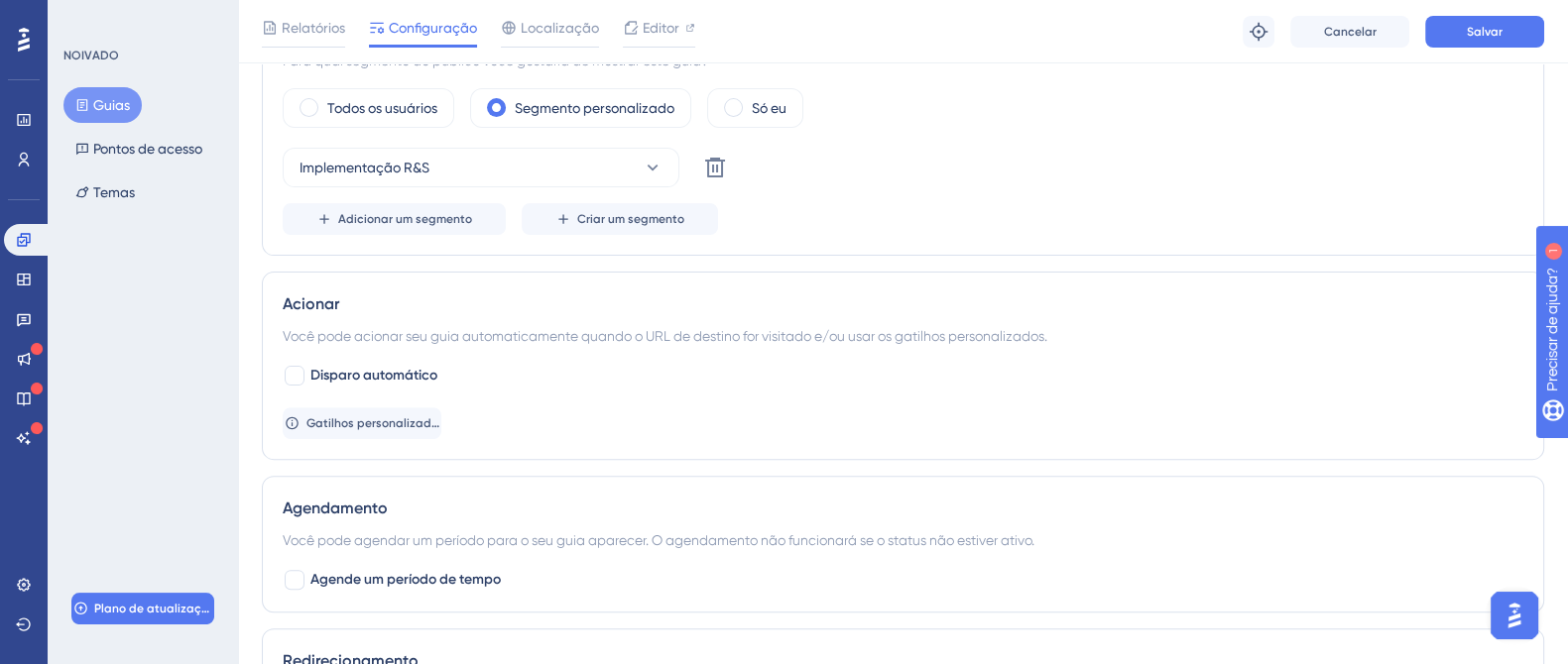 scroll, scrollTop: 757, scrollLeft: 0, axis: vertical 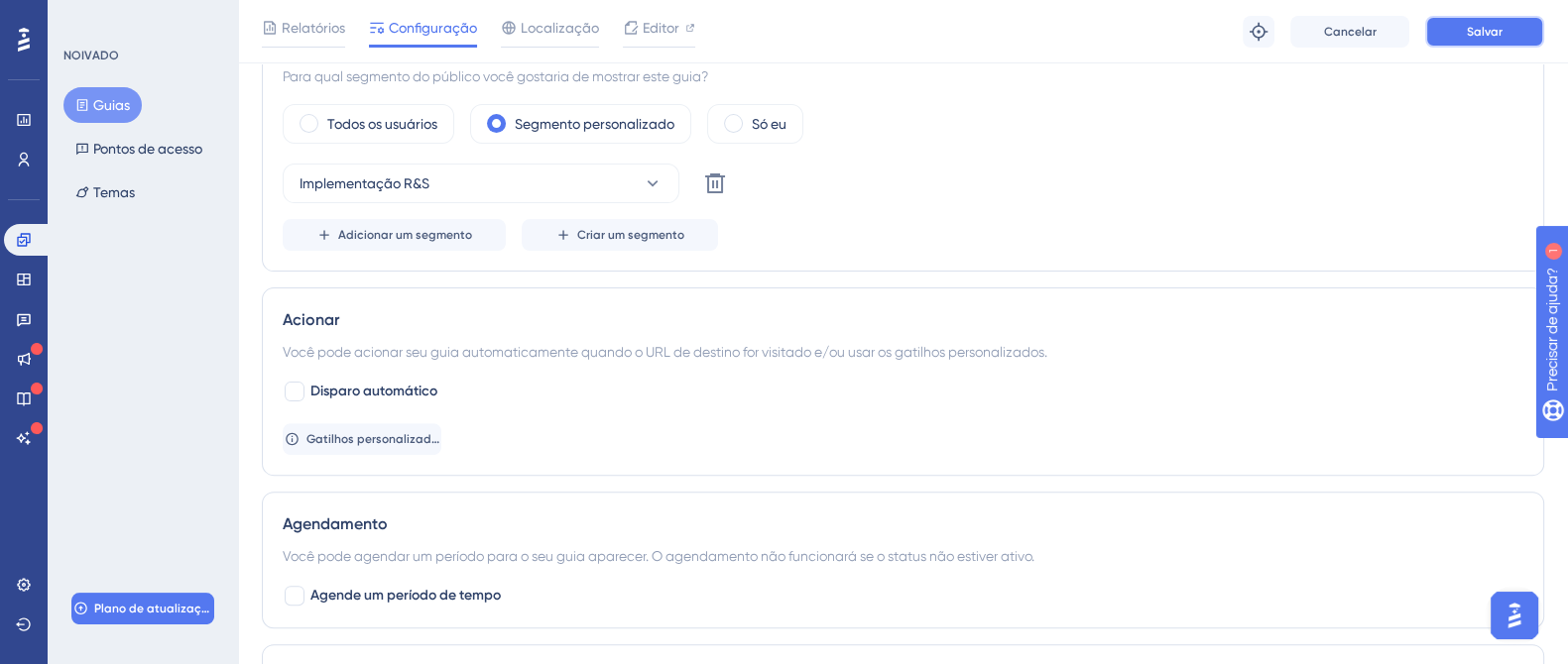 click on "Salvar" at bounding box center [1485, 32] 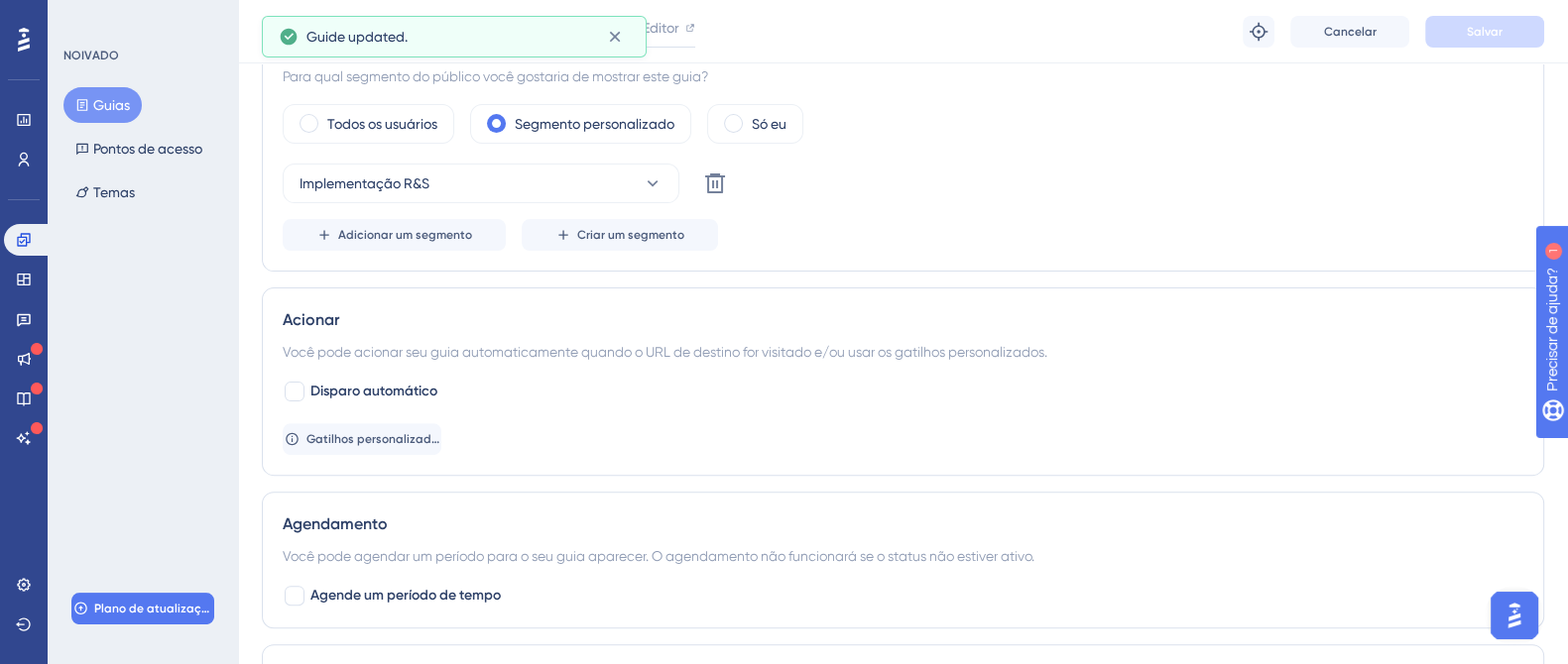 drag, startPoint x: 105, startPoint y: 111, endPoint x: 160, endPoint y: 109, distance: 55.03635 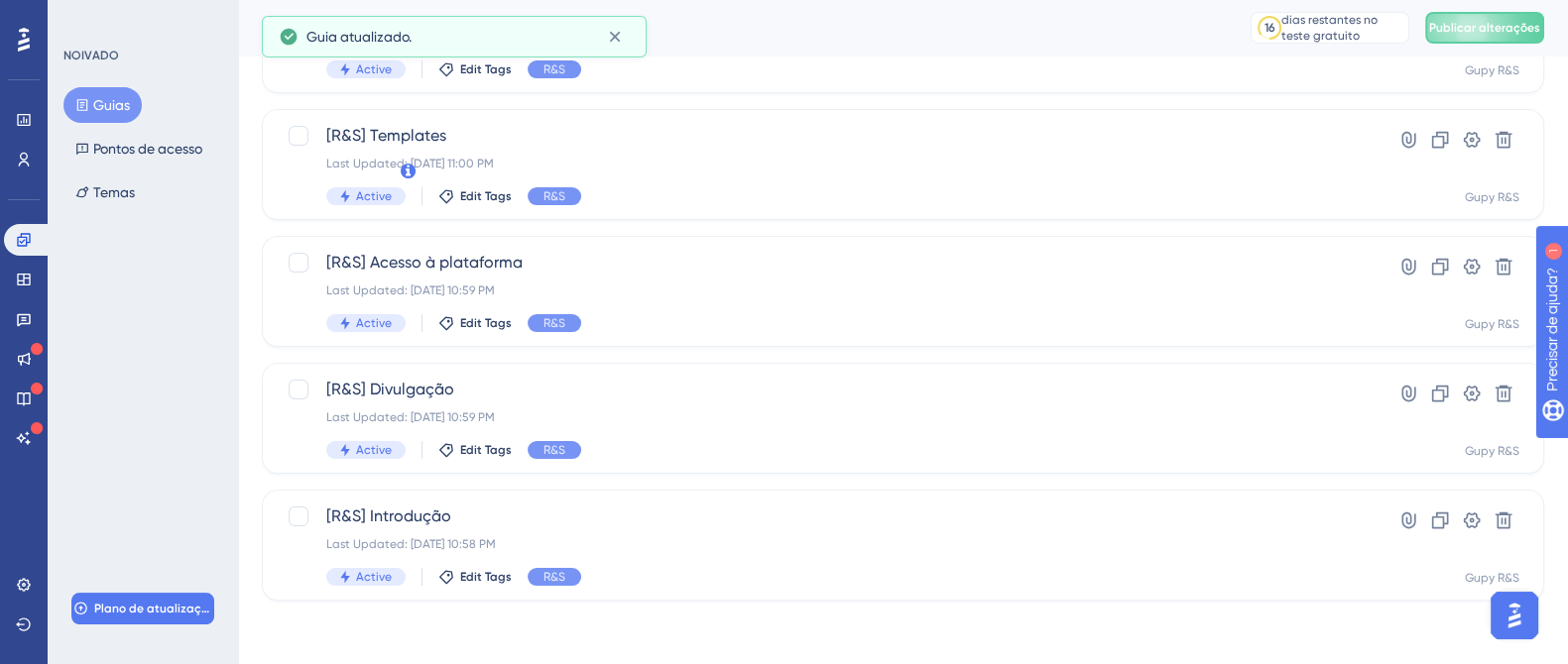 scroll, scrollTop: 0, scrollLeft: 0, axis: both 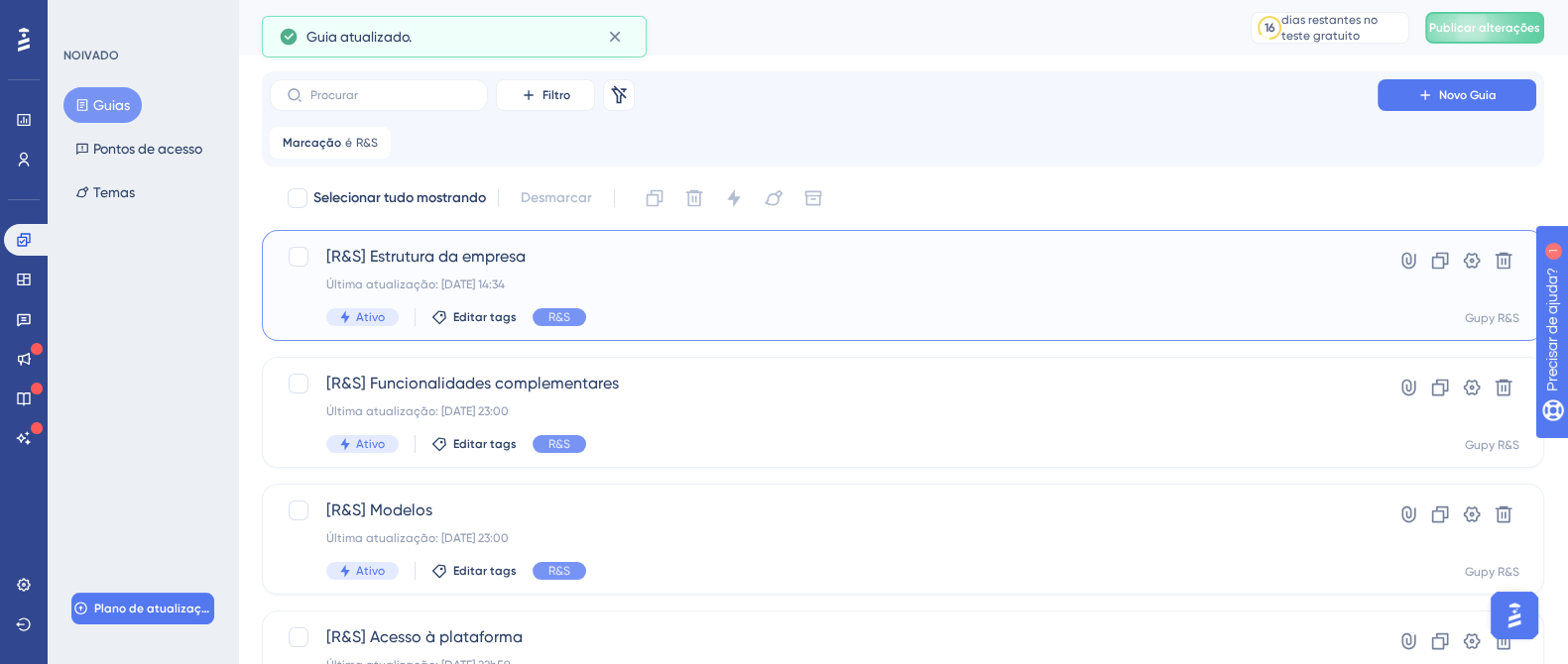 click on "[R&S] Estrutura da empresa Última atualização: [DATE] 14:34 Ativo Editar tags R&S" at bounding box center (823, 285) 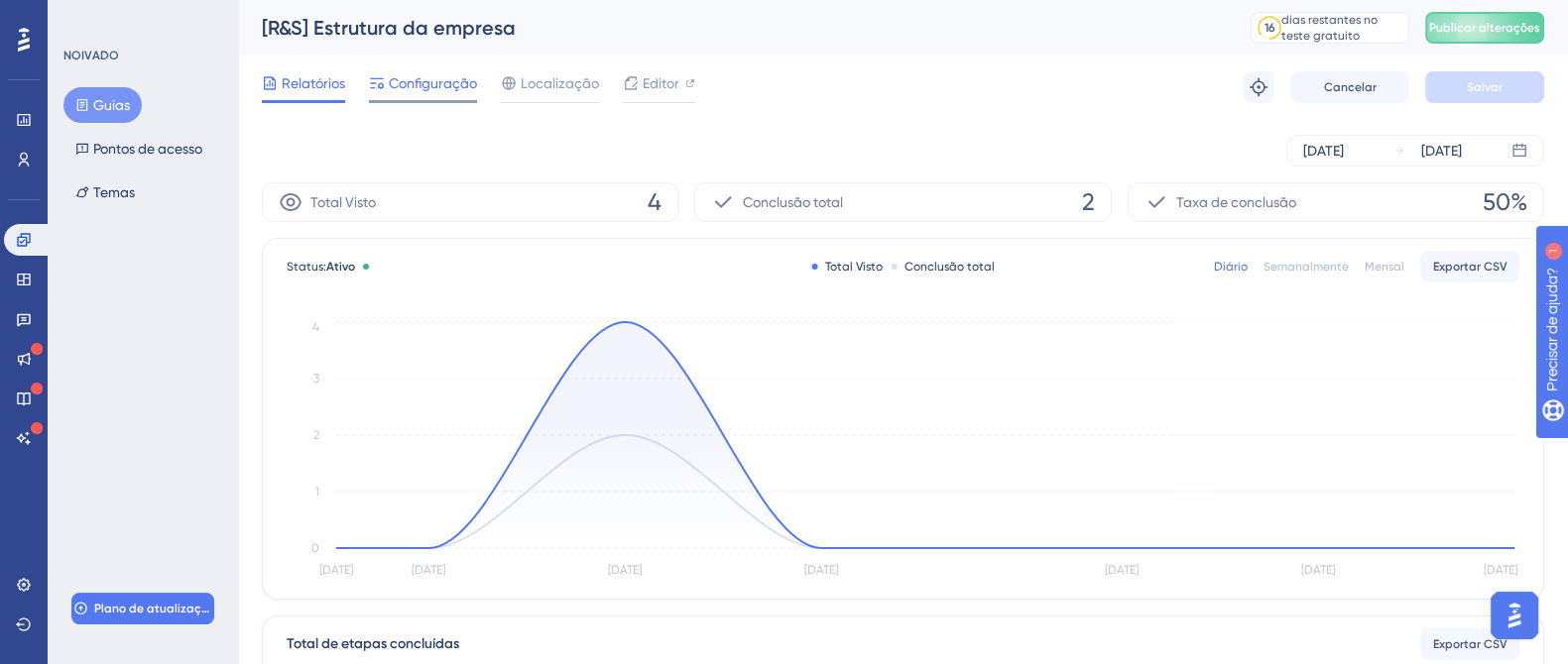 click on "Configuração" at bounding box center [432, 83] 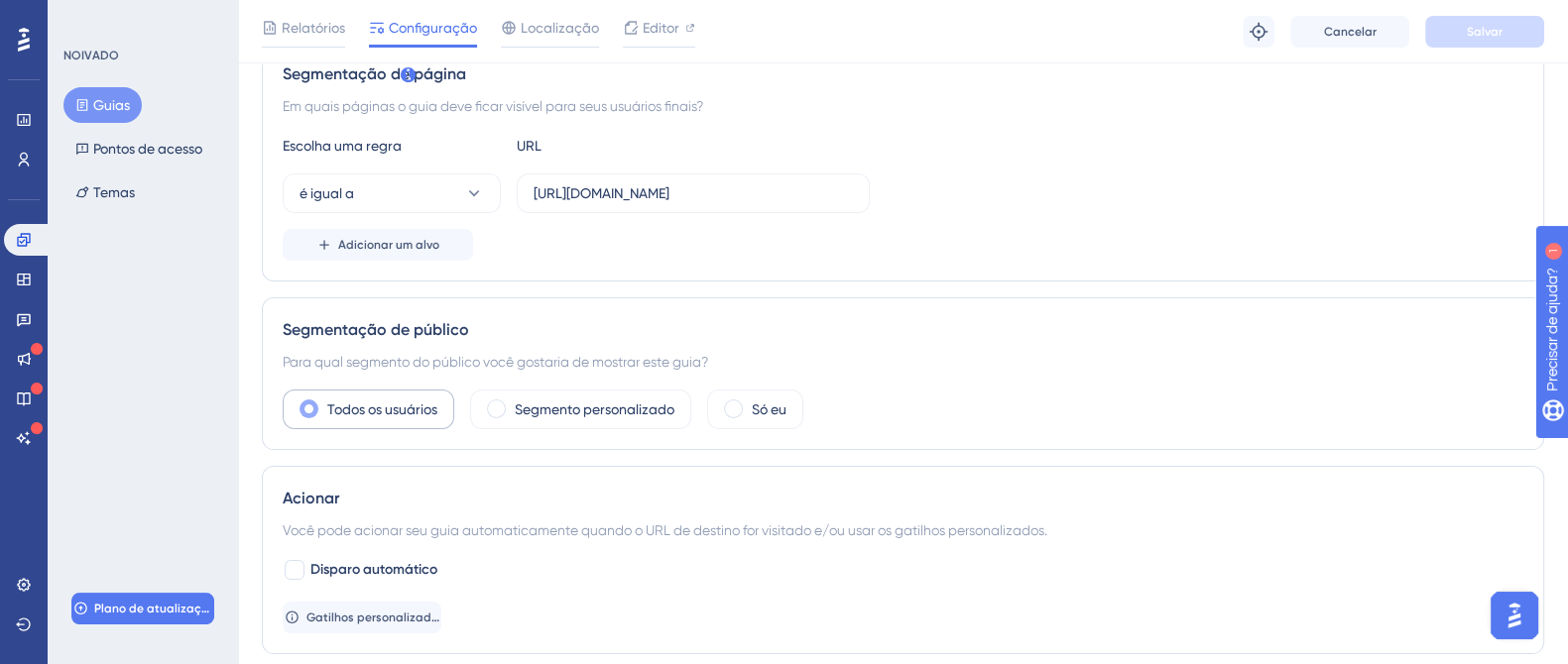 scroll, scrollTop: 495, scrollLeft: 0, axis: vertical 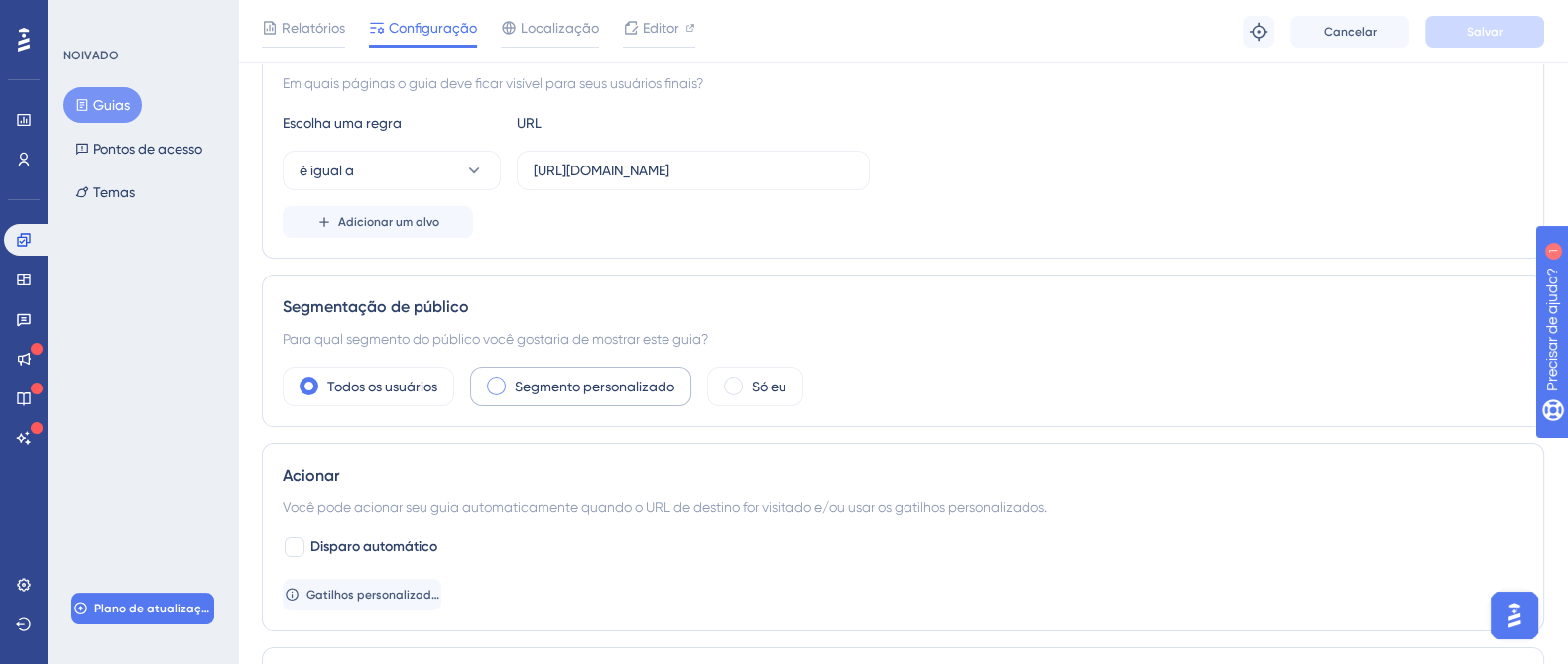 click at bounding box center (496, 386) 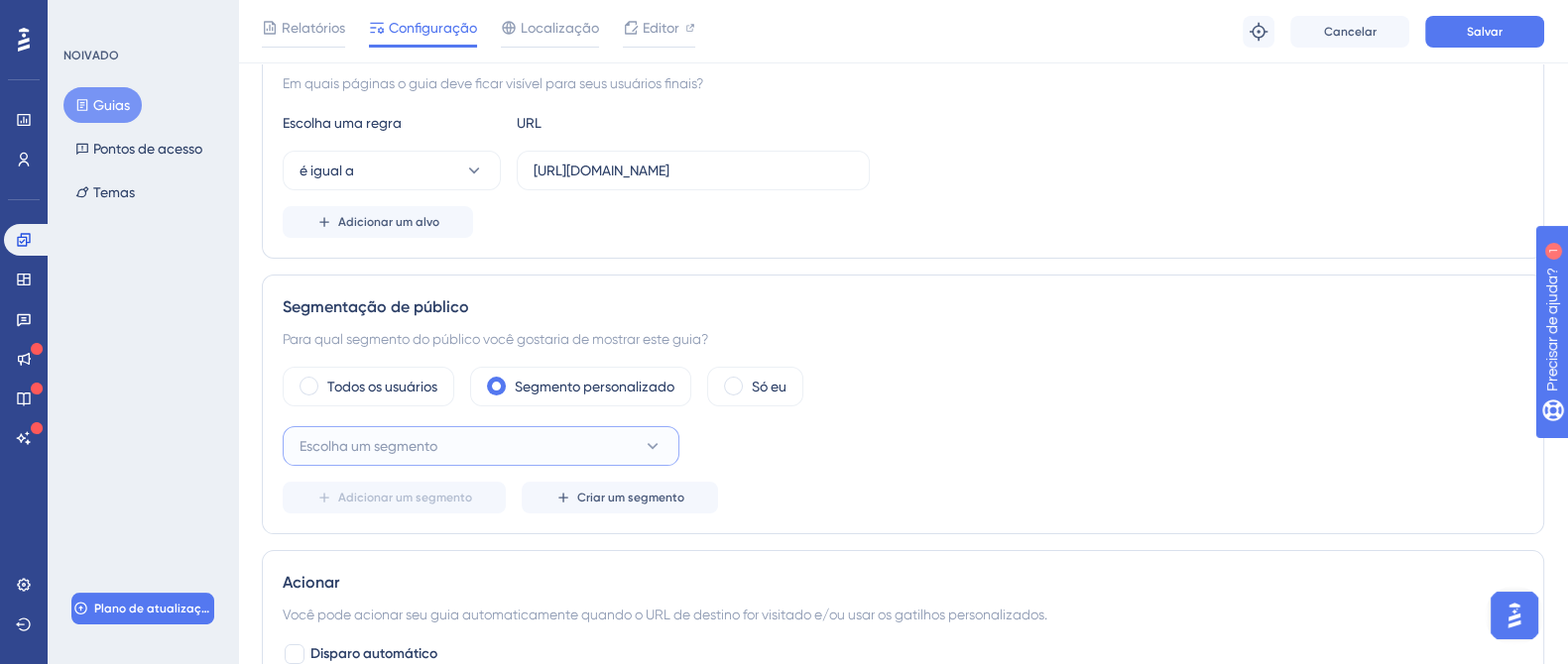 click on "Escolha um segmento" at bounding box center [481, 446] 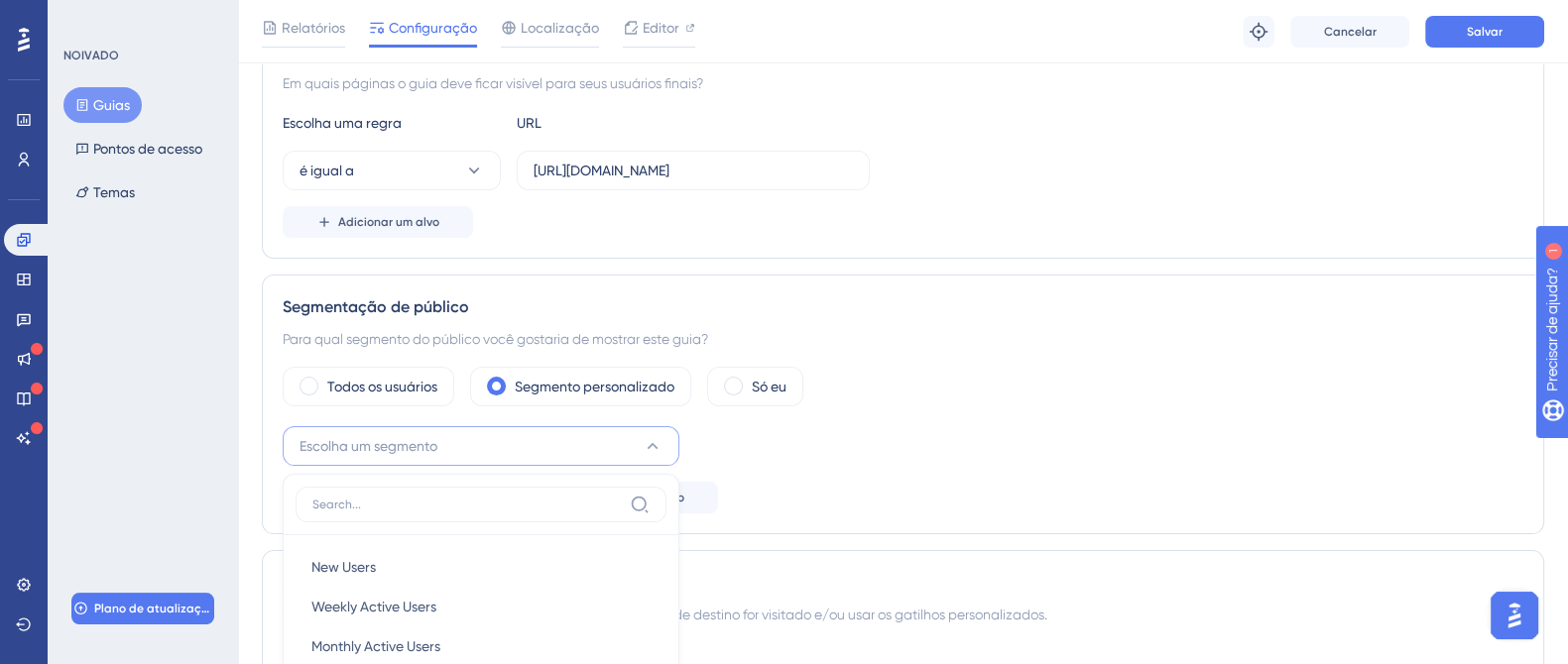 scroll, scrollTop: 832, scrollLeft: 0, axis: vertical 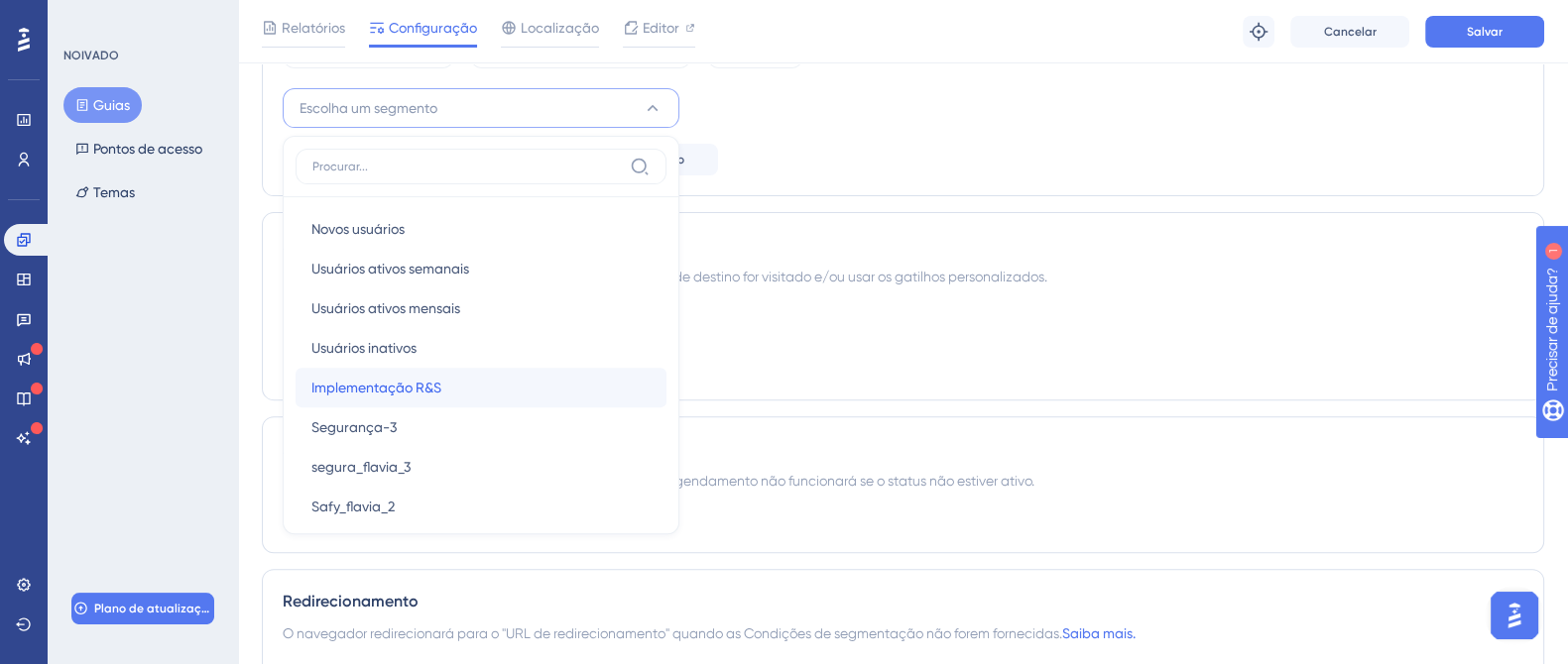 click on "Implementação R&S" at bounding box center [376, 387] 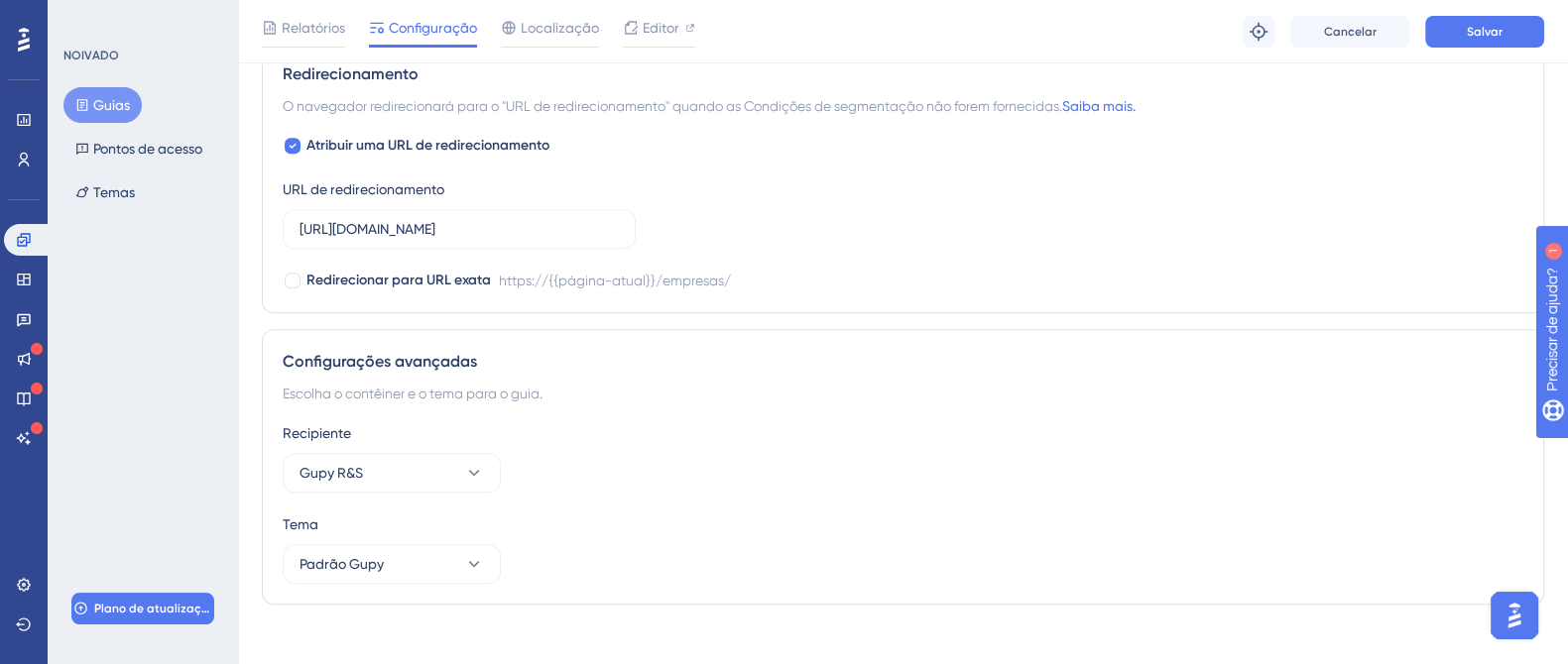 scroll, scrollTop: 1377, scrollLeft: 0, axis: vertical 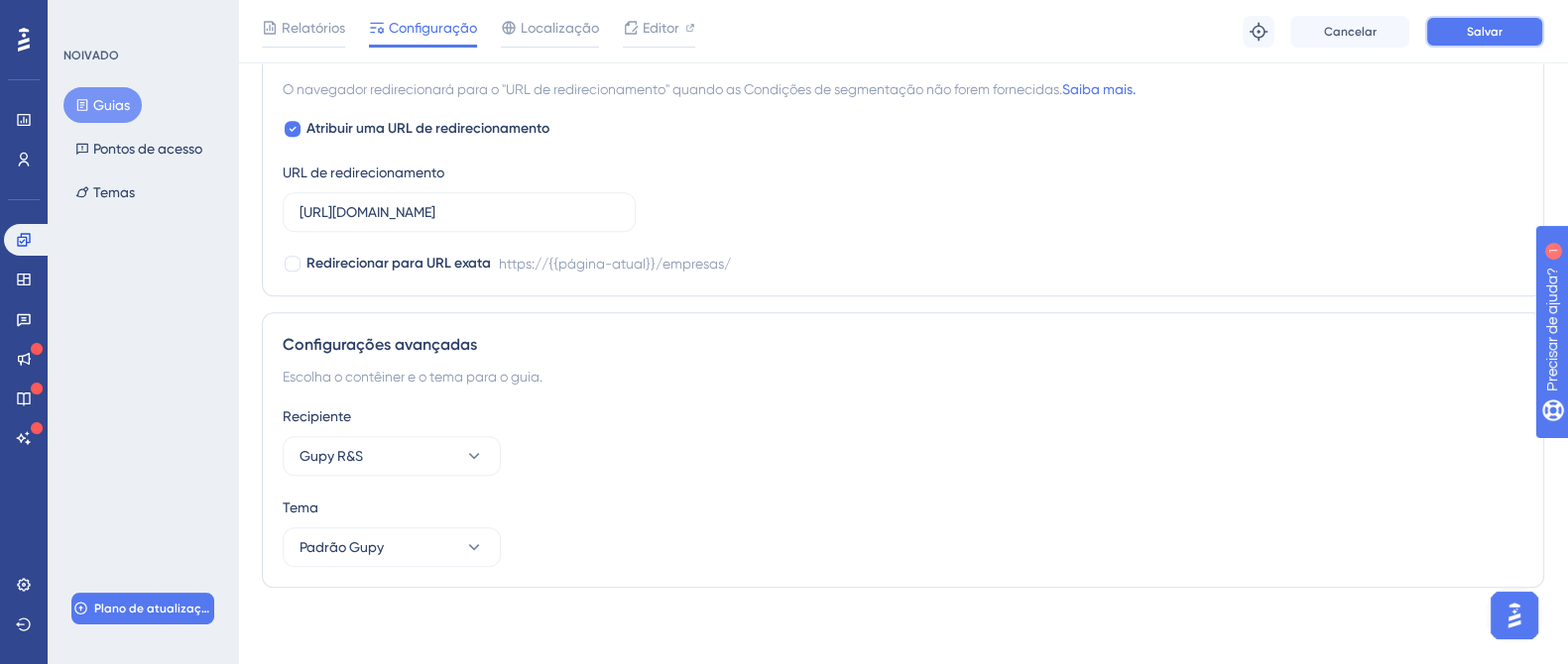 click on "Salvar" at bounding box center [1485, 32] 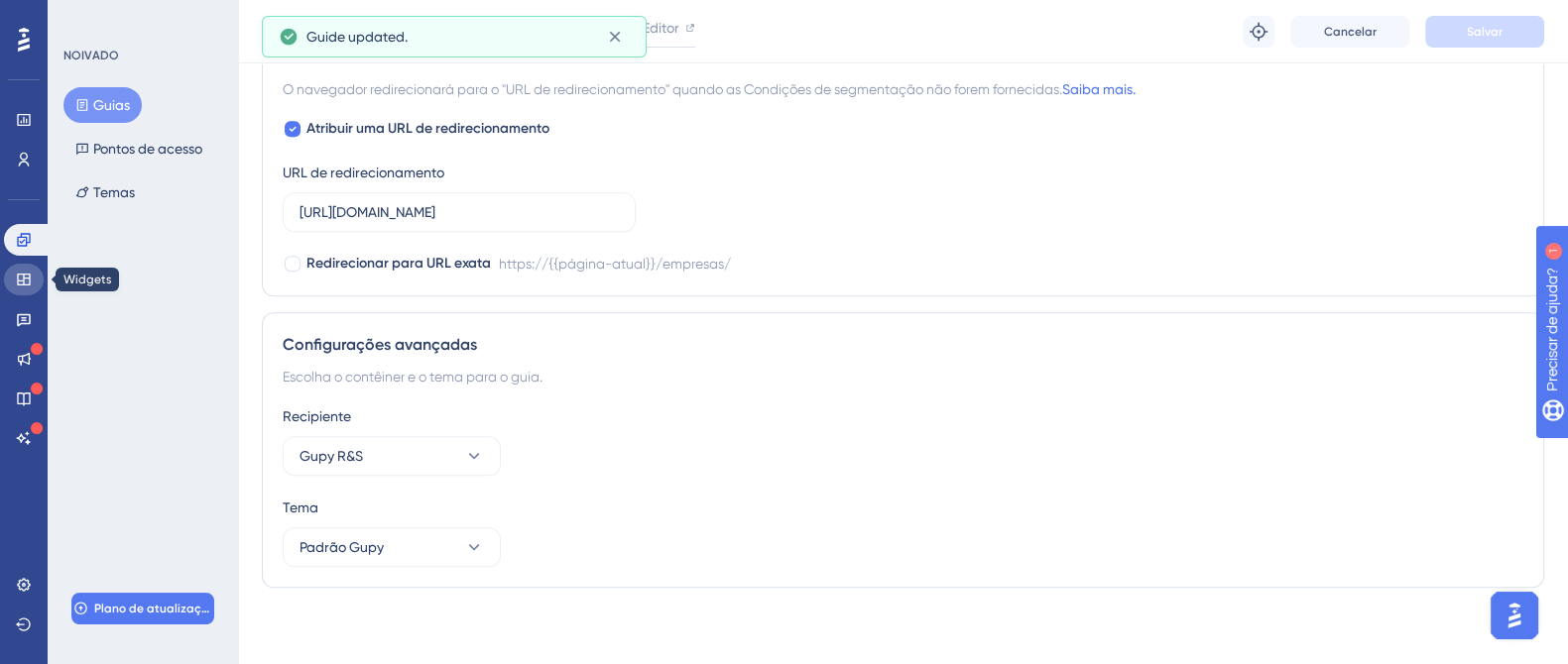 click 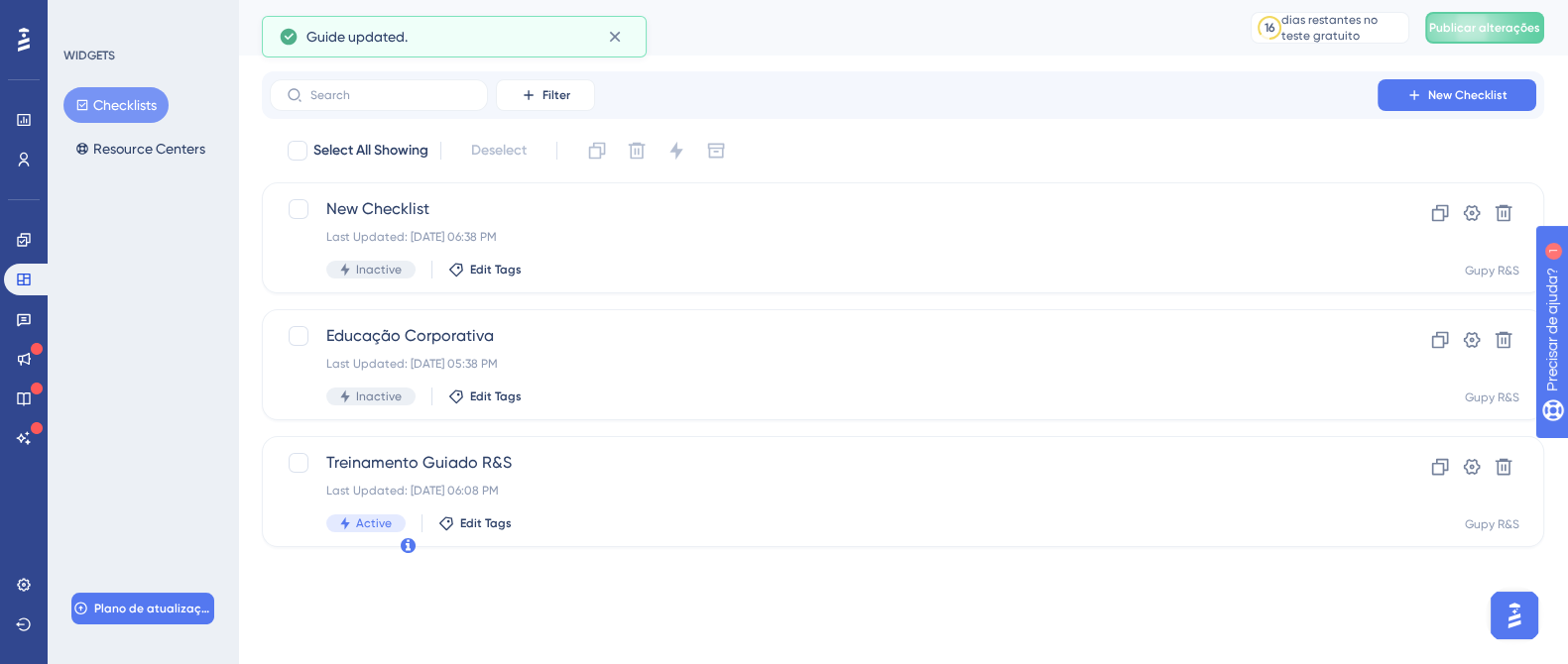 scroll, scrollTop: 0, scrollLeft: 0, axis: both 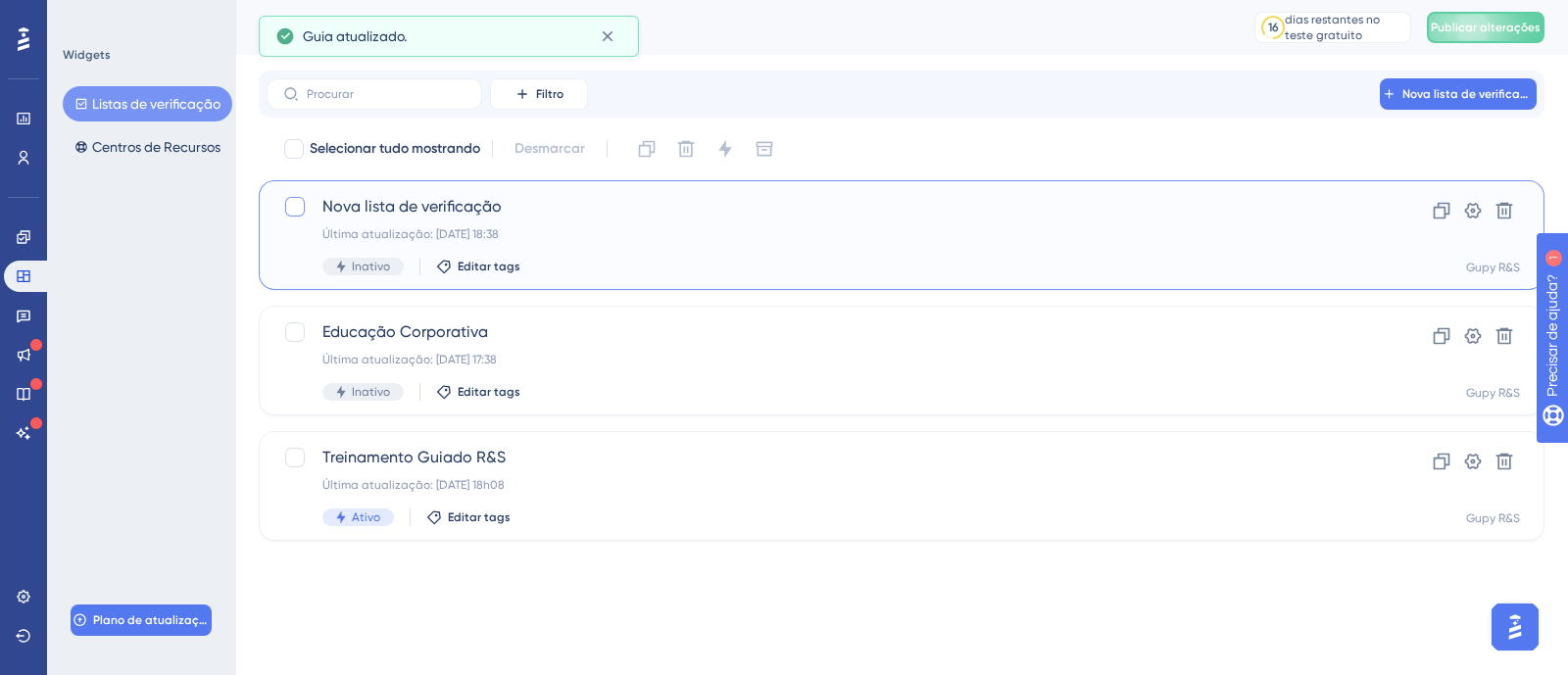click at bounding box center [295, 207] 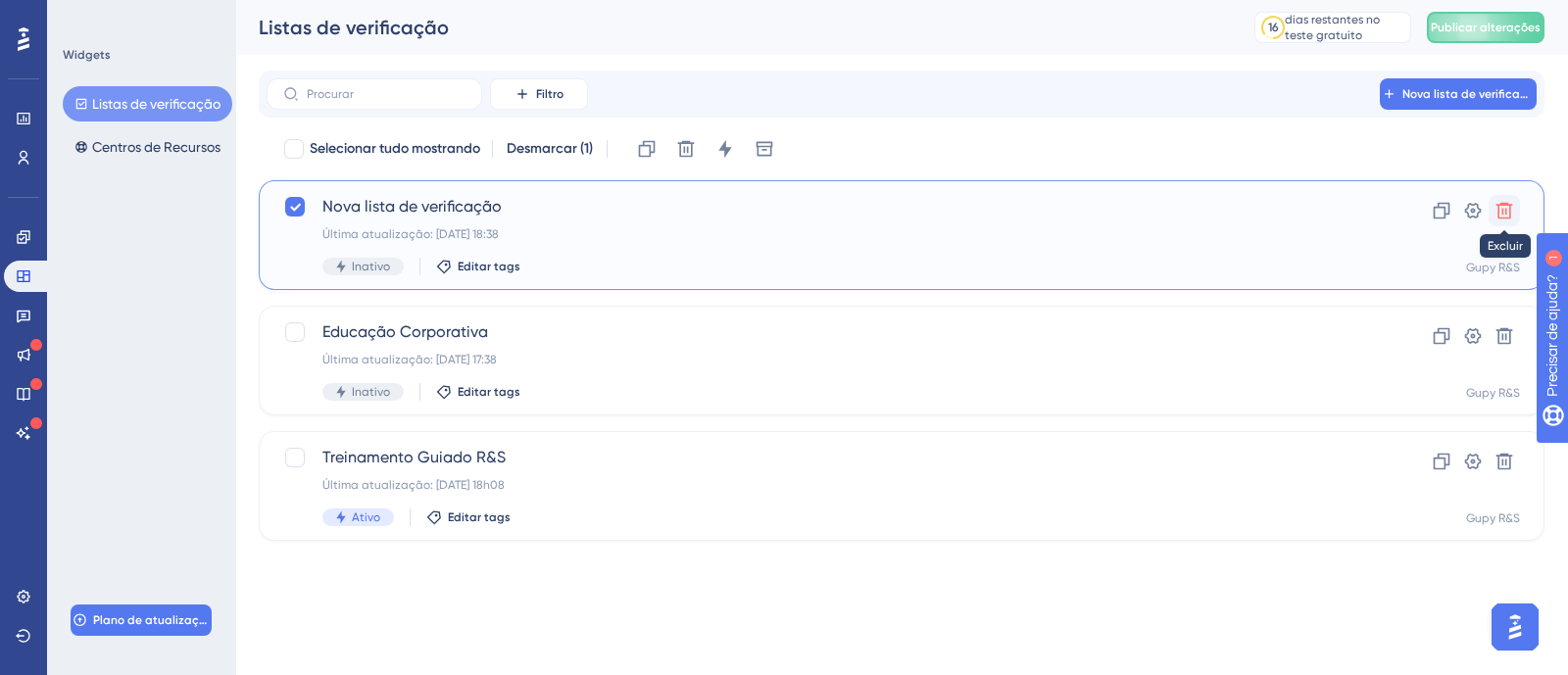 click 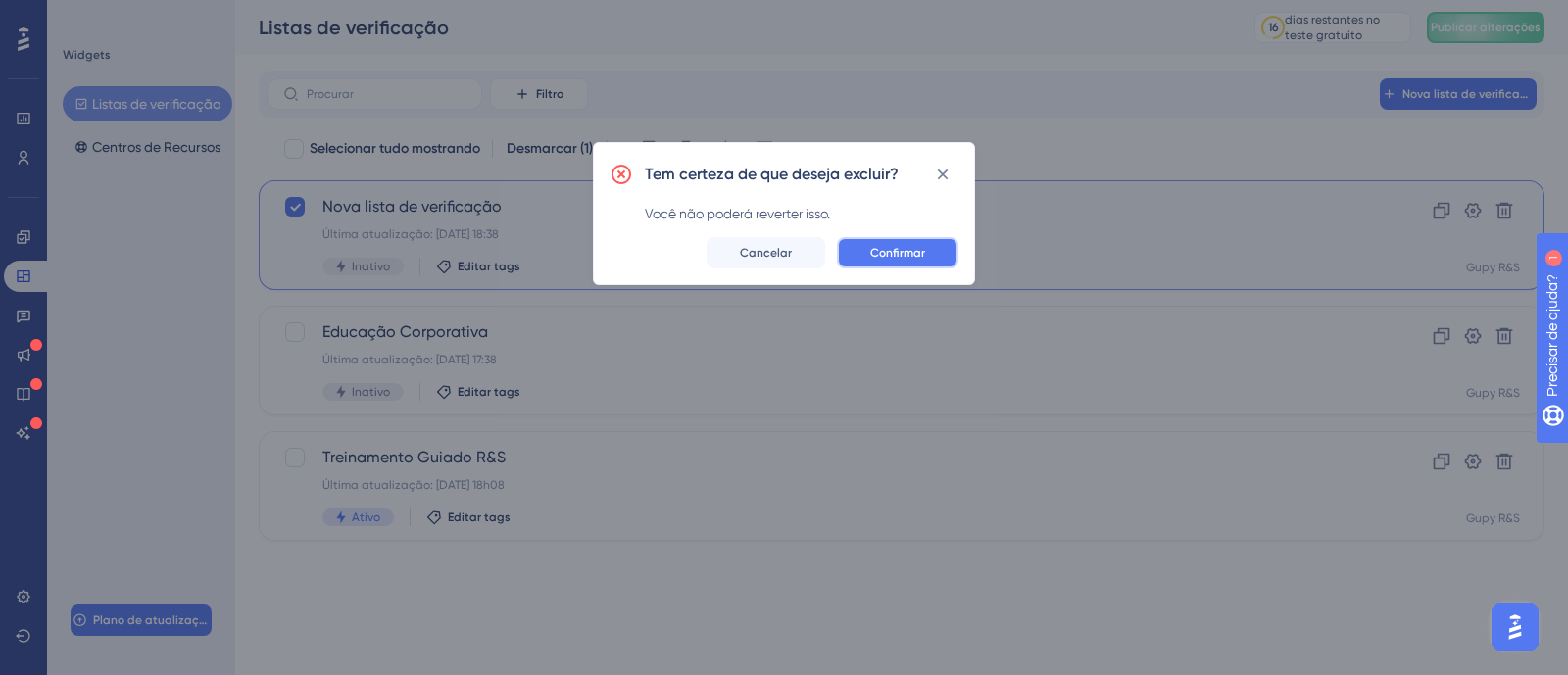 click on "Confirmar" at bounding box center [898, 253] 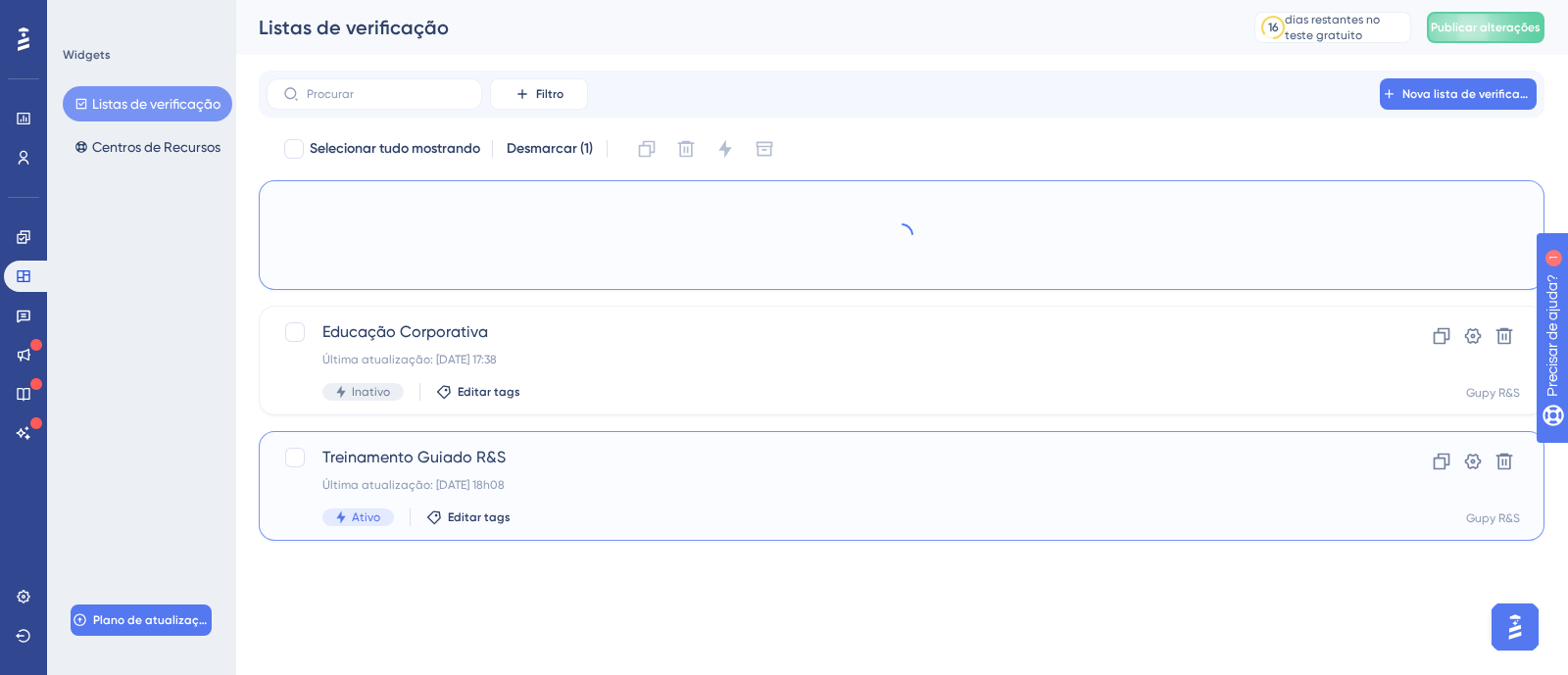 click on "Treinamento Guiado R&S" at bounding box center [414, 457] 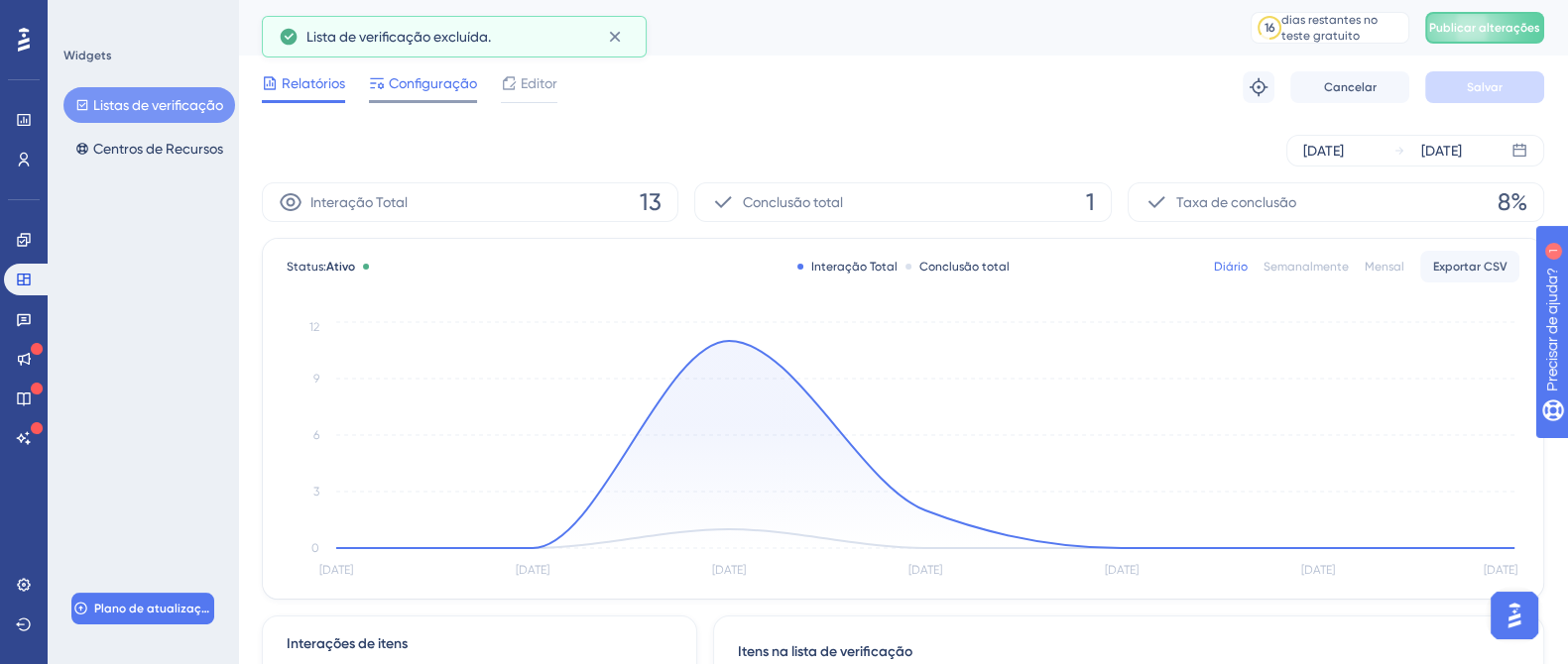 click on "Configuração" at bounding box center [432, 83] 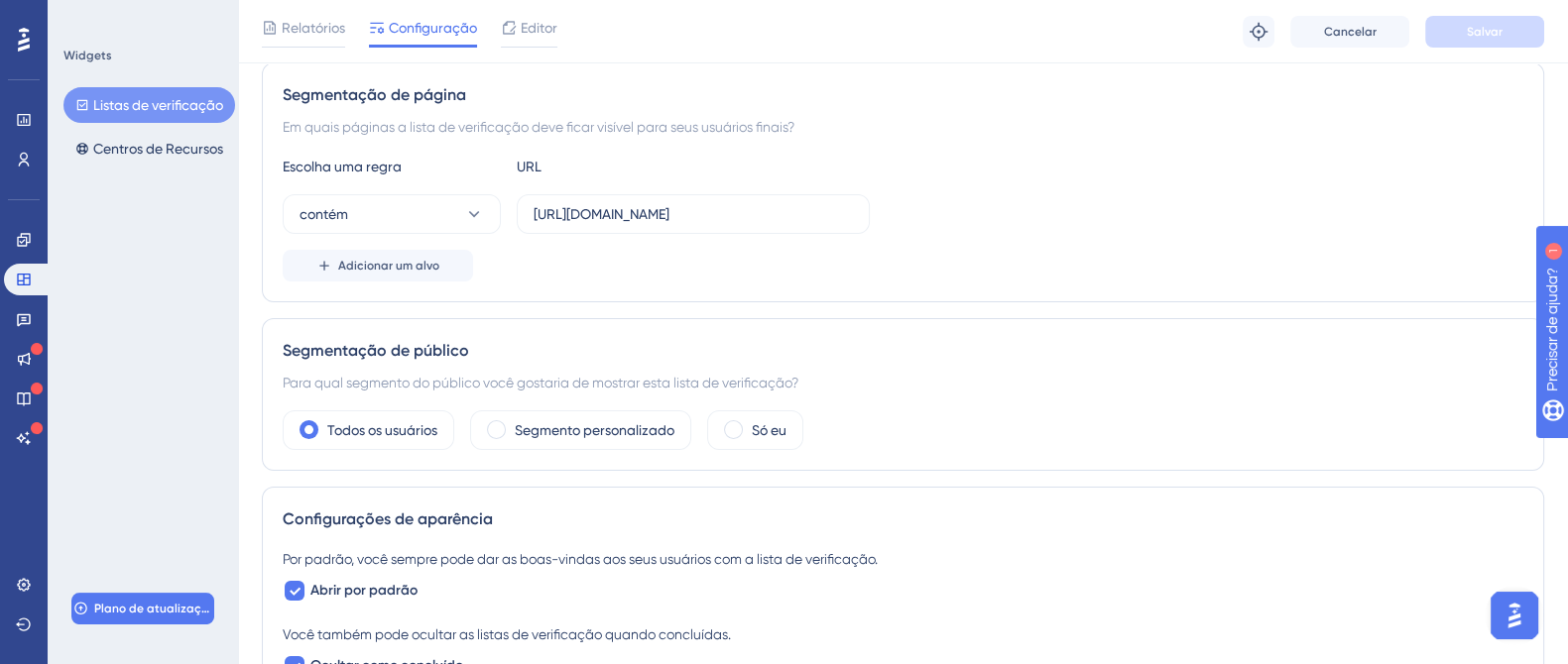 scroll, scrollTop: 372, scrollLeft: 0, axis: vertical 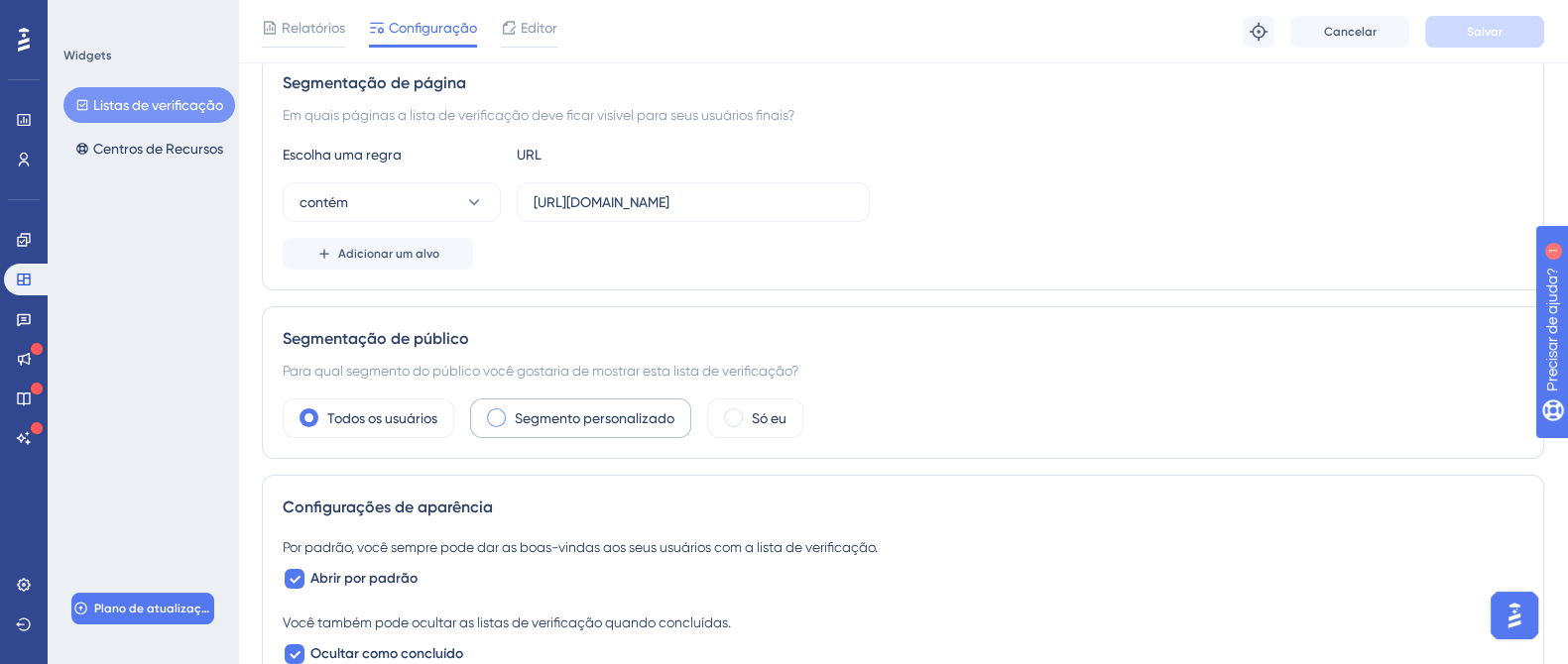 click on "Segmento personalizado" at bounding box center (594, 418) 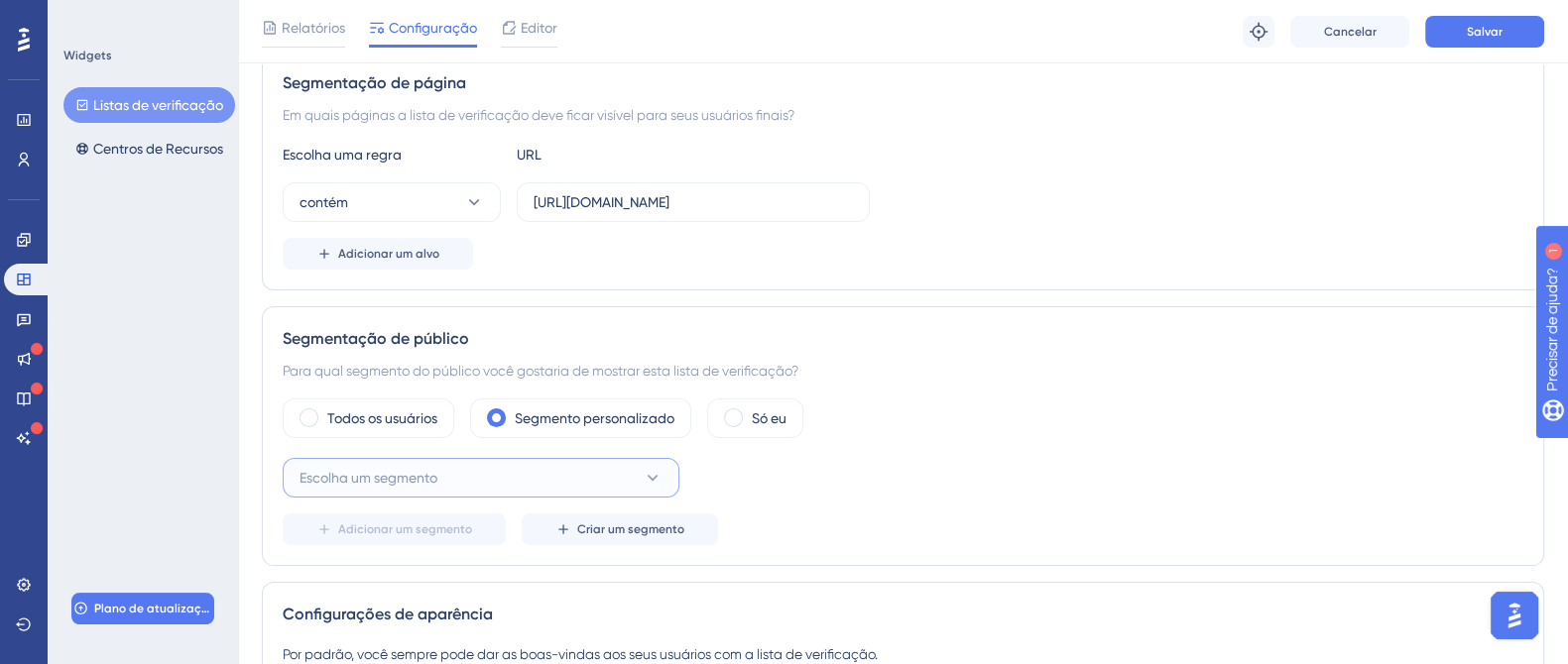 click on "Escolha um segmento" at bounding box center [481, 478] 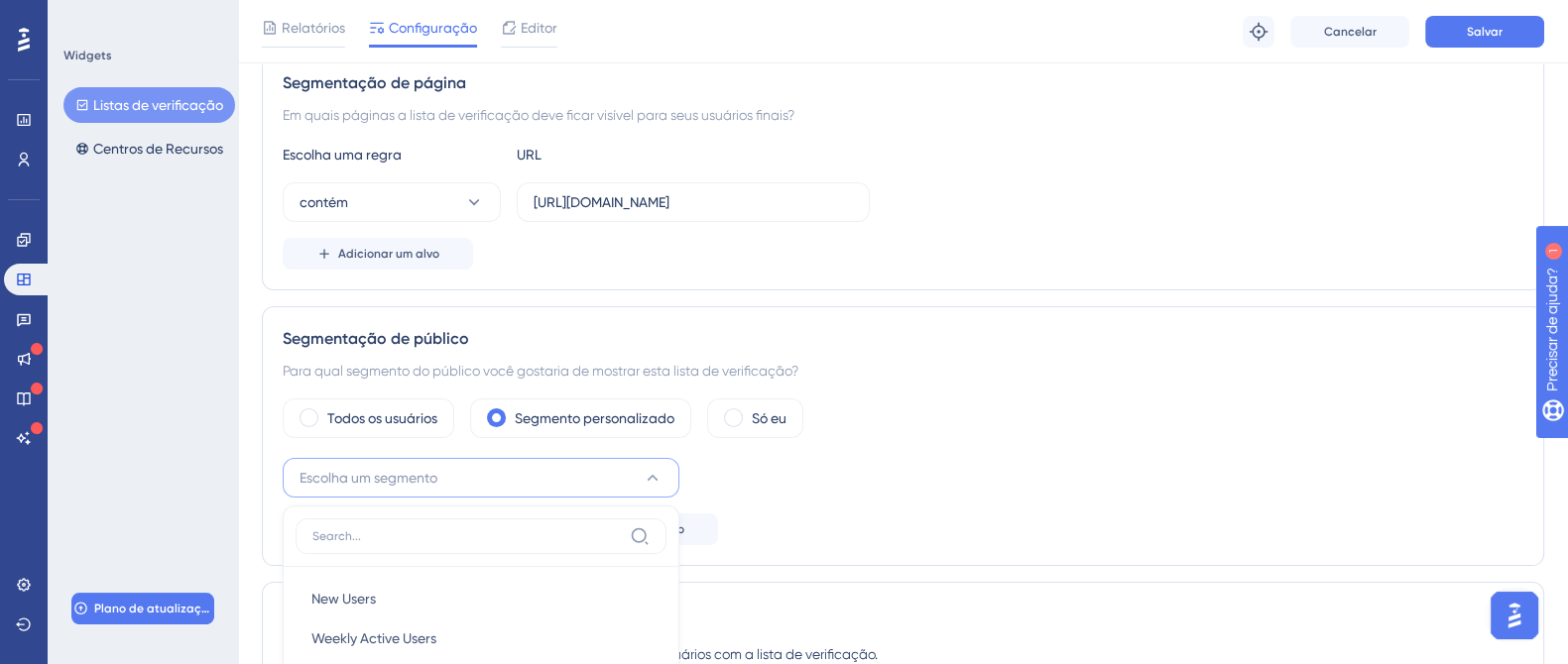 scroll, scrollTop: 738, scrollLeft: 0, axis: vertical 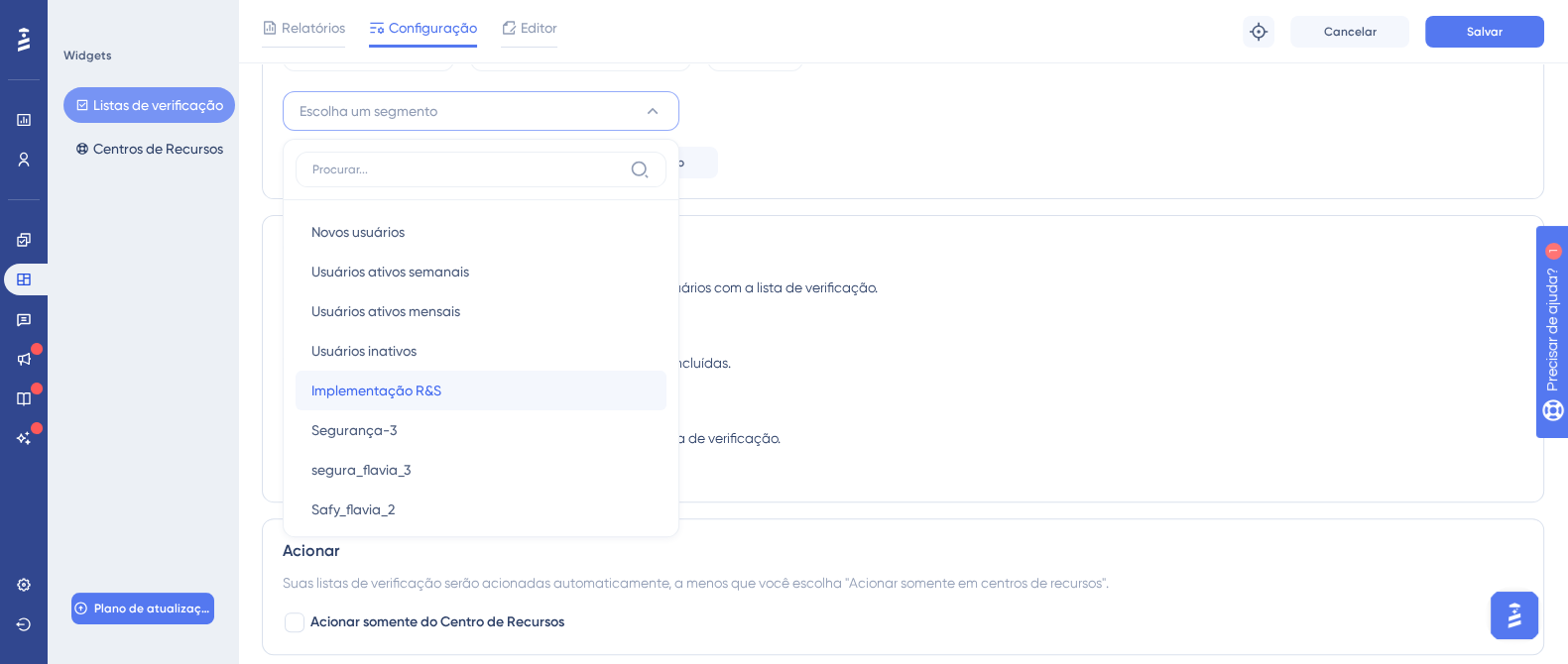click on "Implementação R&S" at bounding box center [376, 390] 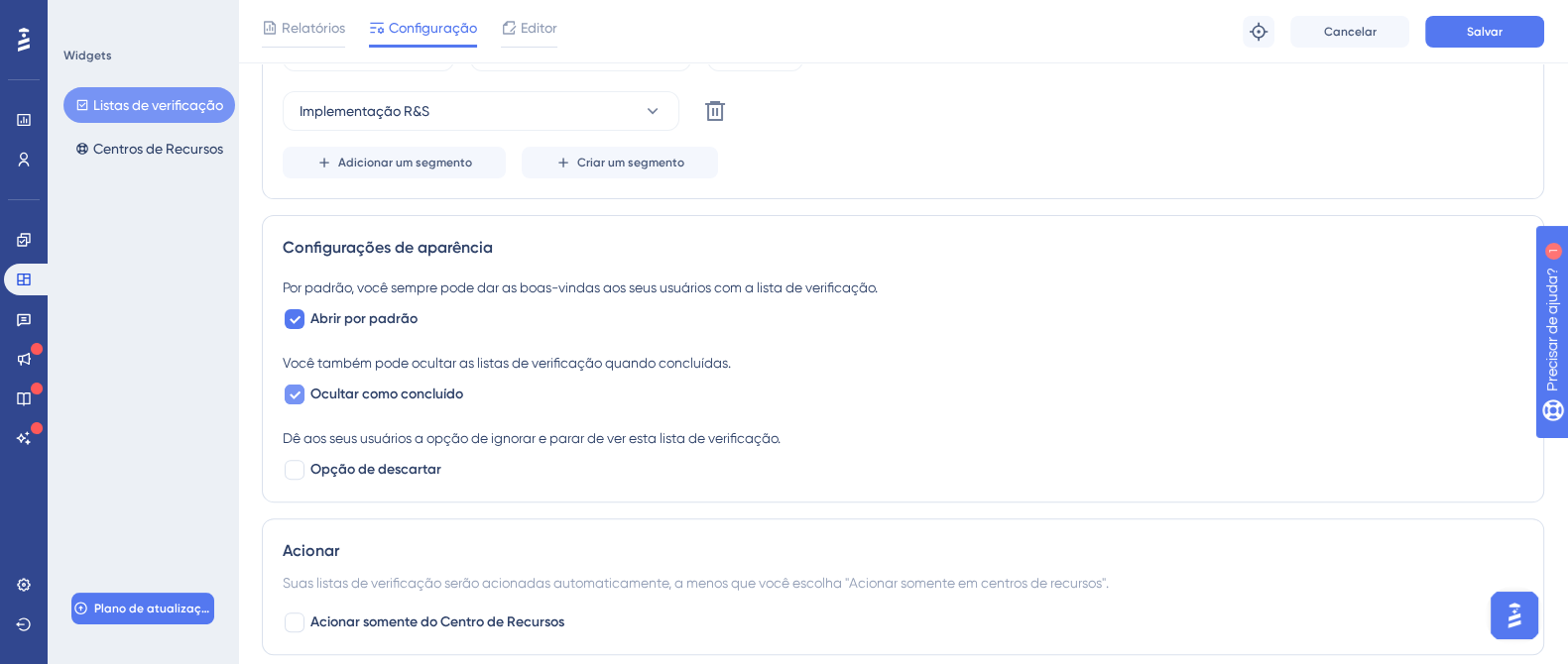 click at bounding box center [295, 394] 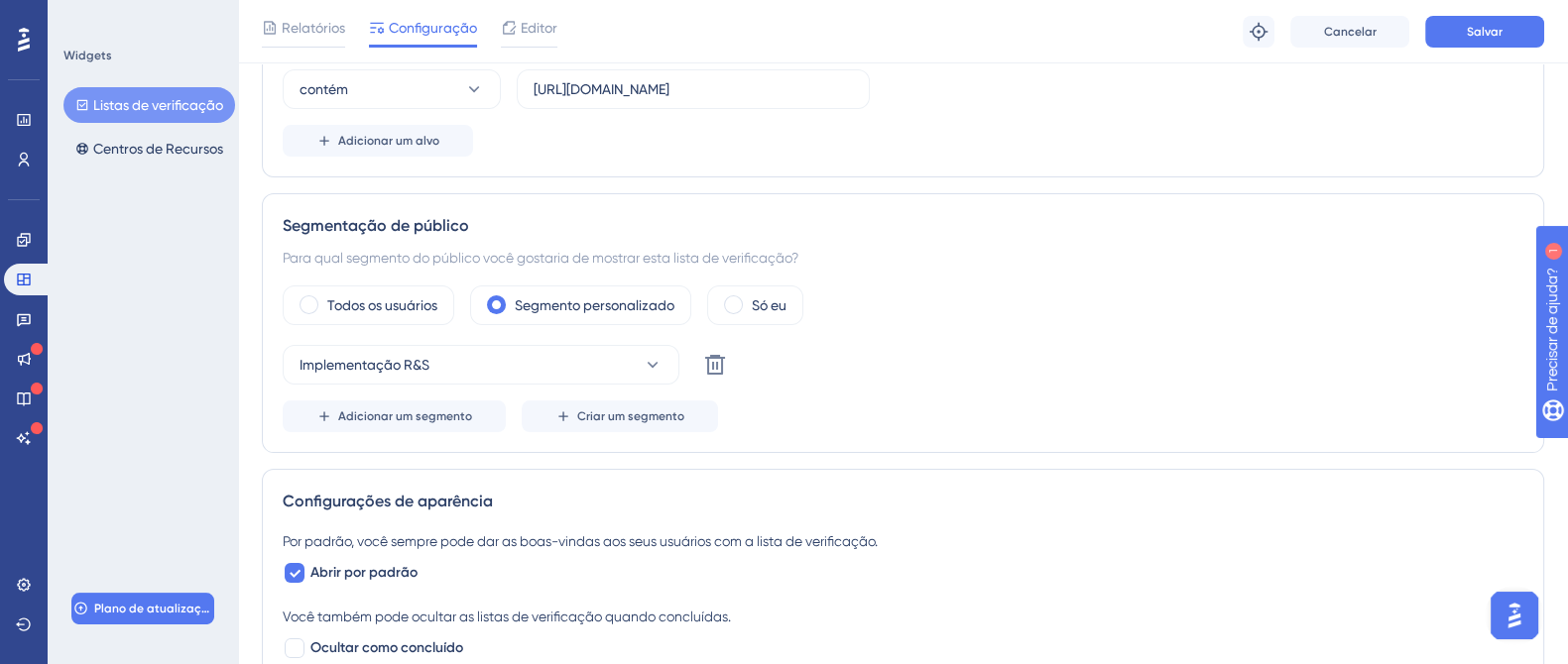 scroll, scrollTop: 414, scrollLeft: 0, axis: vertical 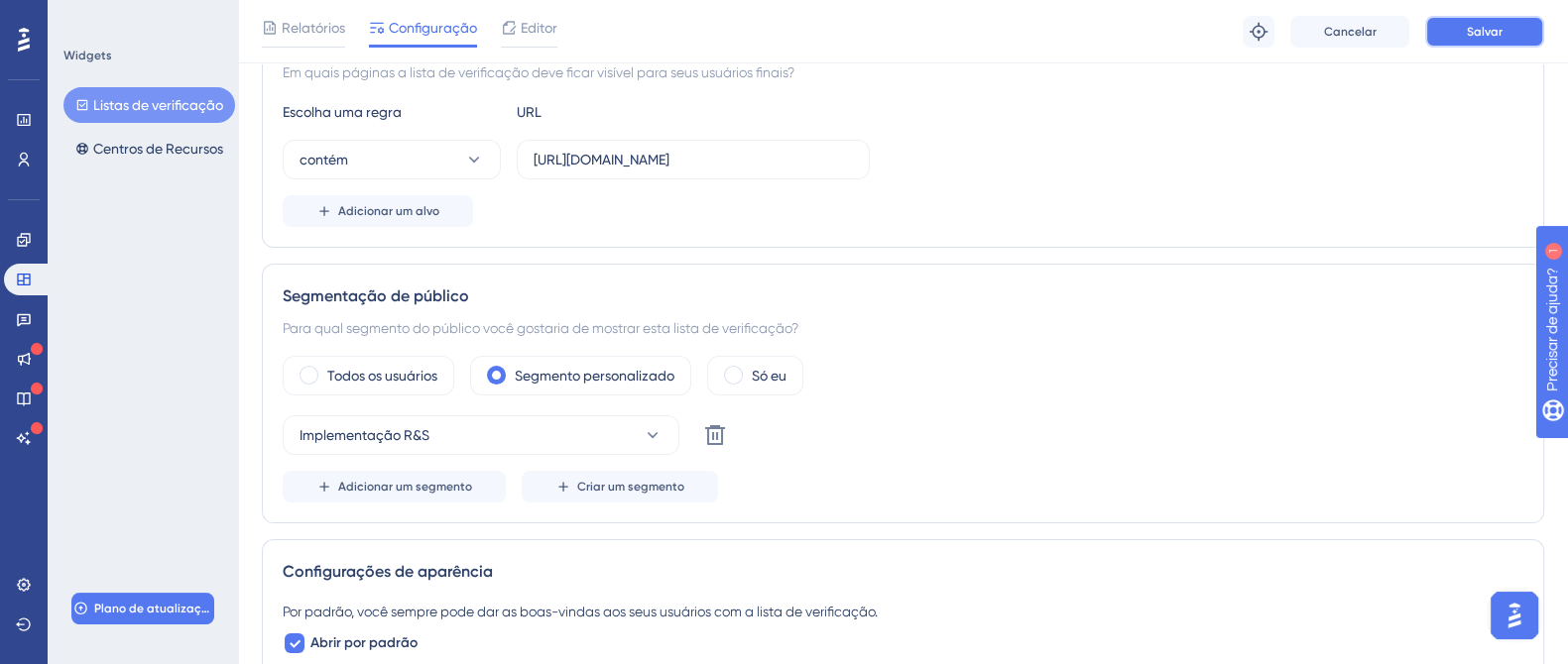 click on "Salvar" at bounding box center (1485, 32) 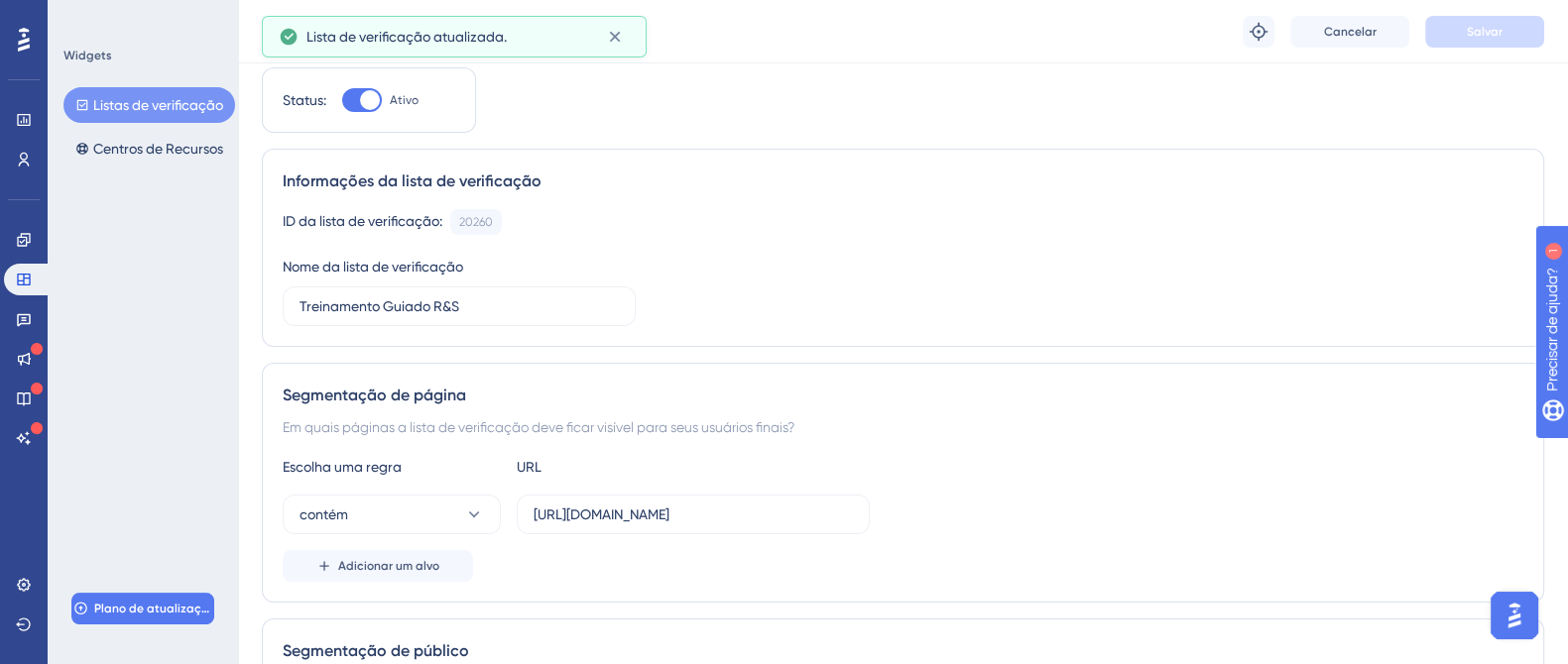 scroll, scrollTop: 0, scrollLeft: 0, axis: both 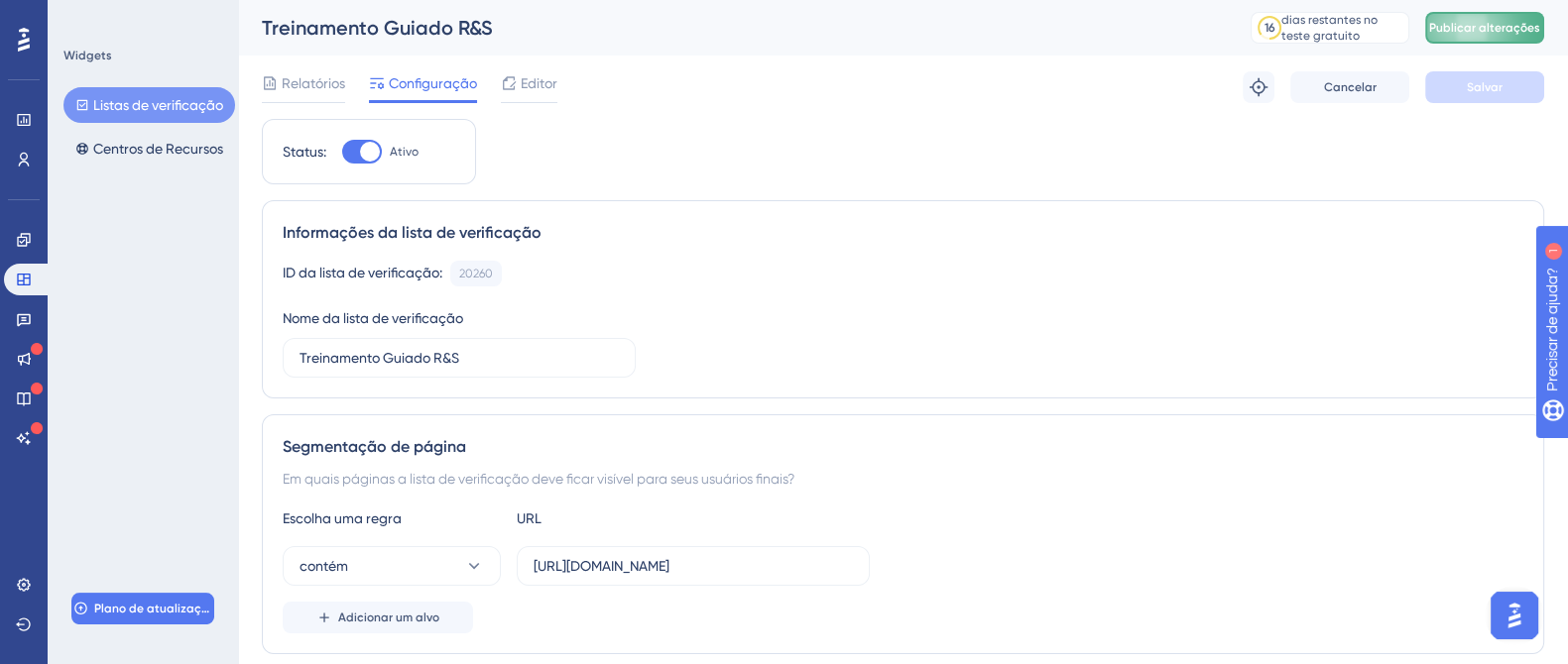 click on "Publicar alterações" at bounding box center [1485, 28] 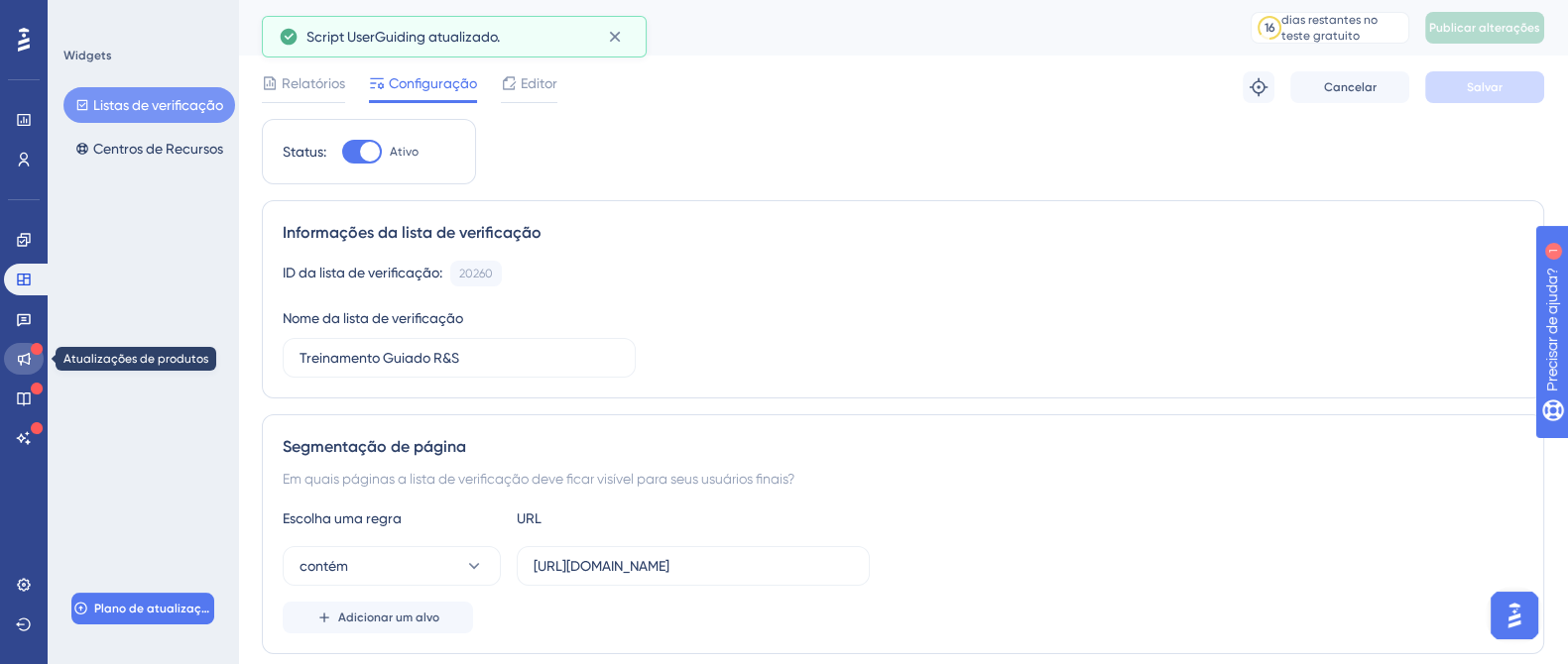click at bounding box center (24, 359) 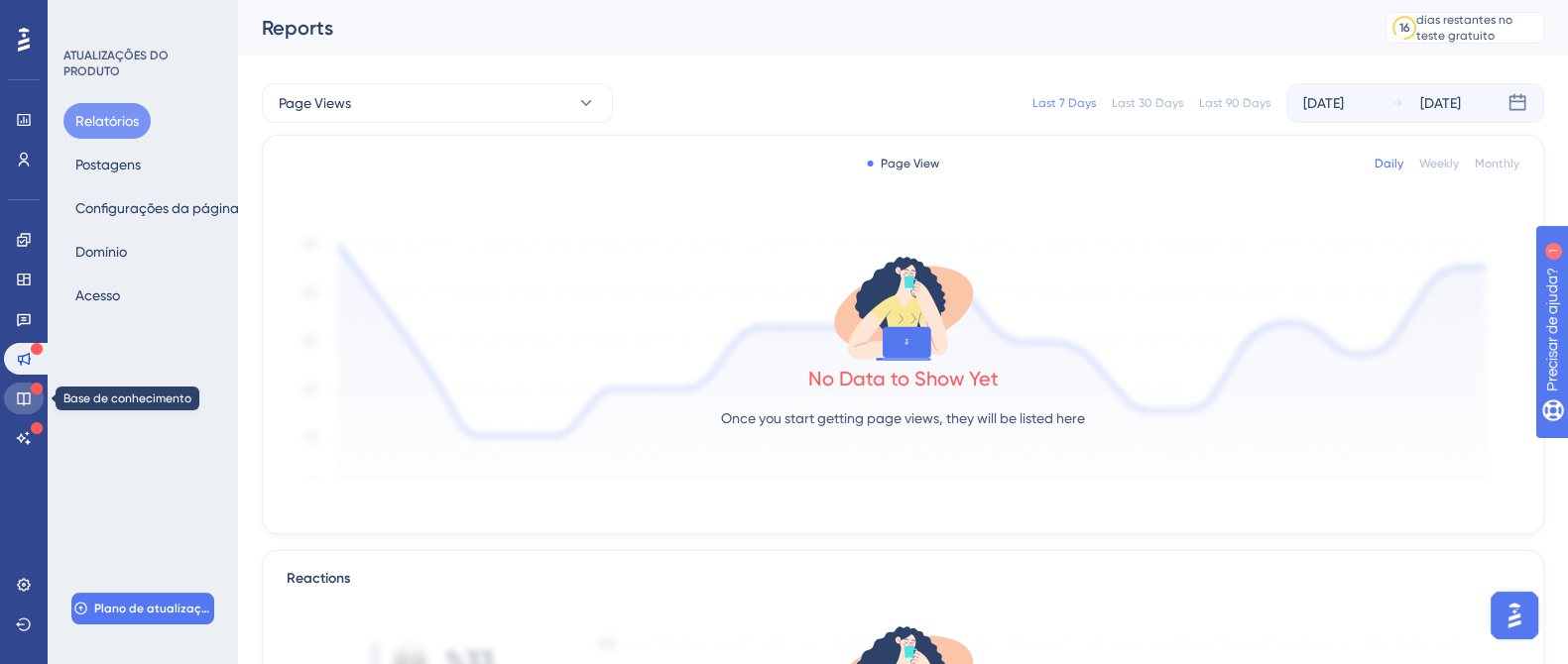 click 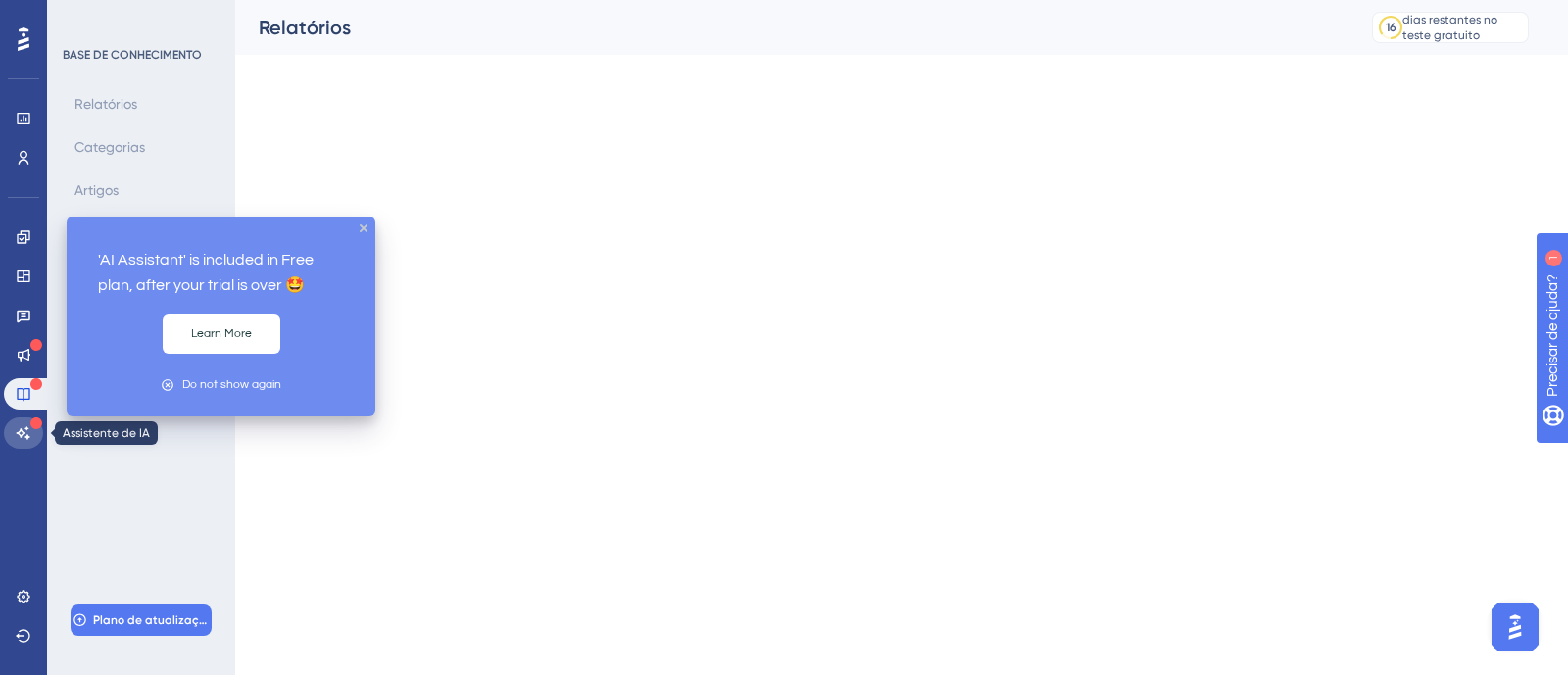 click 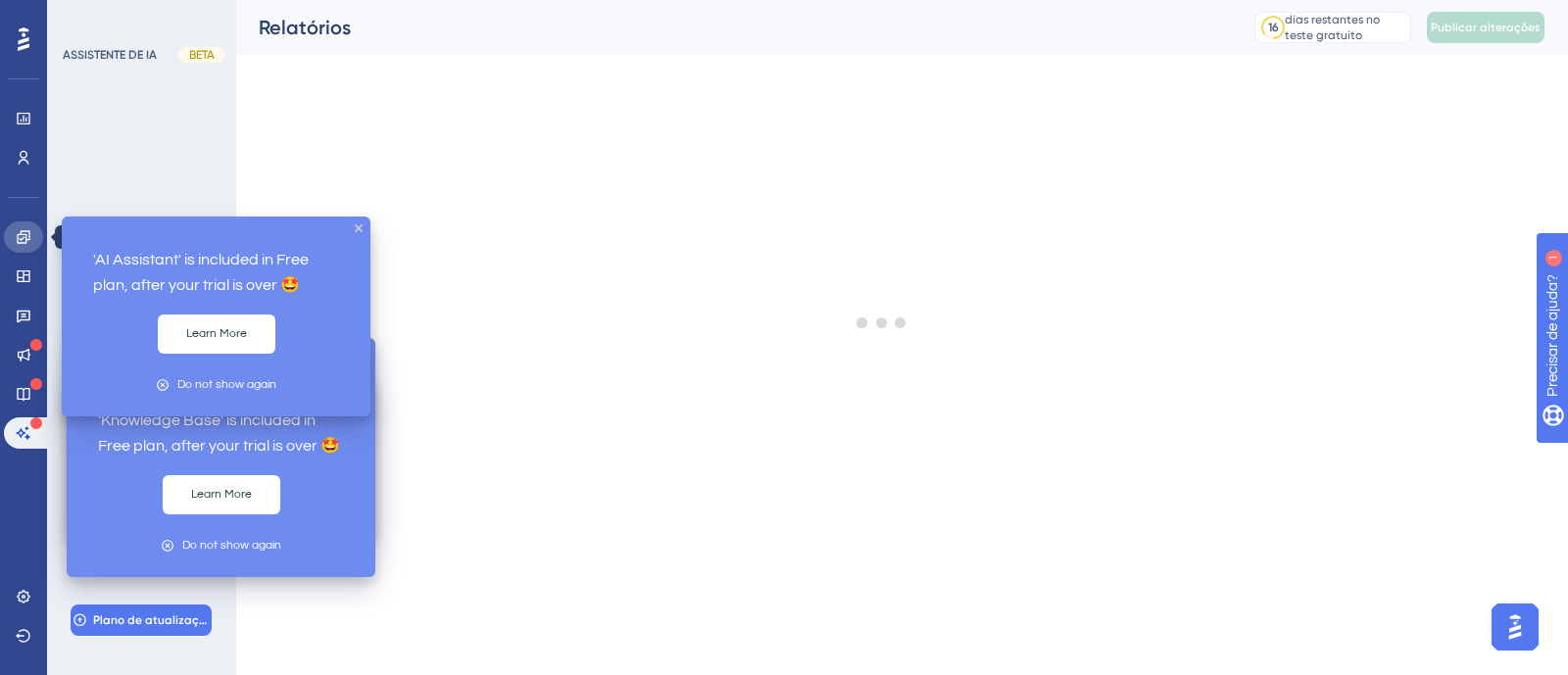click 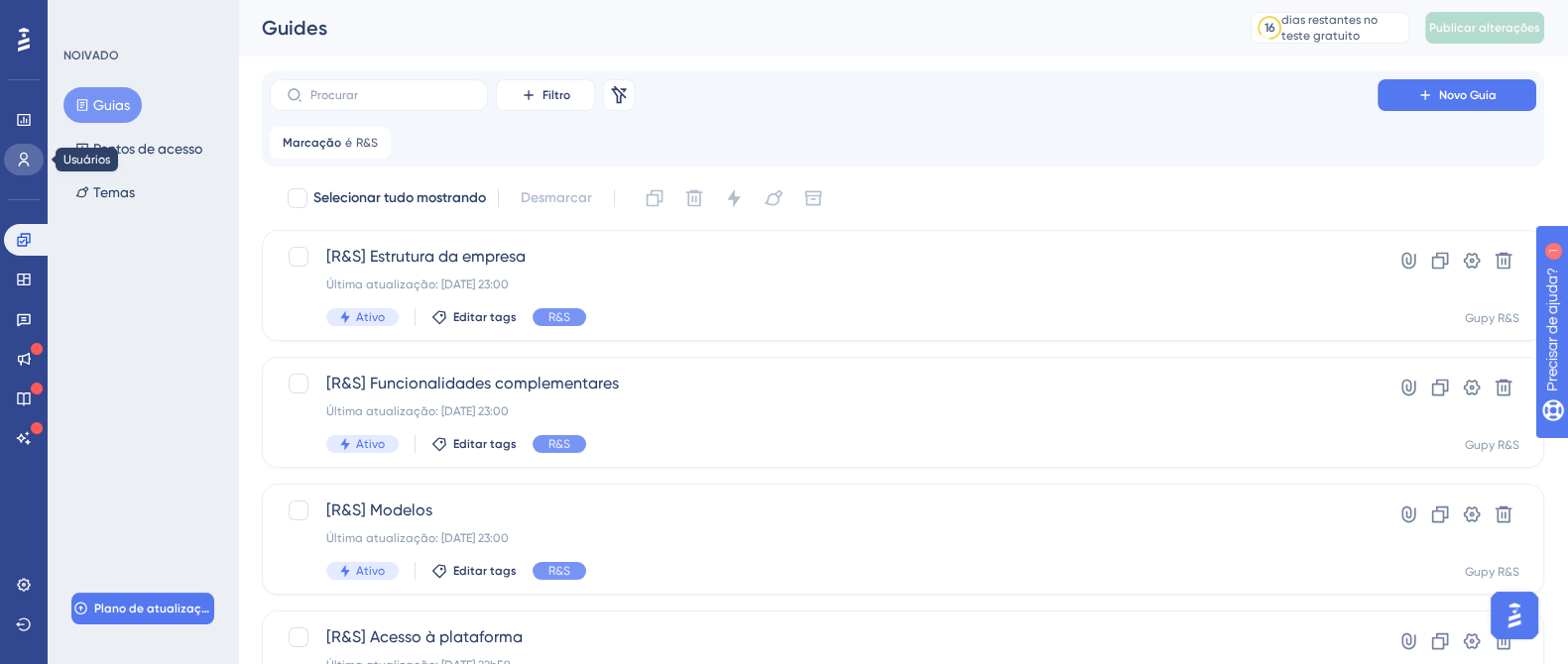 click at bounding box center (24, 160) 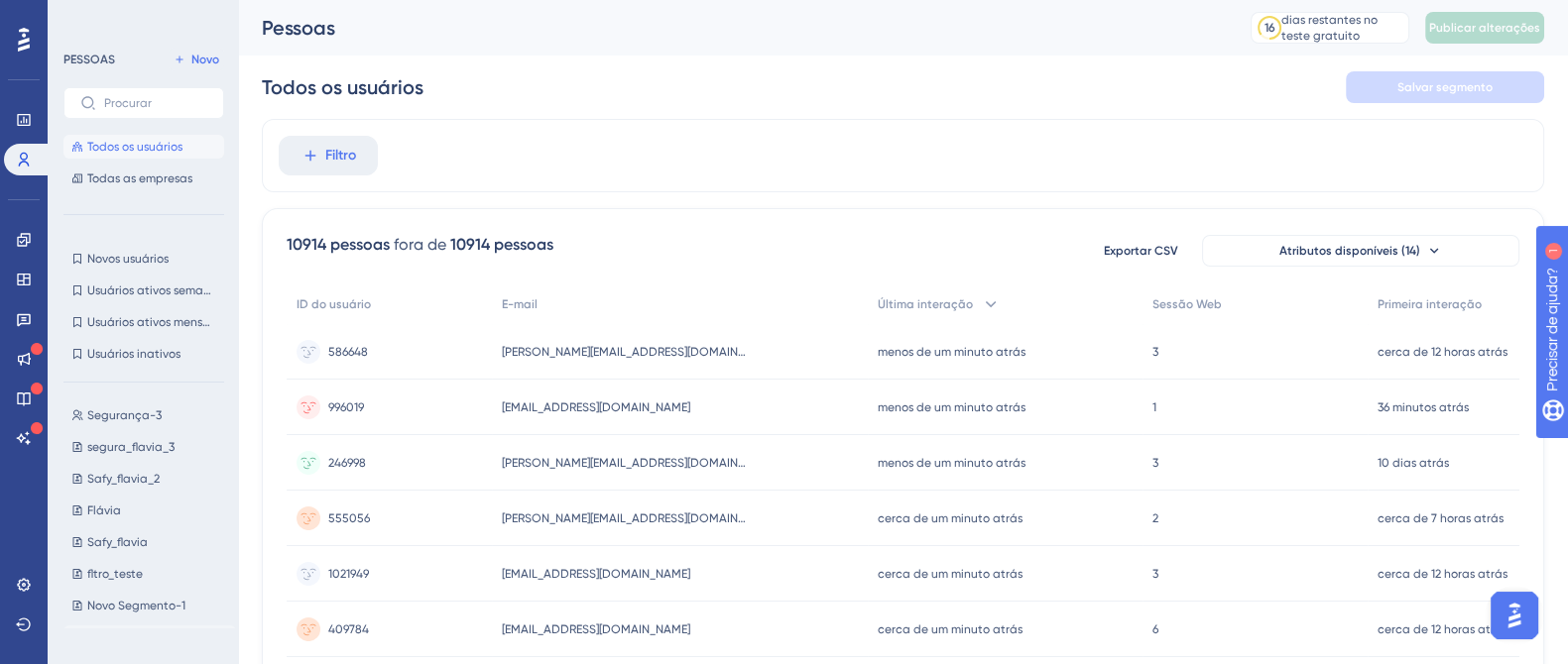 scroll, scrollTop: 36, scrollLeft: 0, axis: vertical 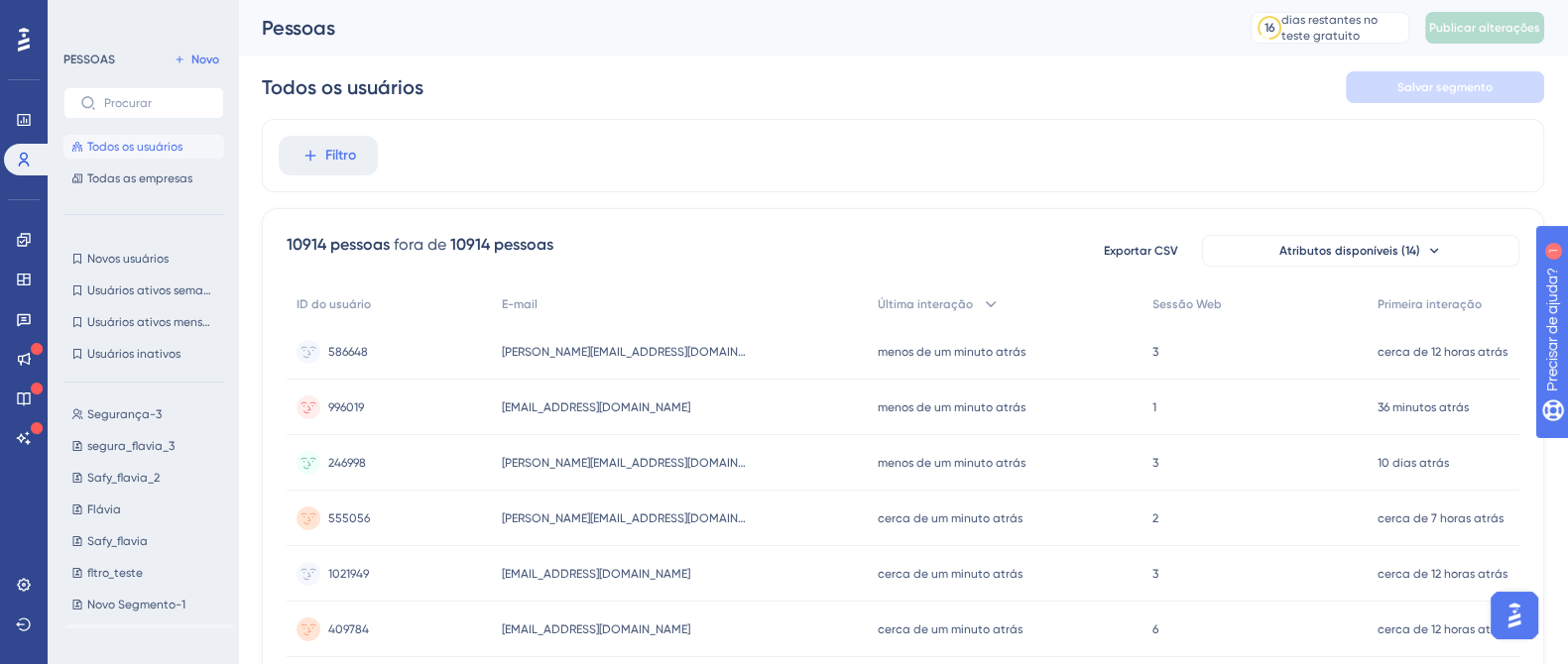 click on "Segmento teste" at bounding box center [132, 636] 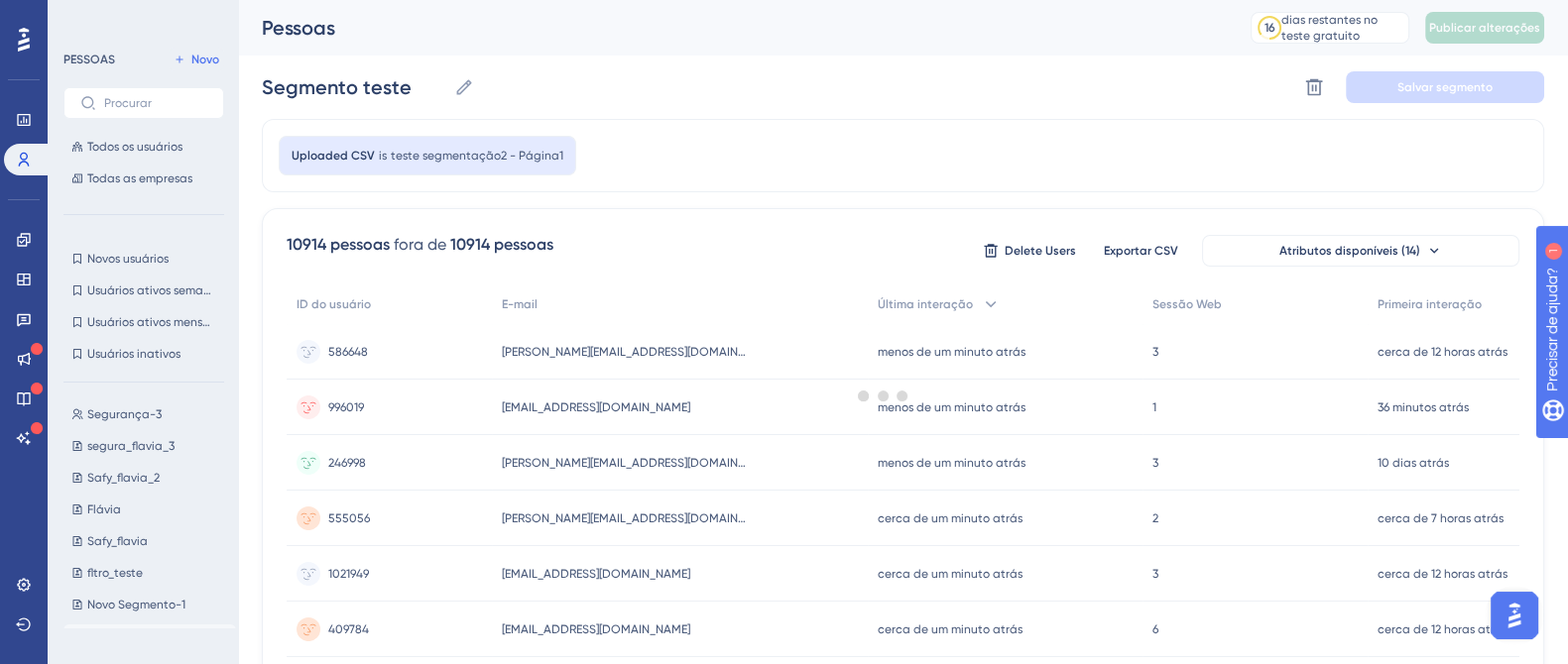 scroll, scrollTop: 0, scrollLeft: 0, axis: both 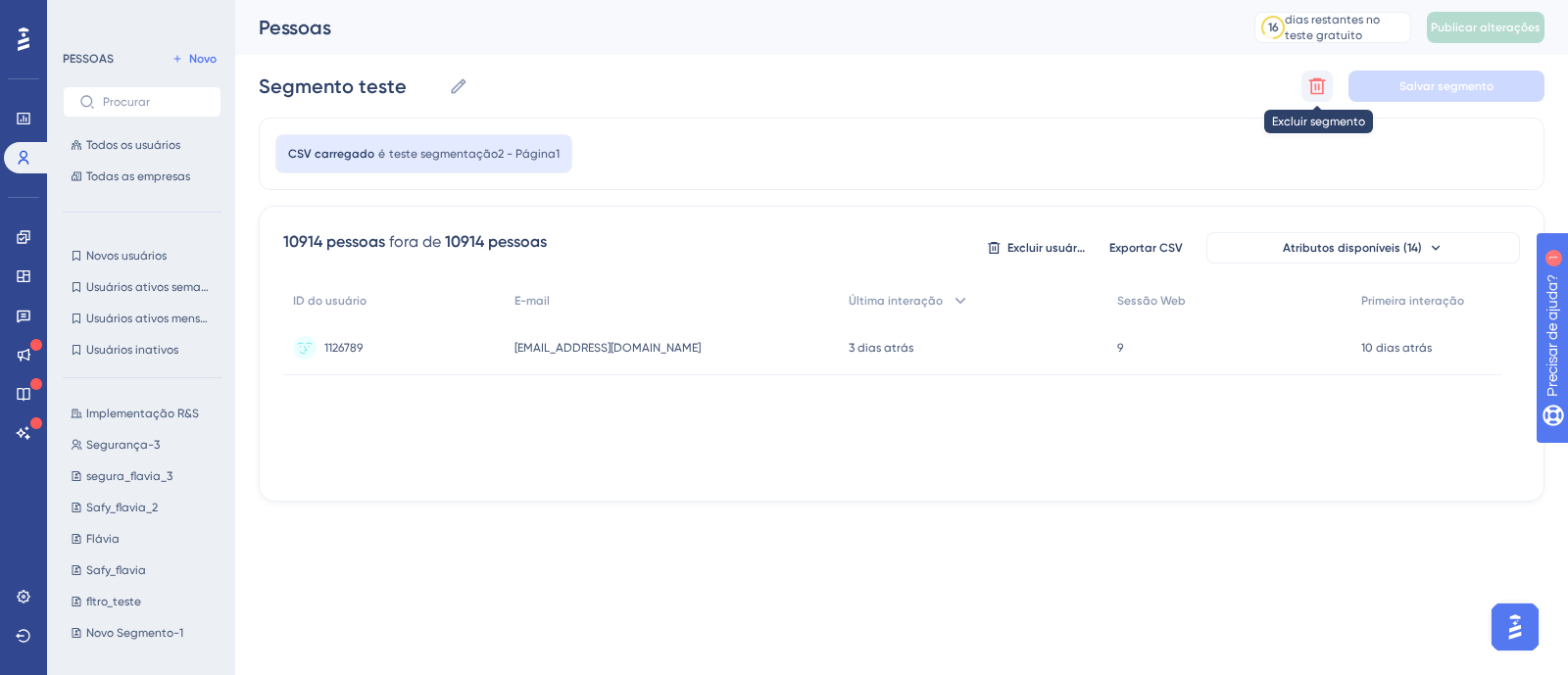 click at bounding box center [1317, 86] 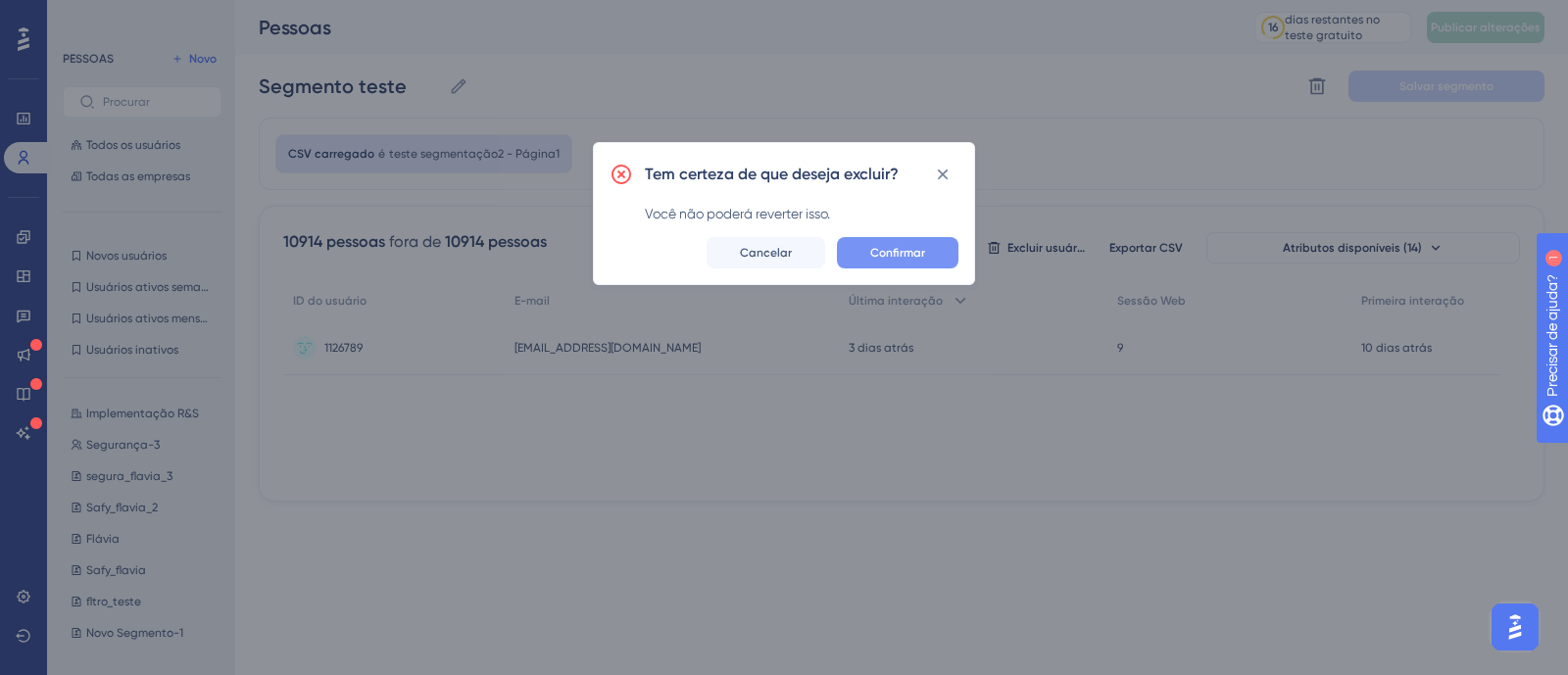click on "Confirmar" at bounding box center (898, 253) 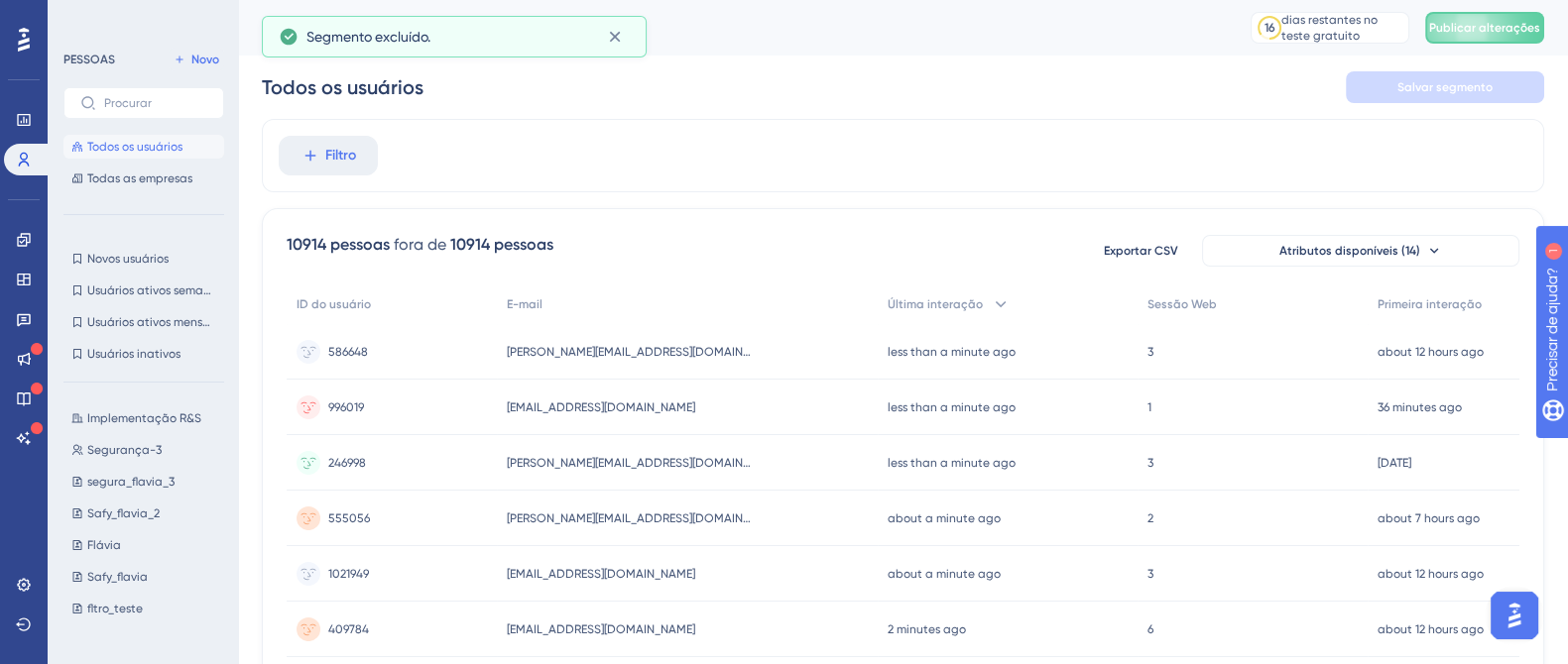 click on "Novo Segmento-1" at bounding box center (136, 640) 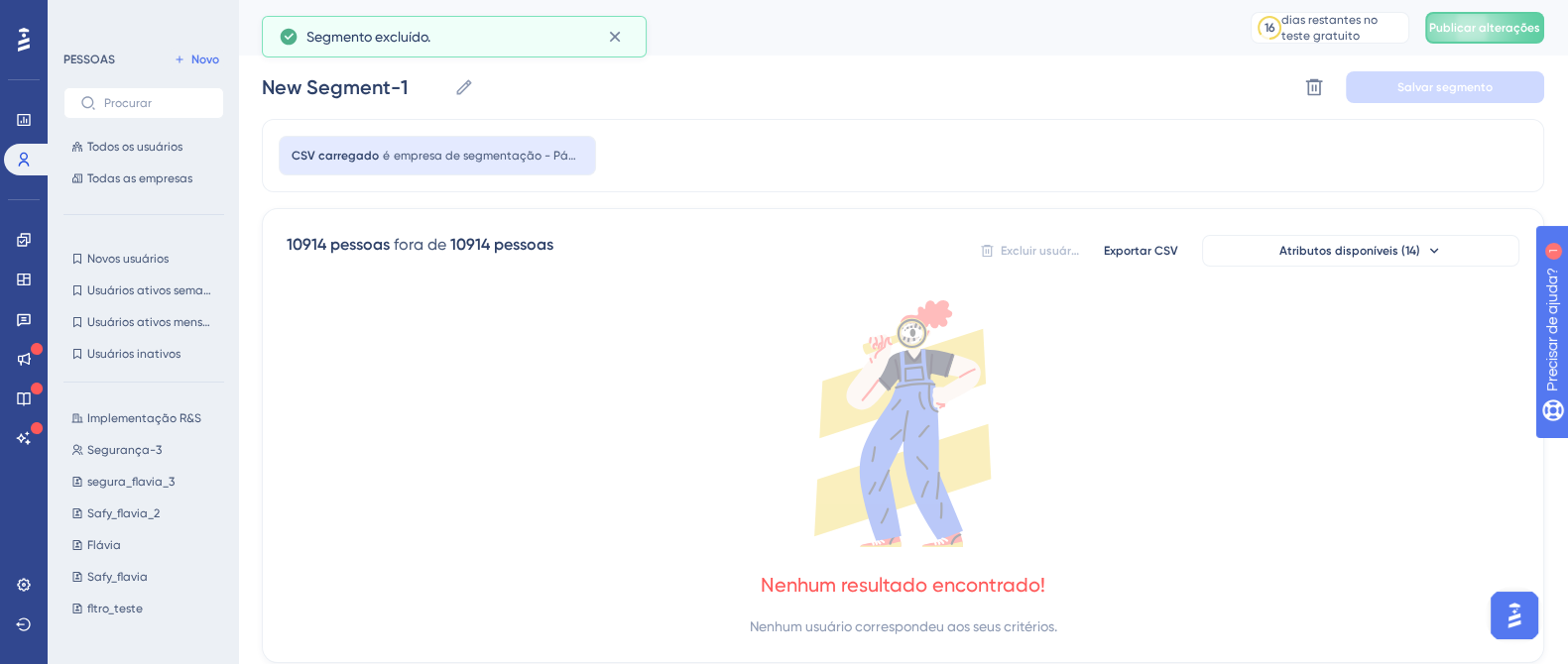 drag, startPoint x: 758, startPoint y: 557, endPoint x: 1180, endPoint y: 375, distance: 459.5737 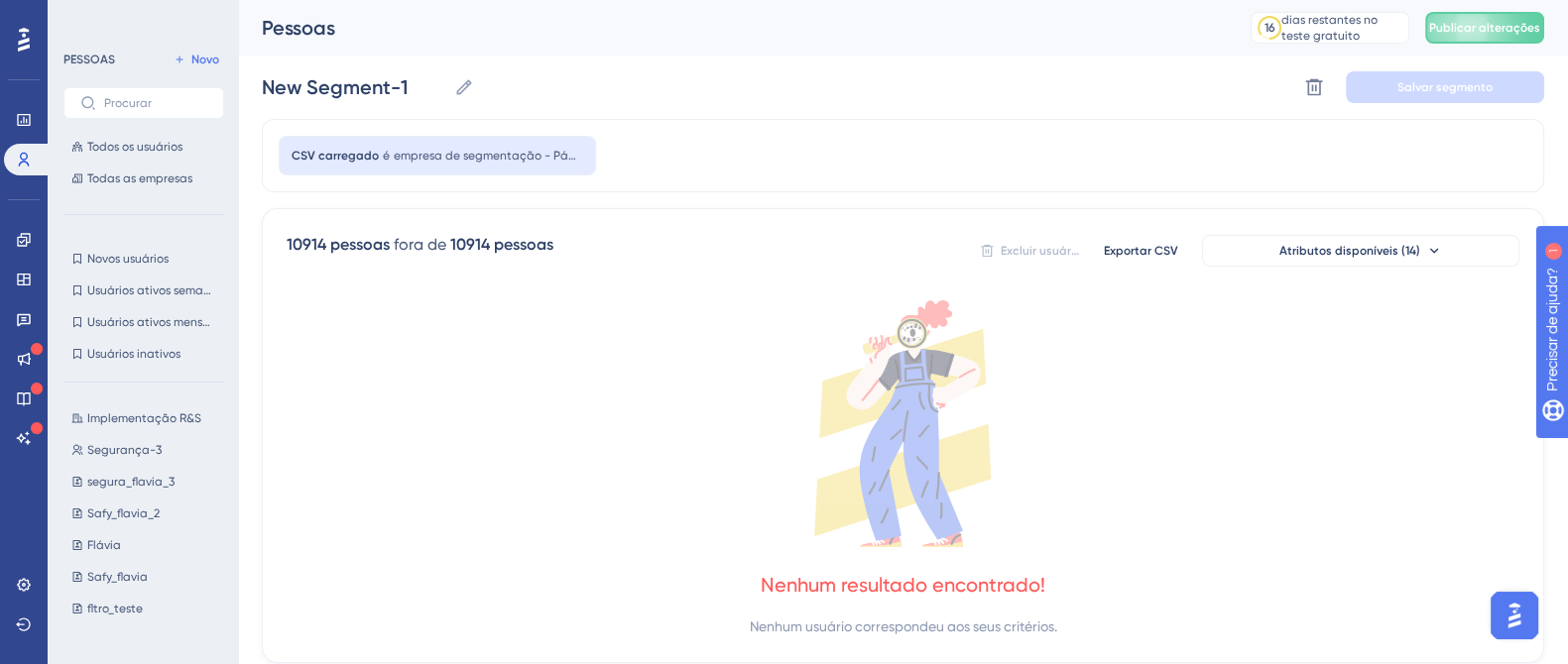 drag, startPoint x: 1180, startPoint y: 375, endPoint x: 518, endPoint y: 459, distance: 667.308 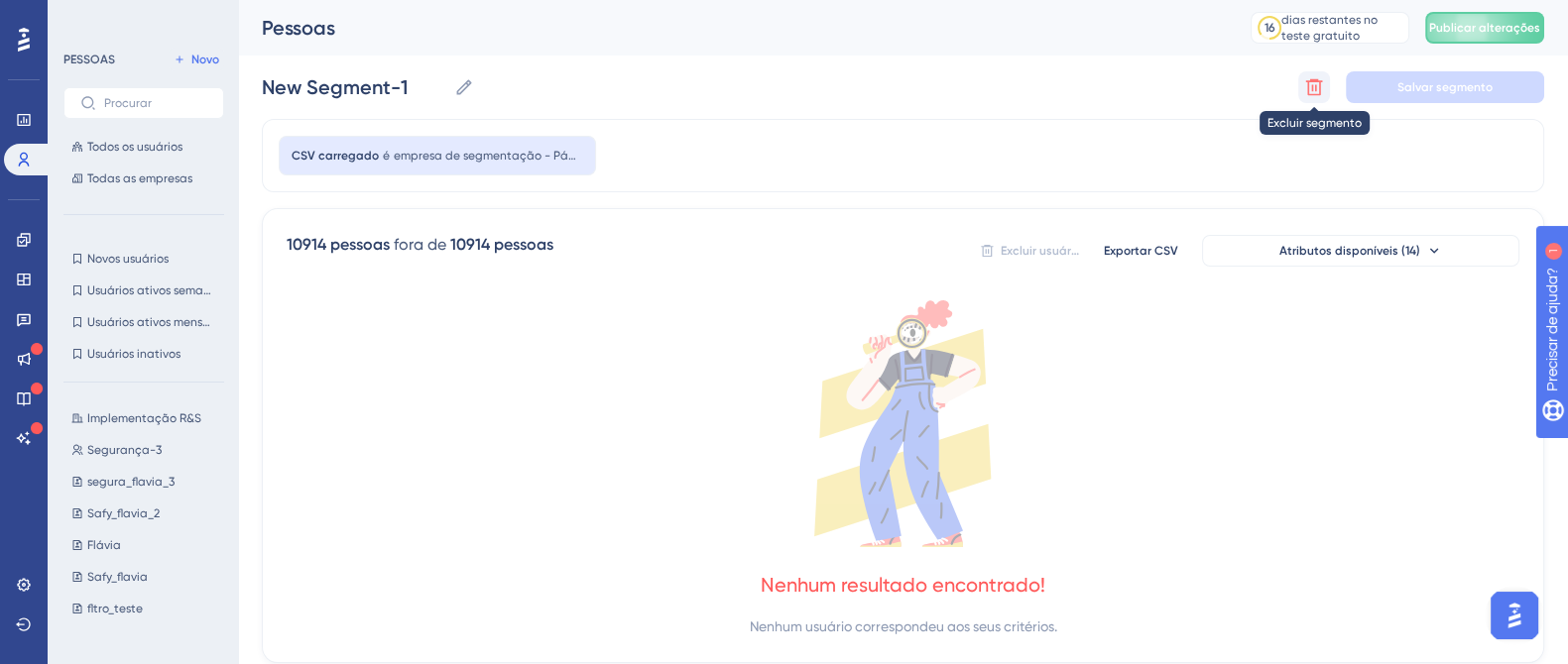 click 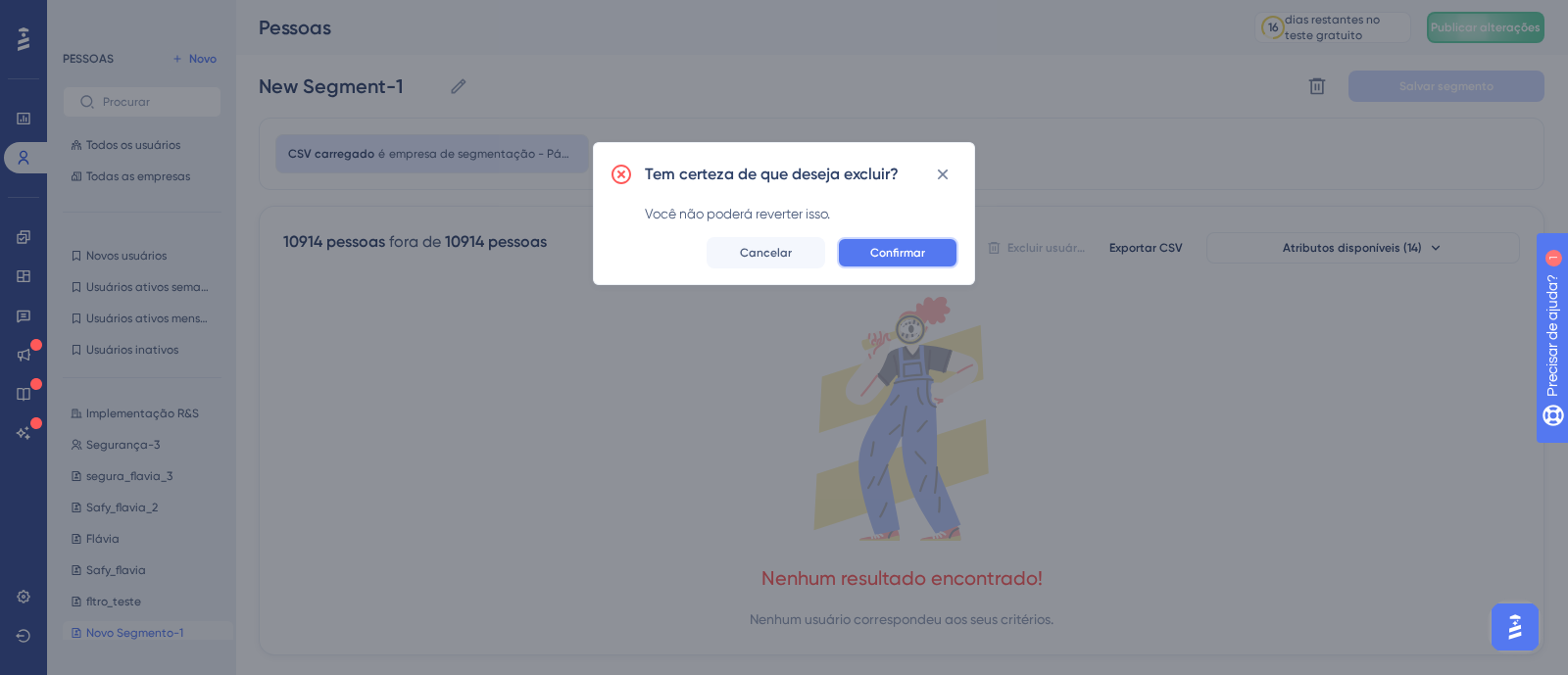 drag, startPoint x: 921, startPoint y: 244, endPoint x: 755, endPoint y: 312, distance: 179.38785 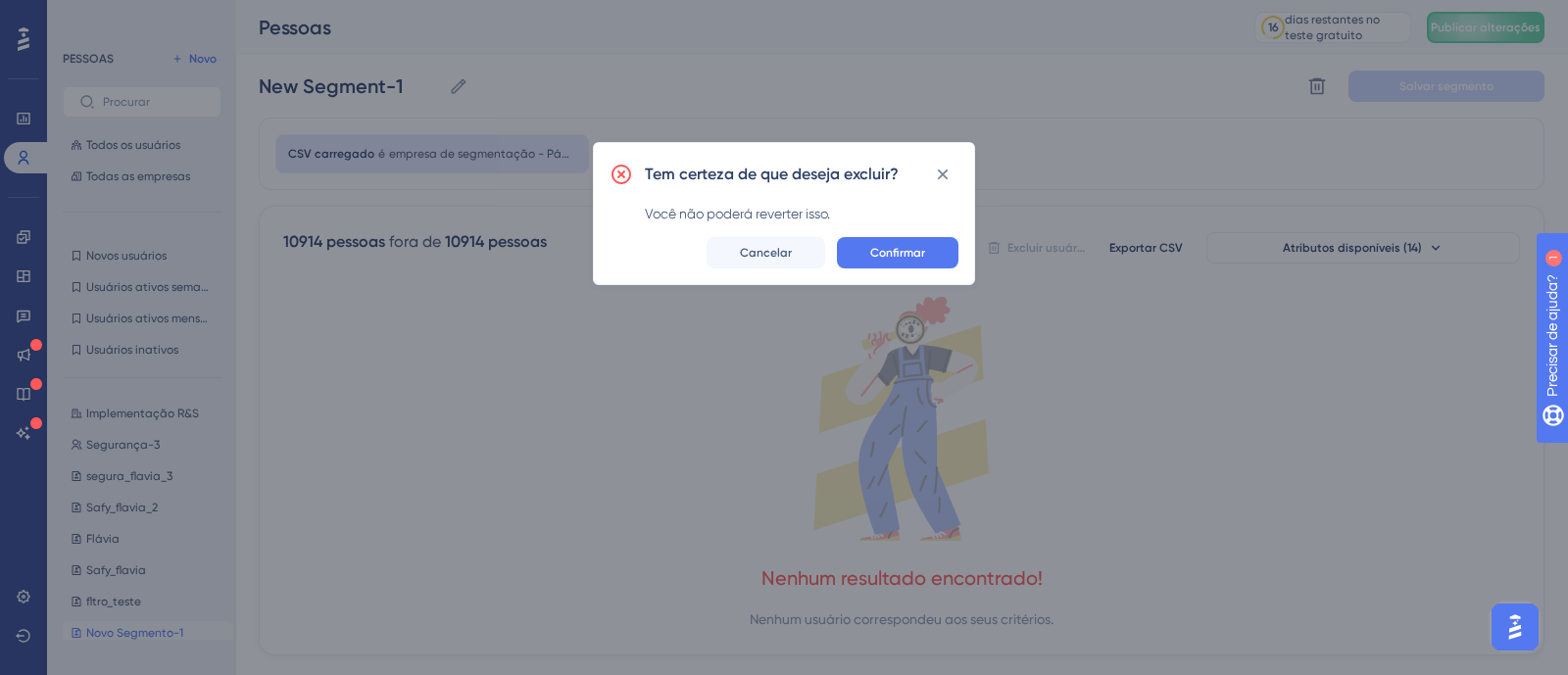 click on "Confirmar" at bounding box center (898, 253) 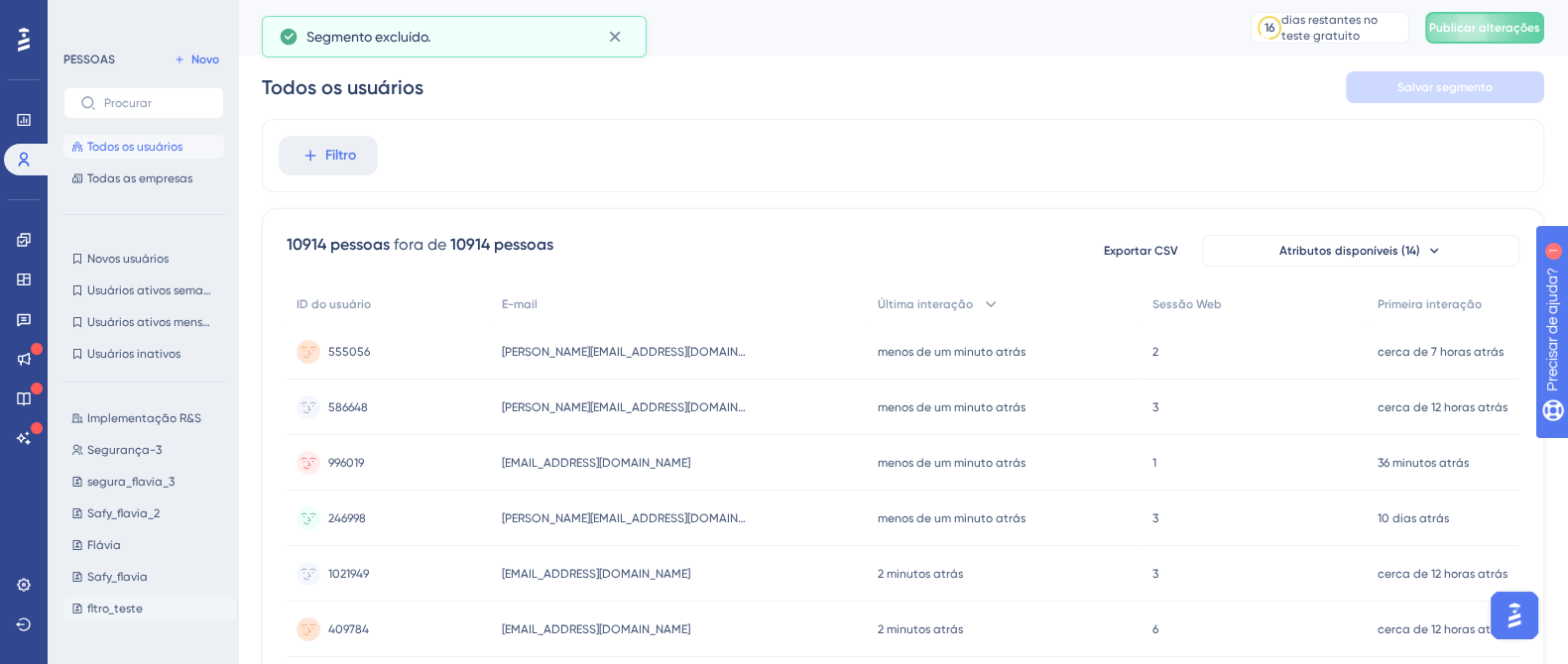 click on "fltro_teste" at bounding box center (115, 609) 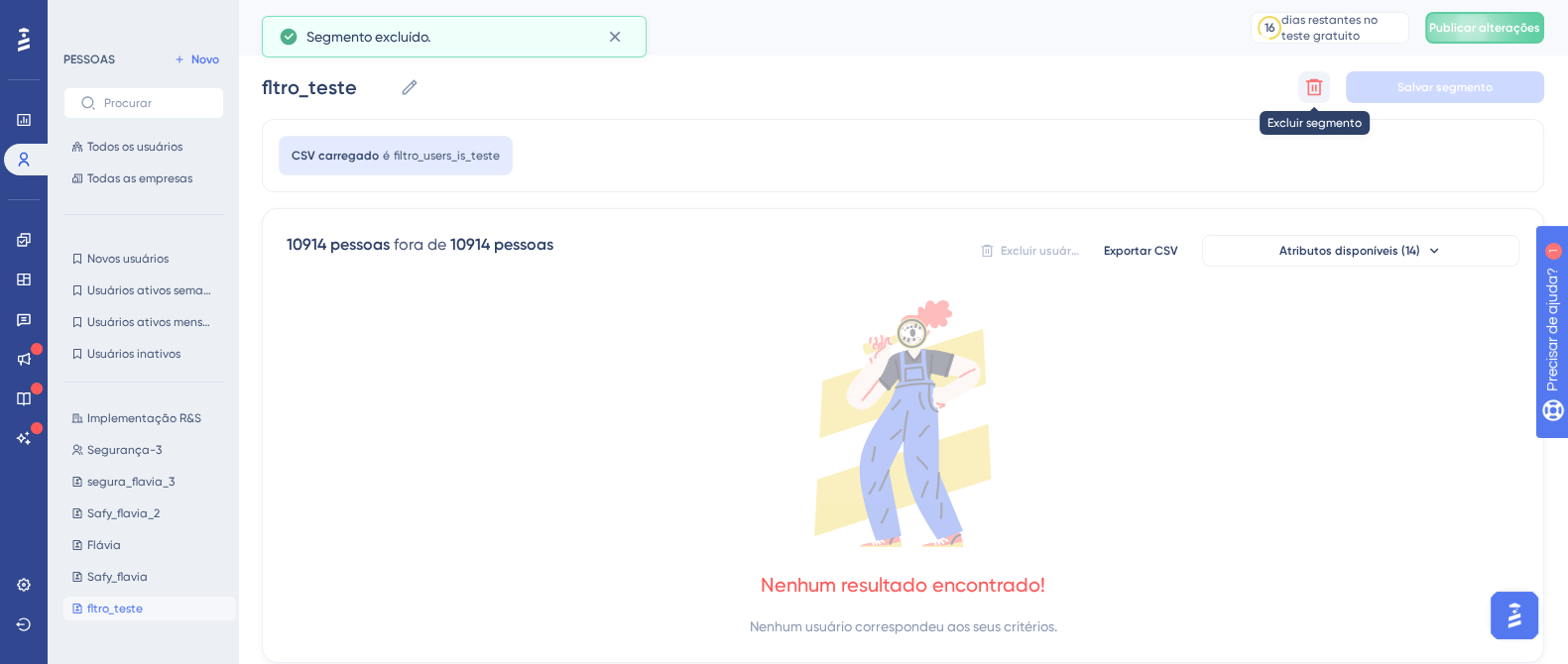 click 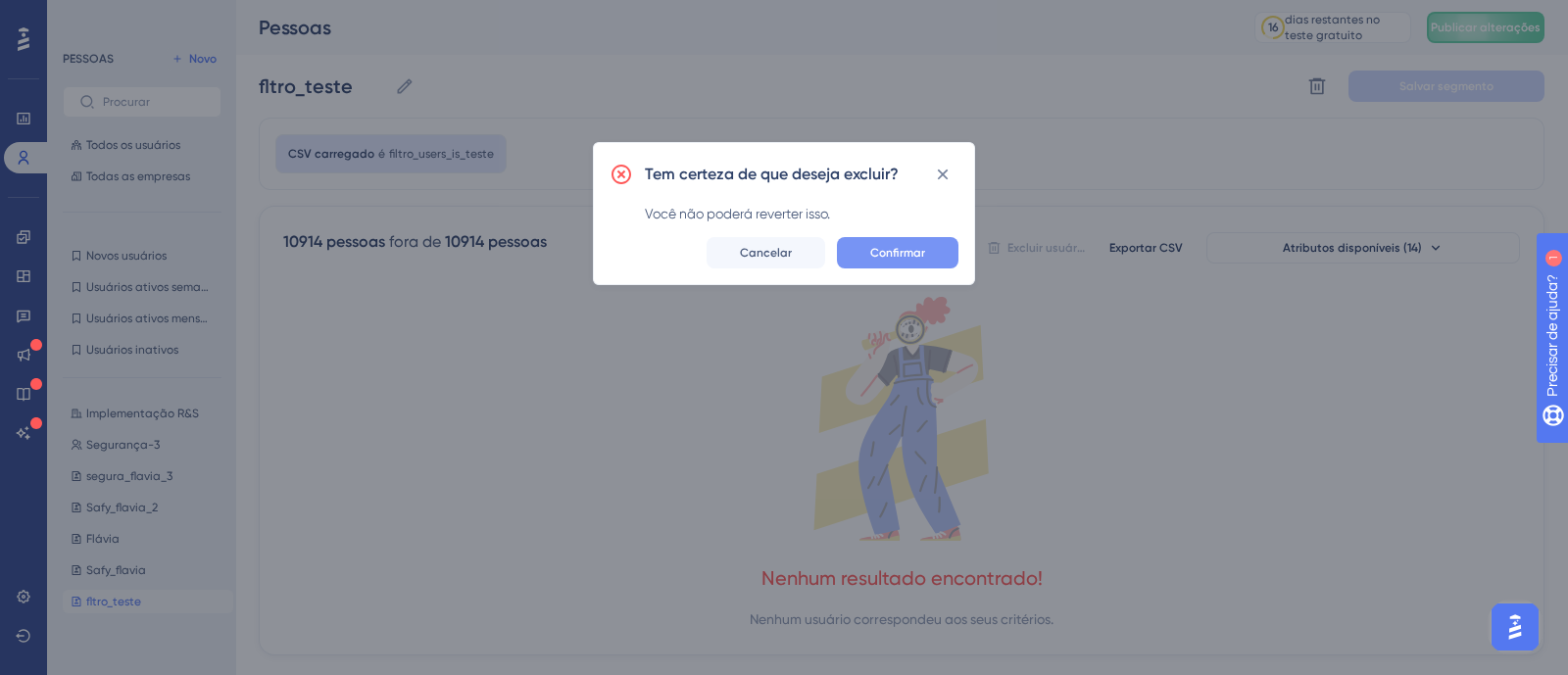 click on "Confirmar" at bounding box center [898, 253] 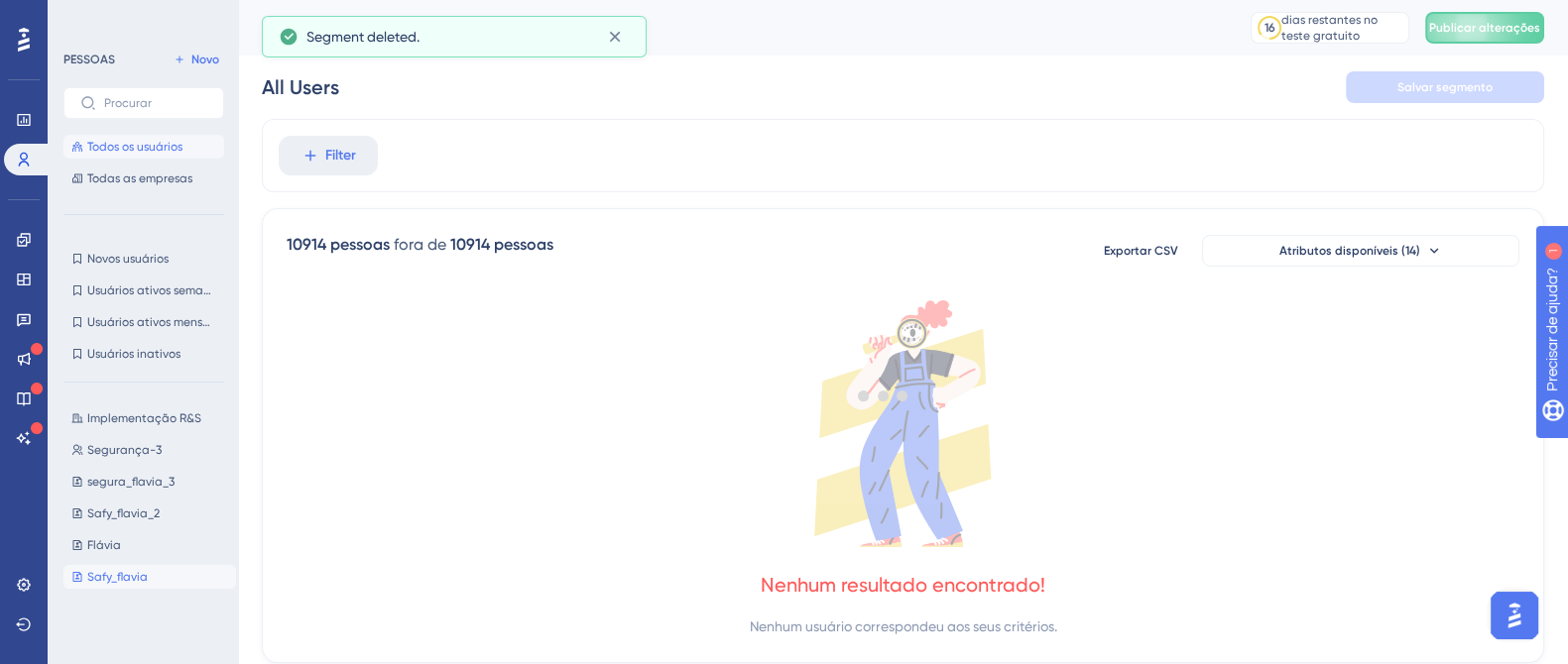 click on "Safy_flavia" at bounding box center [117, 577] 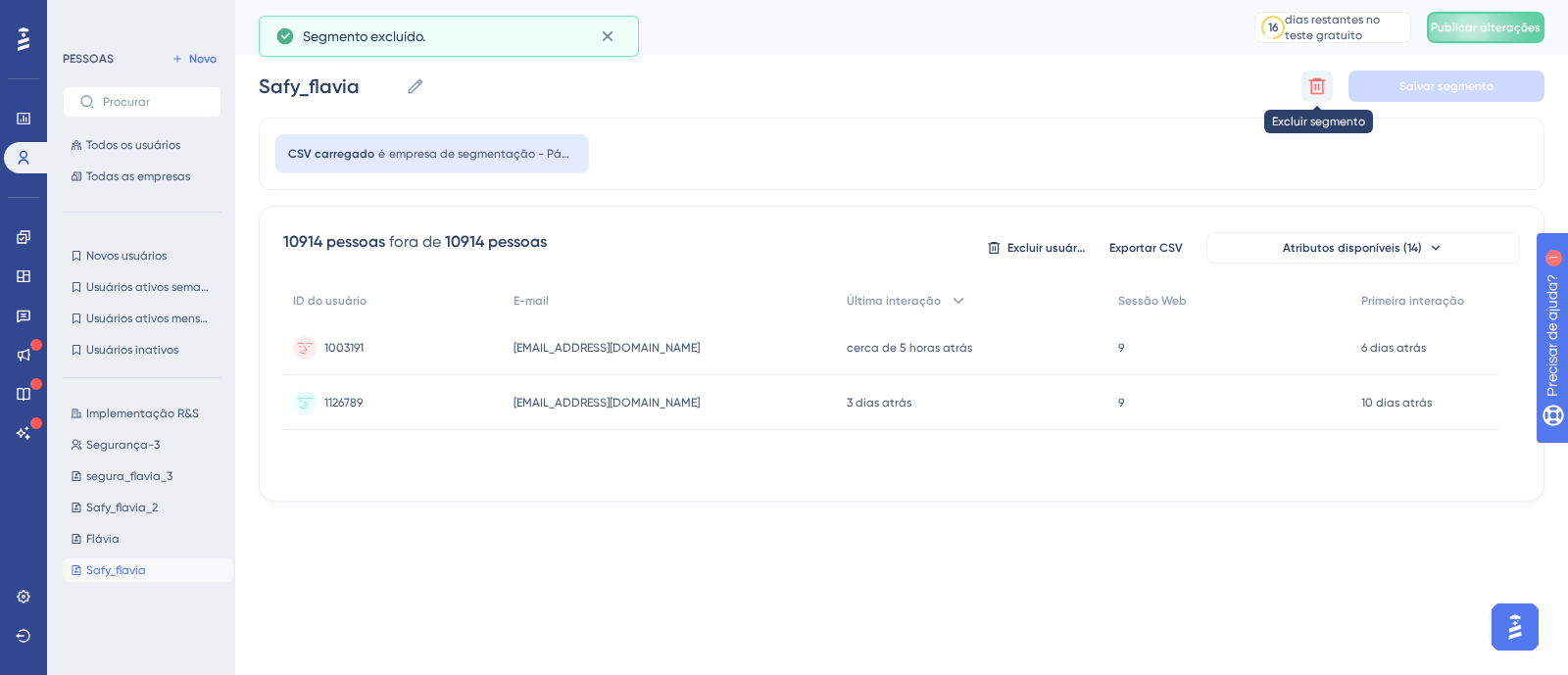 click at bounding box center (1317, 86) 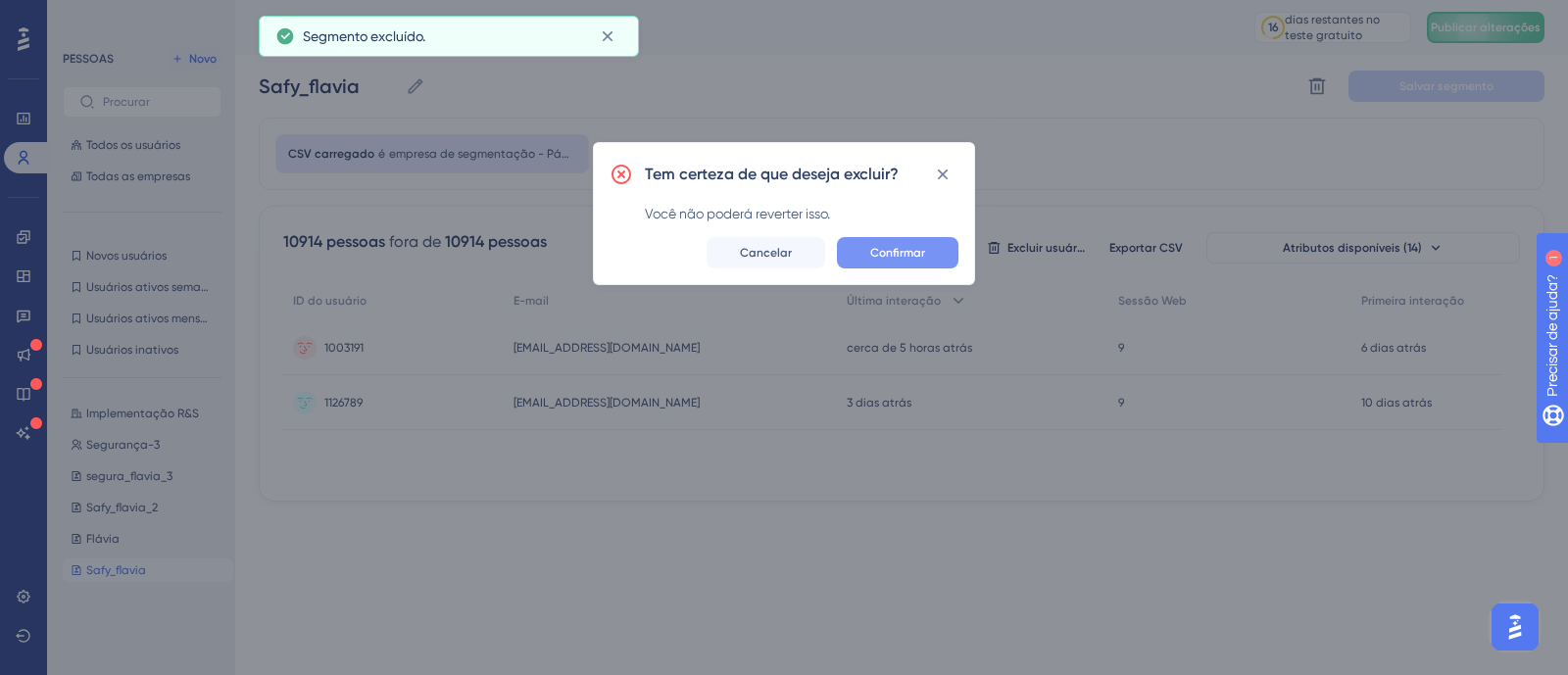 click on "Confirmar" at bounding box center [898, 253] 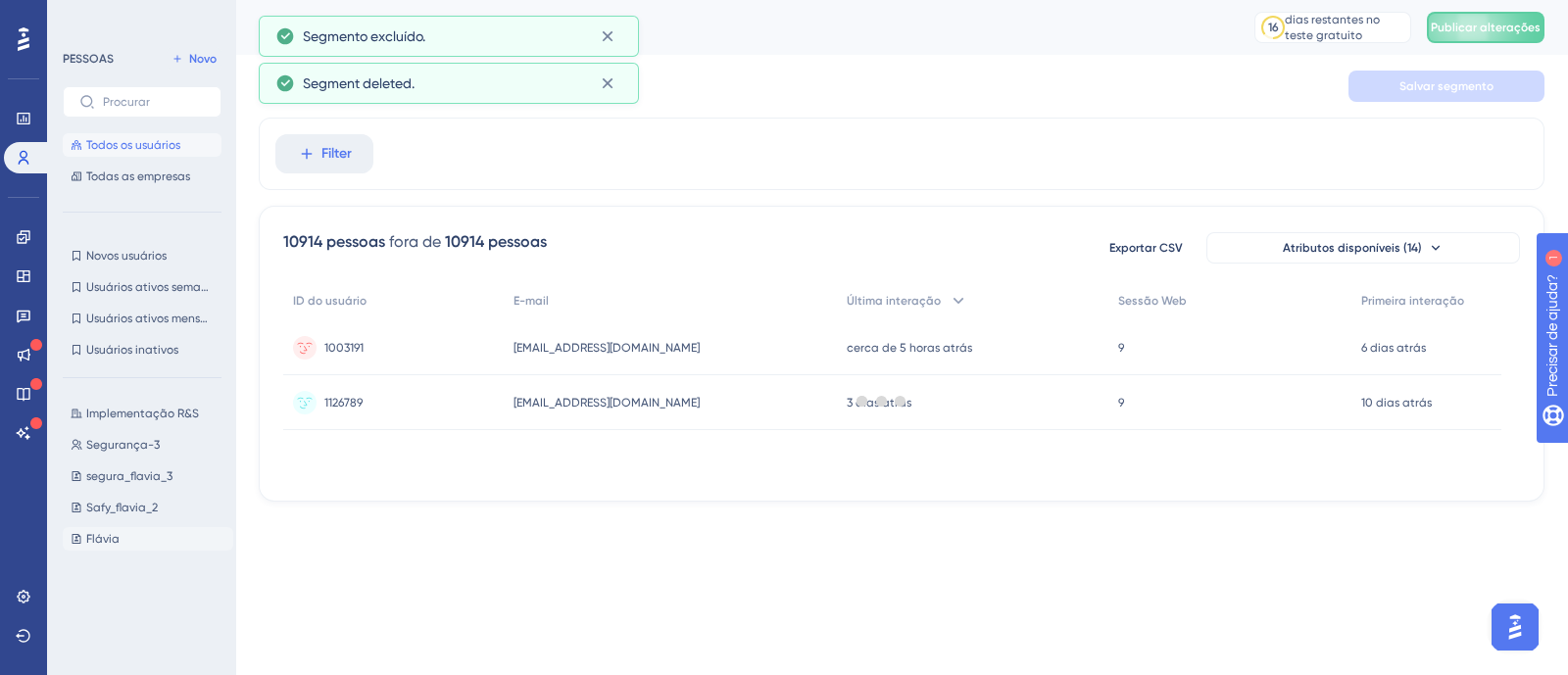 click on "[PERSON_NAME]" at bounding box center [148, 539] 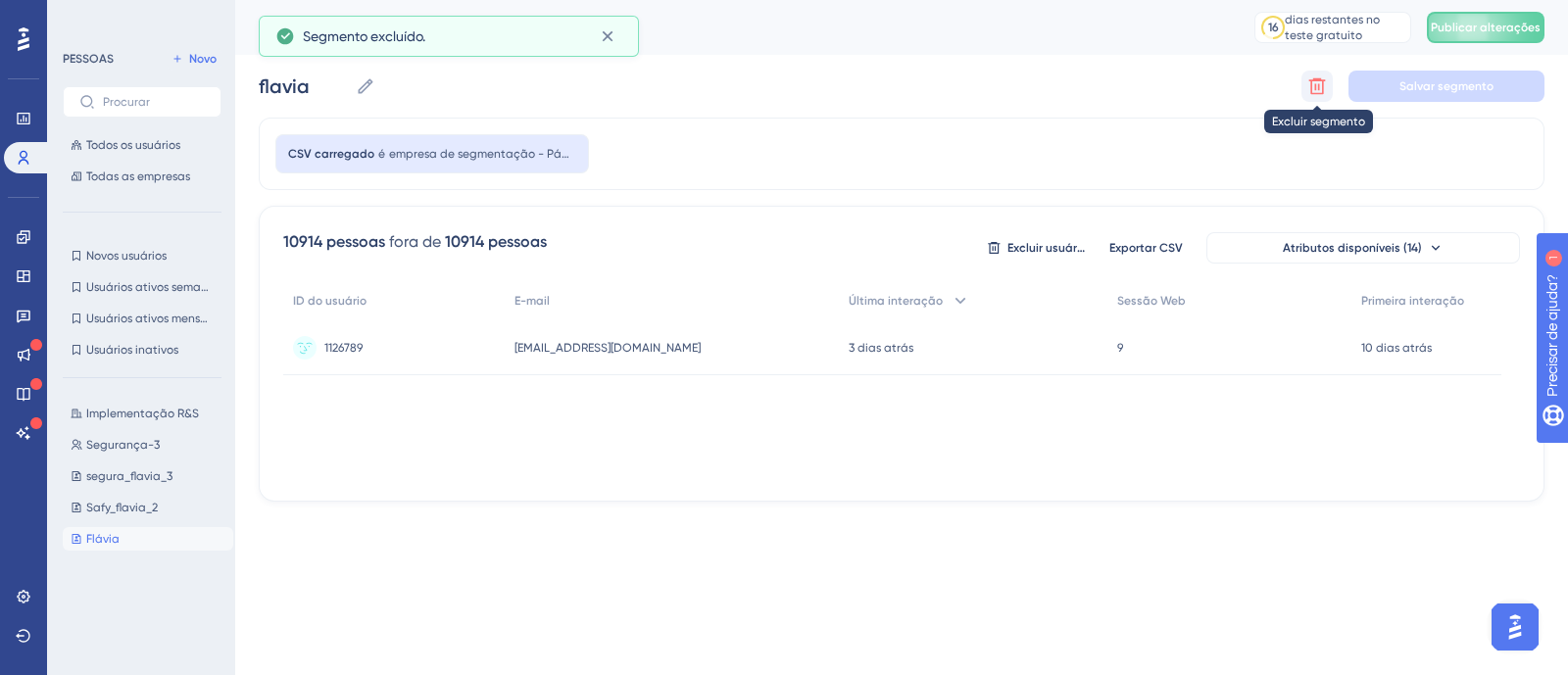 click 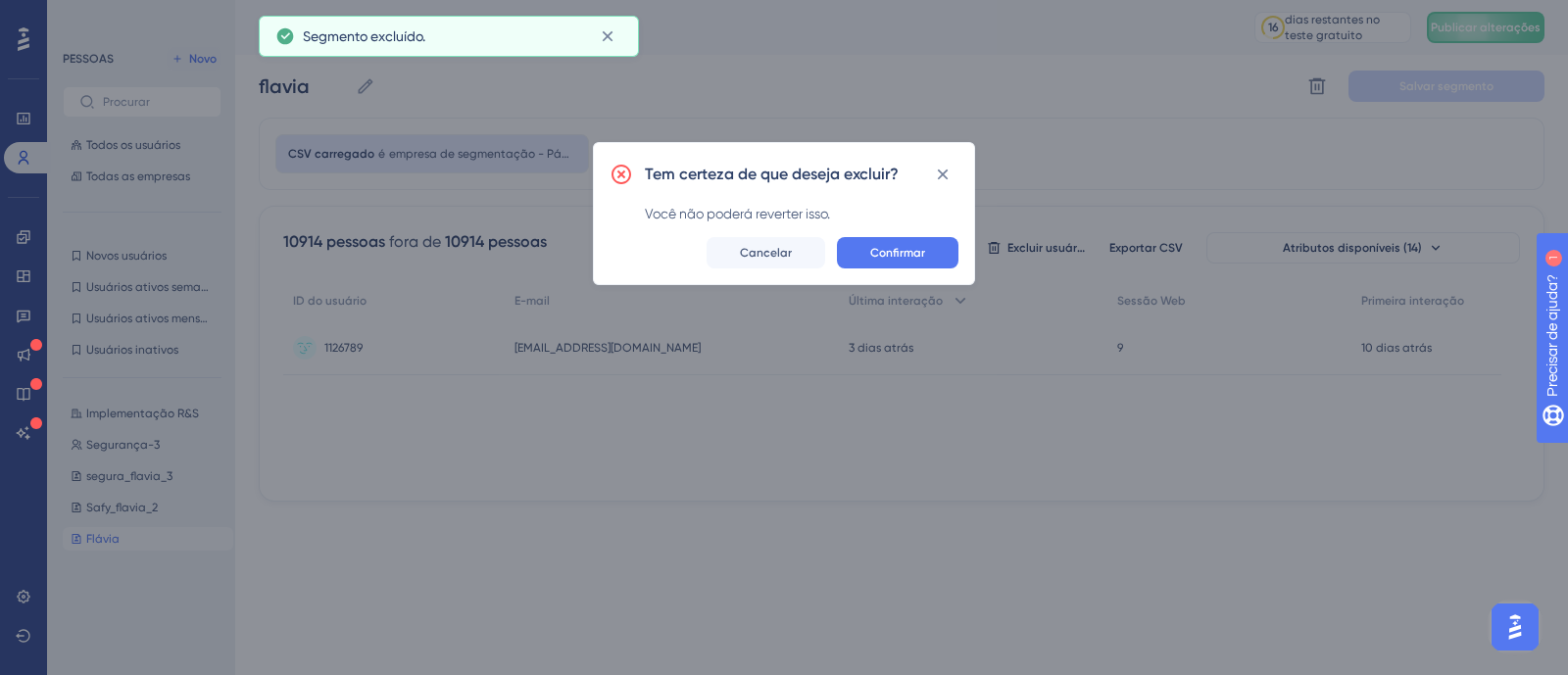 click on "Tem certeza de que deseja excluir? Você não poderá reverter isso. Confirmar Cancelar" at bounding box center [784, 214] 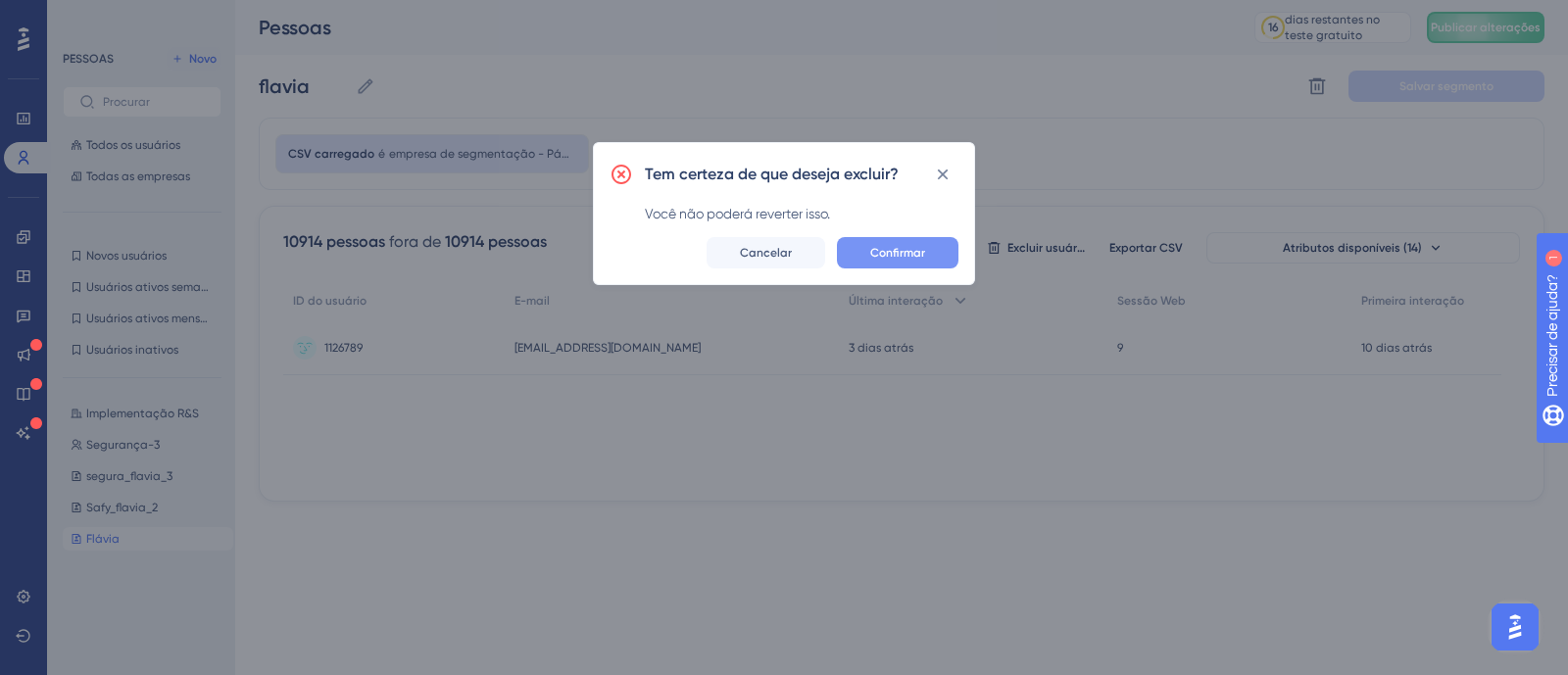 click on "Confirmar" at bounding box center [898, 253] 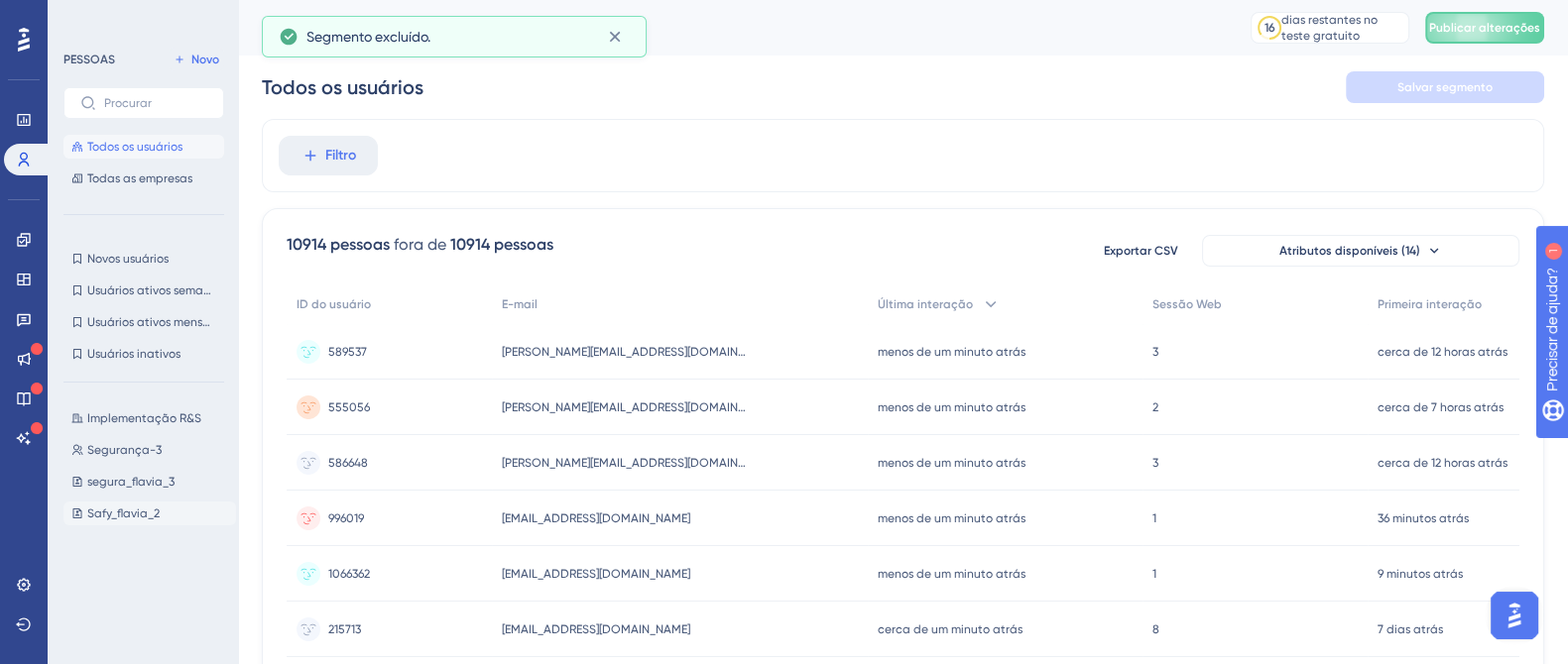 click on "Safy_flavia_2" at bounding box center (123, 513) 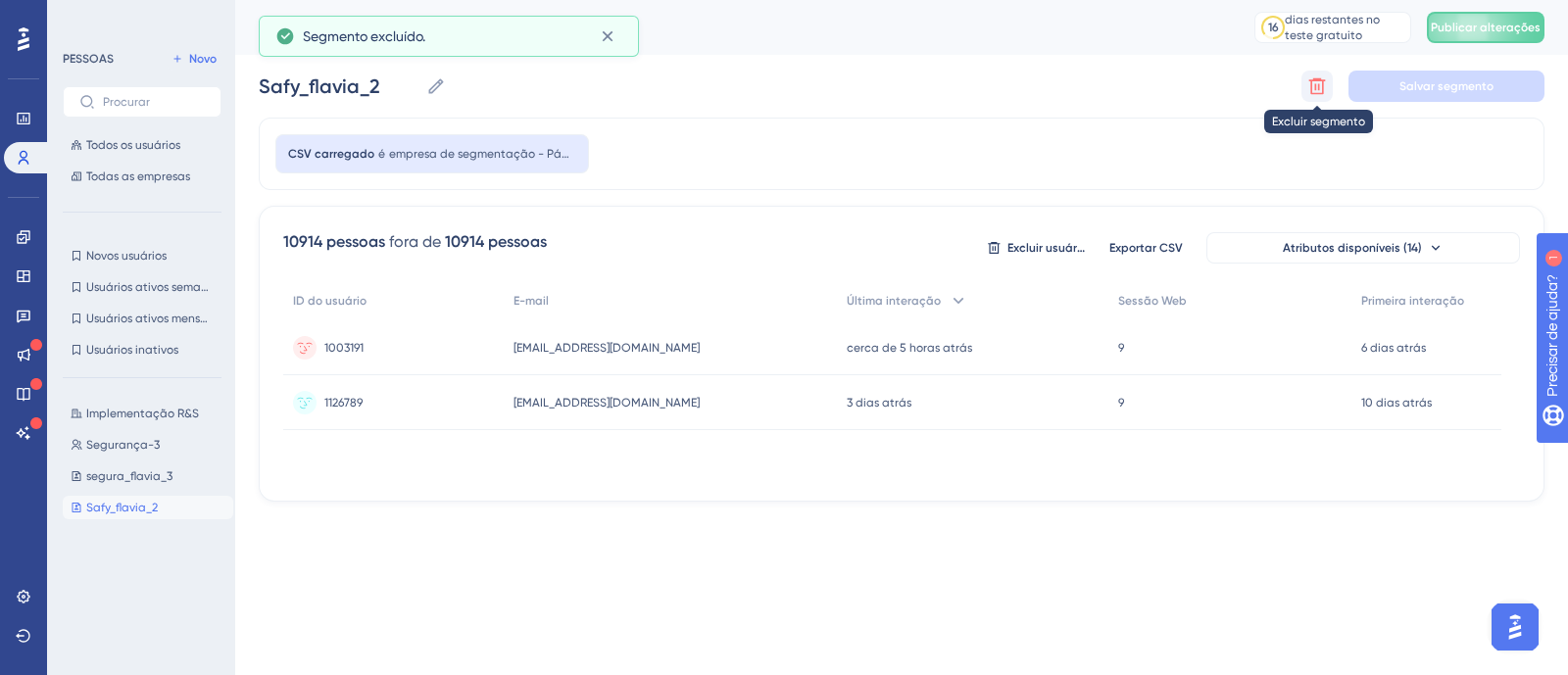 click 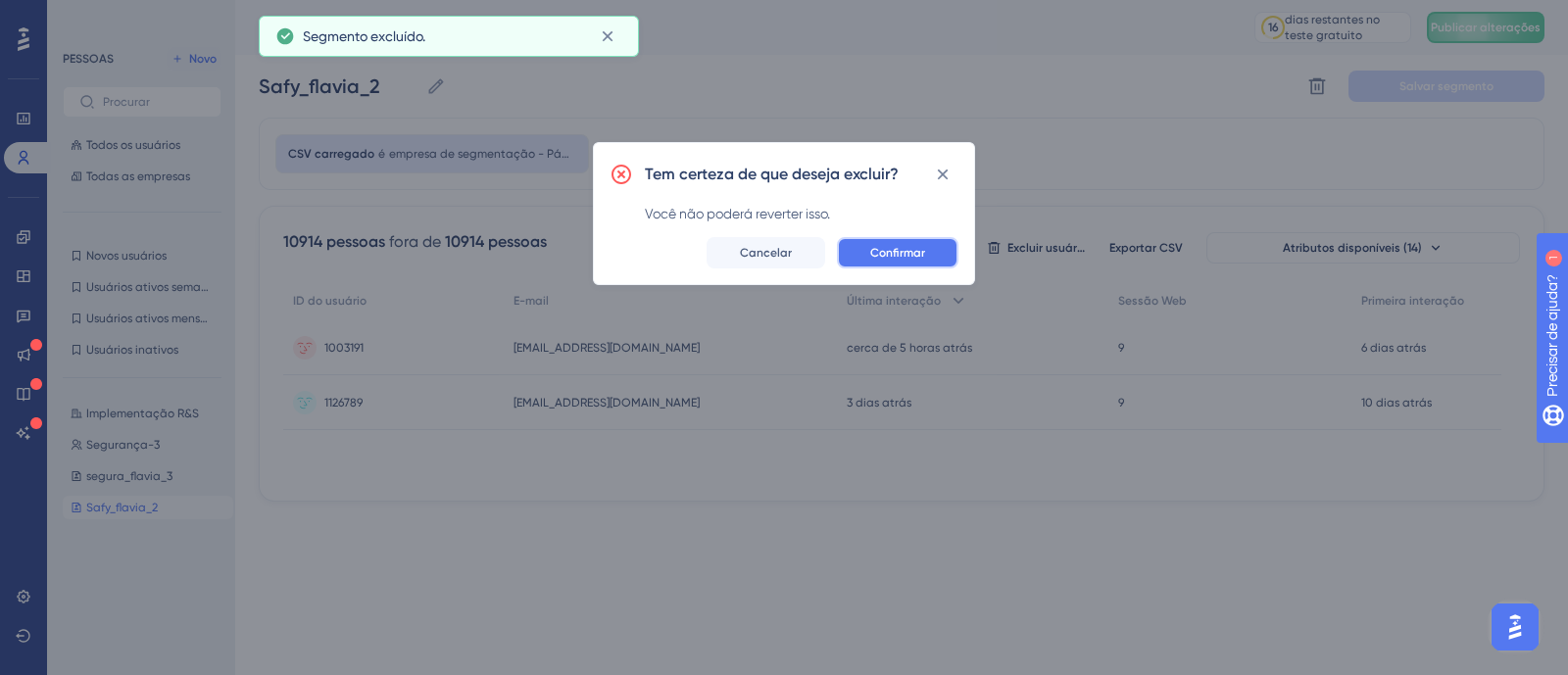 drag, startPoint x: 924, startPoint y: 251, endPoint x: 711, endPoint y: 326, distance: 225.81851 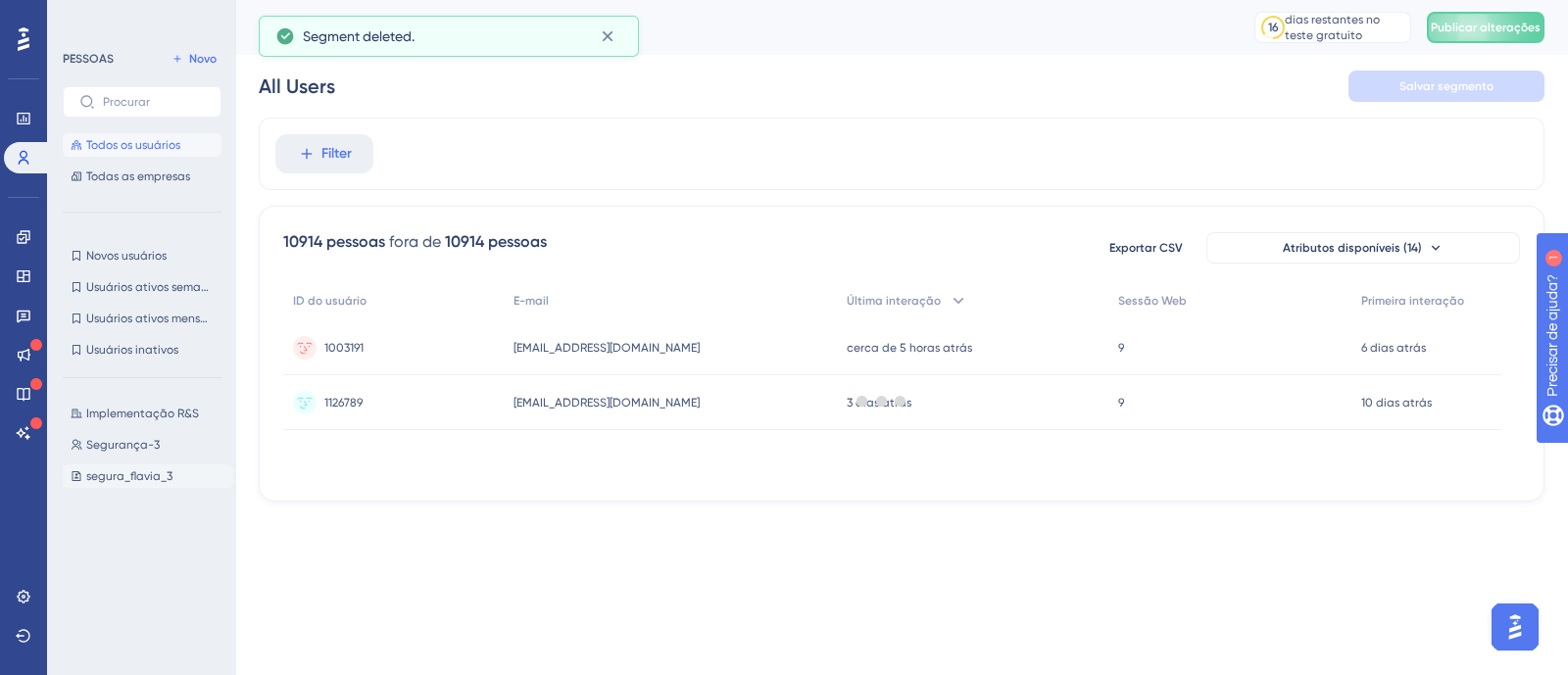 click on "segura_flavia_3" at bounding box center (129, 476) 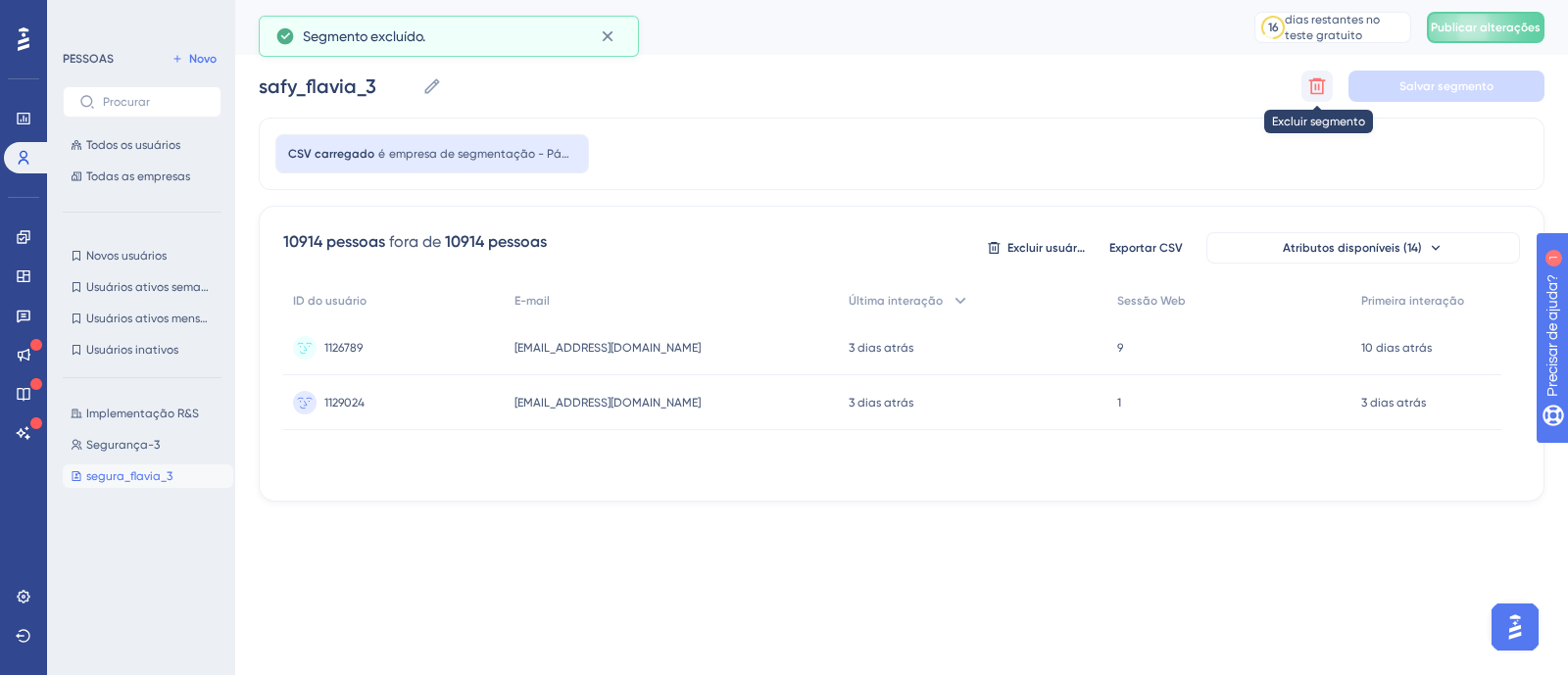 click at bounding box center [1317, 86] 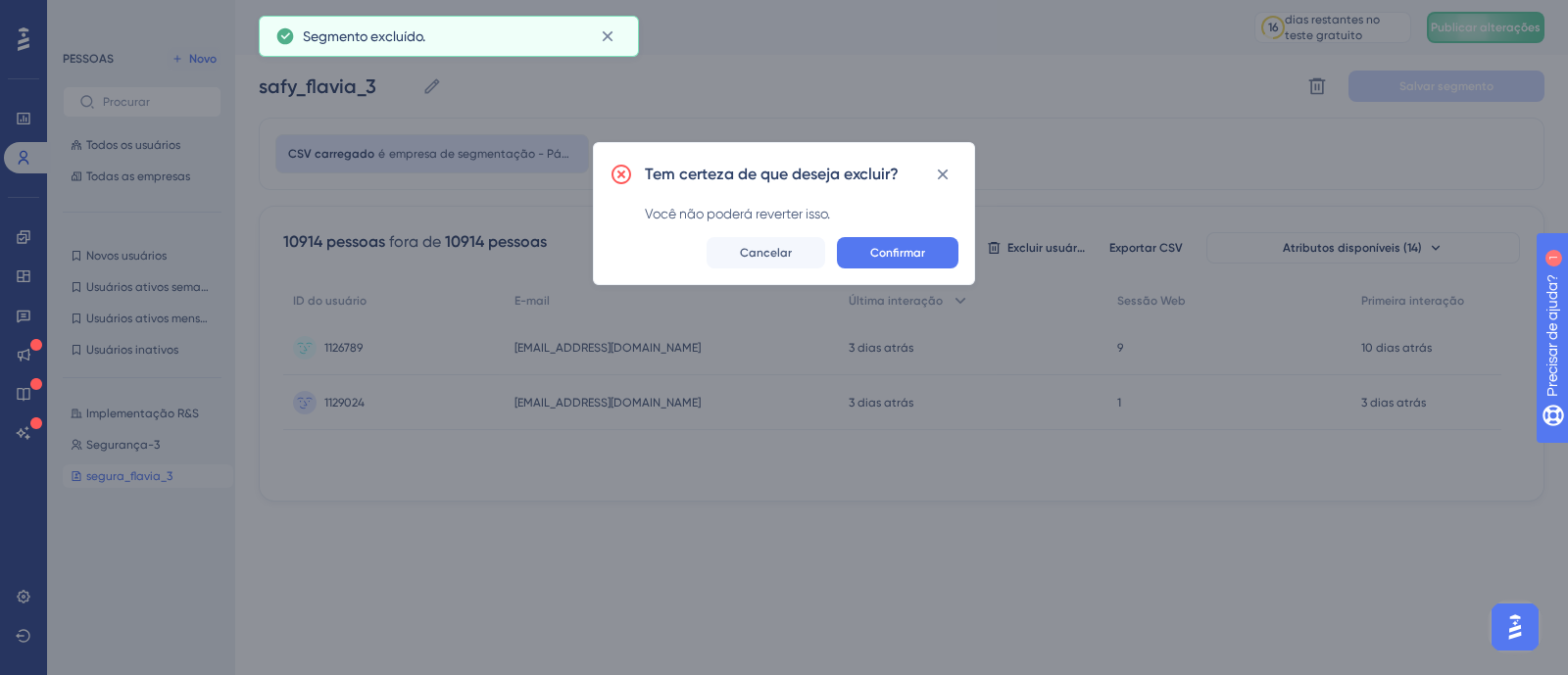 click on "Confirmar Cancelar" at bounding box center [784, 253] 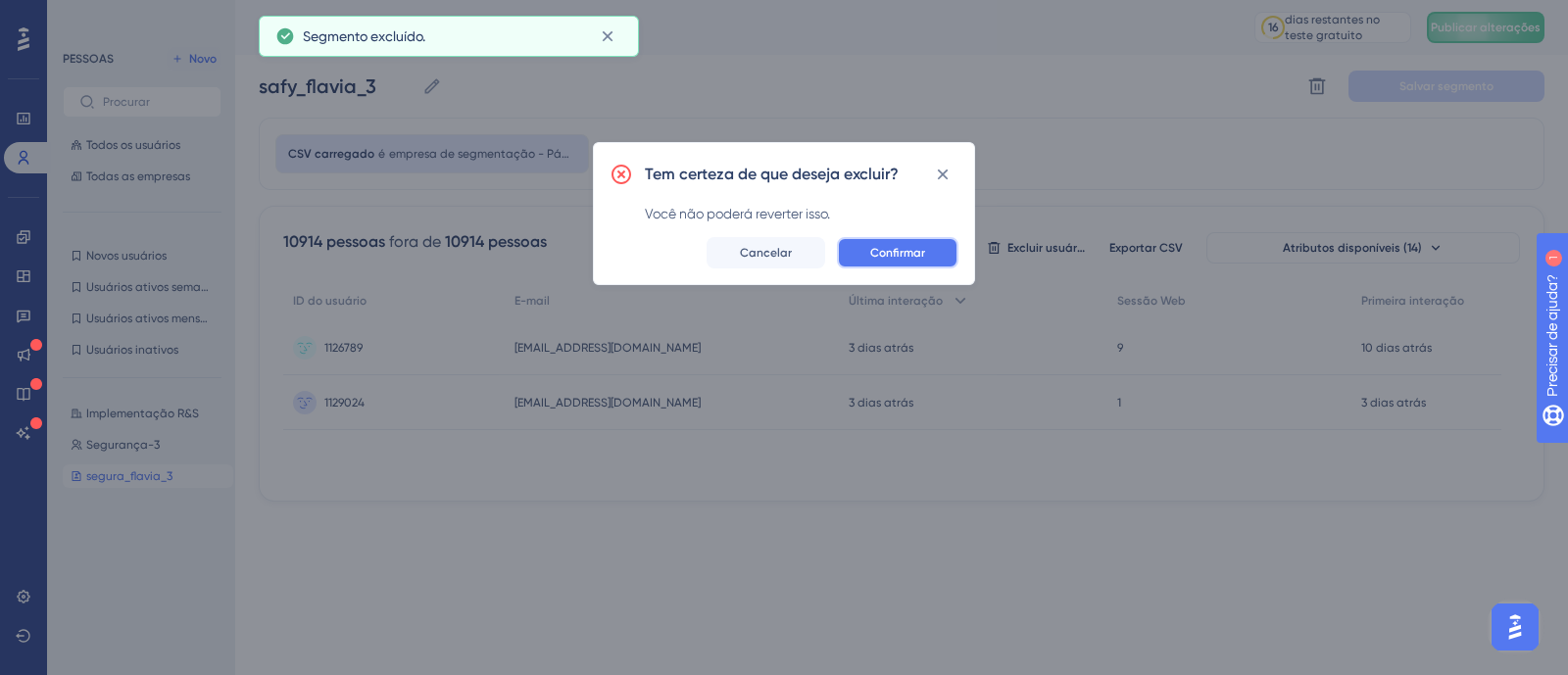 drag, startPoint x: 937, startPoint y: 246, endPoint x: 704, endPoint y: 275, distance: 234.7978 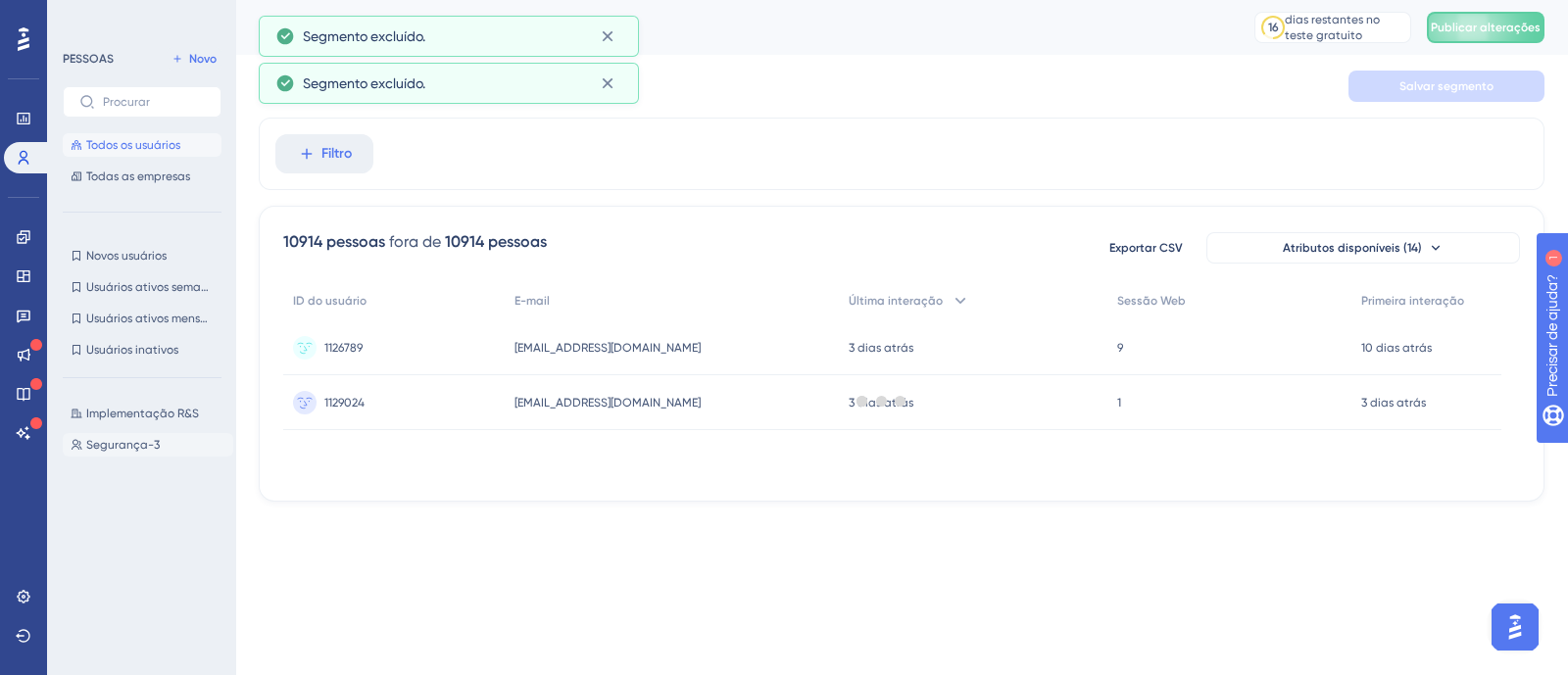 click on "Segurança-3" at bounding box center (122, 445) 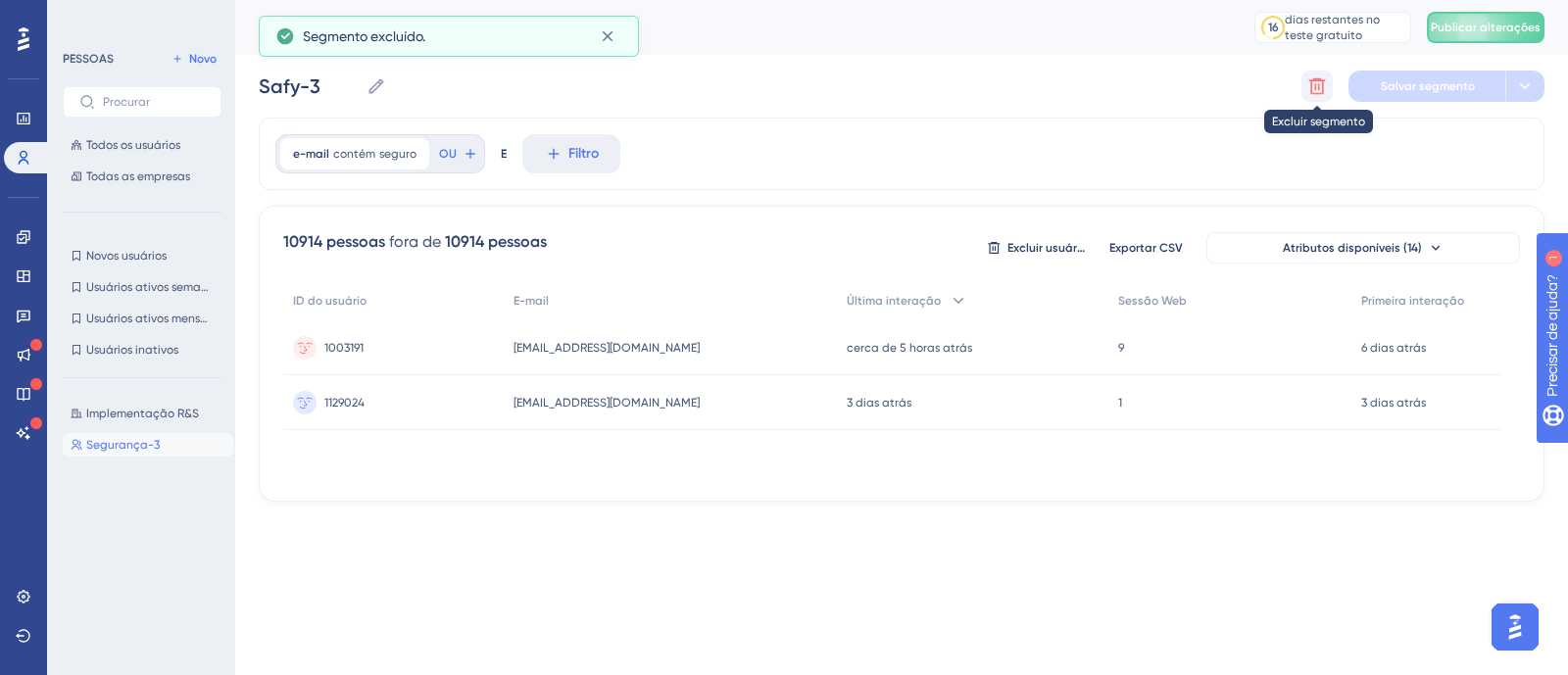 click 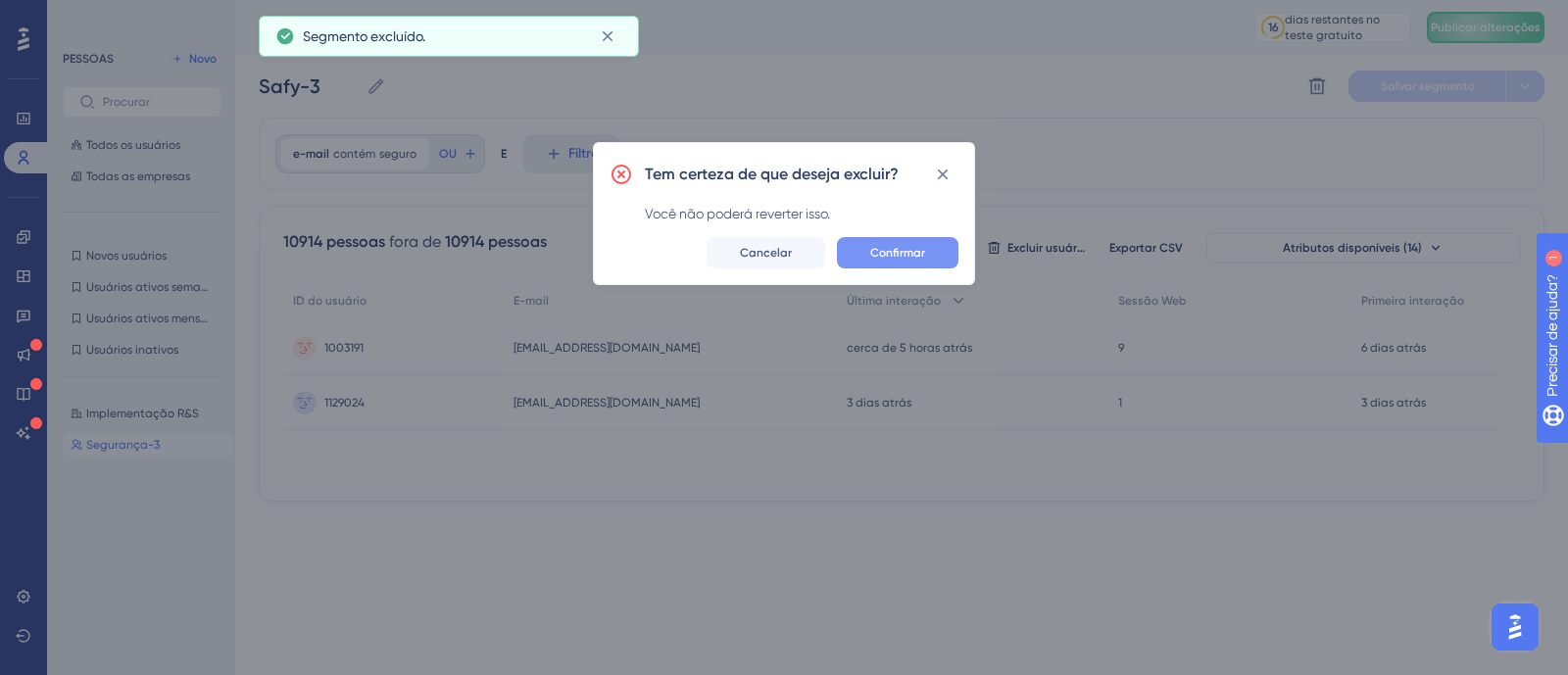 click on "Confirmar" at bounding box center [898, 253] 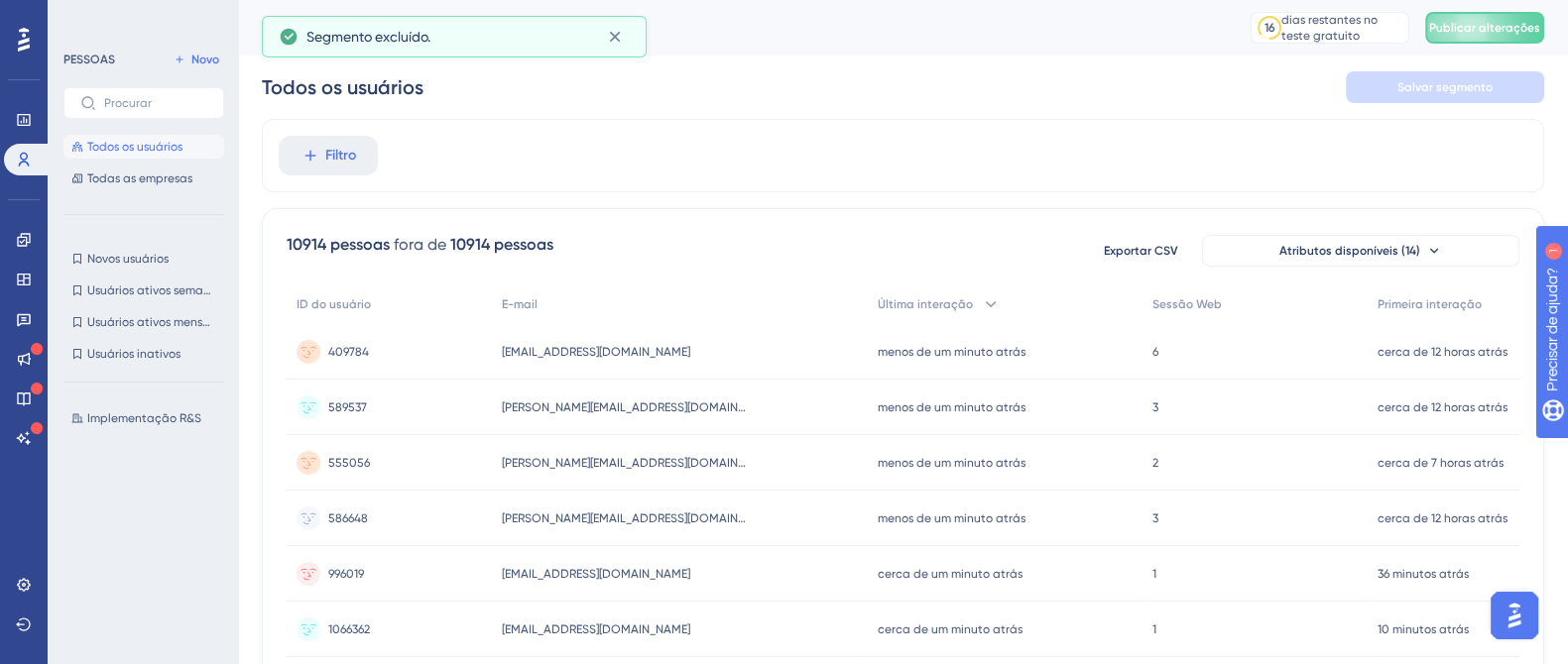 click on "Implementação R&S Implementação R&S" at bounding box center [150, 513] 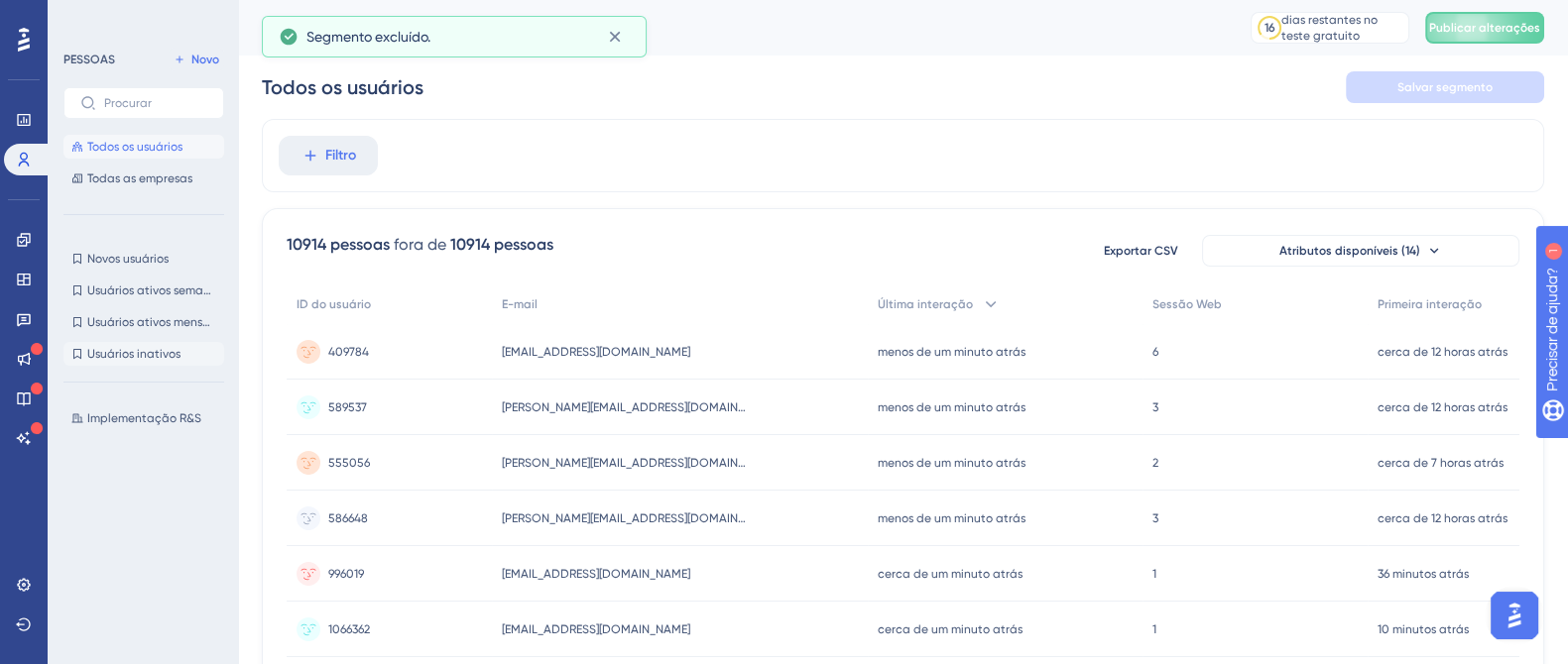 click on "Implementação R&S" at bounding box center (144, 418) 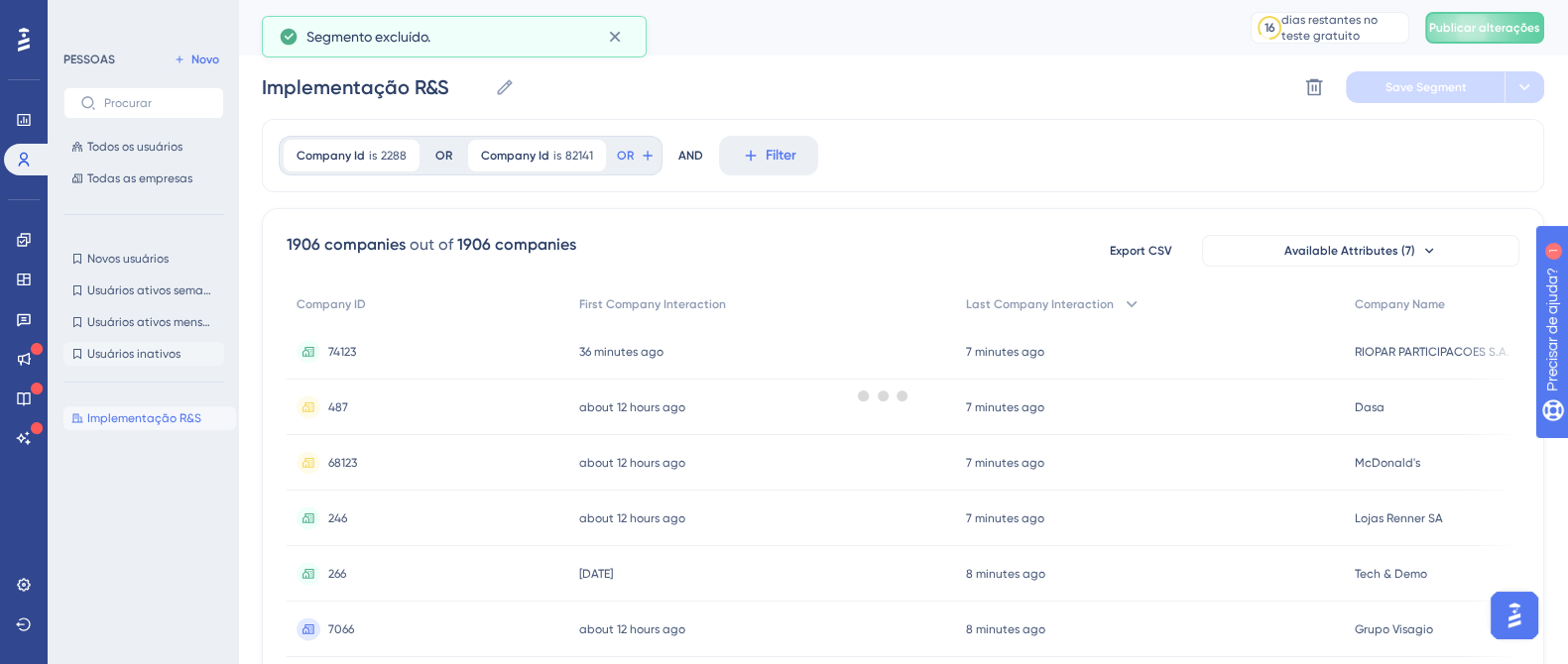 click on "Usuários inativos" at bounding box center (134, 354) 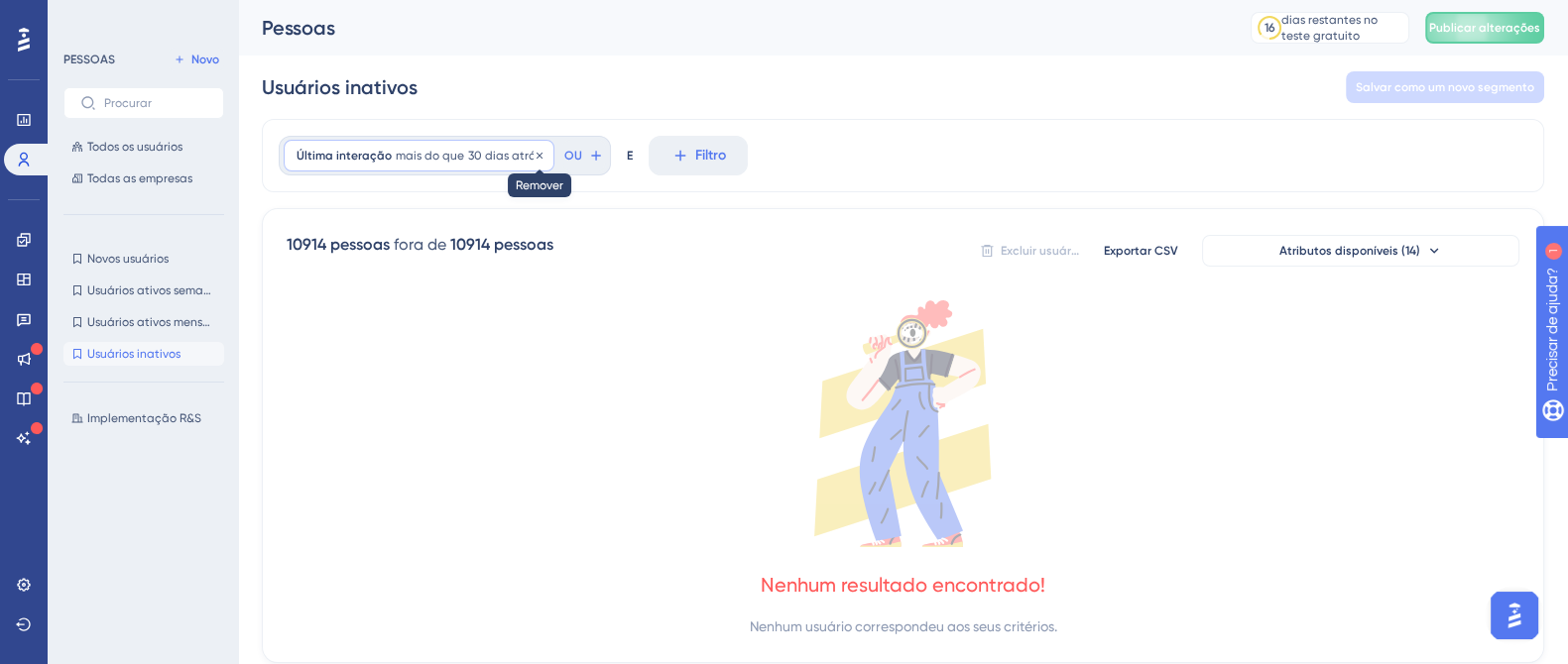 click 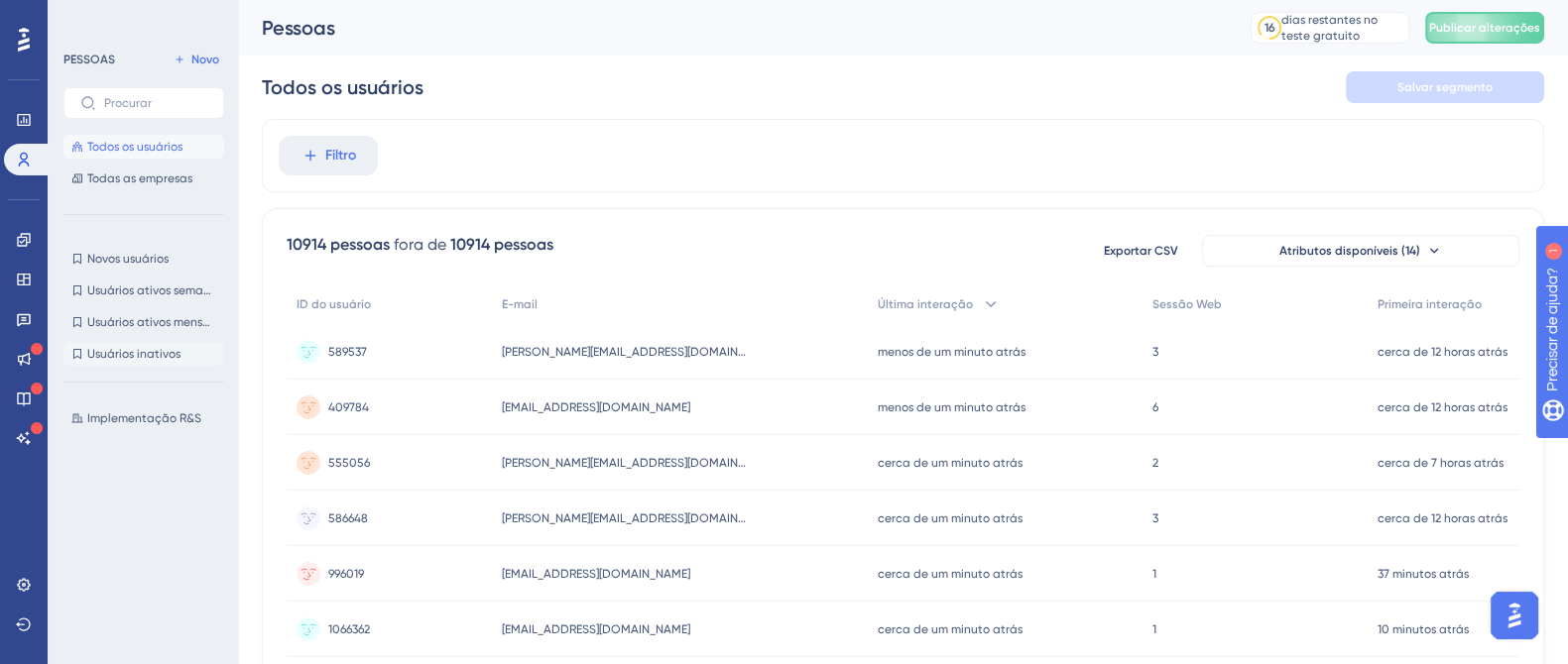 click on "Usuários inativos" at bounding box center (134, 354) 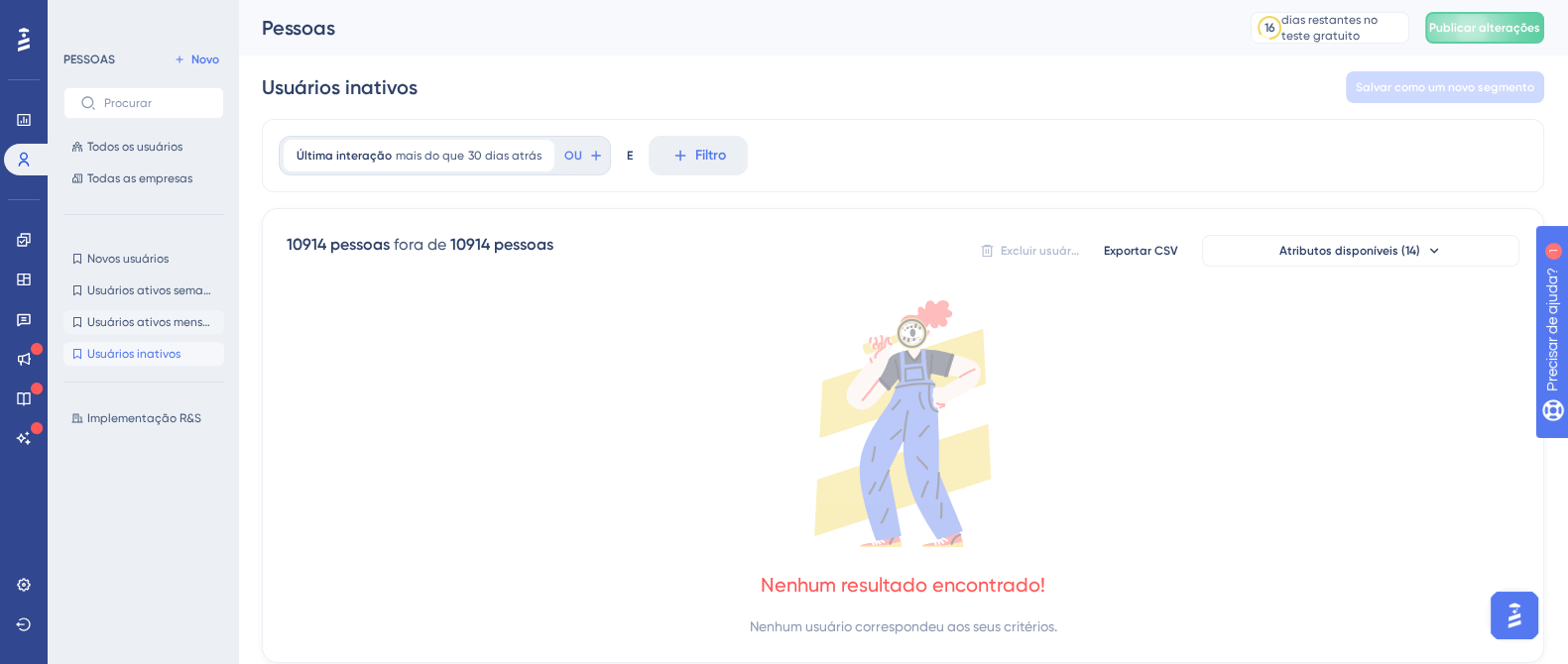 click on "Usuários ativos mensais" at bounding box center (153, 322) 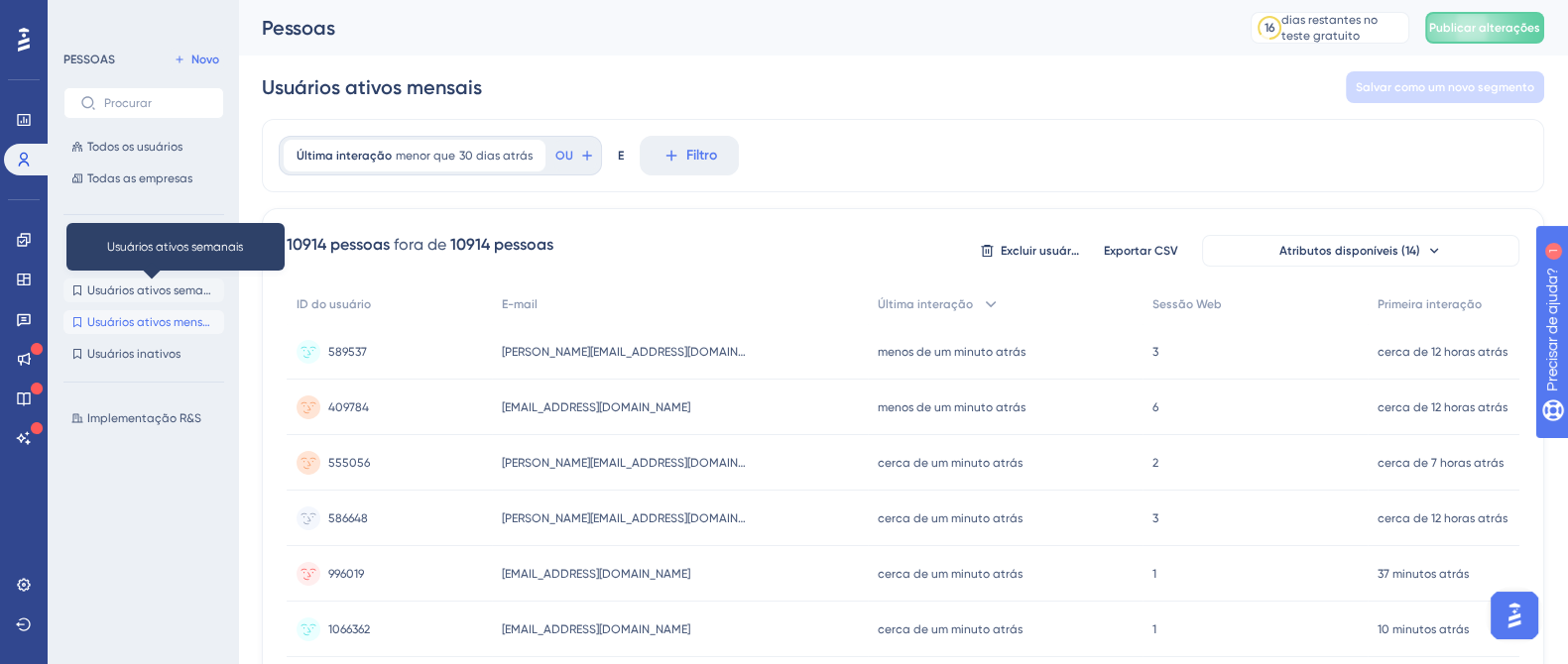 click on "Usuários ativos semanais" at bounding box center (157, 290) 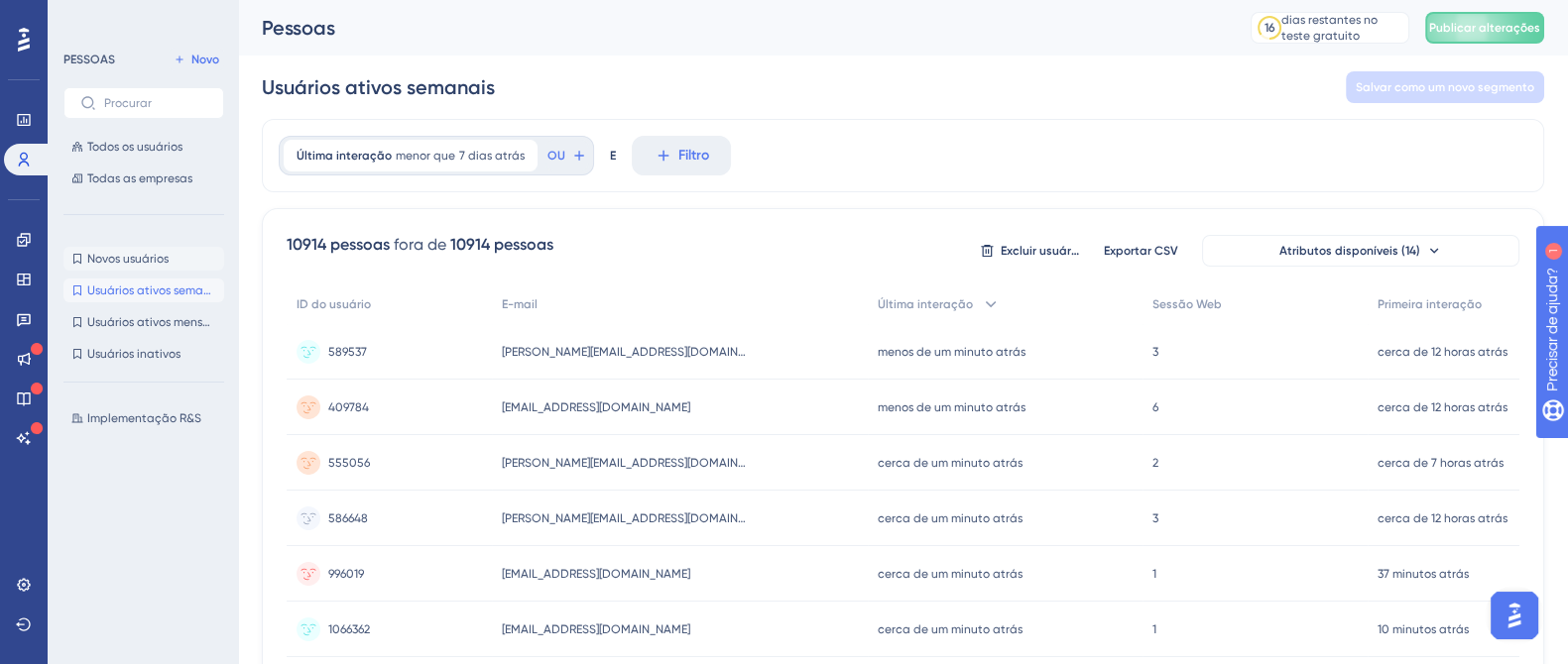 click on "Novos usuários Novos usuários" at bounding box center (144, 259) 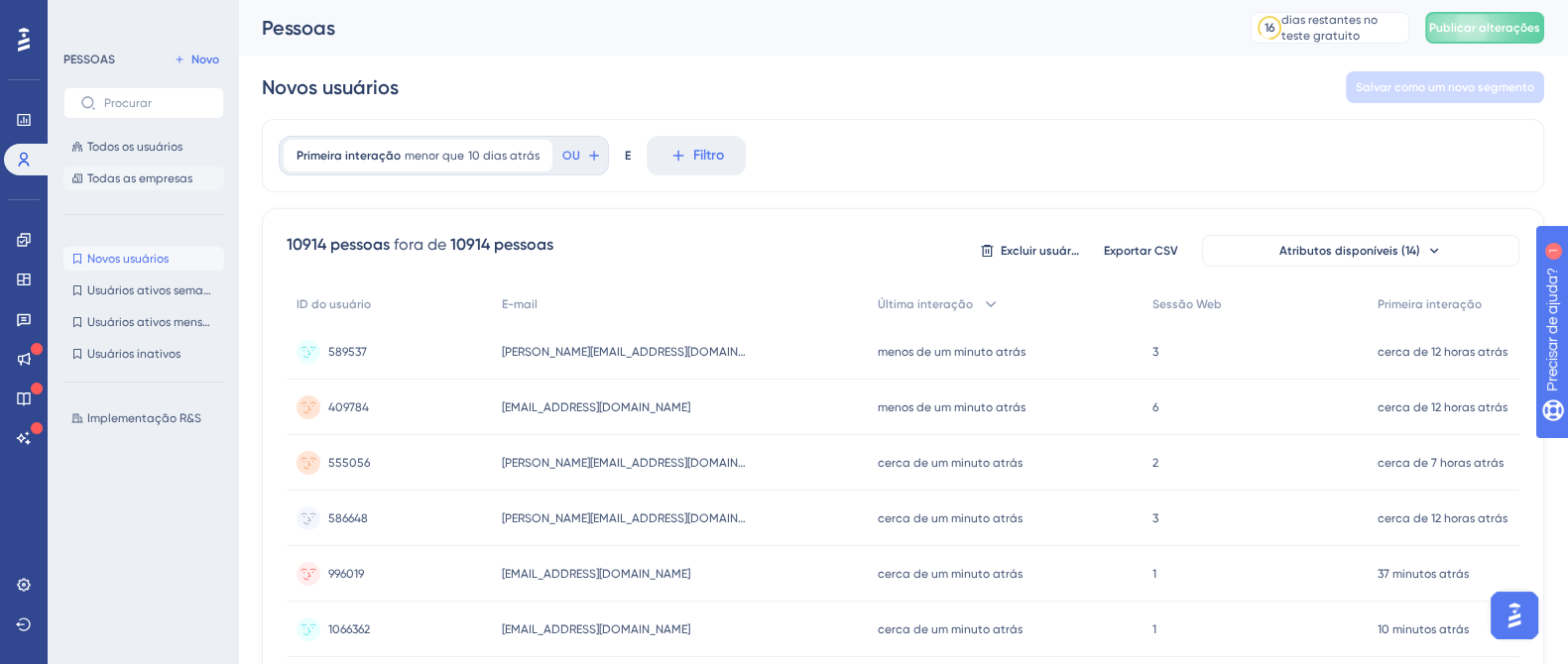 click on "Todas as empresas" at bounding box center [140, 178] 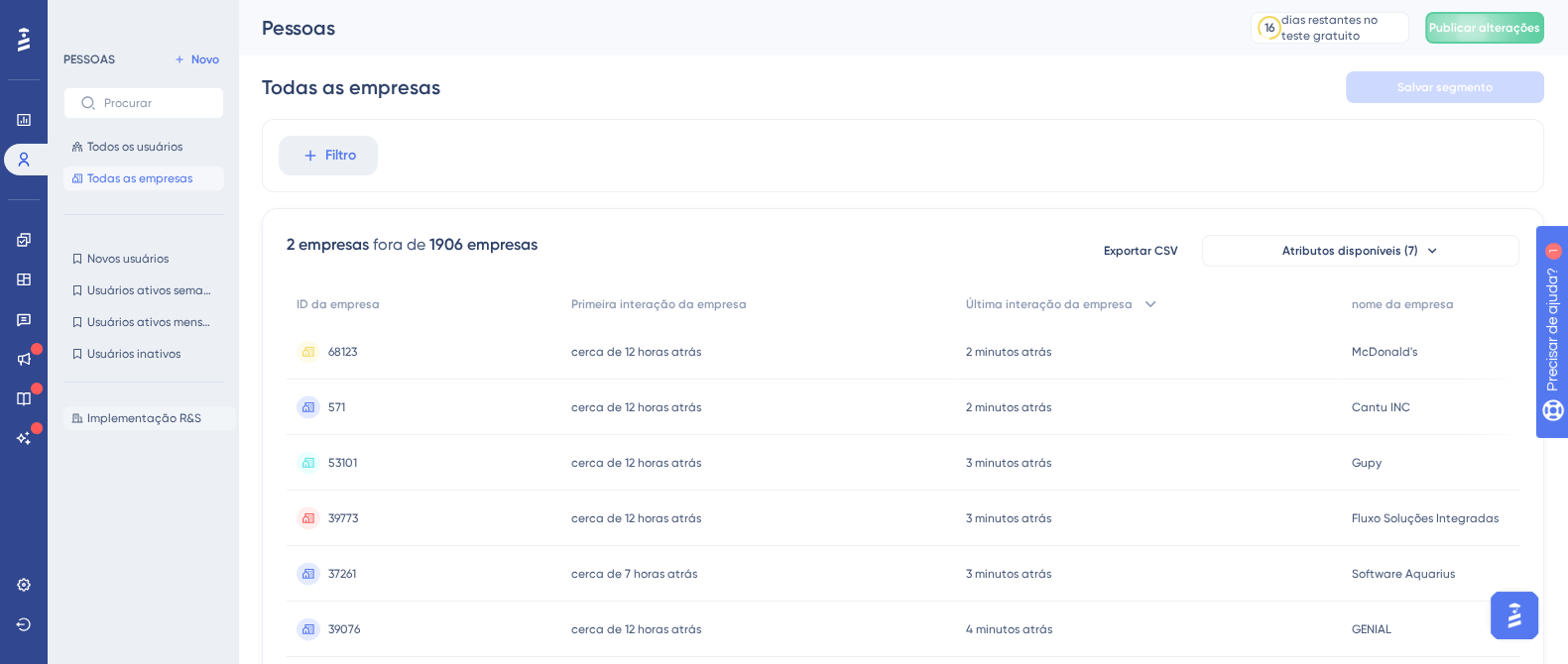 click on "Implementação R&S" at bounding box center (144, 418) 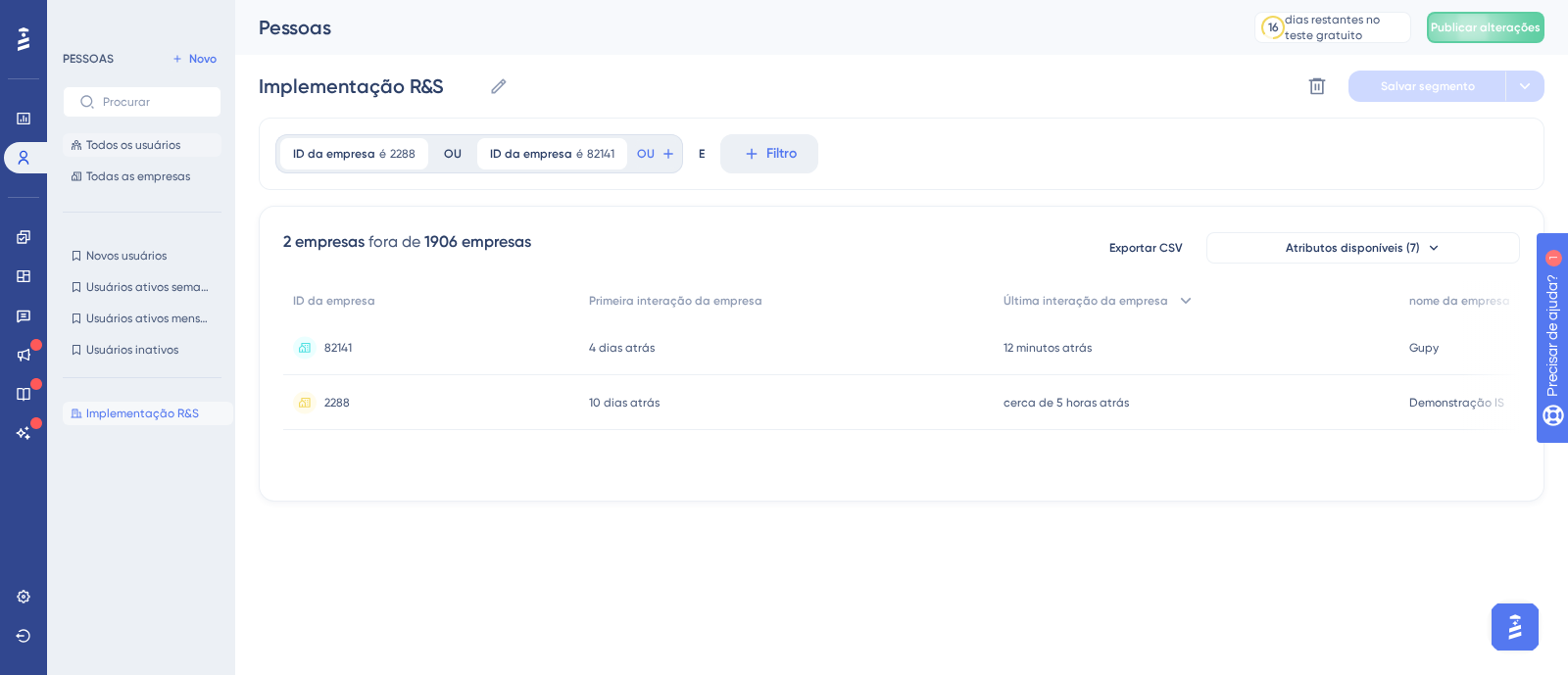 click on "Todos os usuários" at bounding box center [133, 145] 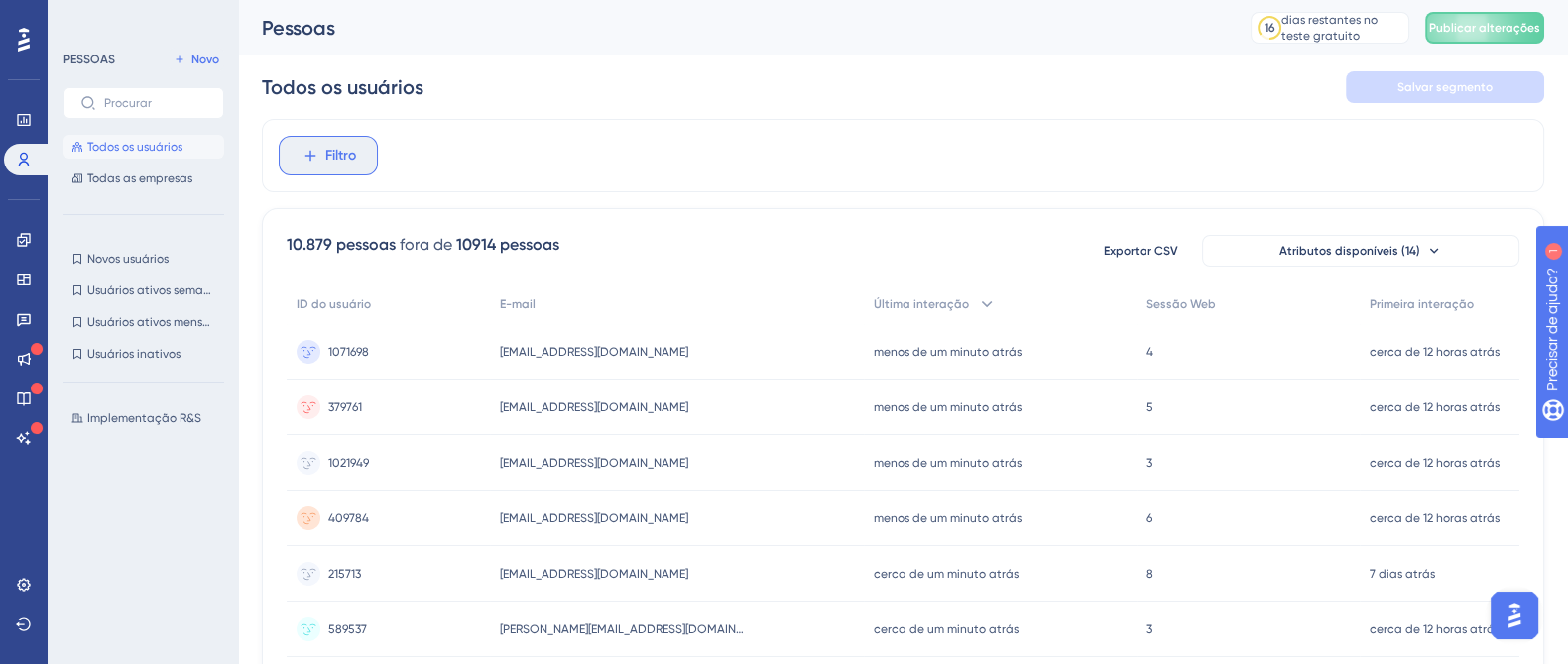 click on "Filtro" at bounding box center [328, 156] 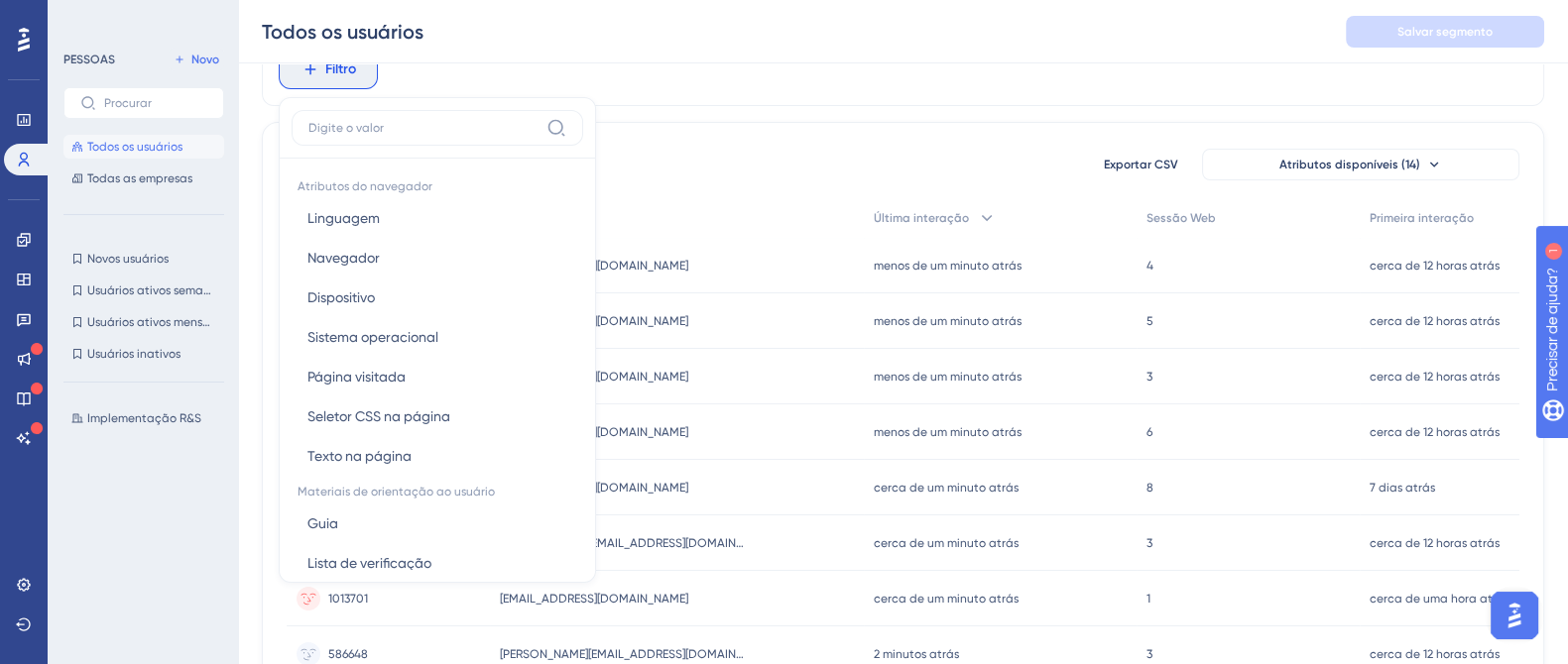 scroll, scrollTop: 217, scrollLeft: 0, axis: vertical 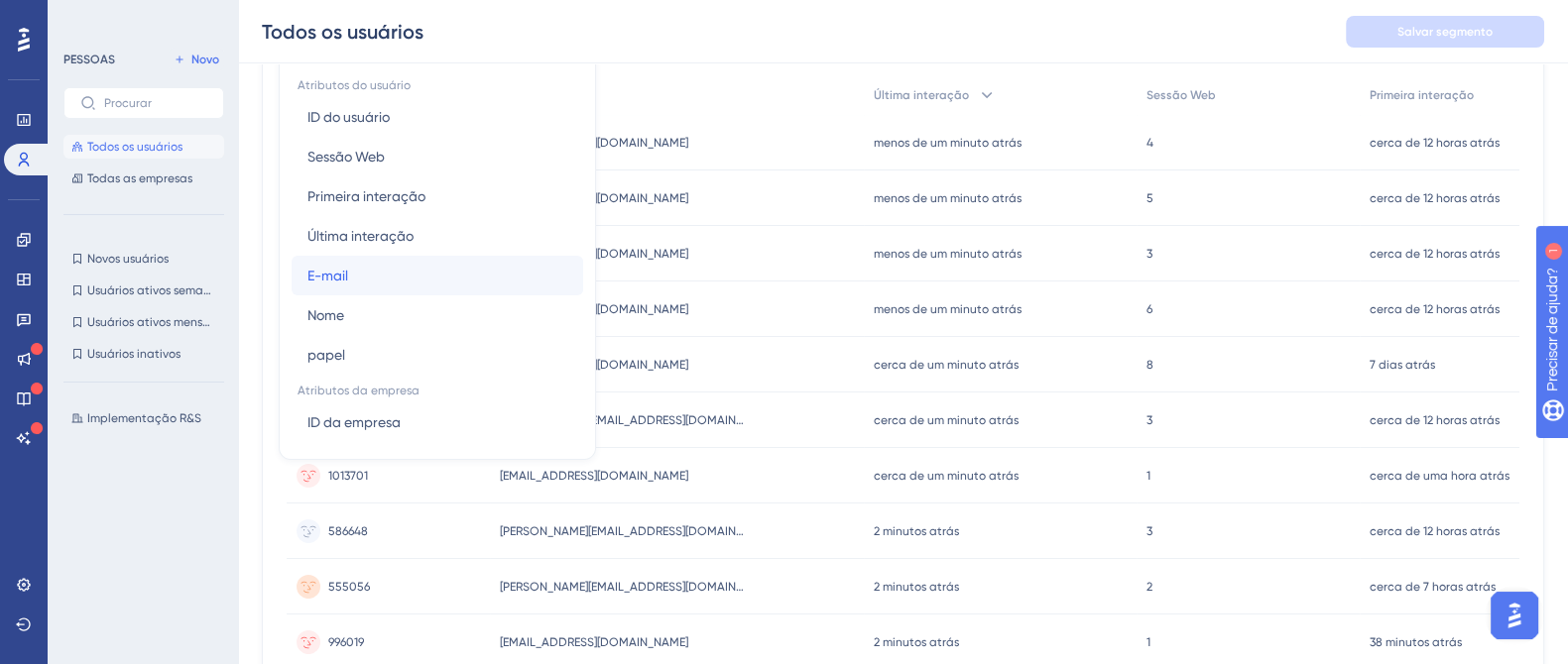 click on "E-mail E-mail" at bounding box center (437, 276) 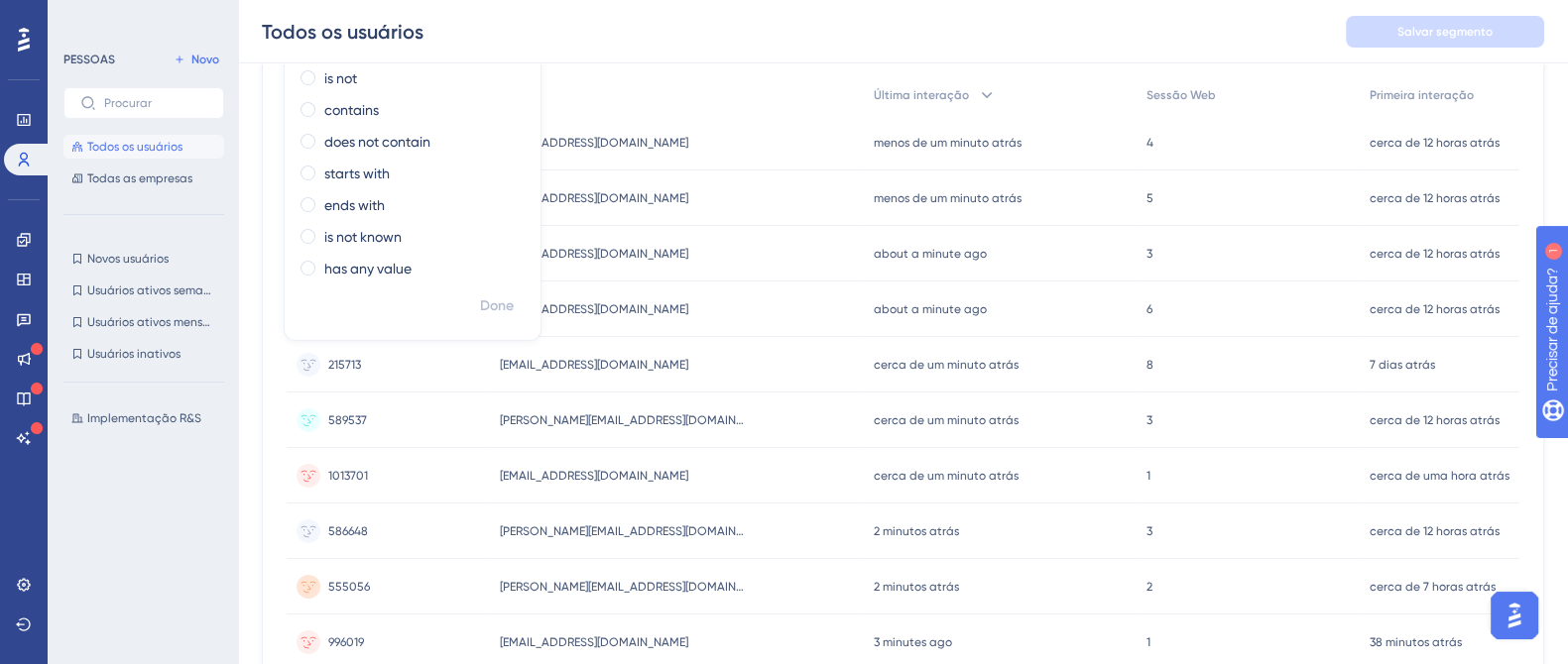 scroll, scrollTop: 0, scrollLeft: 0, axis: both 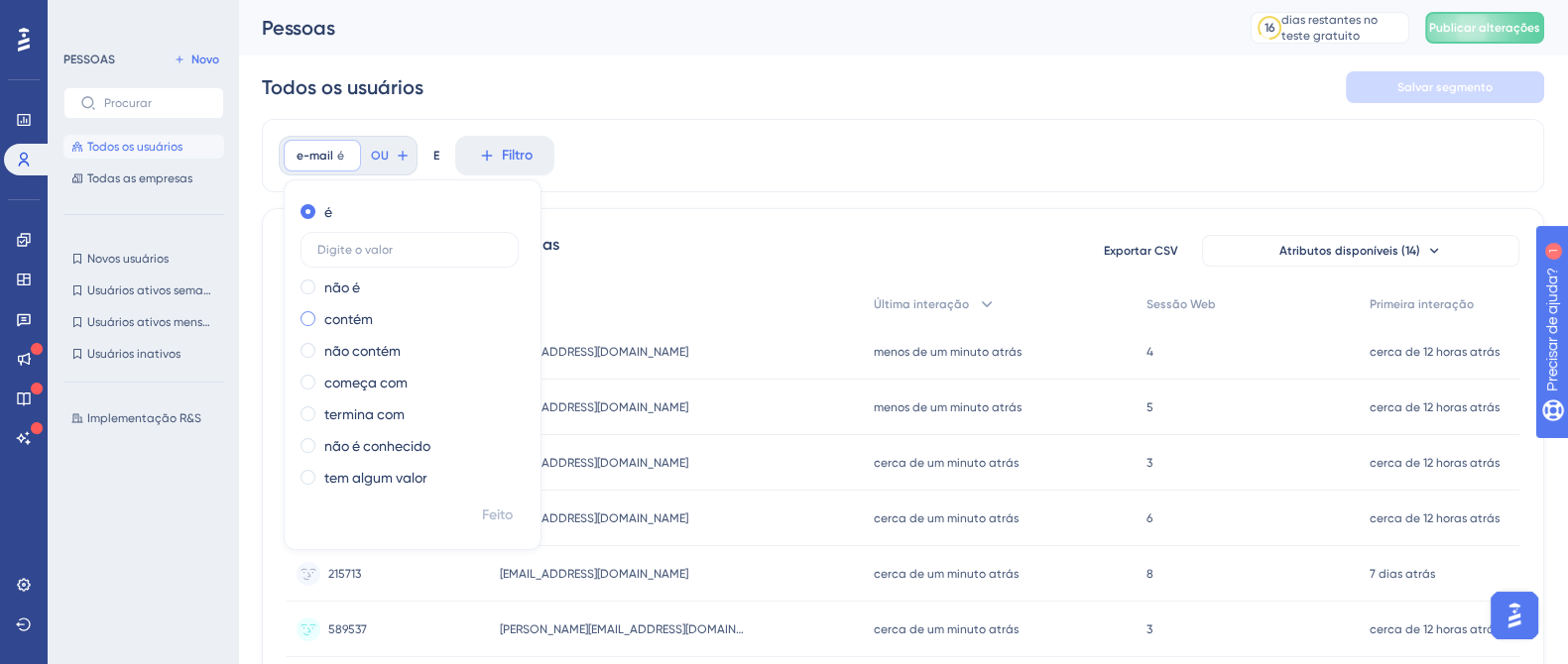 click on "contém" at bounding box center [348, 319] 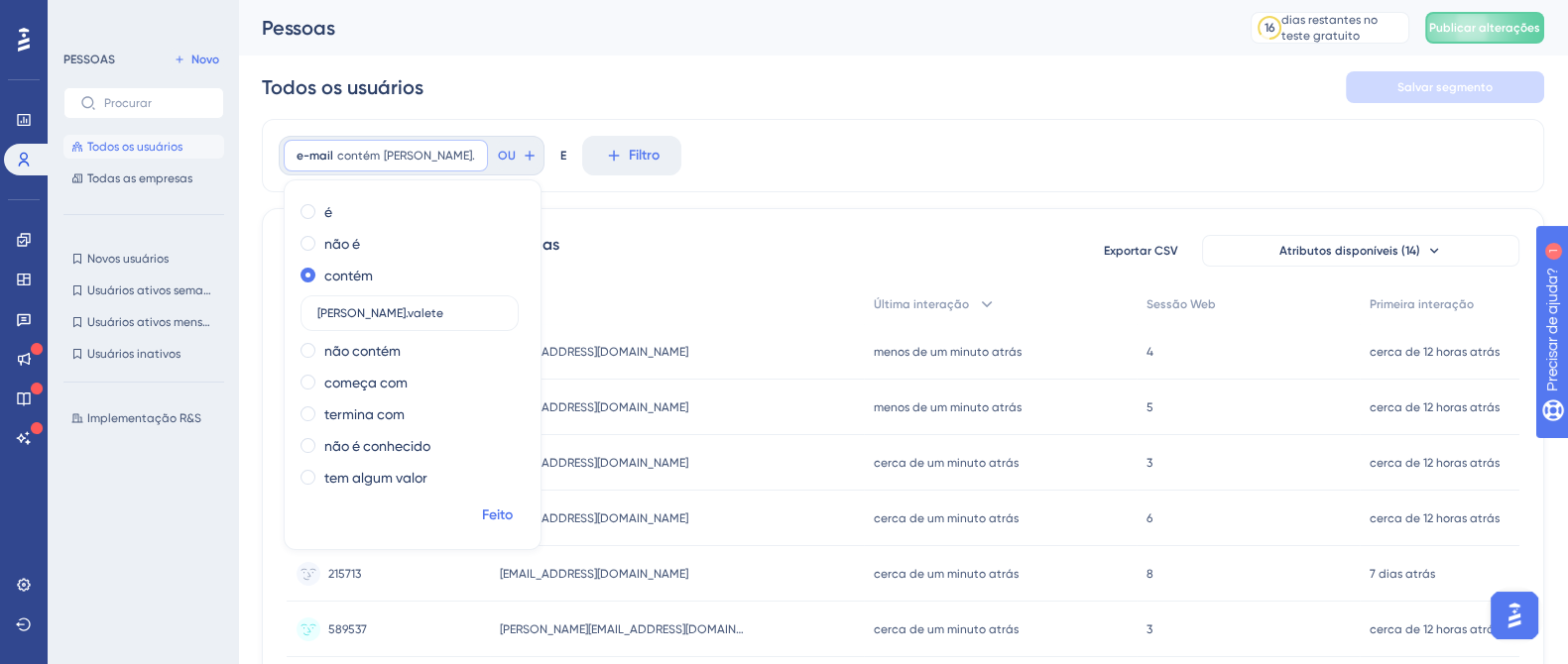 type on "[PERSON_NAME].valete" 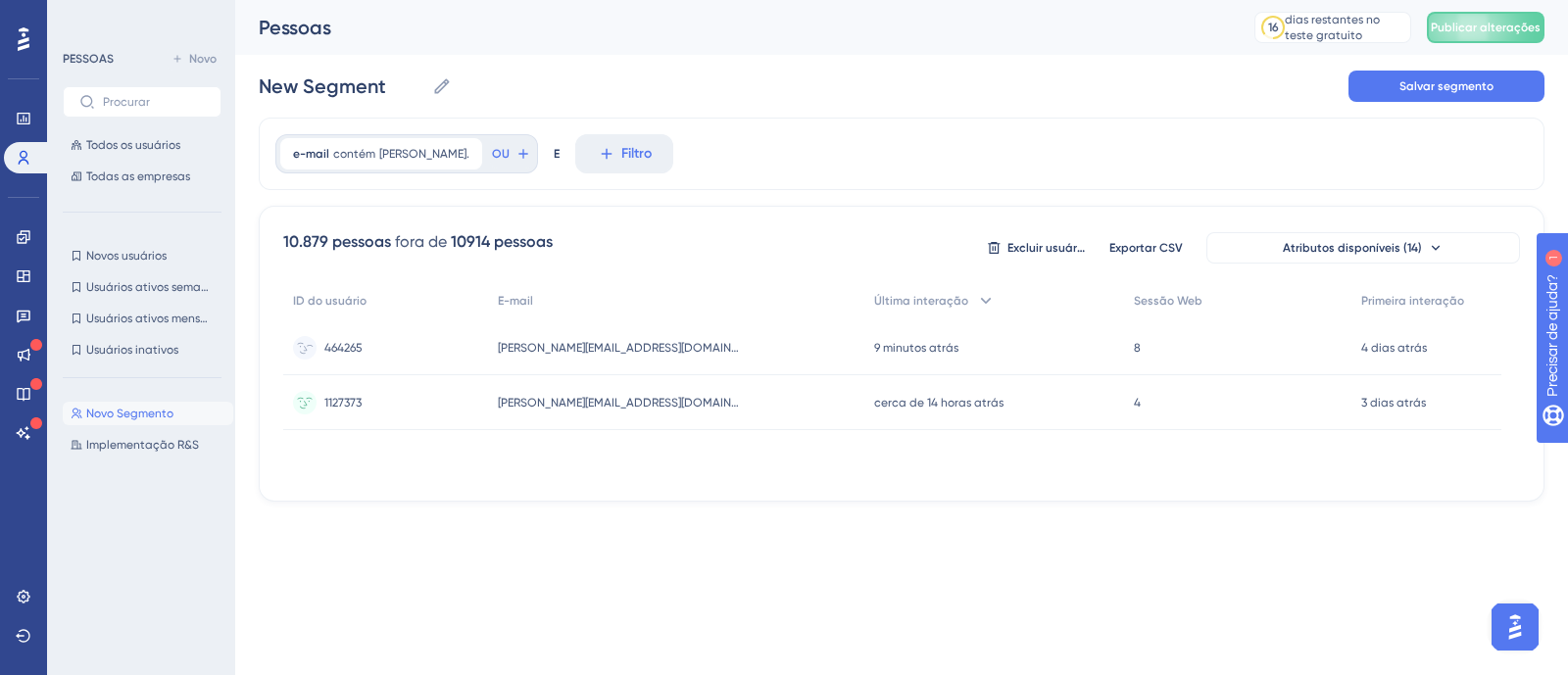 click on "464265" at bounding box center (343, 348) 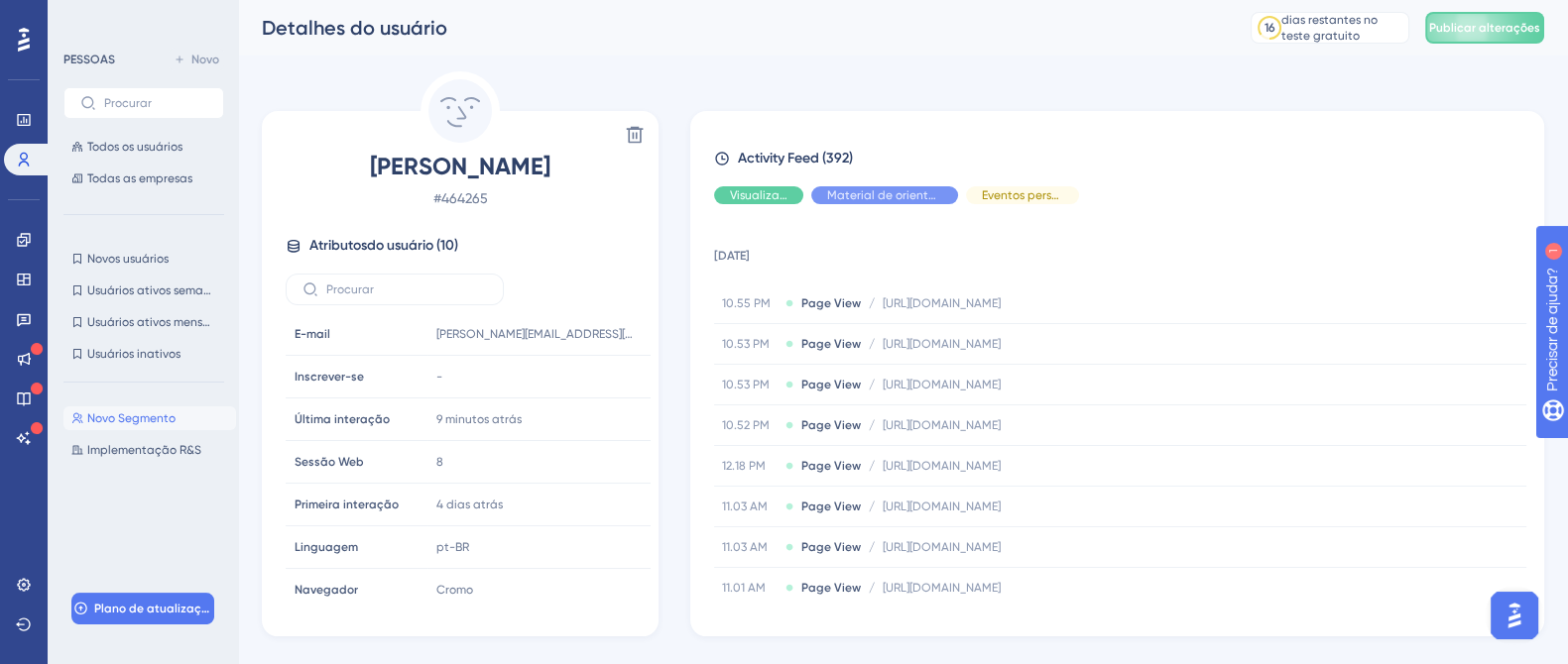 scroll, scrollTop: 90, scrollLeft: 0, axis: vertical 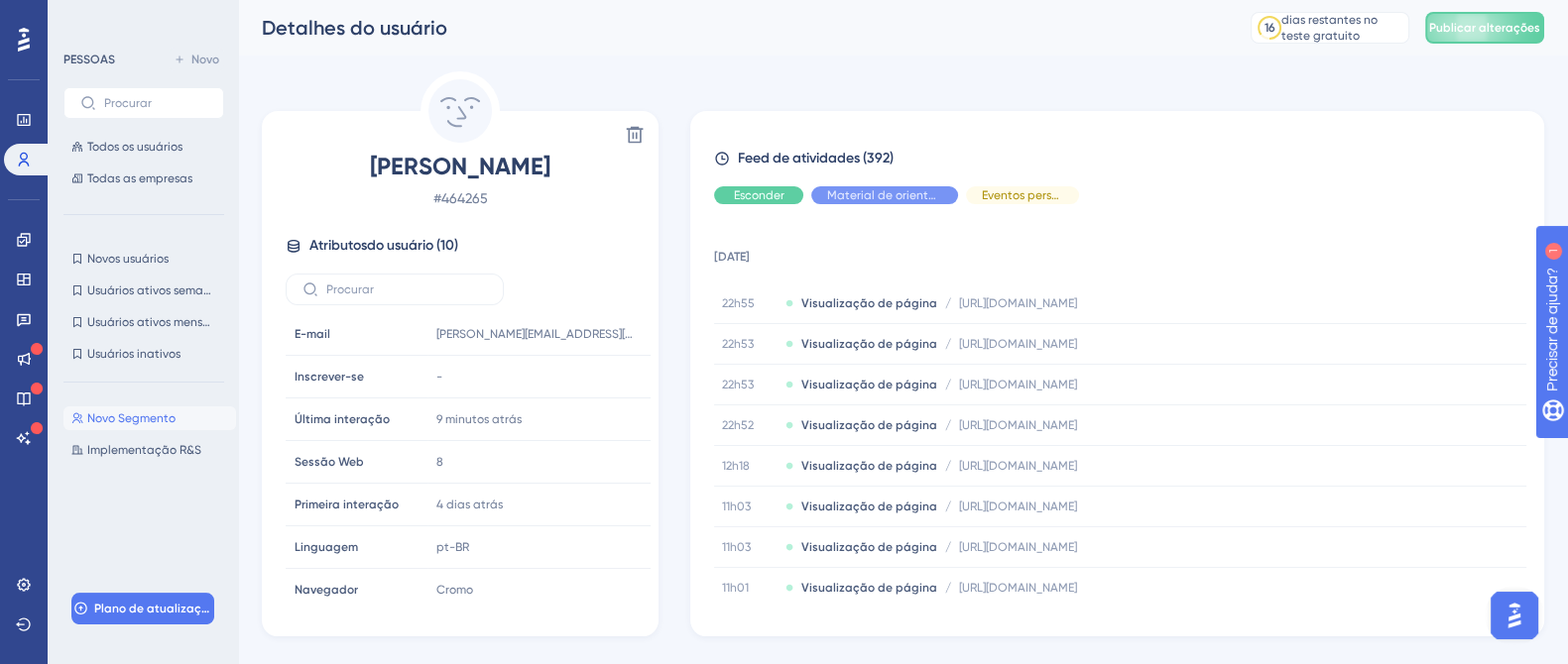click on "Esconder" at bounding box center (759, 195) 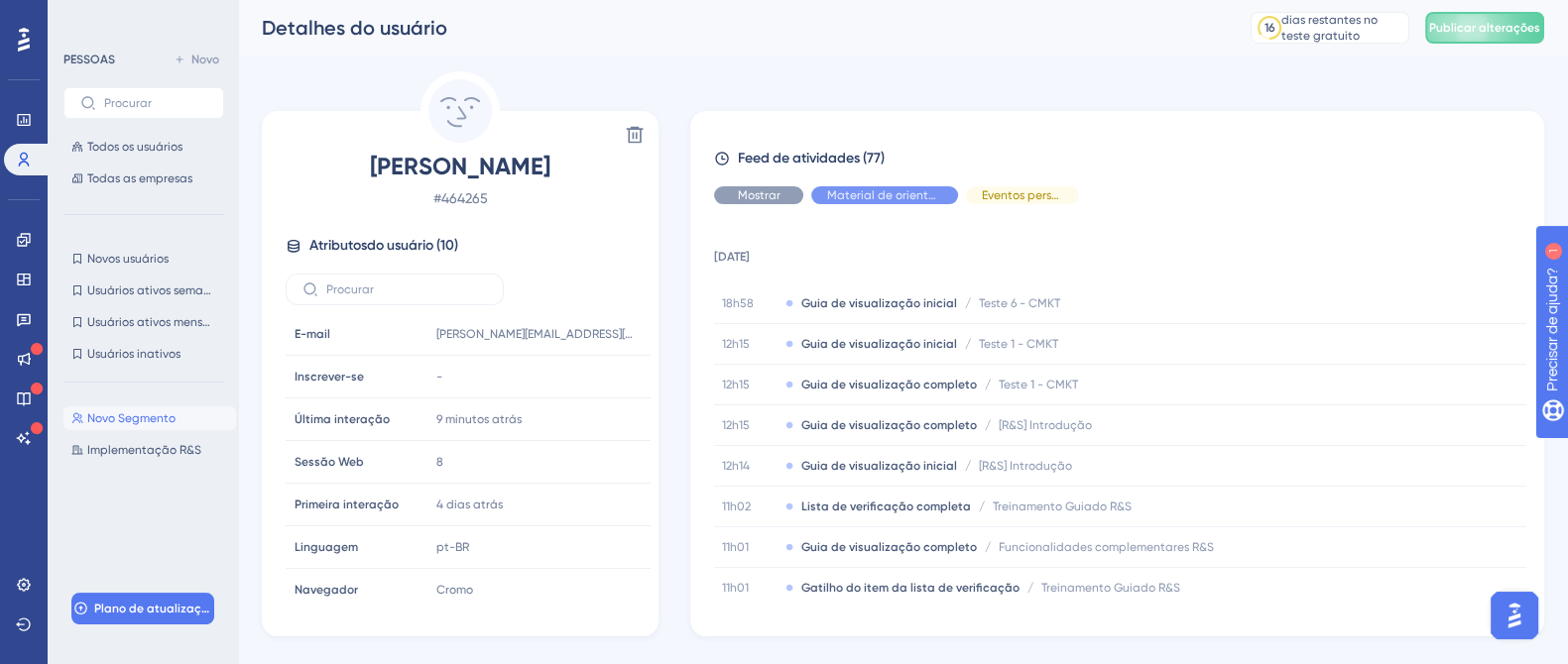 click on "Mostrar" at bounding box center [759, 195] 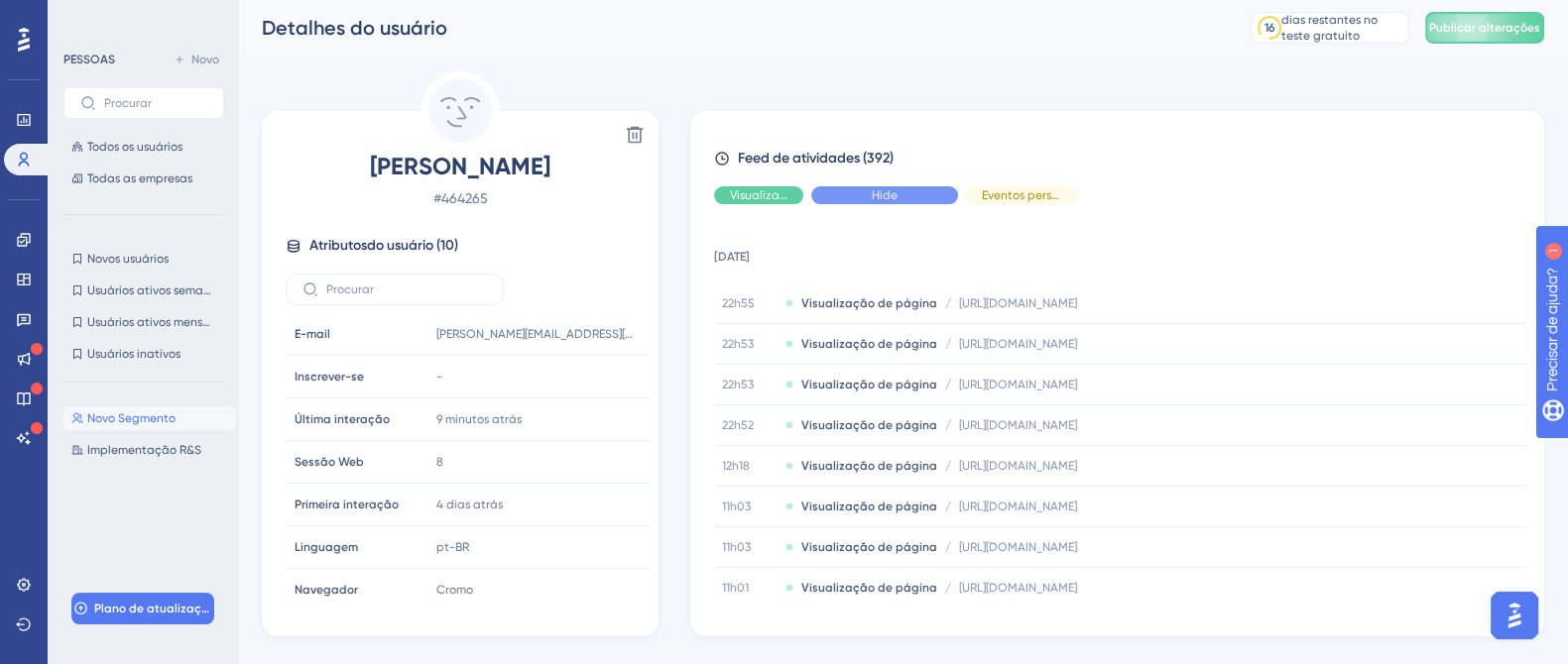 click on "Hide" at bounding box center (885, 195) 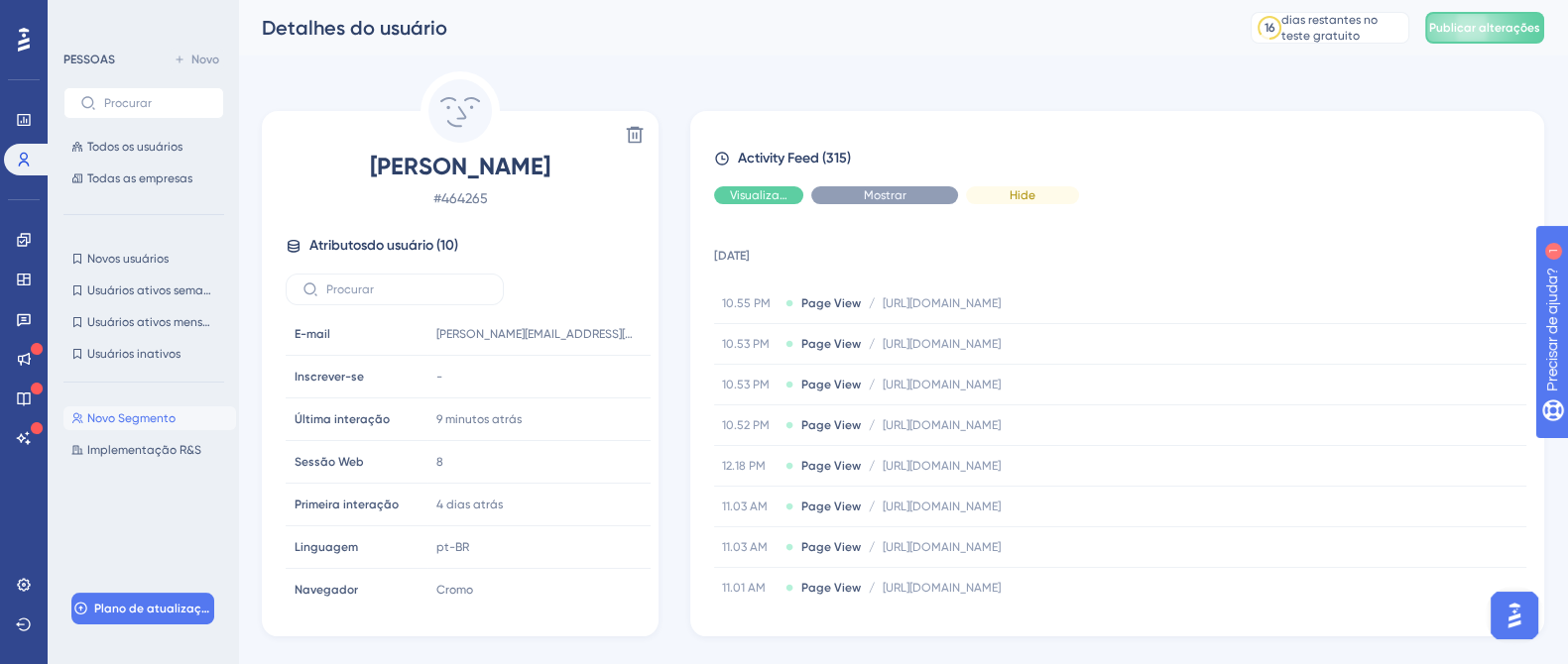 click on "Hide" at bounding box center [1023, 195] 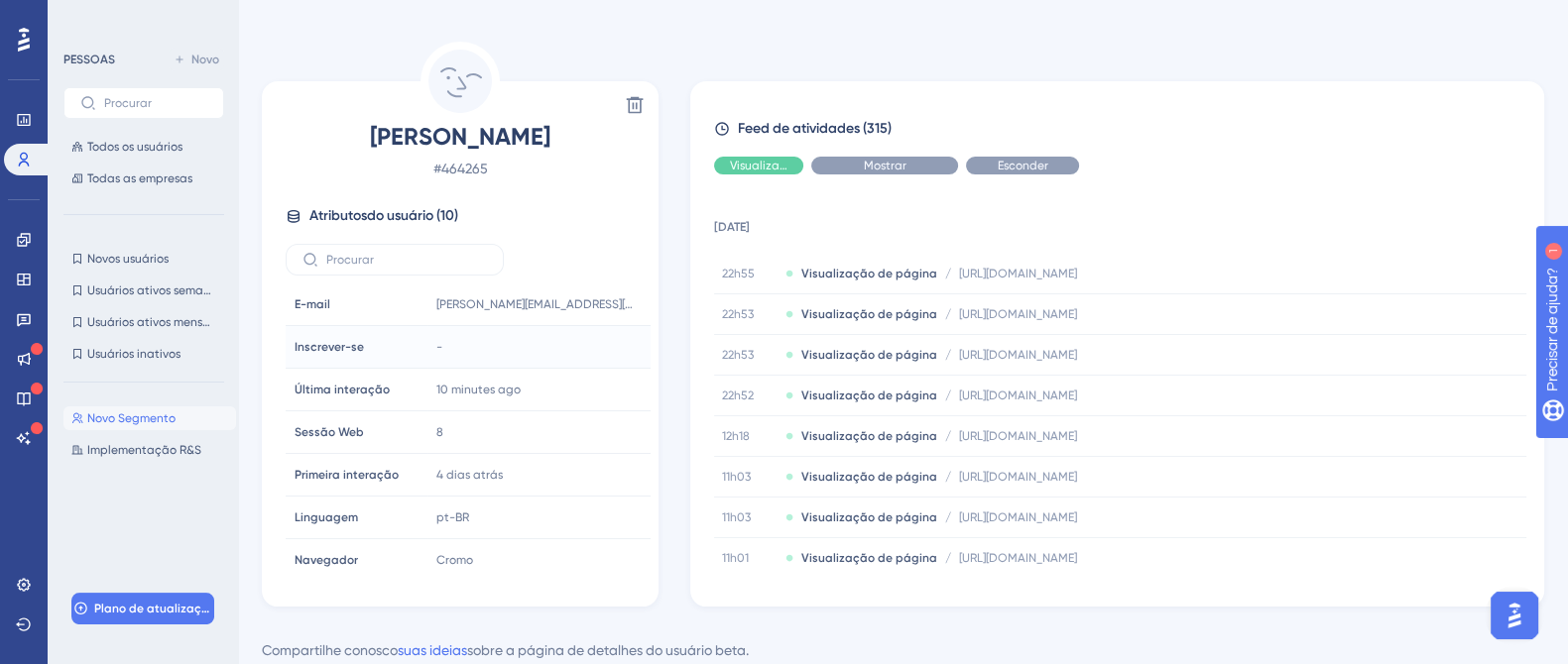 scroll, scrollTop: 90, scrollLeft: 0, axis: vertical 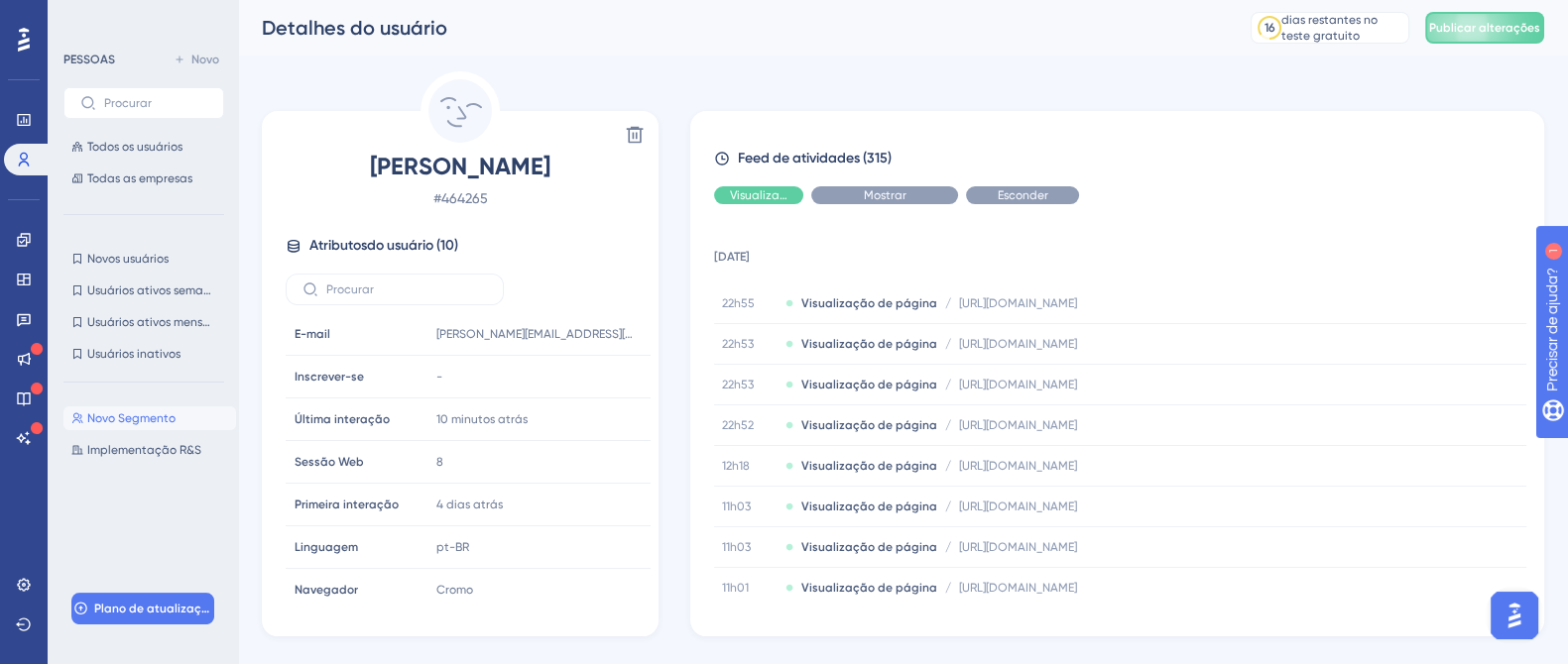 click 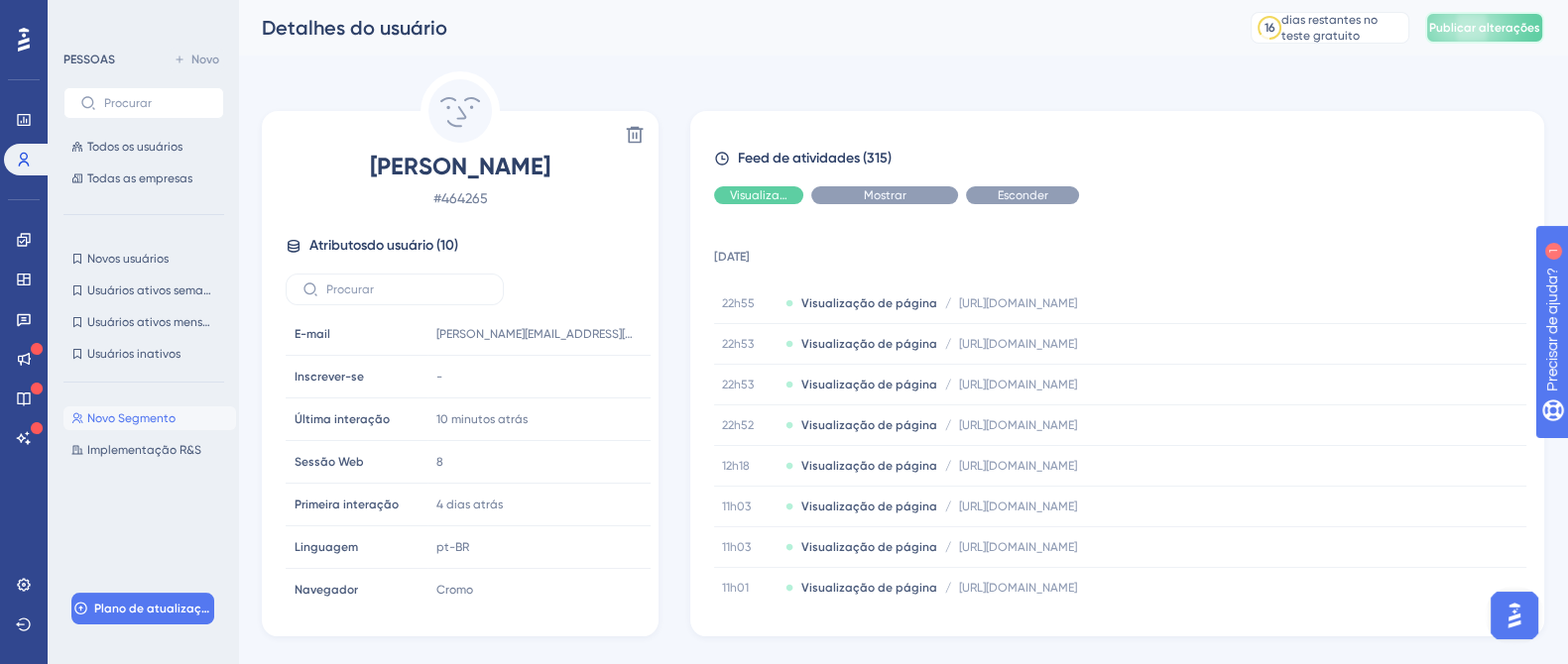 click on "Publicar alterações" at bounding box center [1485, 28] 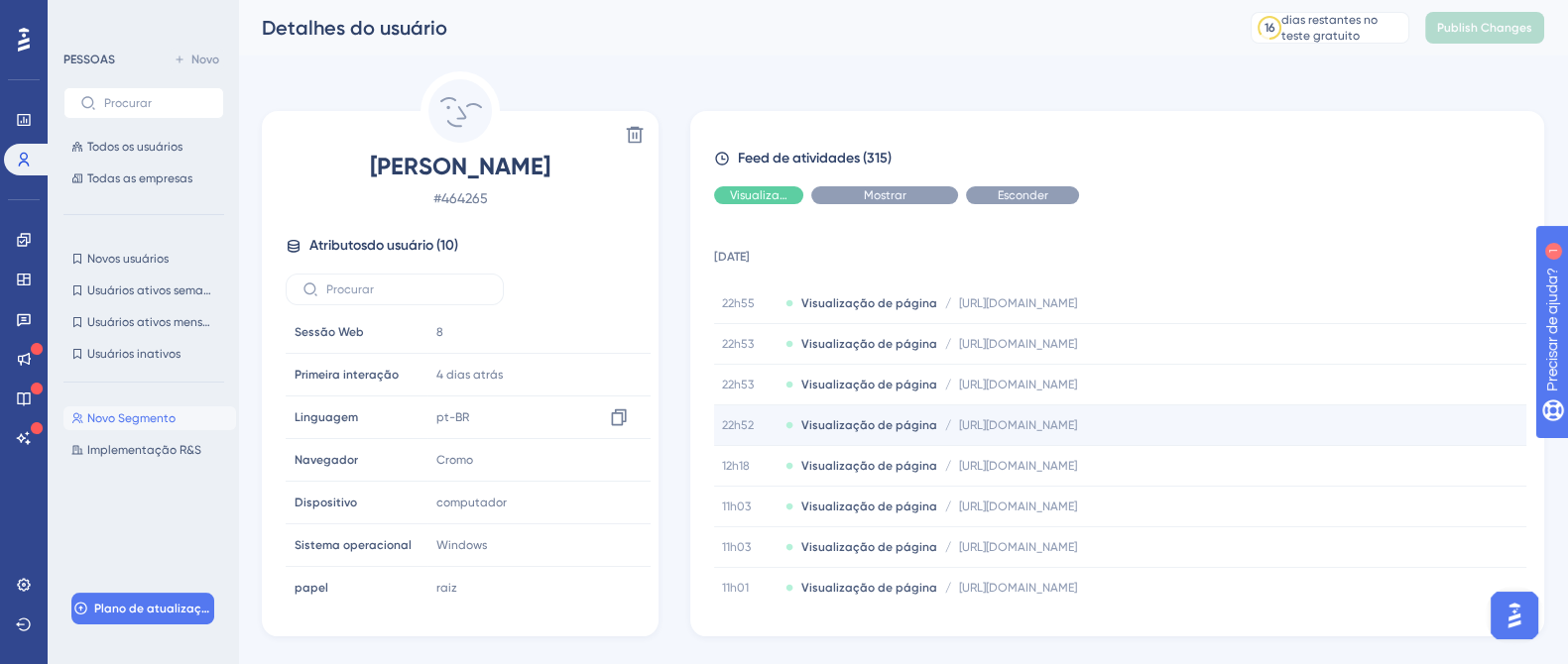scroll, scrollTop: 133, scrollLeft: 0, axis: vertical 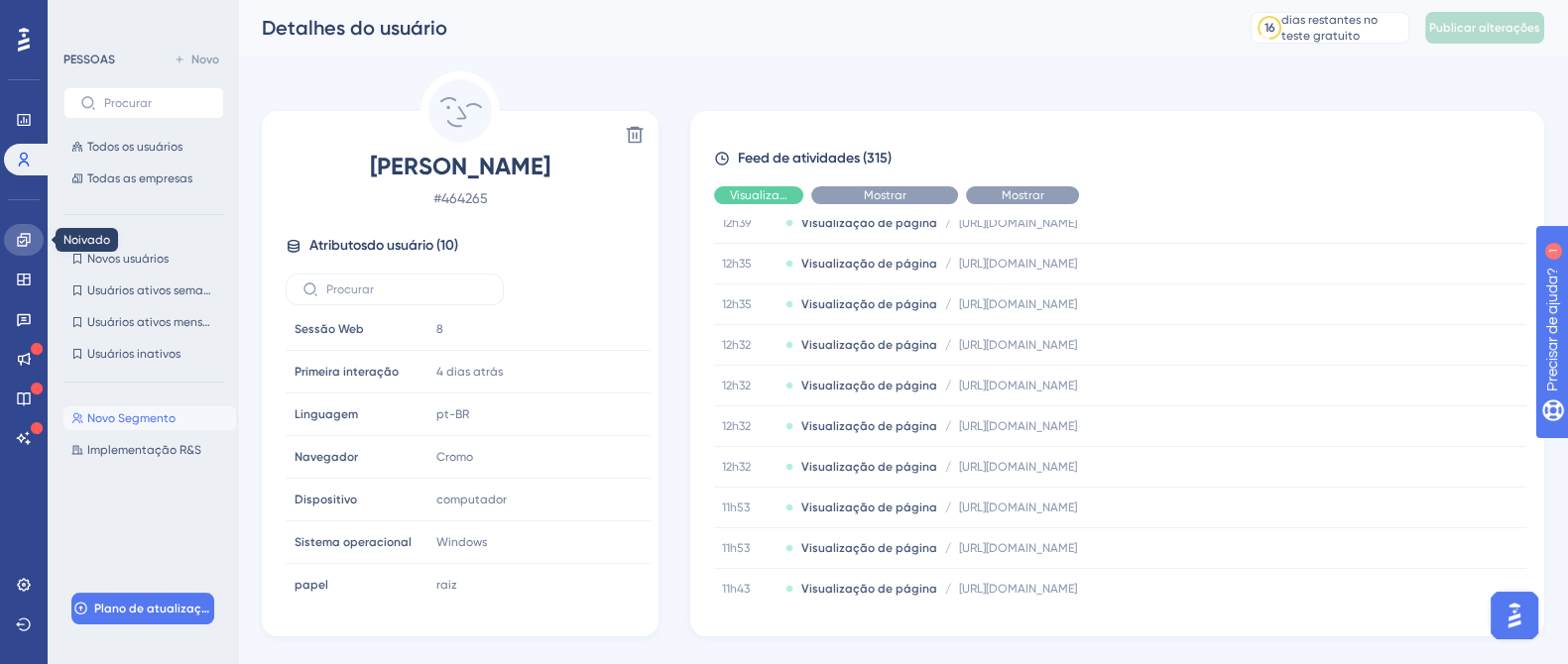 click 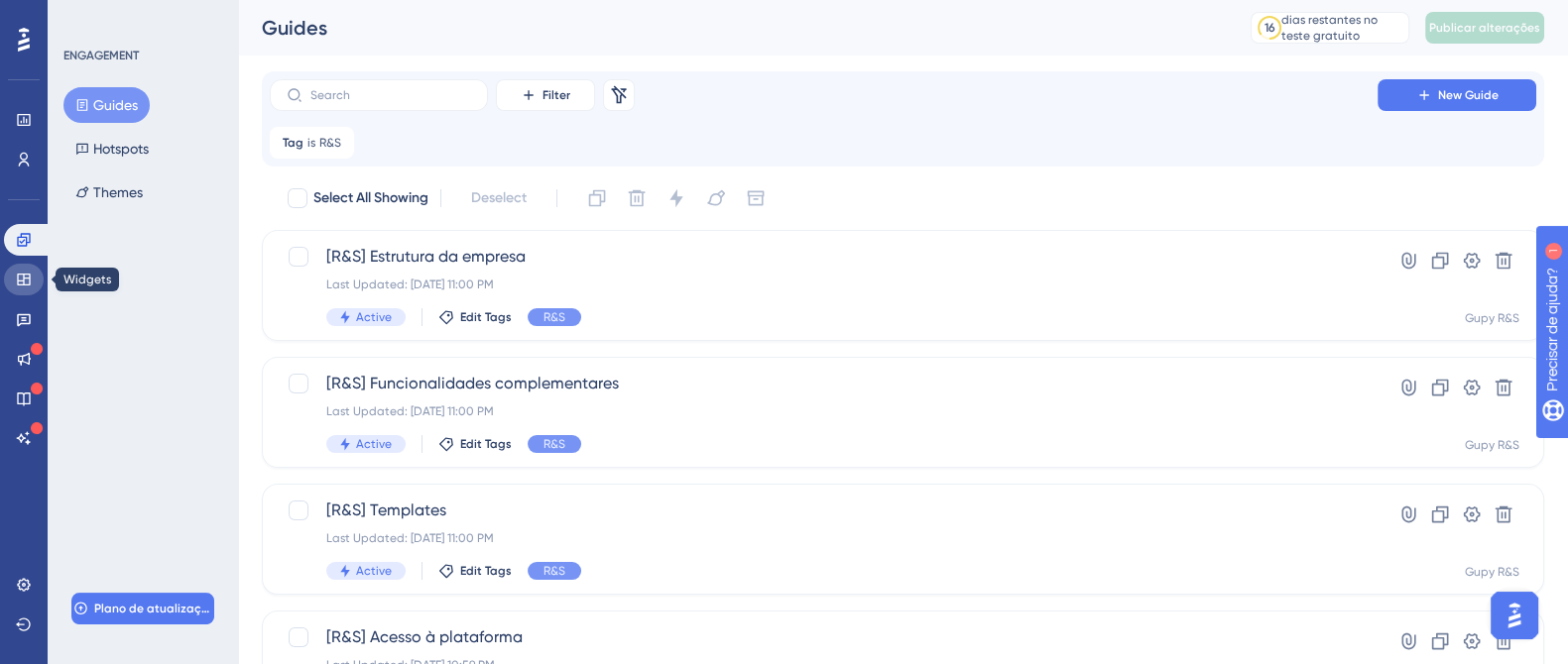 click at bounding box center [24, 279] 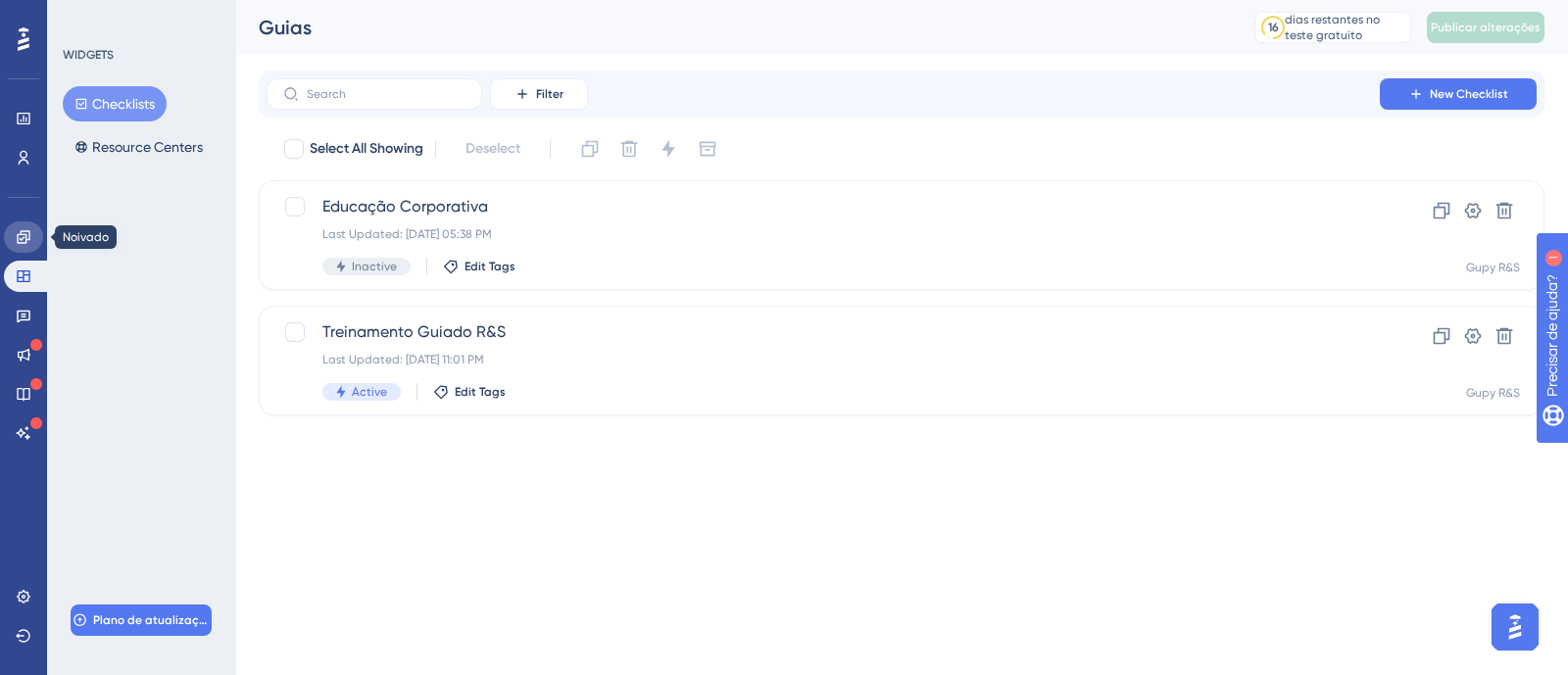 click at bounding box center [24, 237] 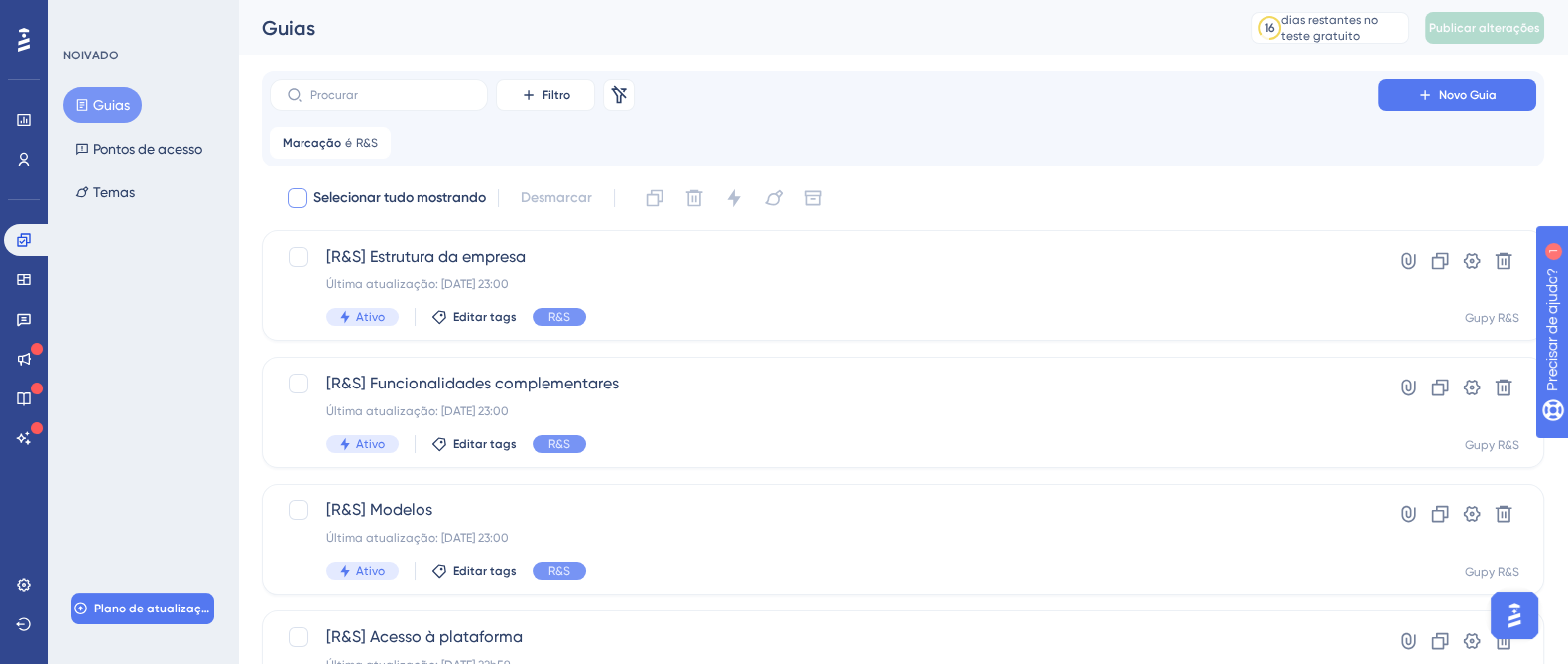 click 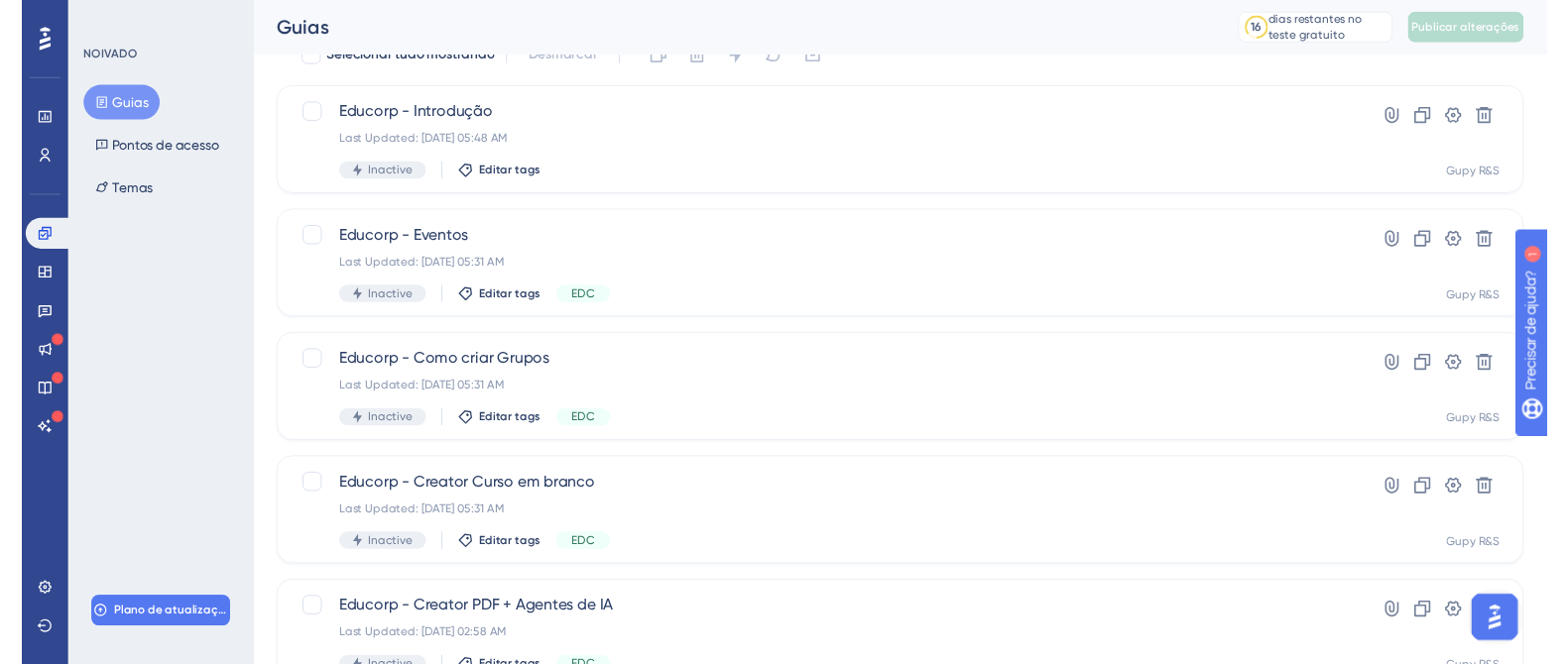 scroll, scrollTop: 0, scrollLeft: 0, axis: both 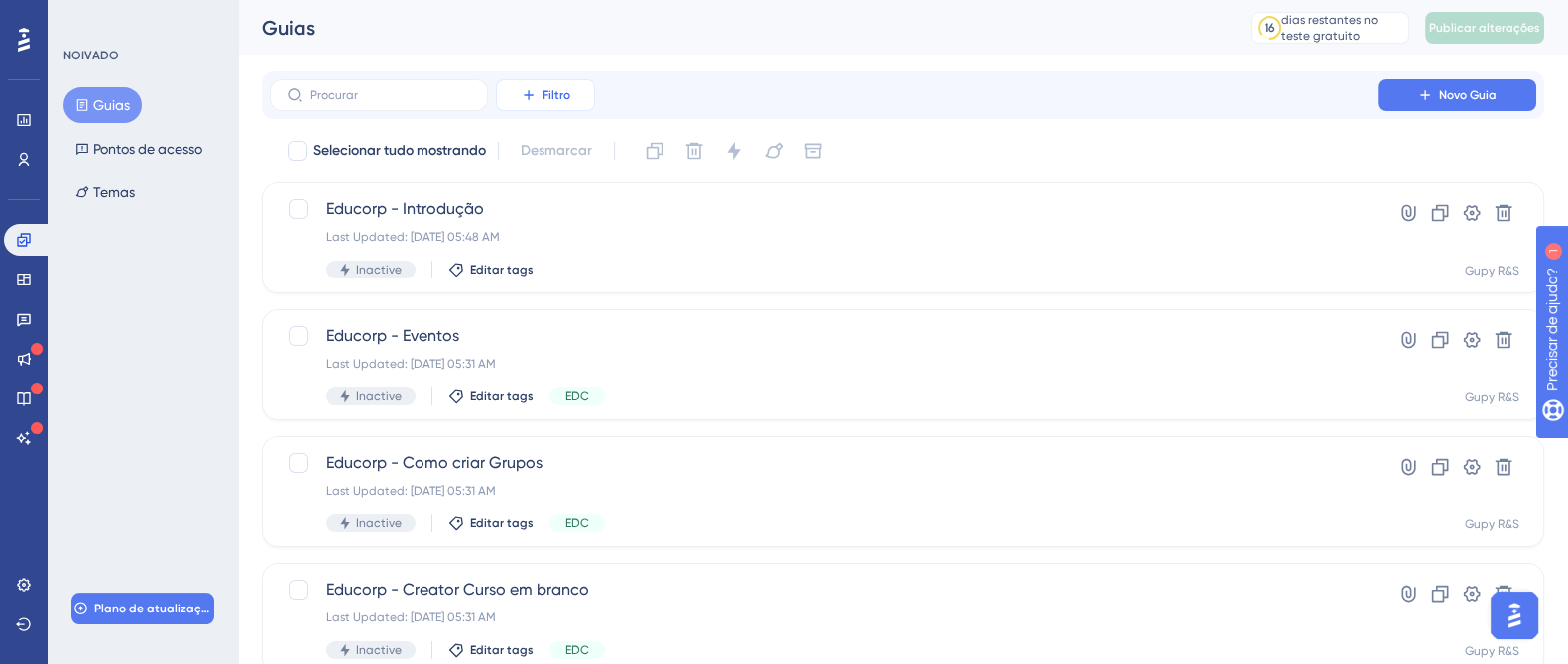 click on "Filtro Novo Guia" at bounding box center [903, 95] 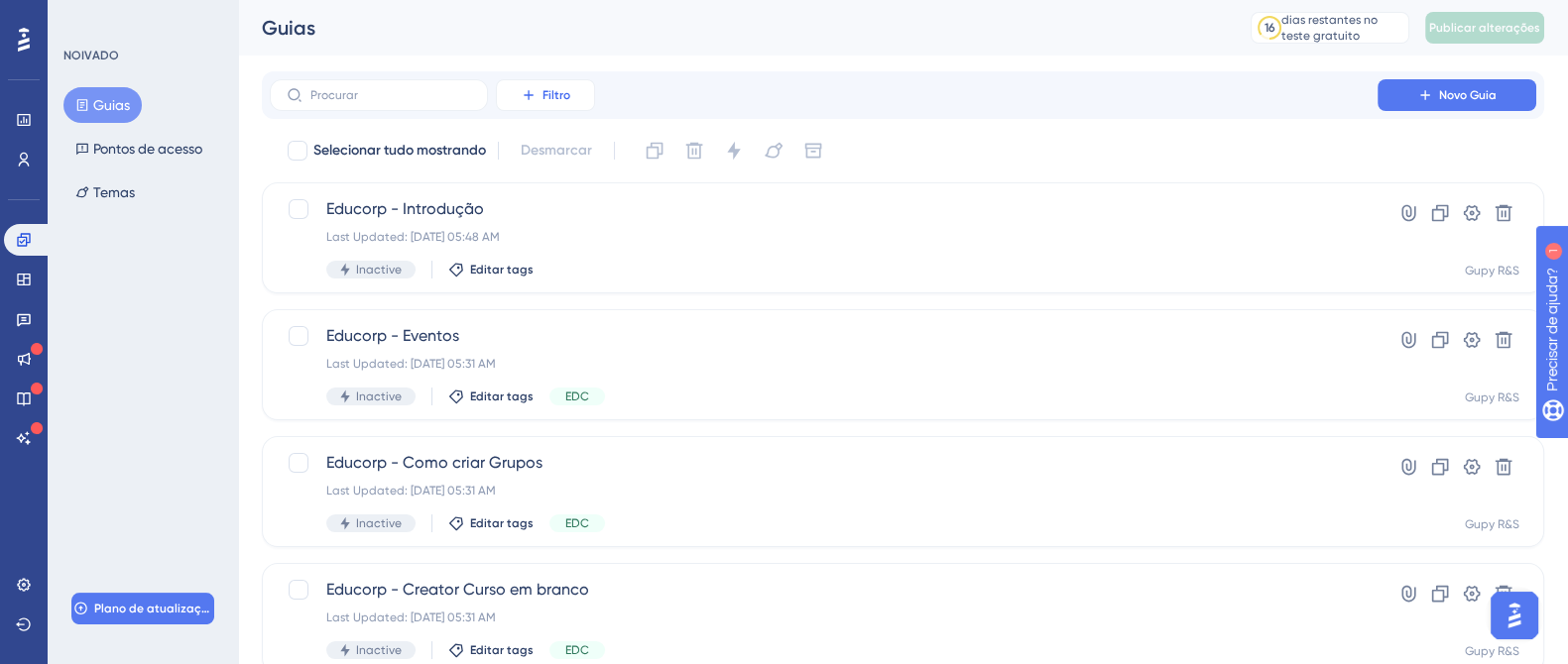 click on "Filtro" at bounding box center [556, 95] 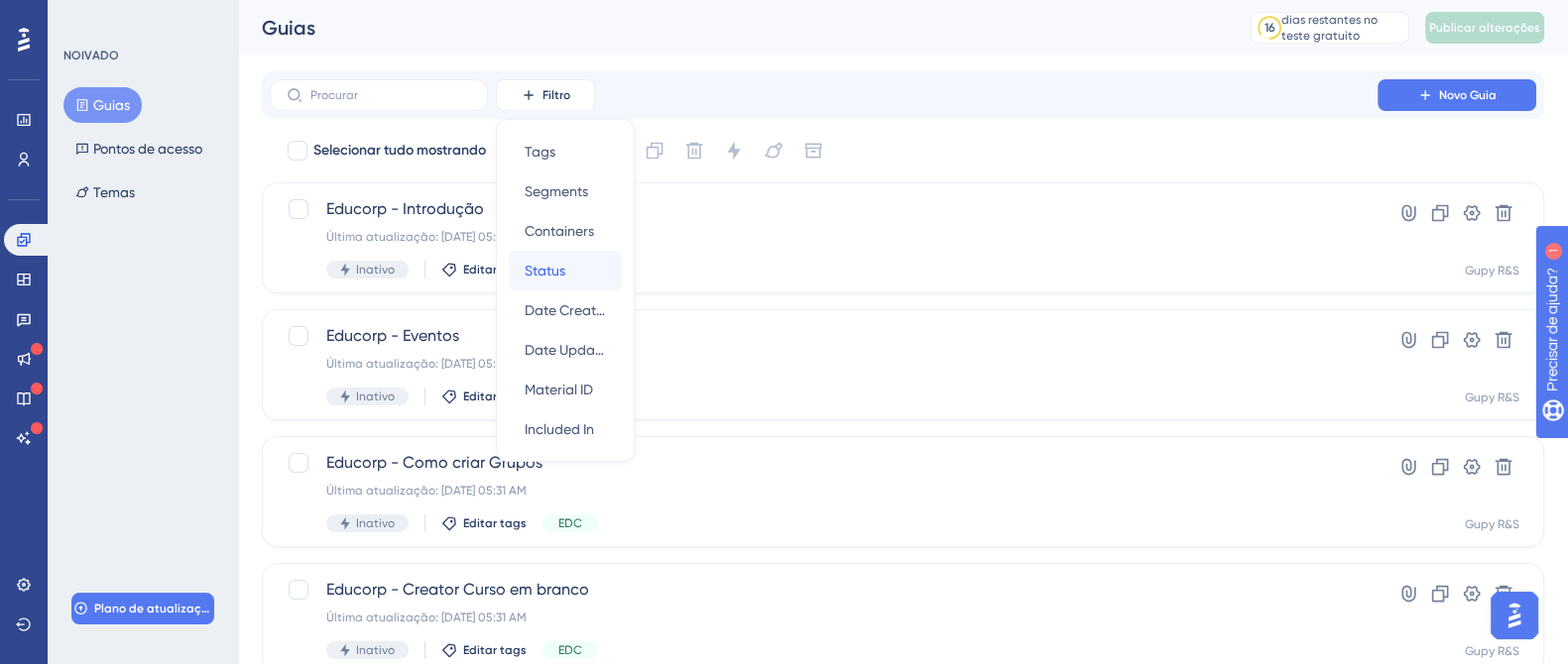 click on "Status" at bounding box center (544, 271) 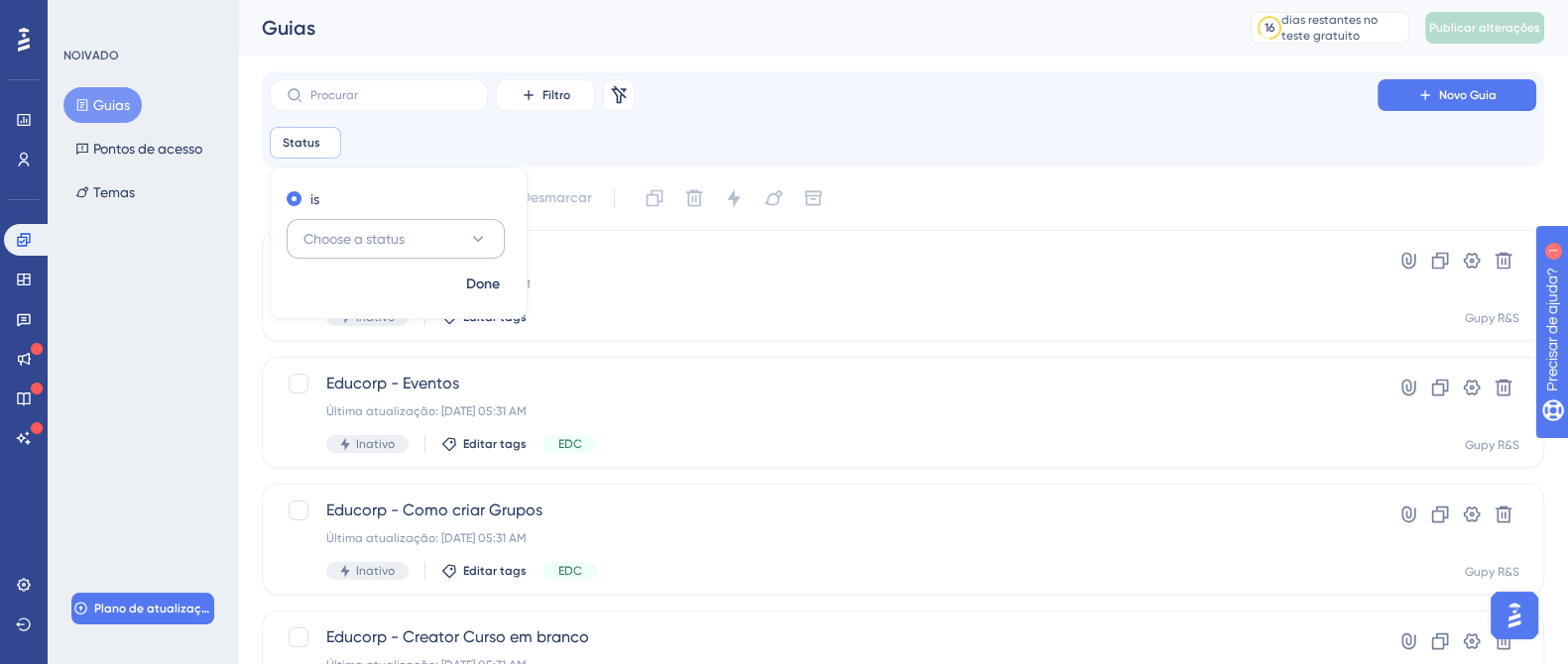 click on "Choose a status" at bounding box center [354, 239] 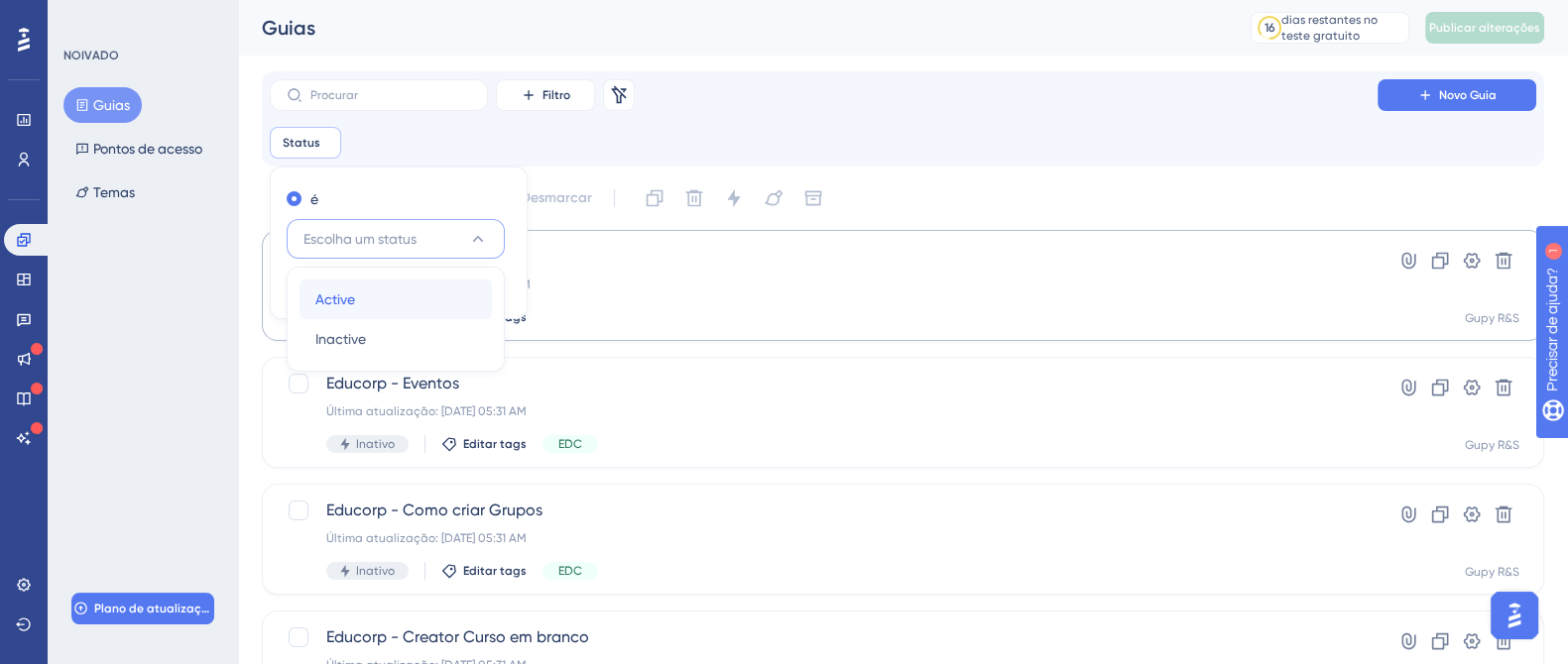 drag, startPoint x: 382, startPoint y: 299, endPoint x: 546, endPoint y: 300, distance: 164.003 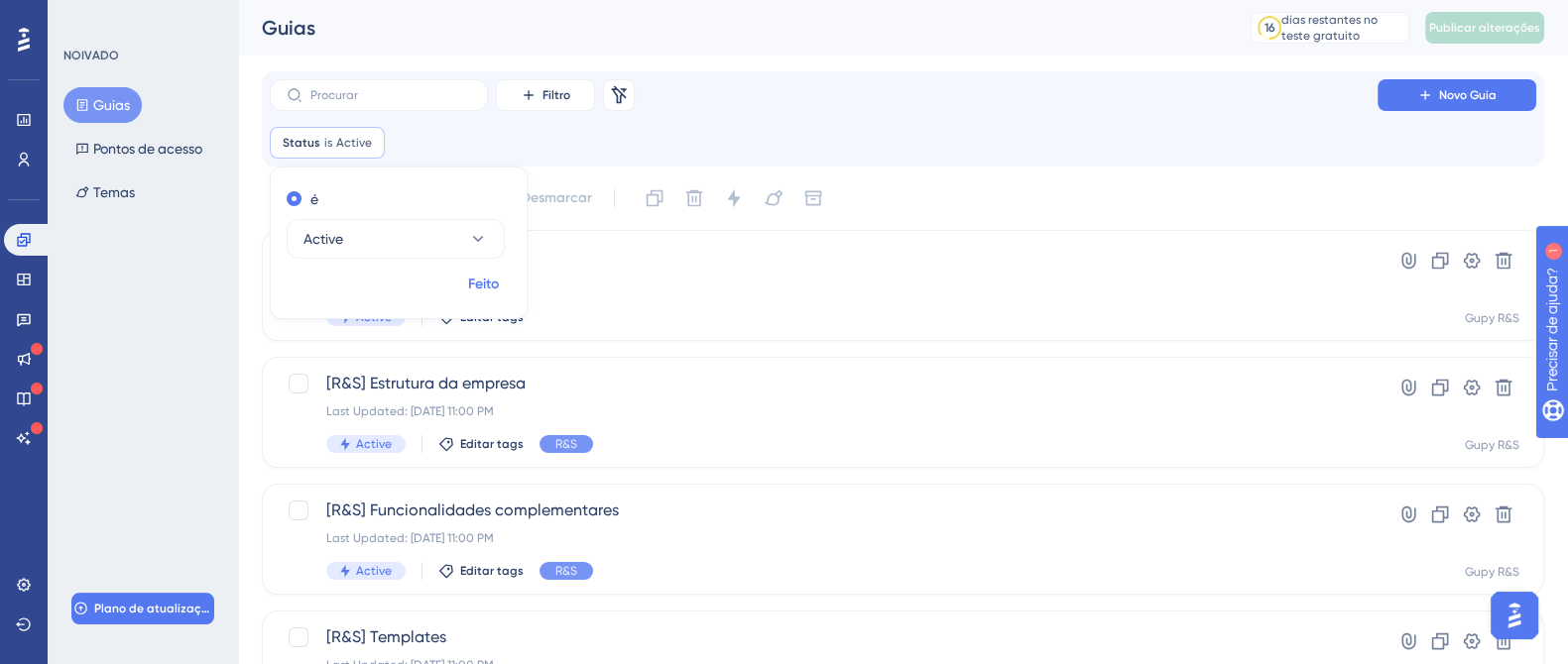 click on "Feito" at bounding box center [483, 283] 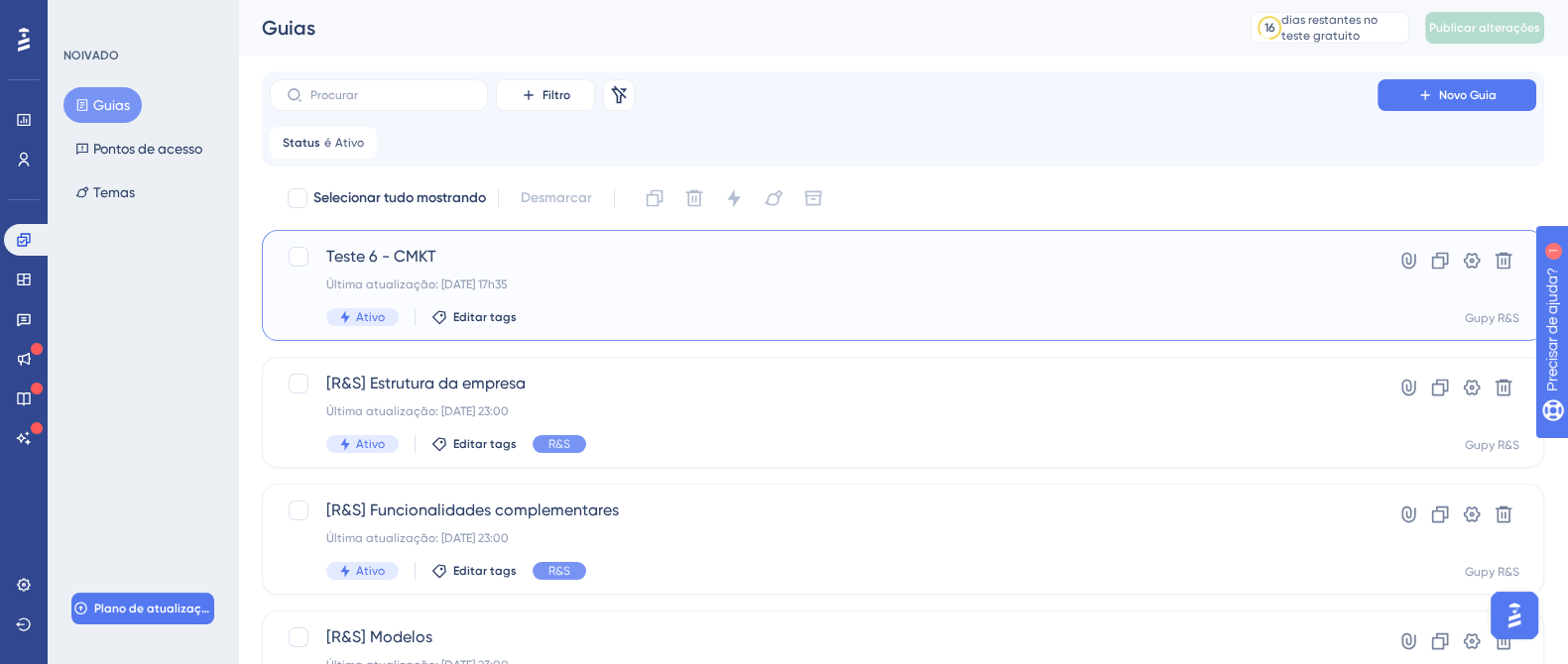 click on "Teste 6 - CMKT Última atualização: [DATE] 17h35 Ativo Editar tags" at bounding box center [823, 285] 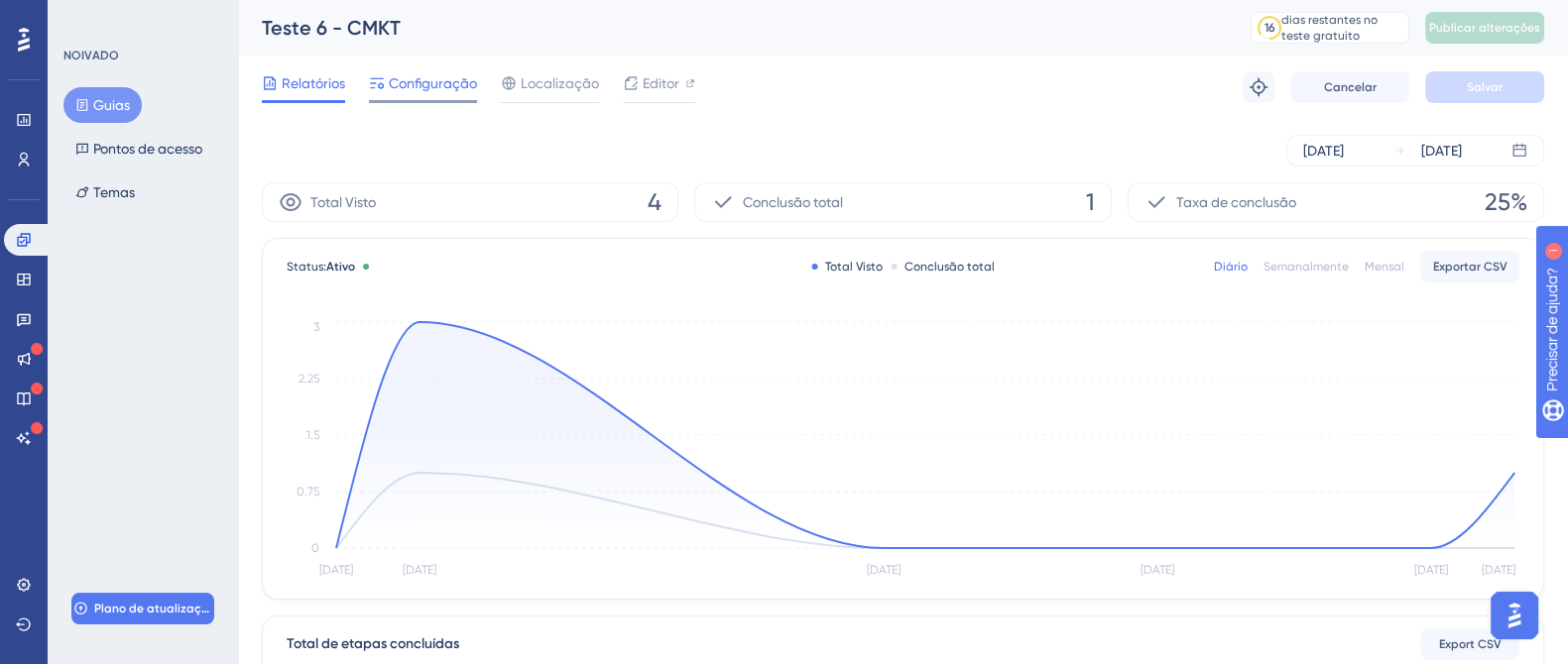 click on "Configuração" at bounding box center (432, 83) 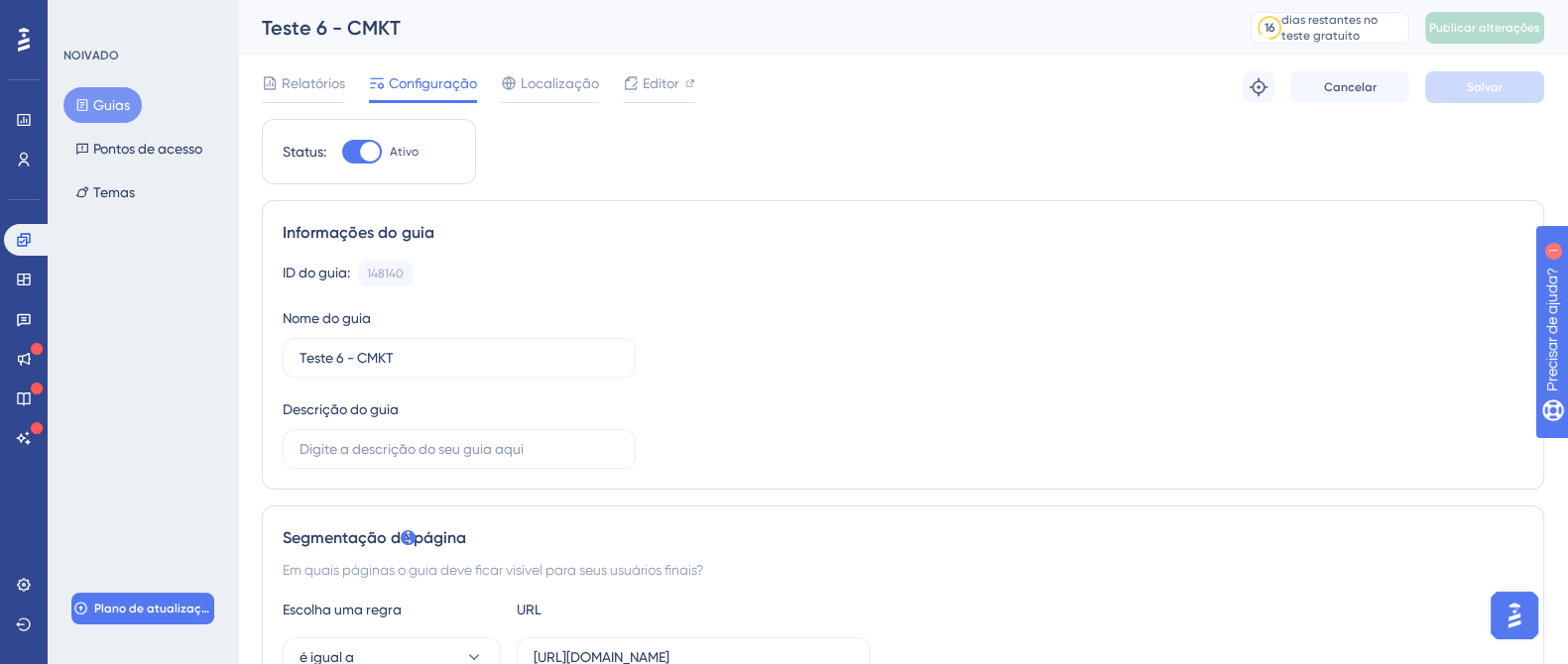 click at bounding box center (362, 152) 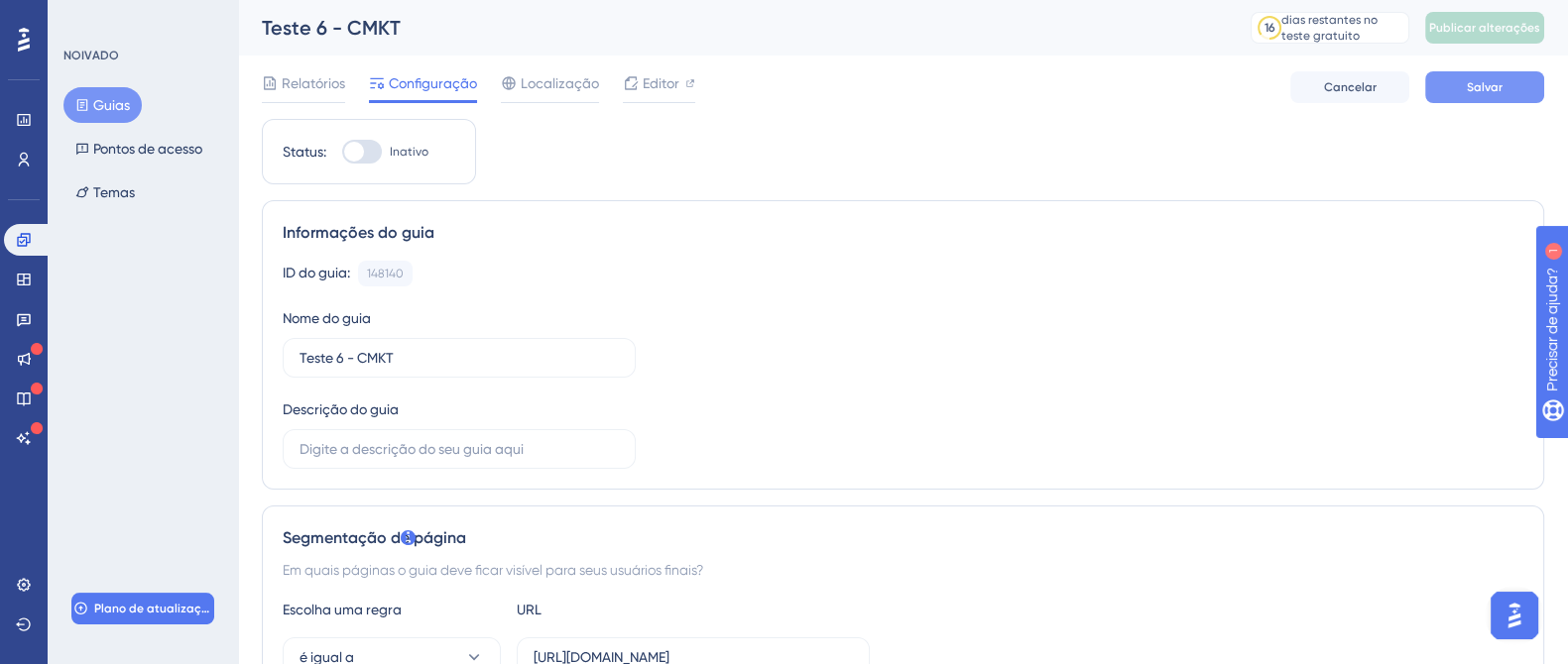 click on "Salvar" at bounding box center [1485, 87] 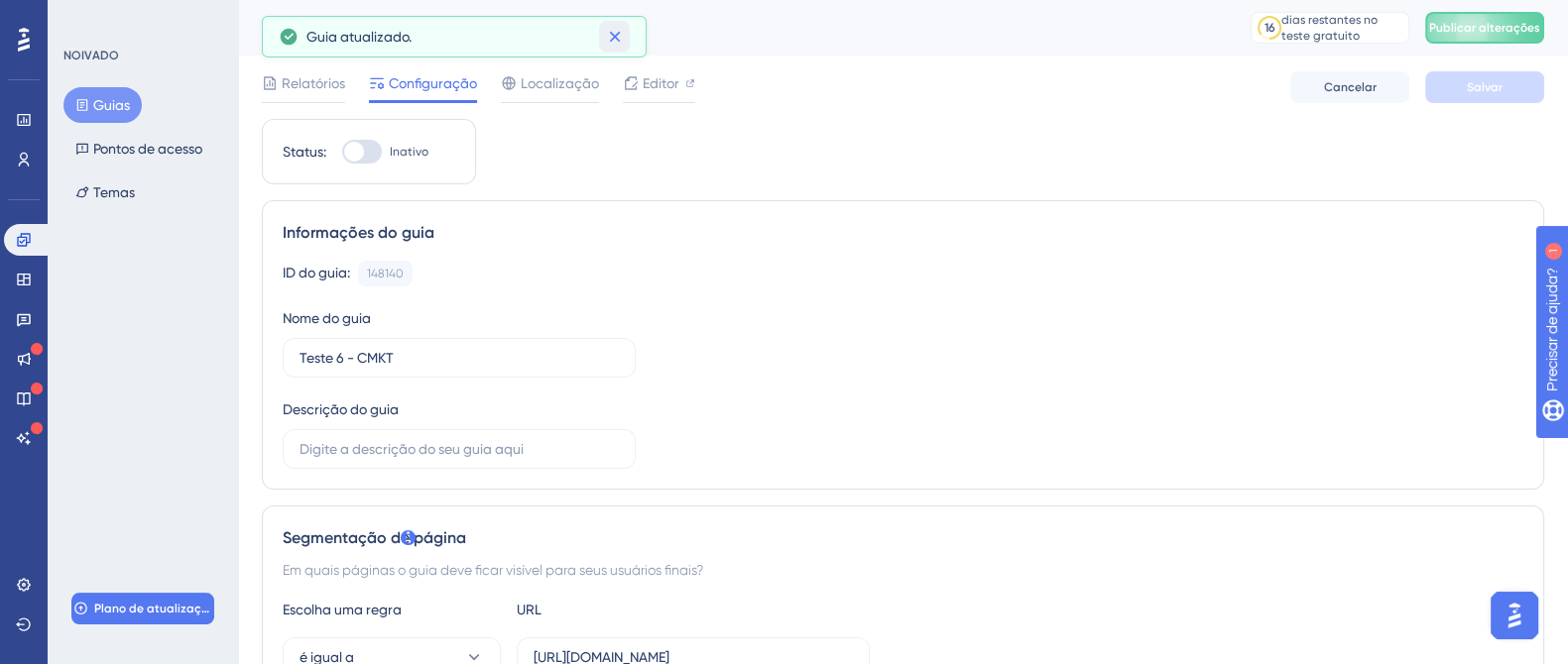 click 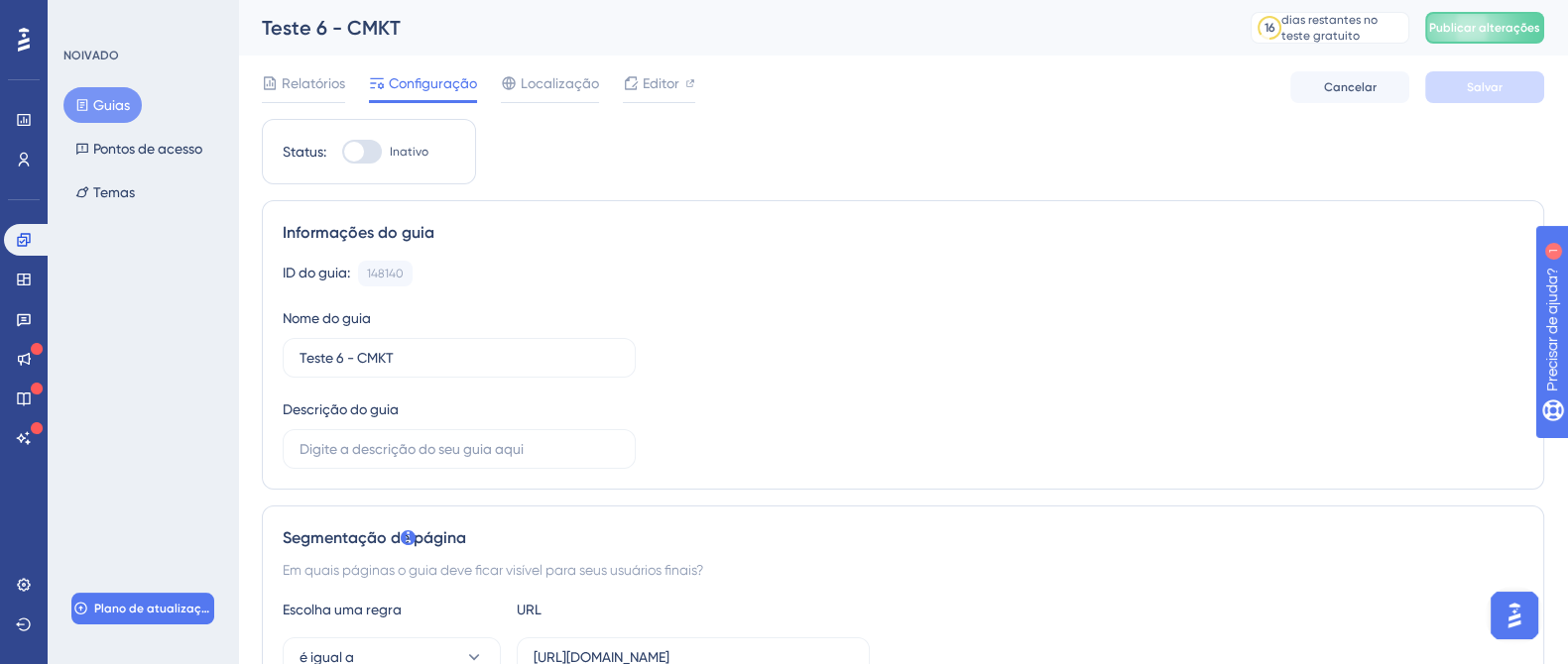 click on "Guias" at bounding box center [111, 105] 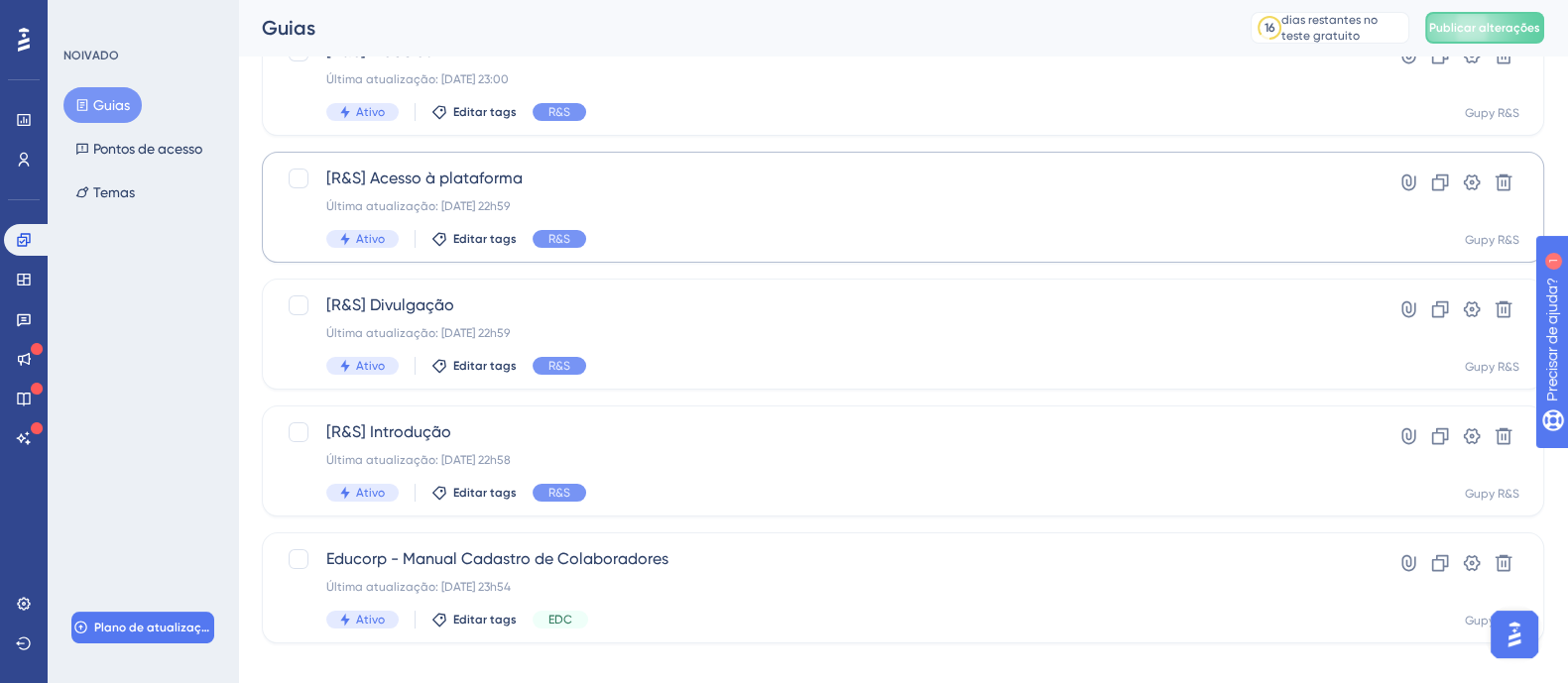 scroll, scrollTop: 482, scrollLeft: 0, axis: vertical 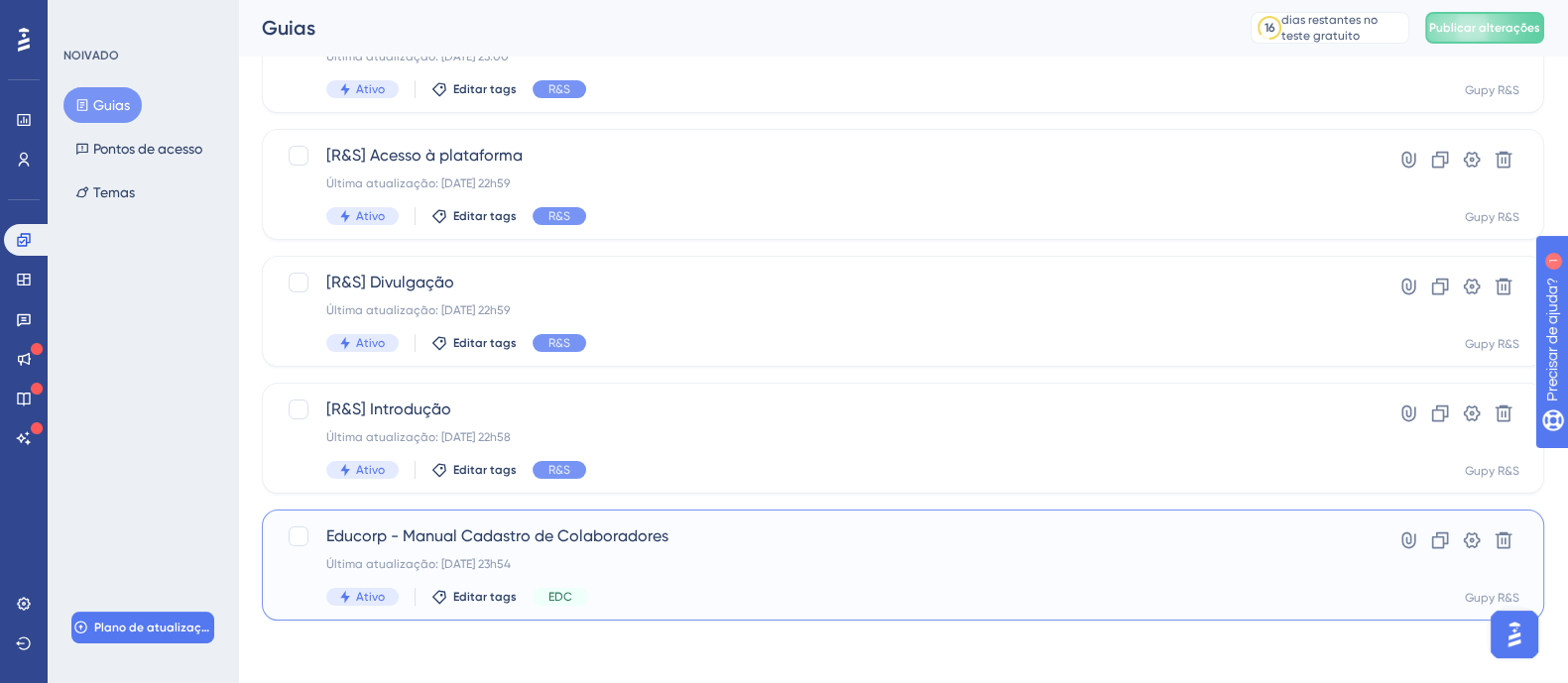 click on "Última atualização: [DATE] 23h54" at bounding box center (823, 564) 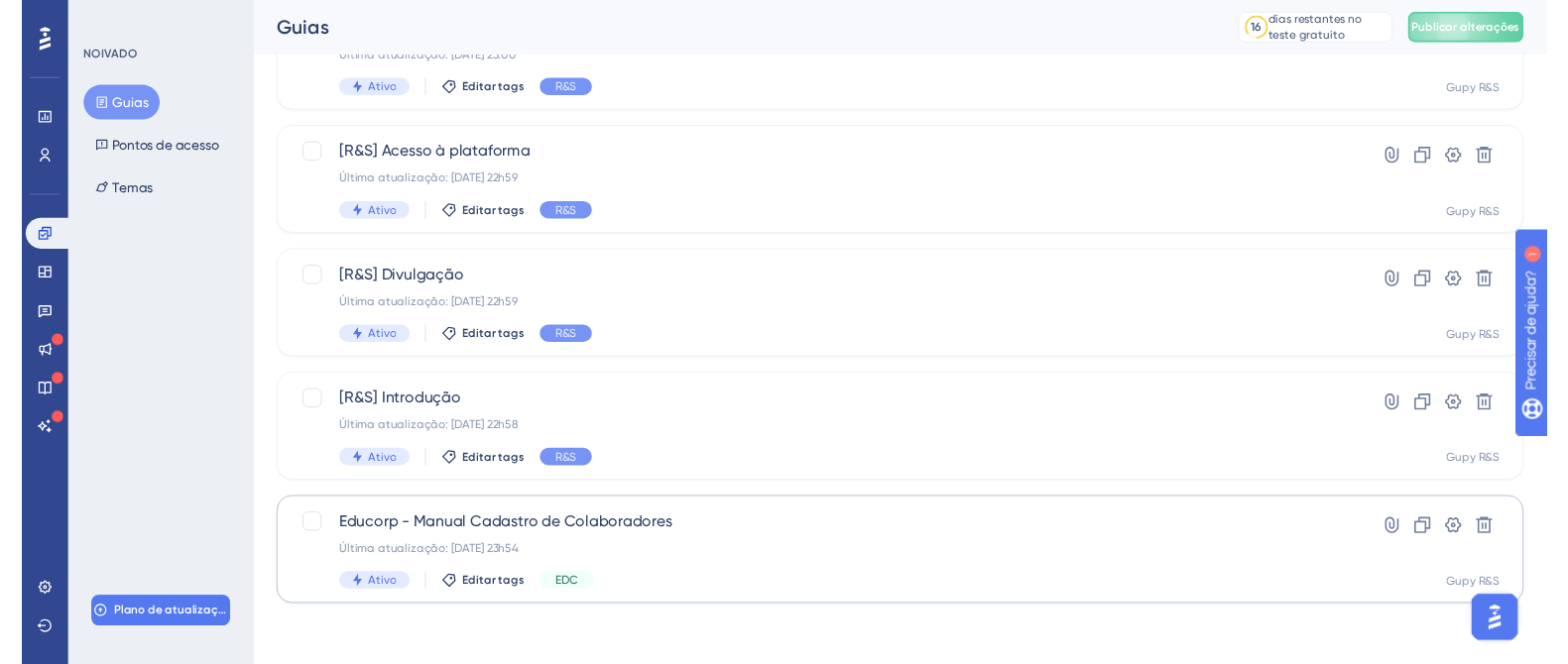 scroll, scrollTop: 0, scrollLeft: 0, axis: both 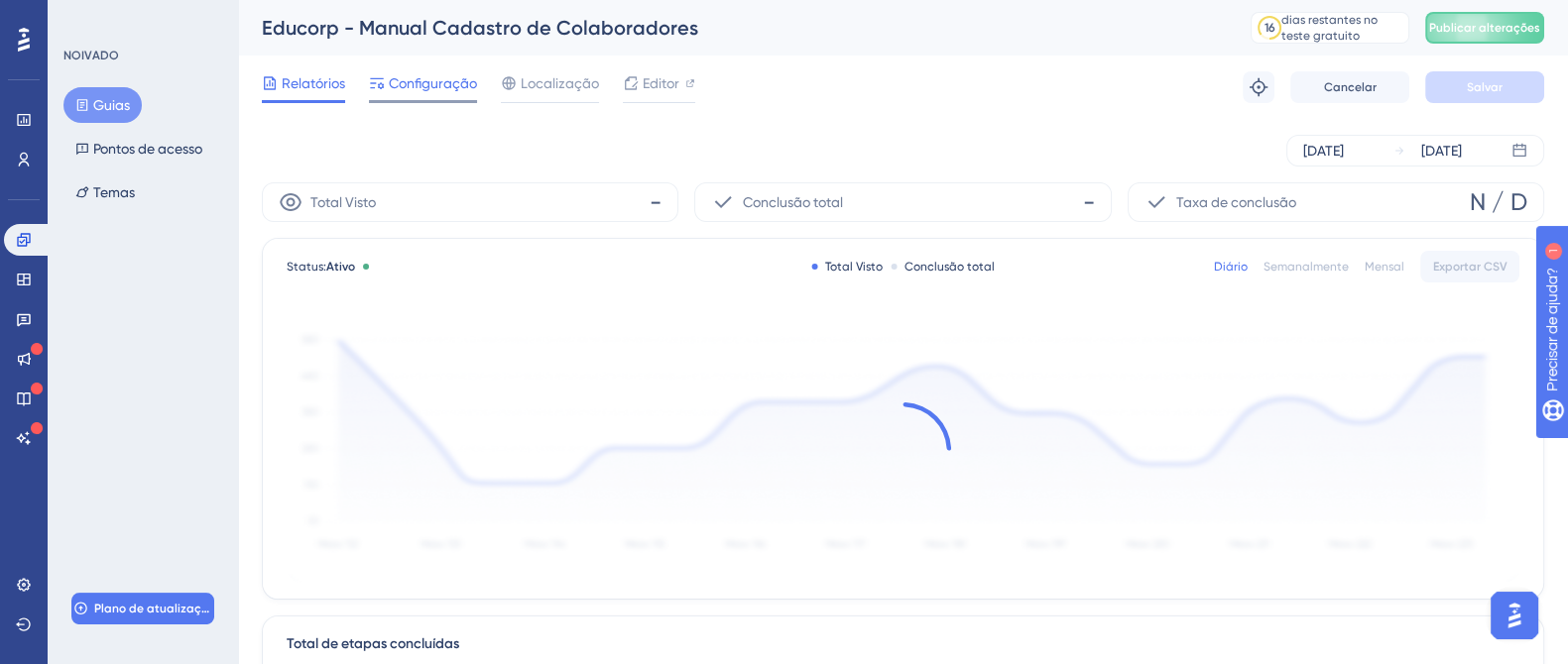 click on "Configuração" at bounding box center (432, 83) 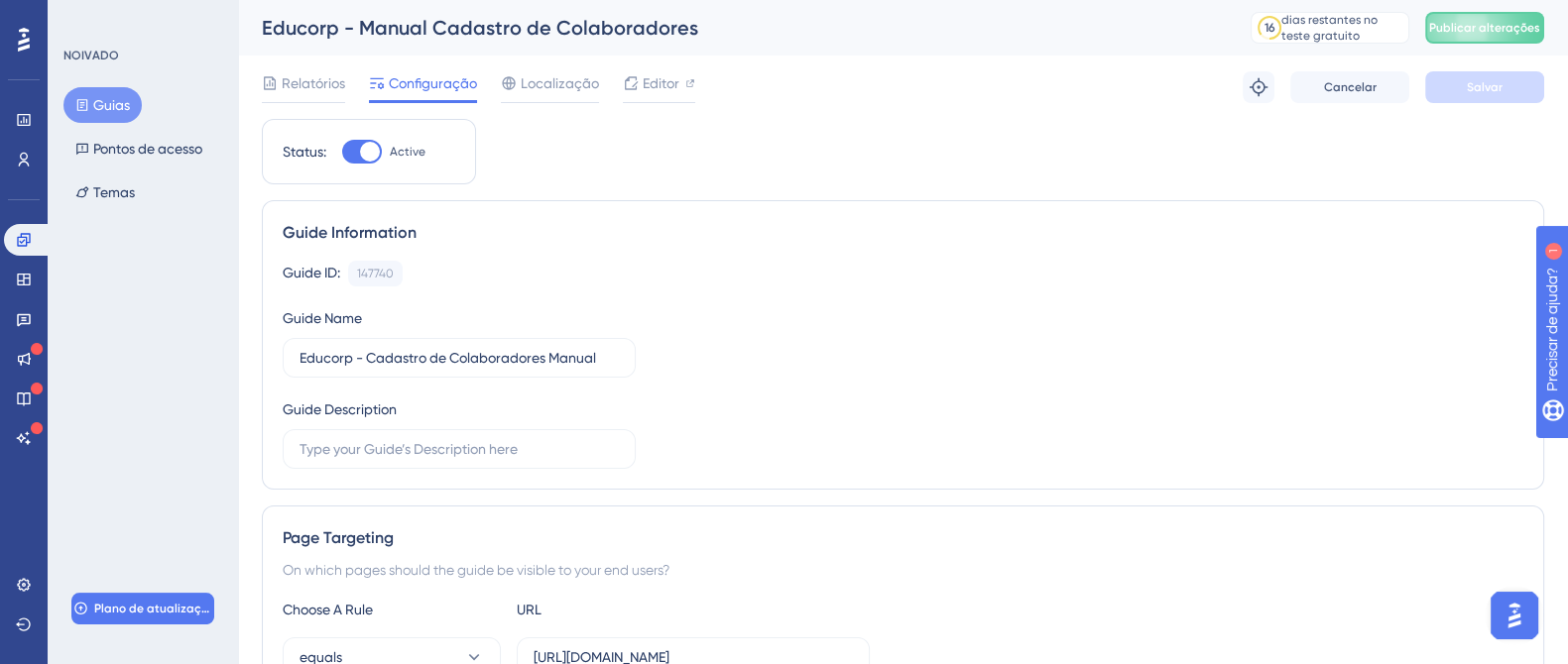 click at bounding box center [370, 152] 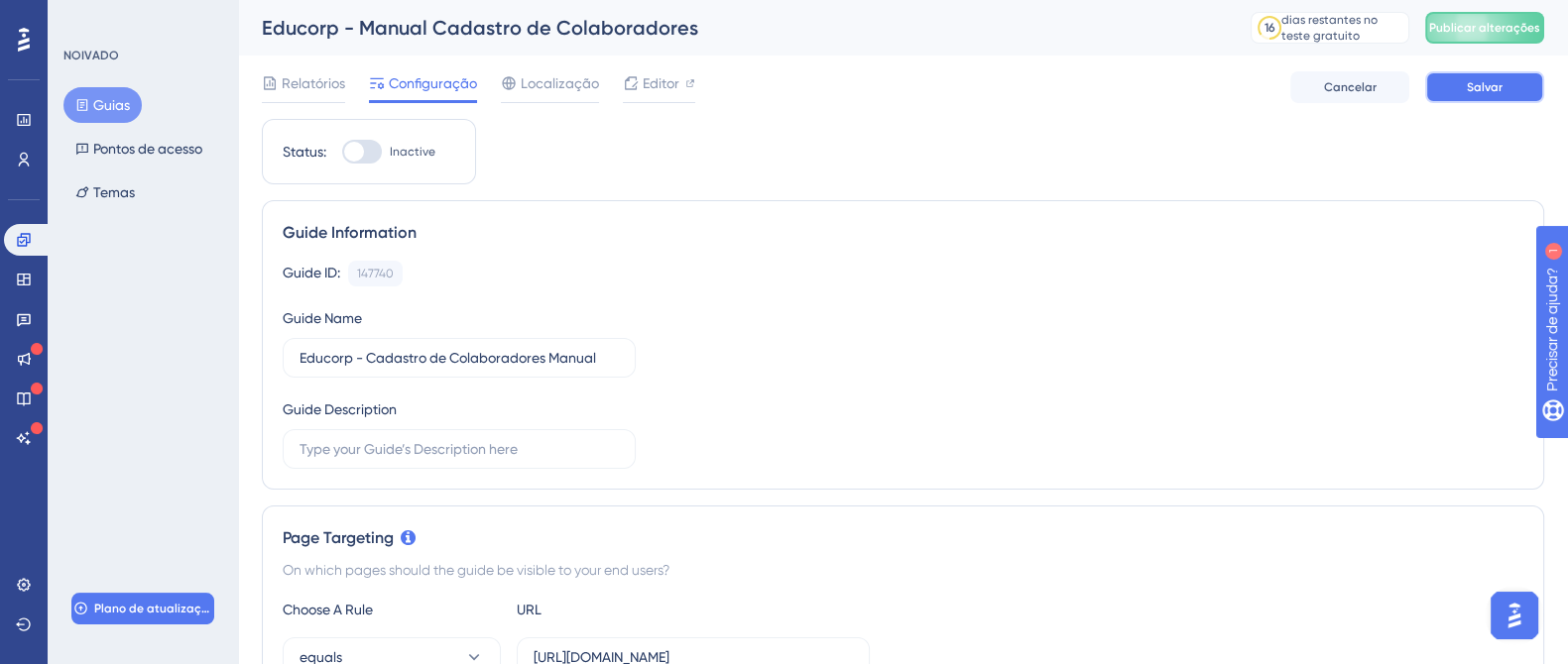 click on "Salvar" at bounding box center [1485, 87] 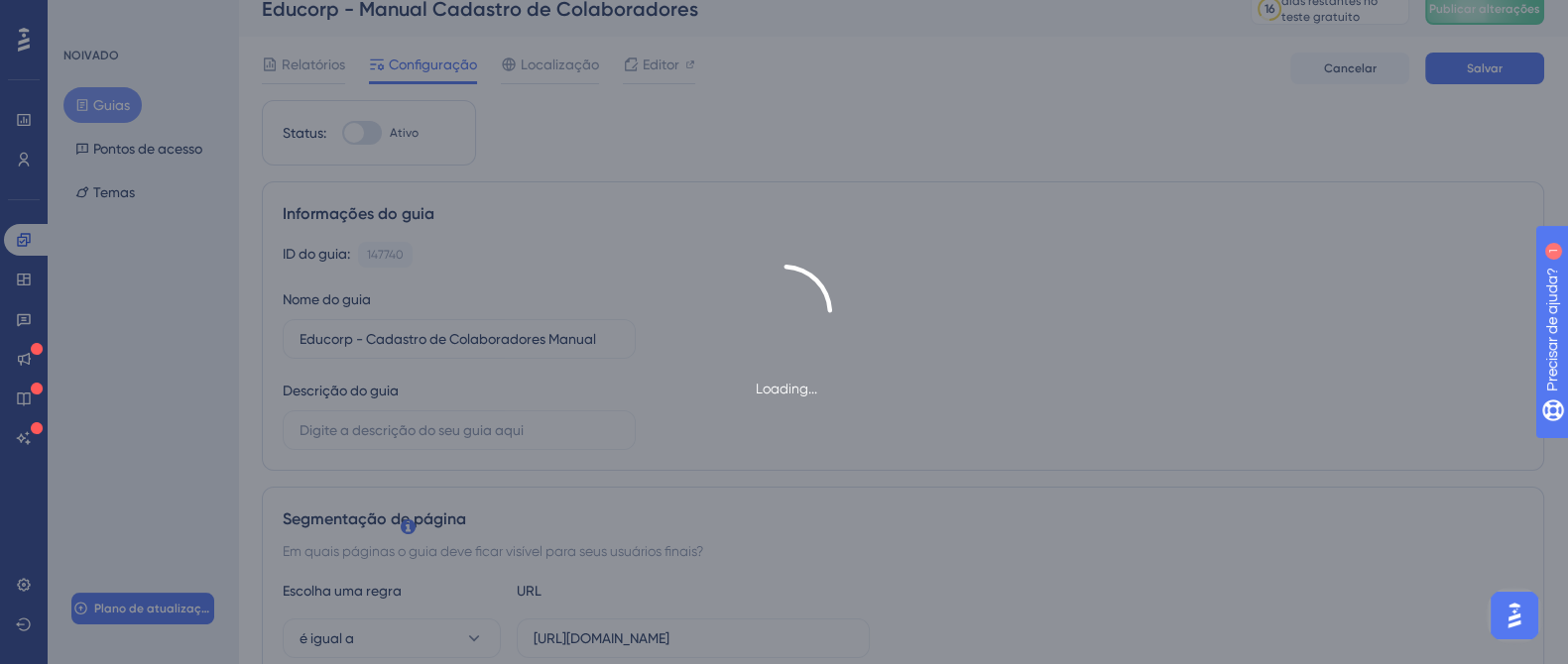 scroll, scrollTop: 0, scrollLeft: 0, axis: both 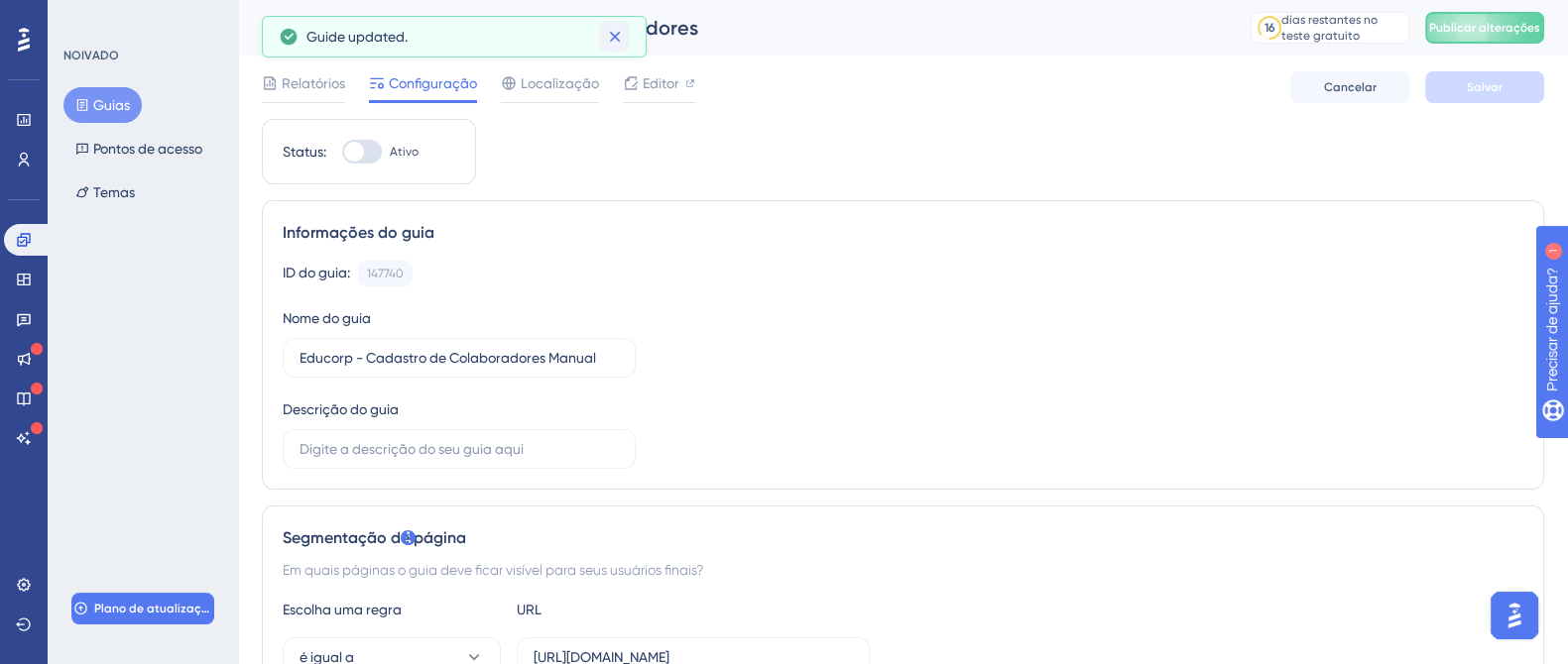 click at bounding box center (614, 37) 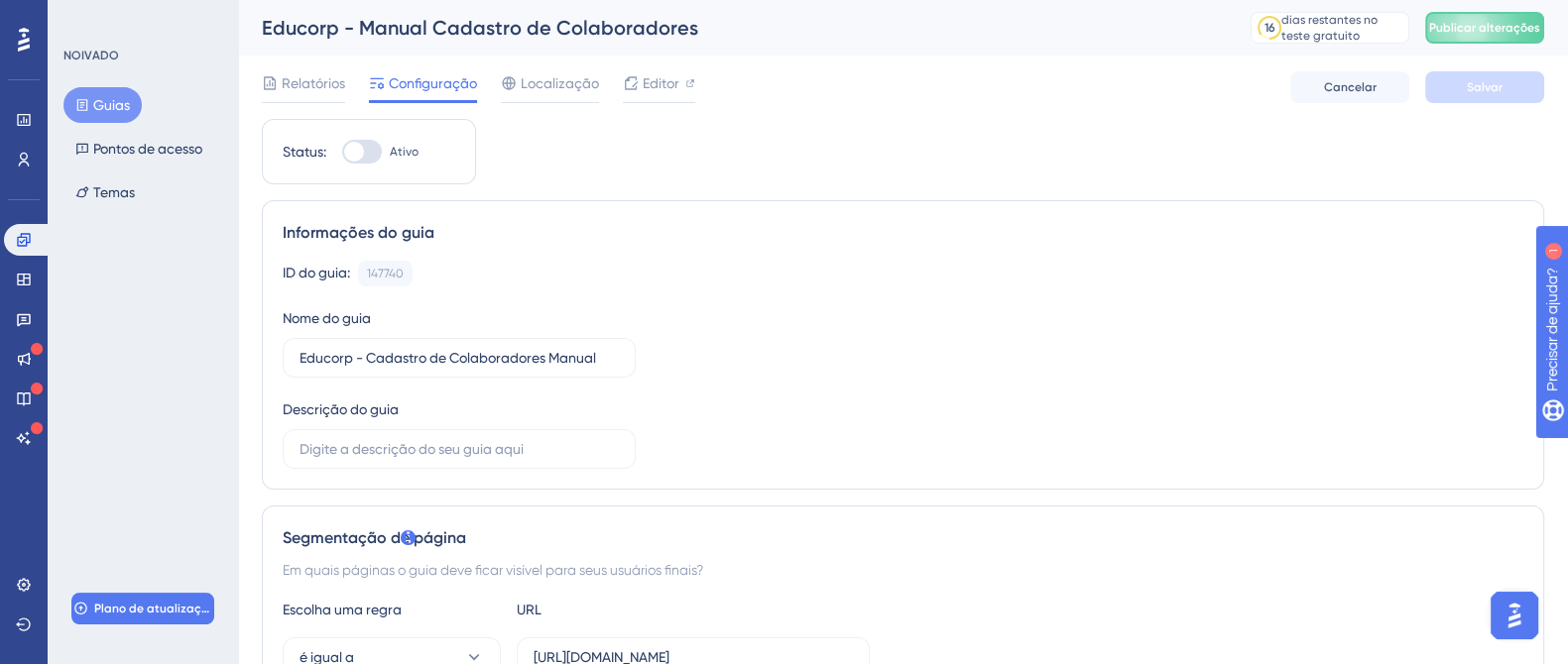 click on "Guias" at bounding box center [111, 105] 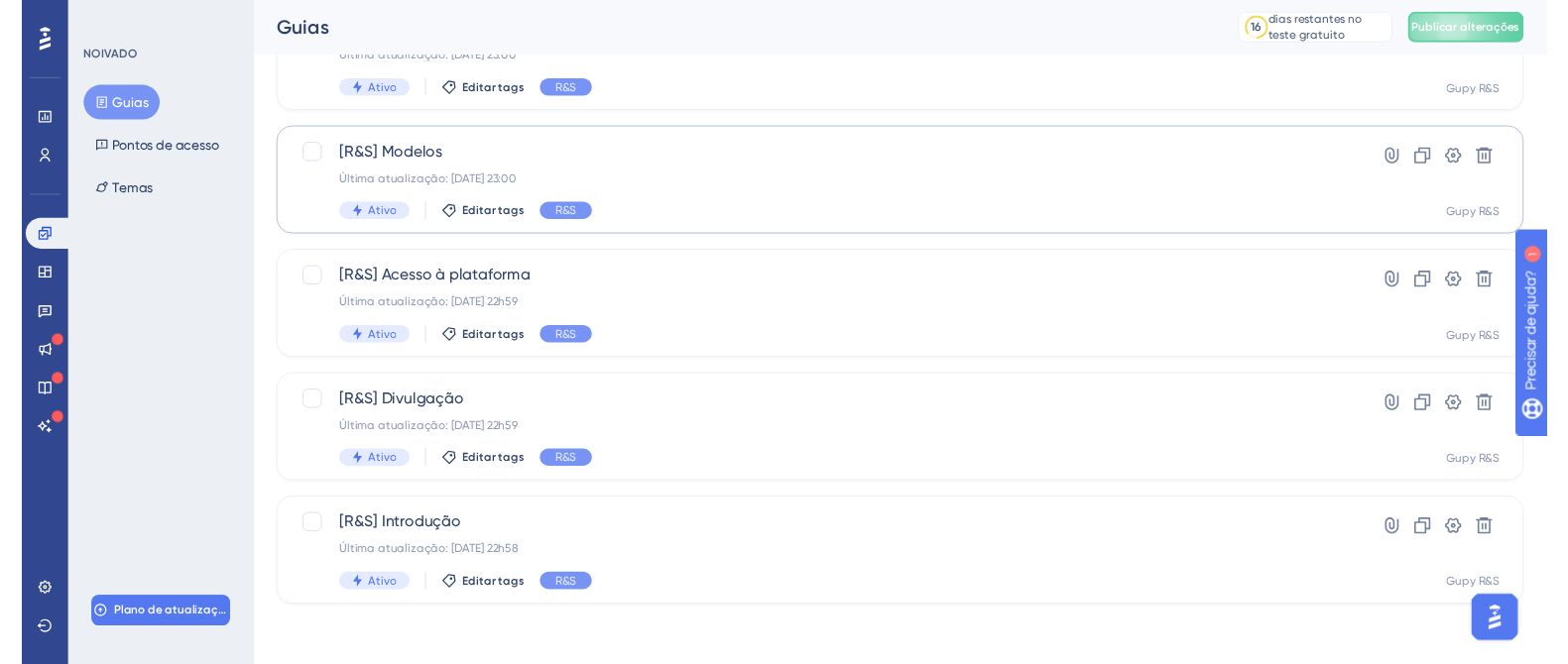 scroll, scrollTop: 0, scrollLeft: 0, axis: both 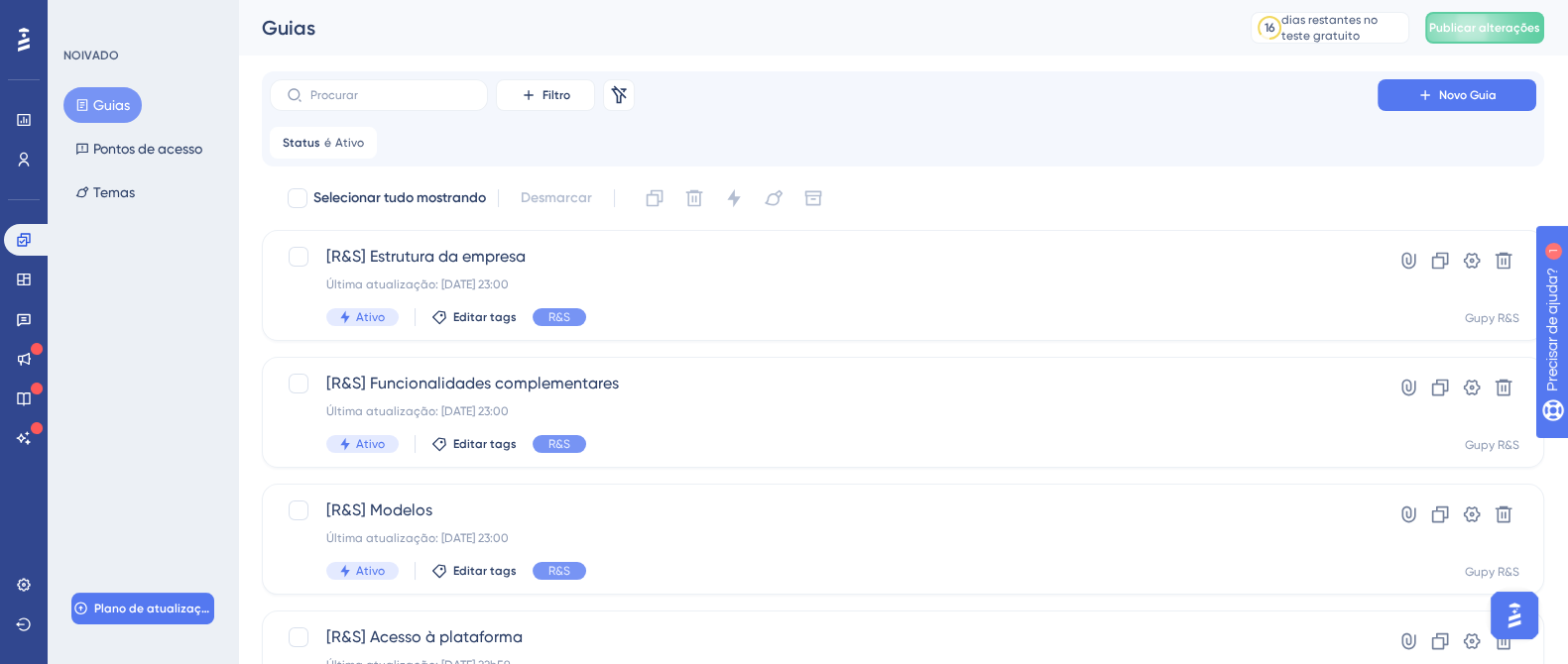 click on "Desempenho Usuários Noivado Widgets Opinião Atualizações de produtos Base de conhecimento Assistente de IA Configurações Sair" at bounding box center (24, 332) 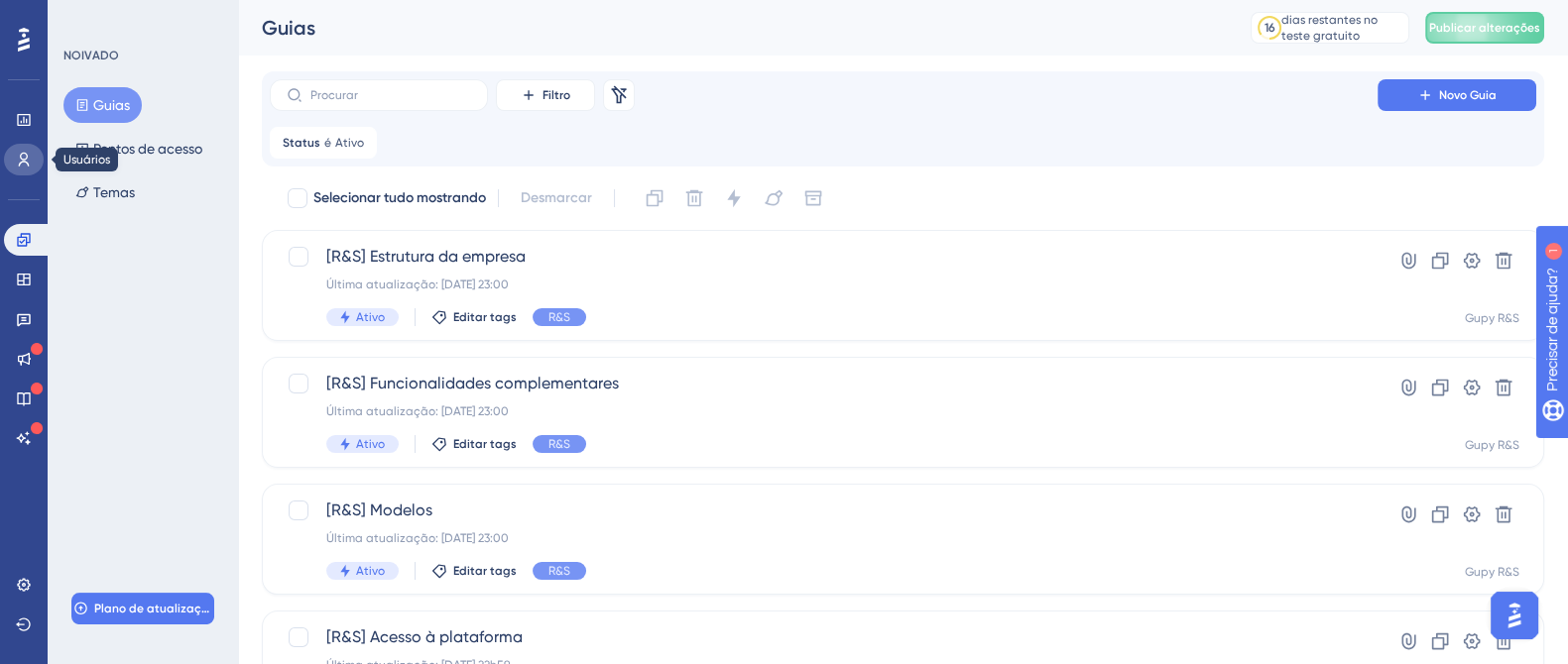 click at bounding box center [24, 160] 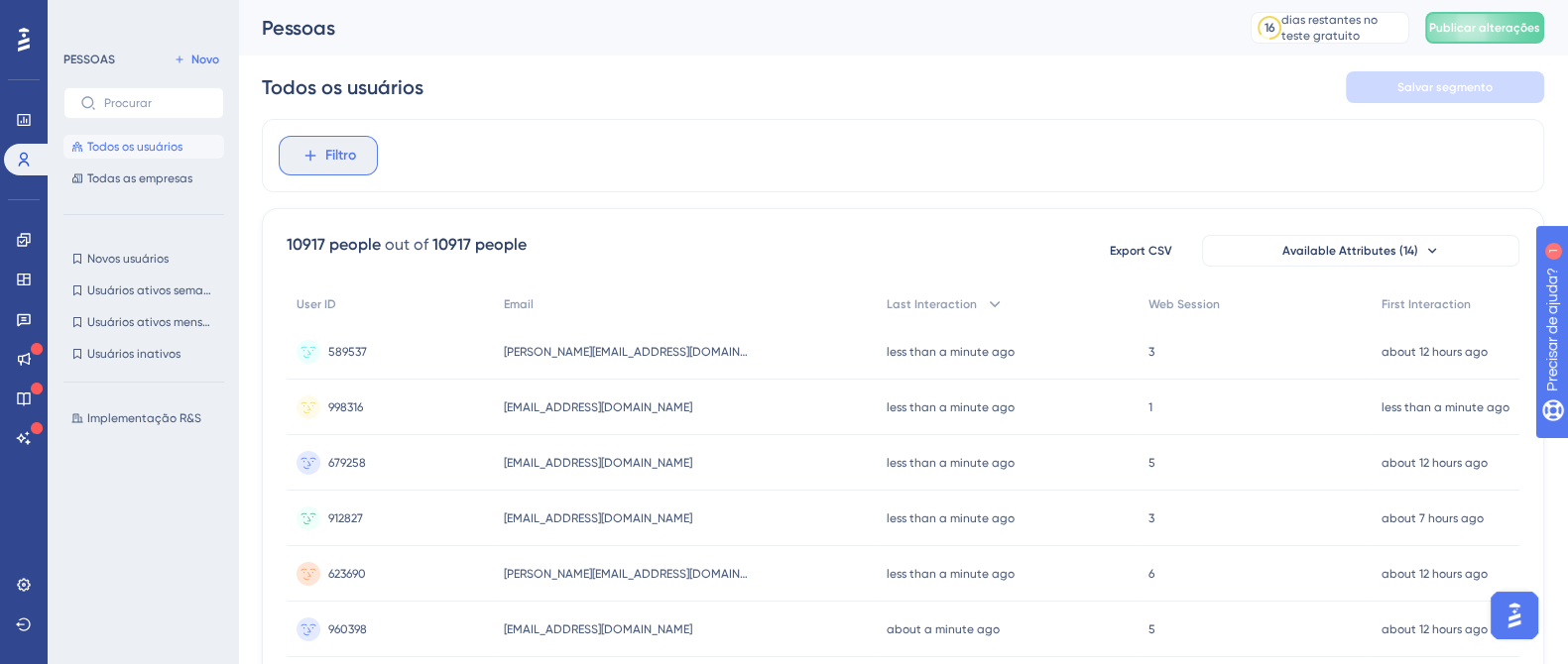 click on "Filtro" at bounding box center (340, 155) 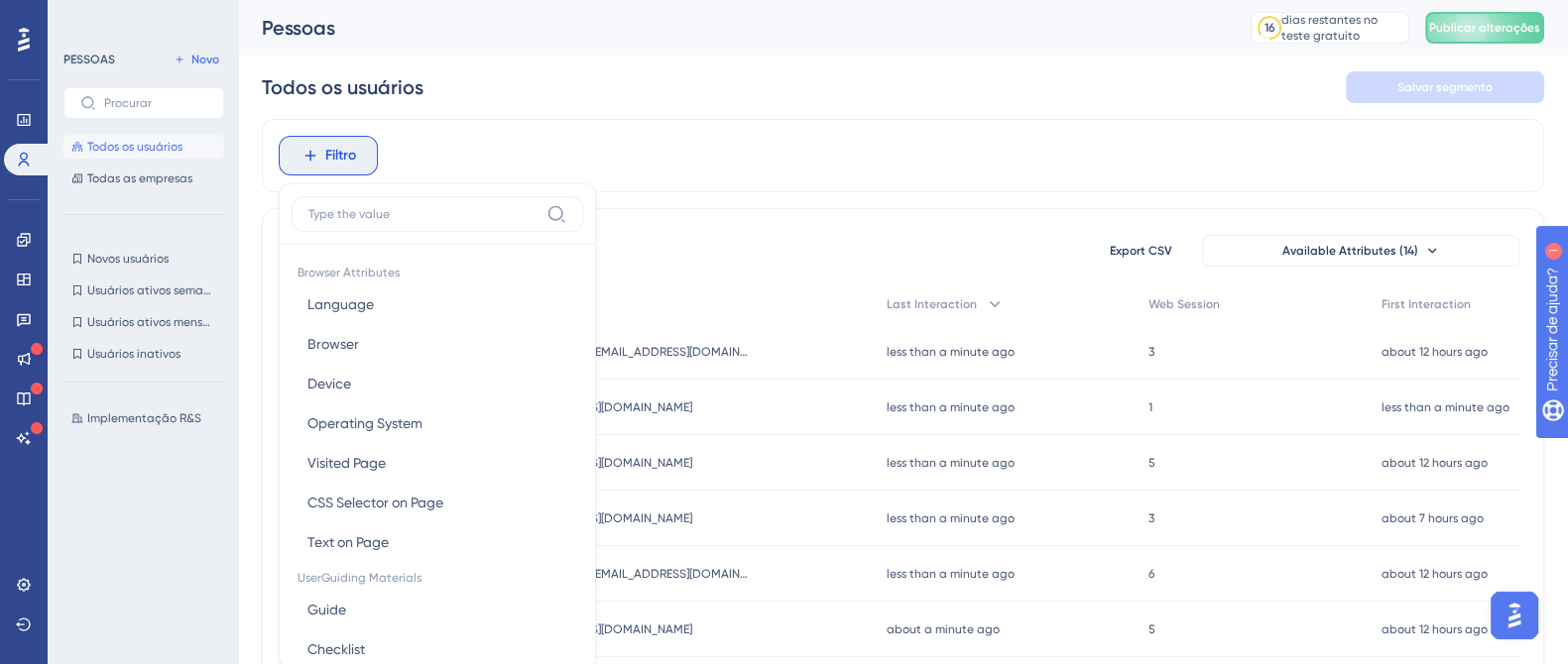 scroll, scrollTop: 94, scrollLeft: 0, axis: vertical 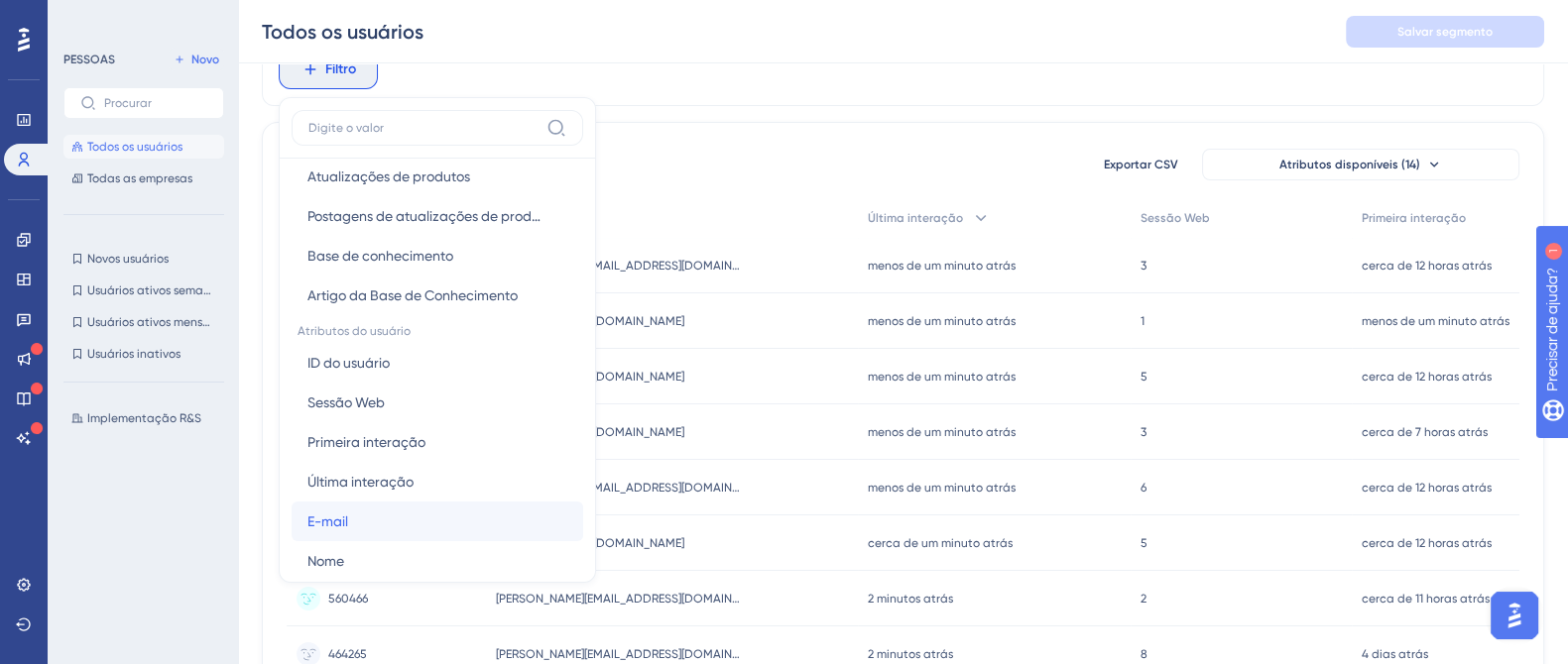 click on "E-mail E-mail" at bounding box center (437, 521) 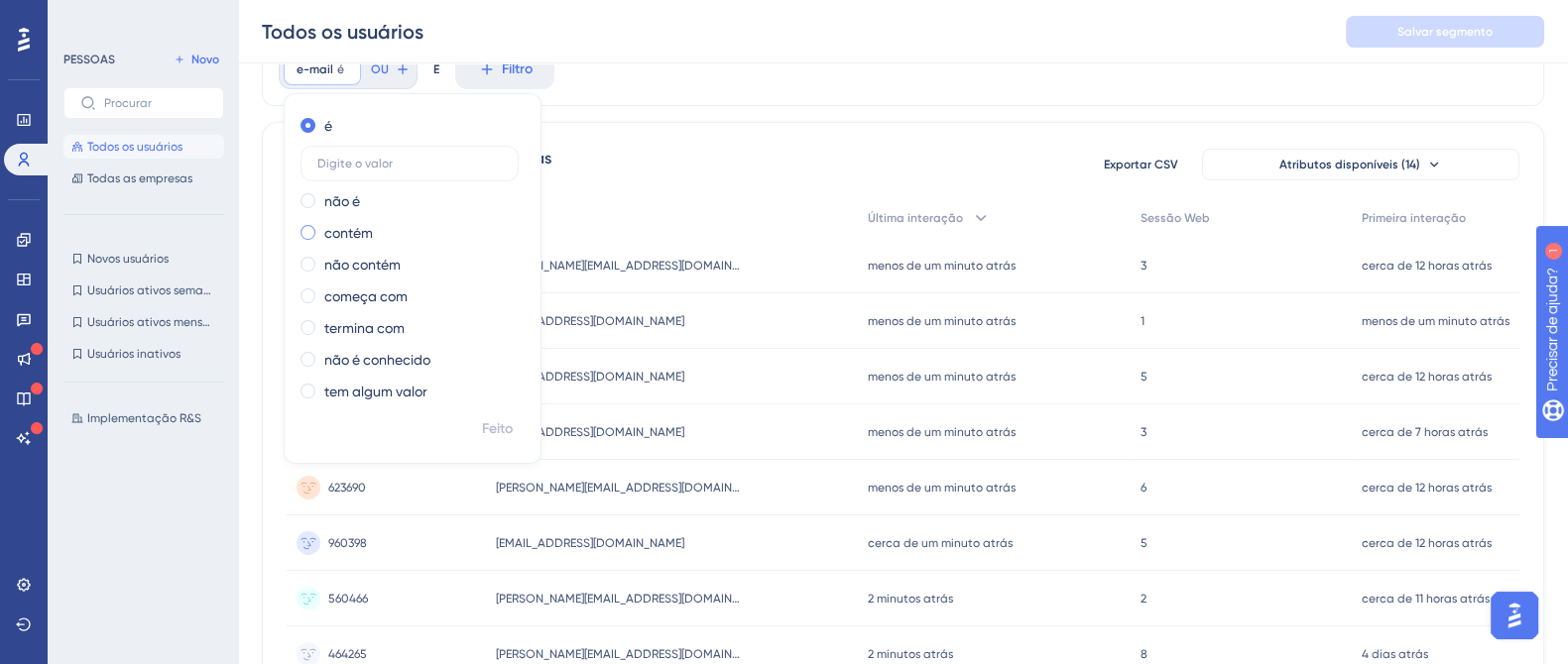 click on "contém" at bounding box center [348, 233] 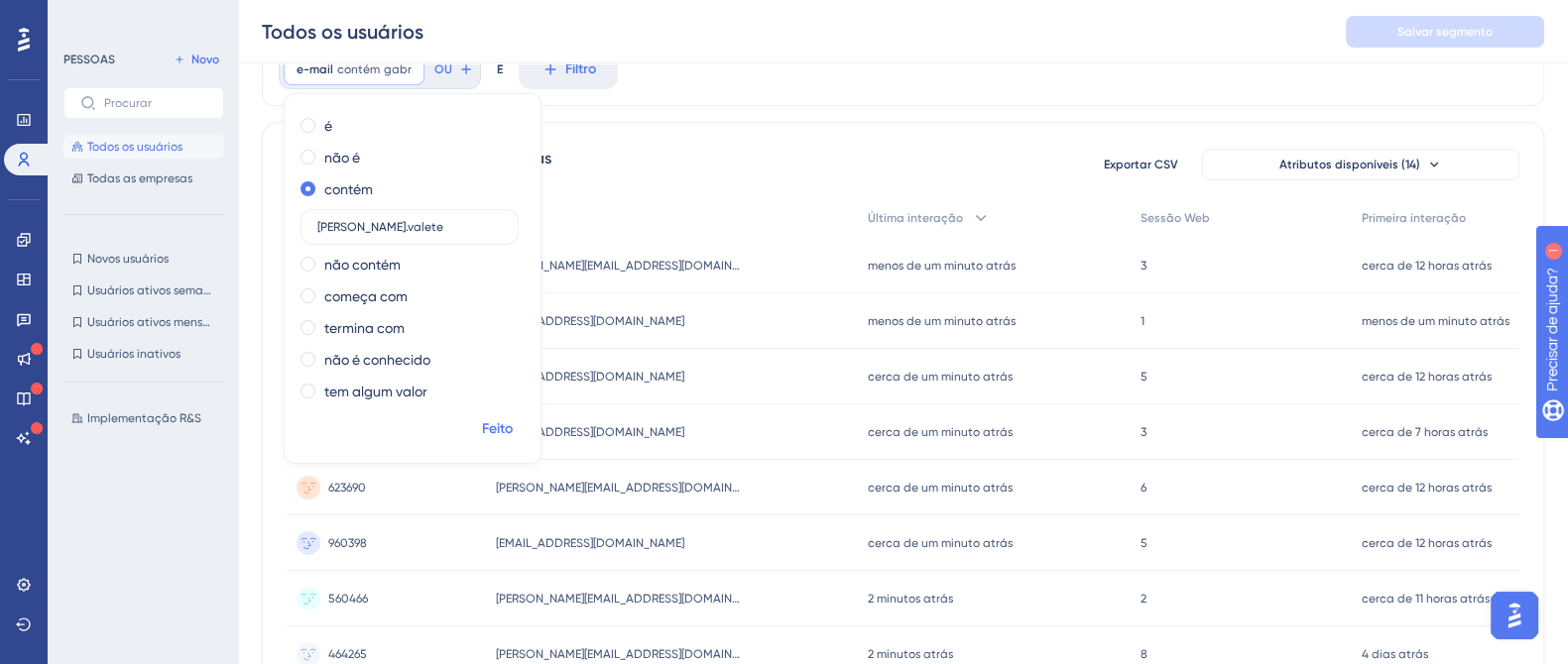 type on "[PERSON_NAME].valete" 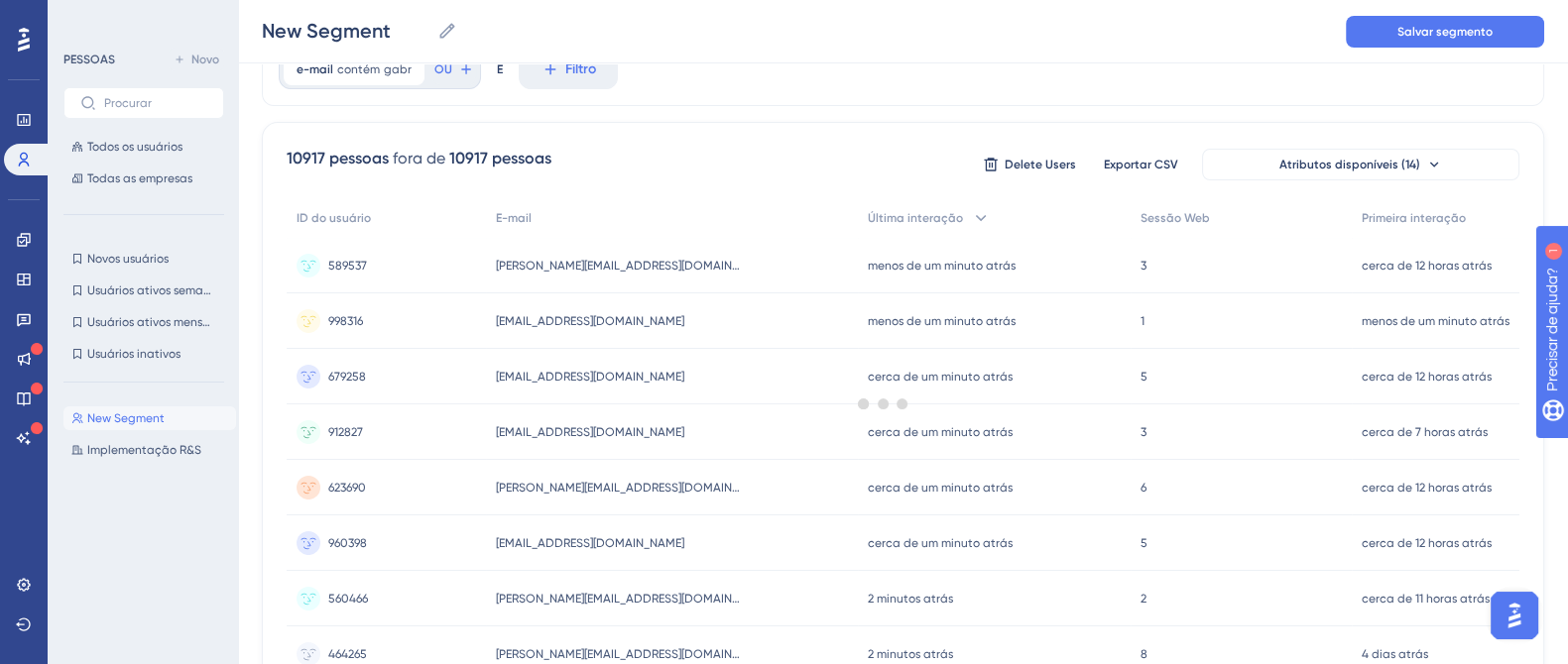 scroll, scrollTop: 0, scrollLeft: 0, axis: both 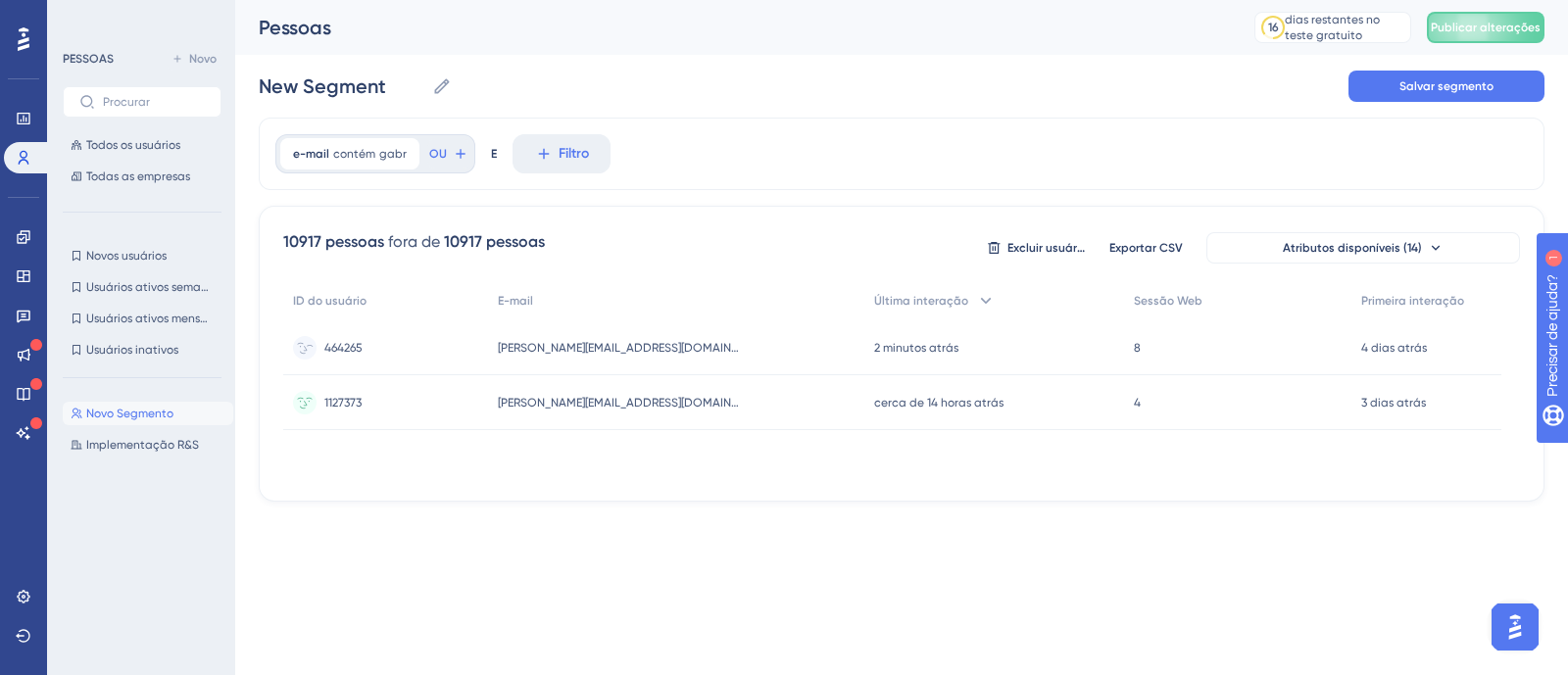 click on "464265" at bounding box center (343, 348) 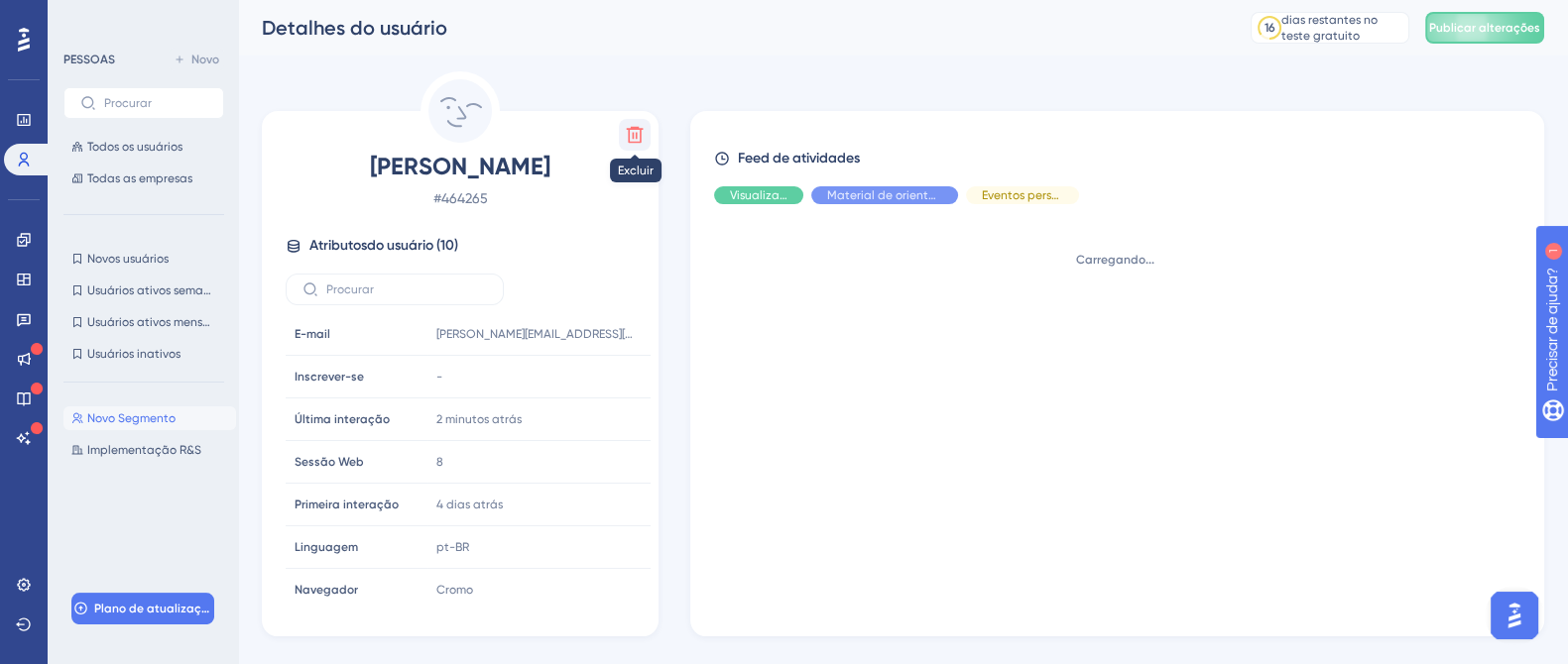 click 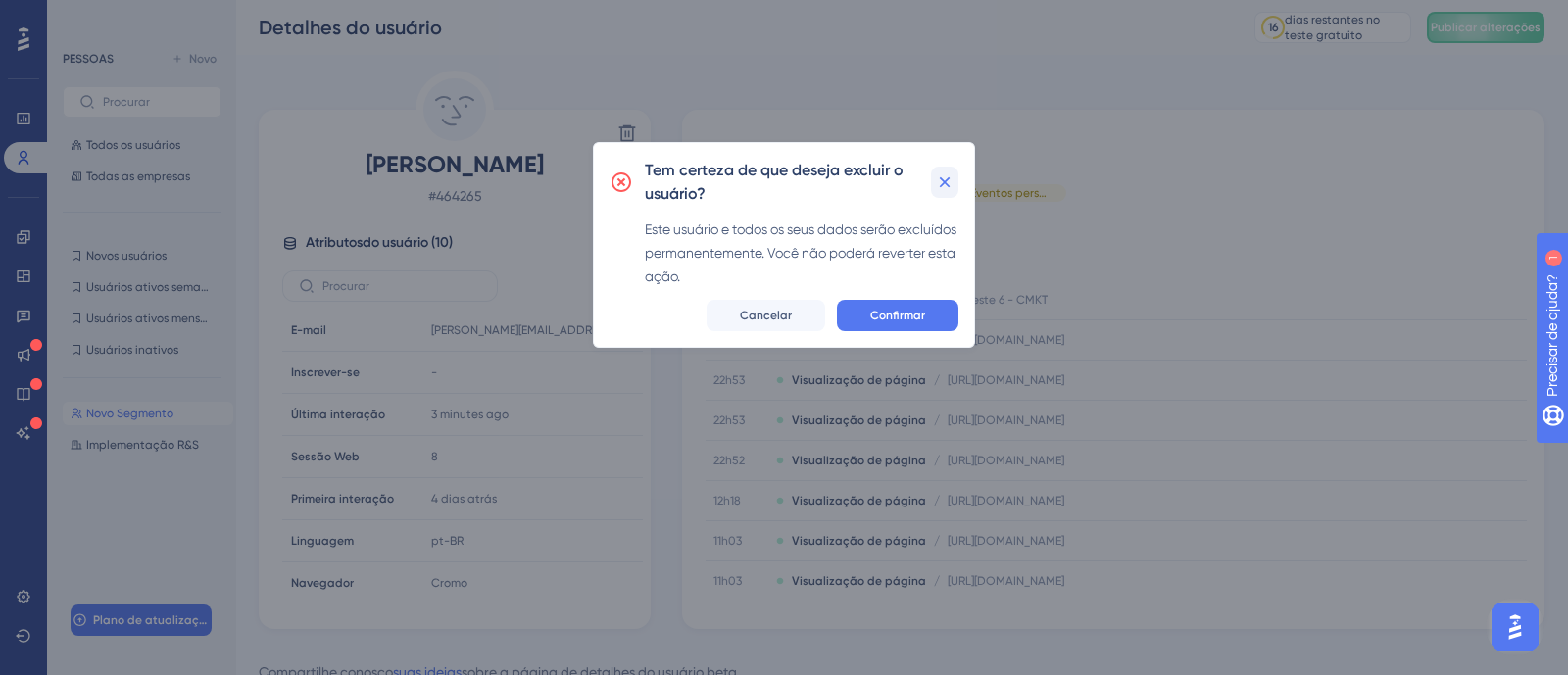 click 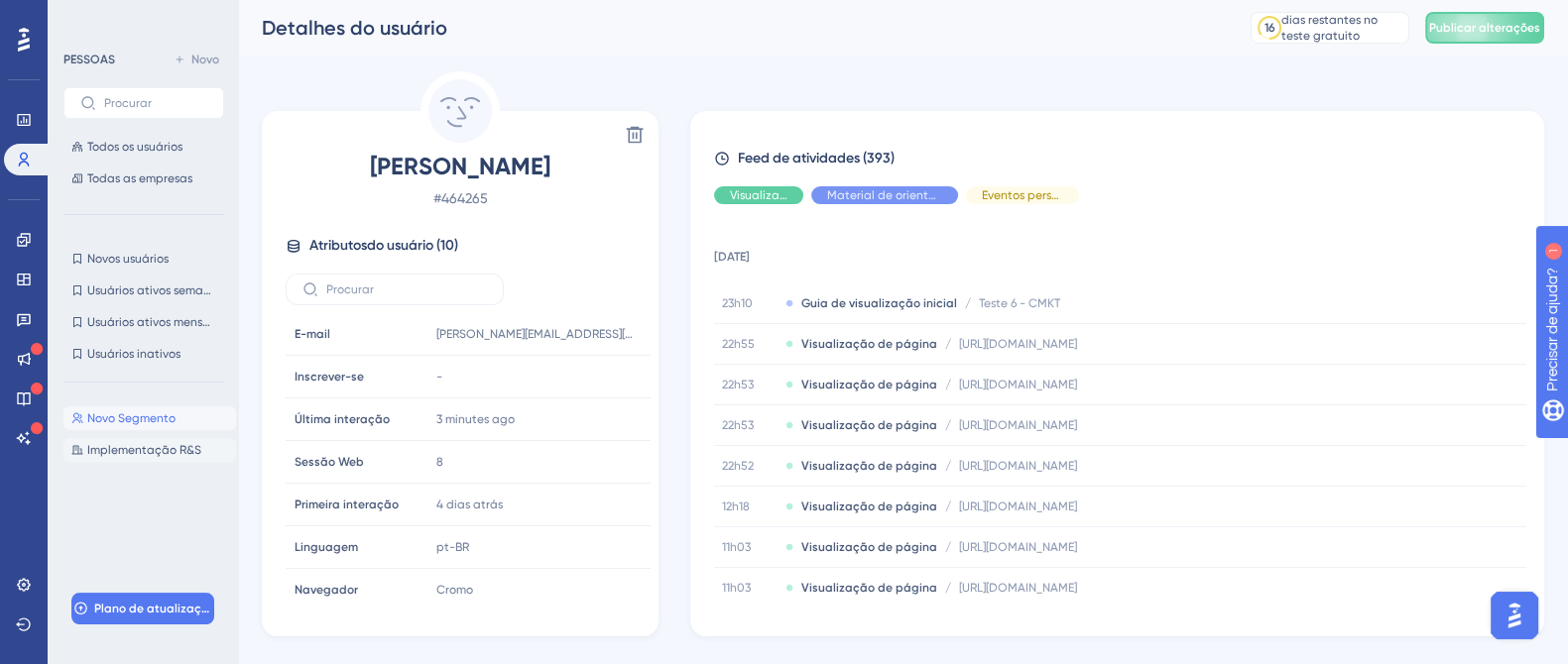 click on "Implementação R&S" at bounding box center (144, 450) 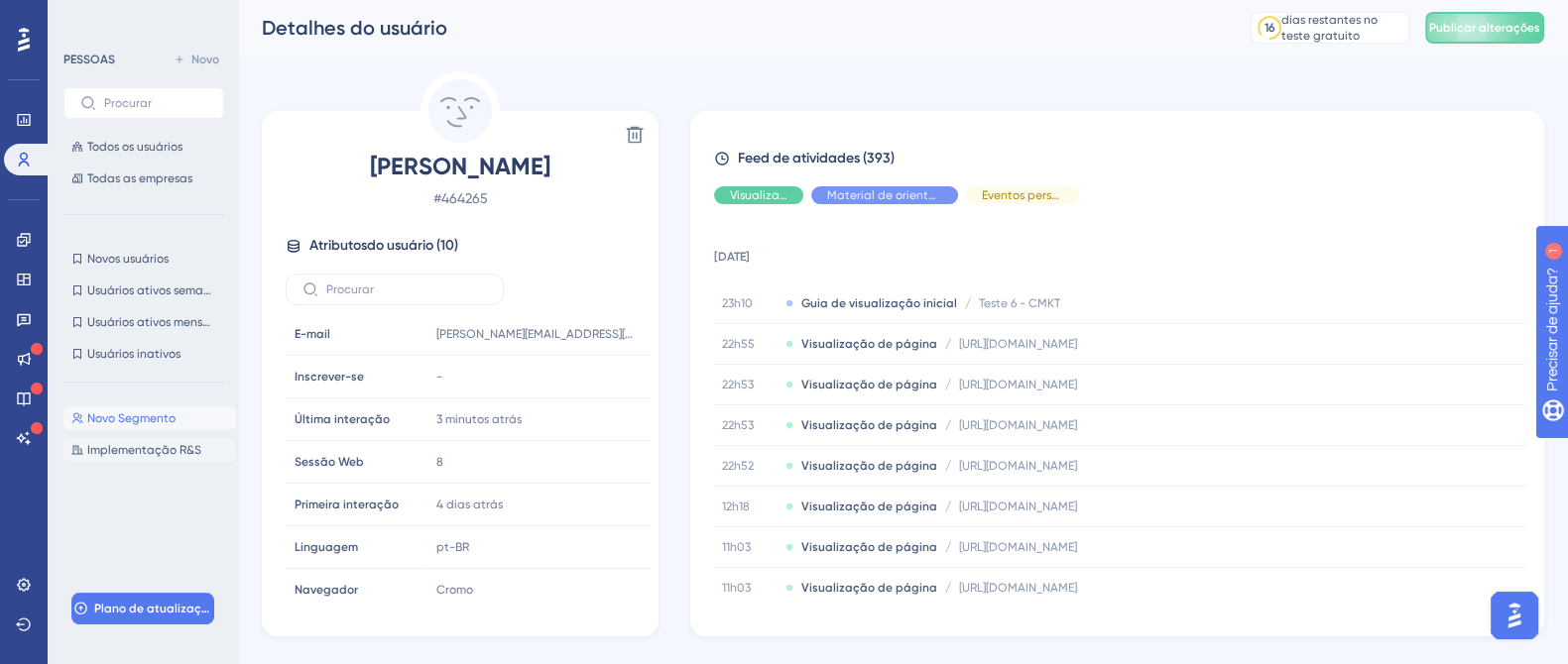 click on "Implementação R&S" at bounding box center (144, 450) 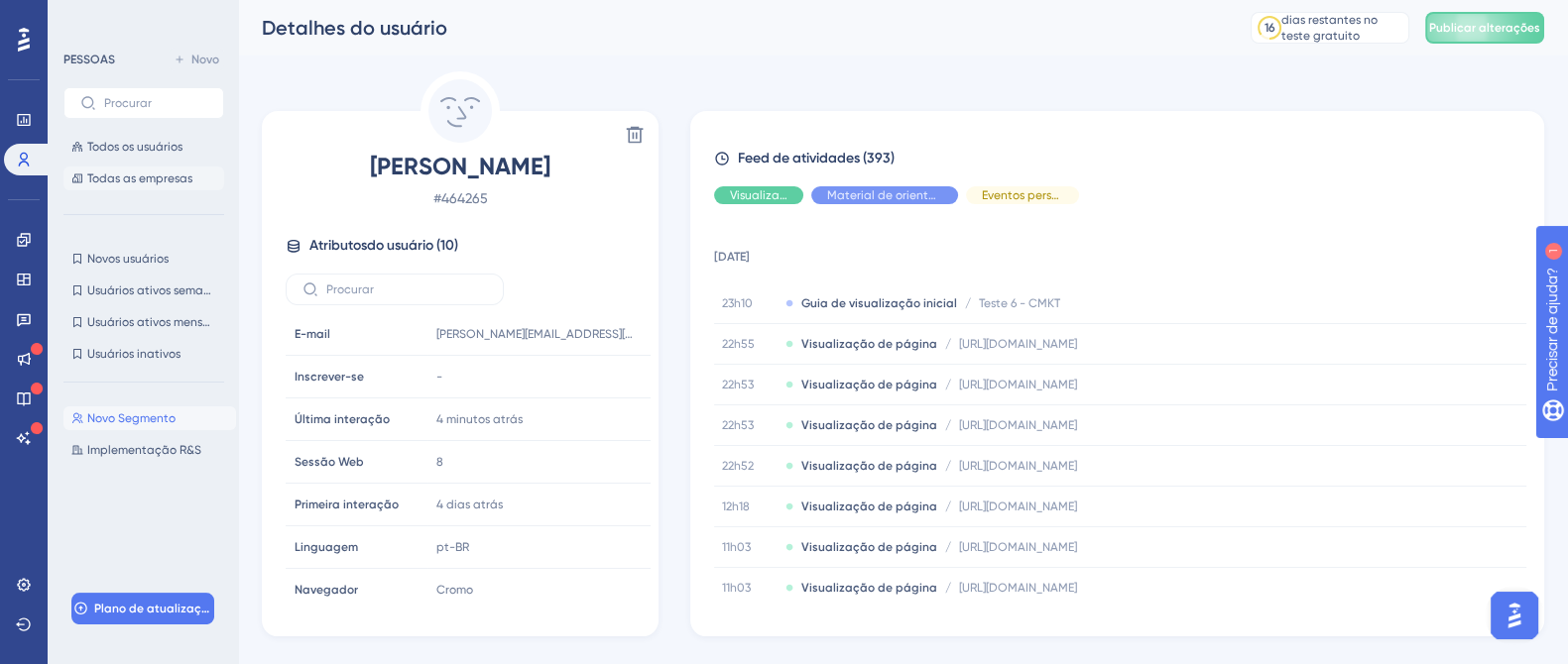 click on "Todas as empresas" at bounding box center [140, 178] 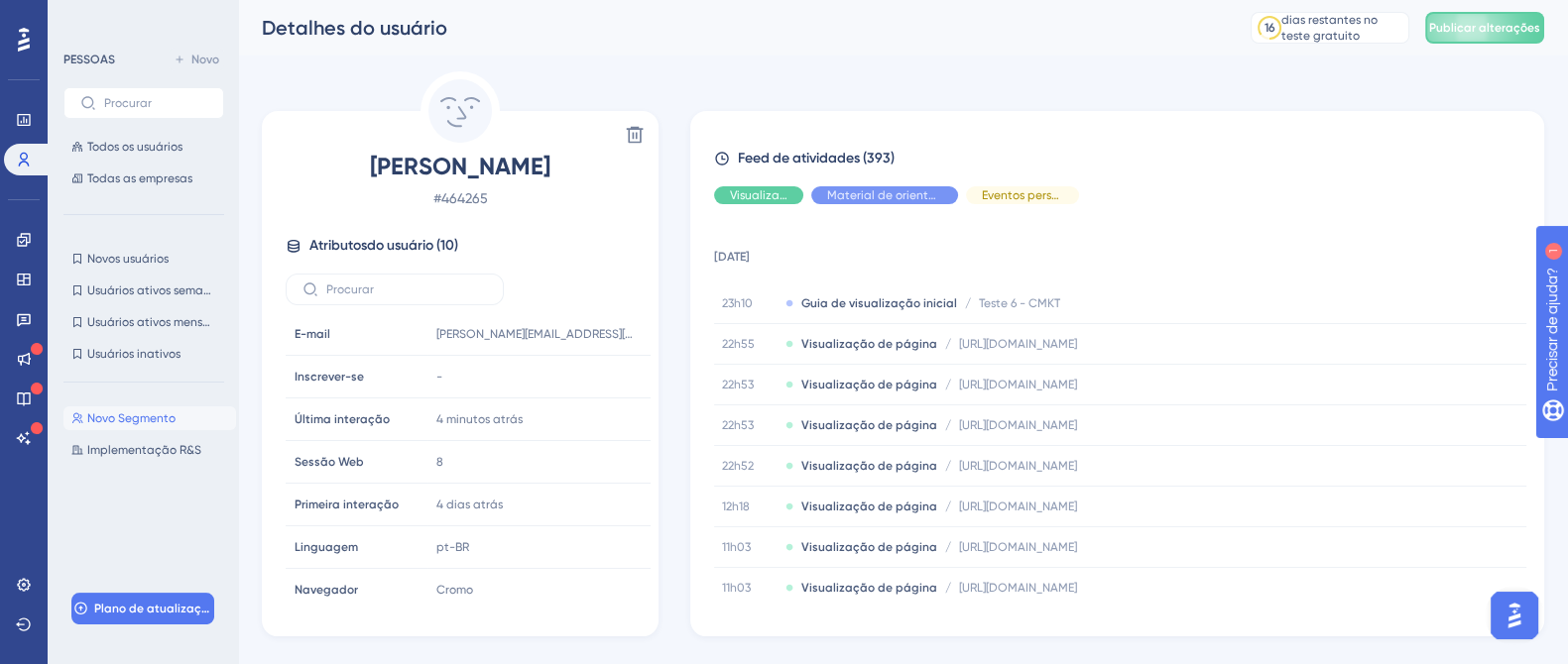 scroll, scrollTop: 90, scrollLeft: 0, axis: vertical 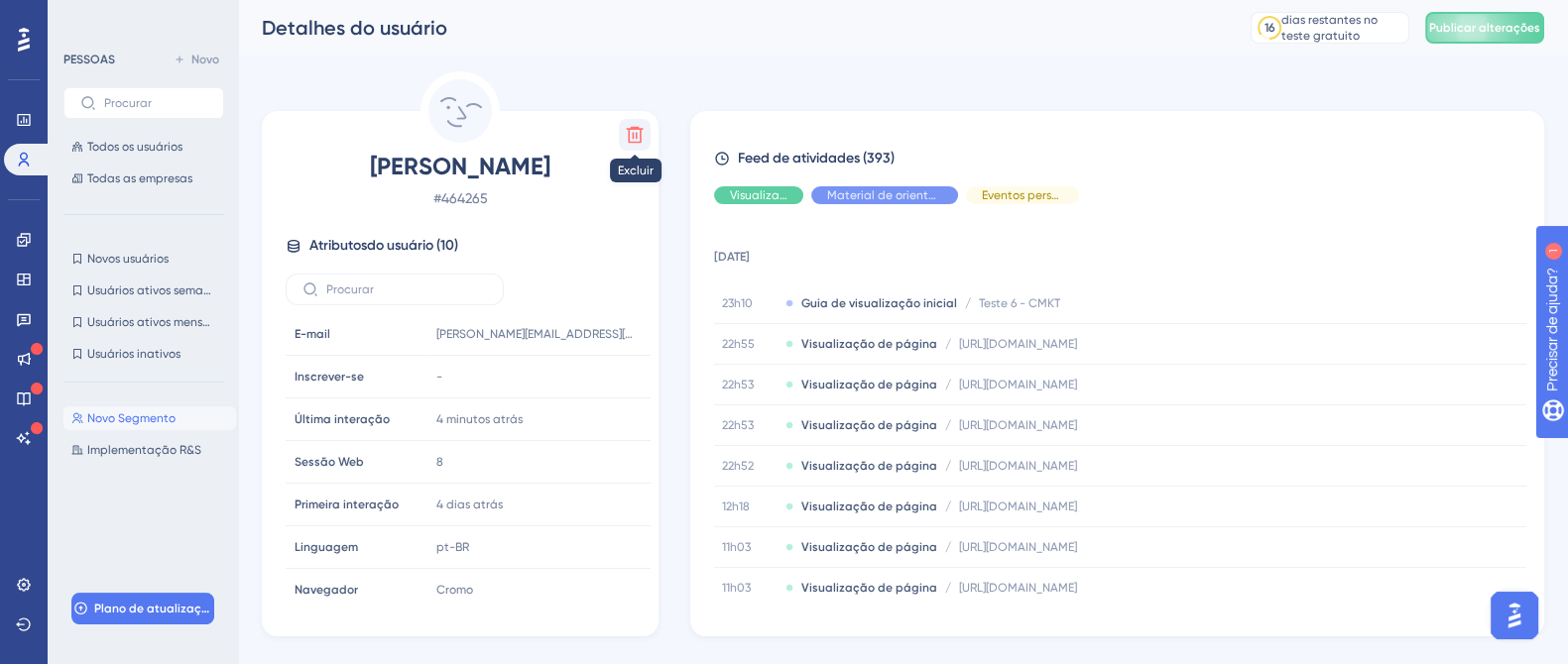 click 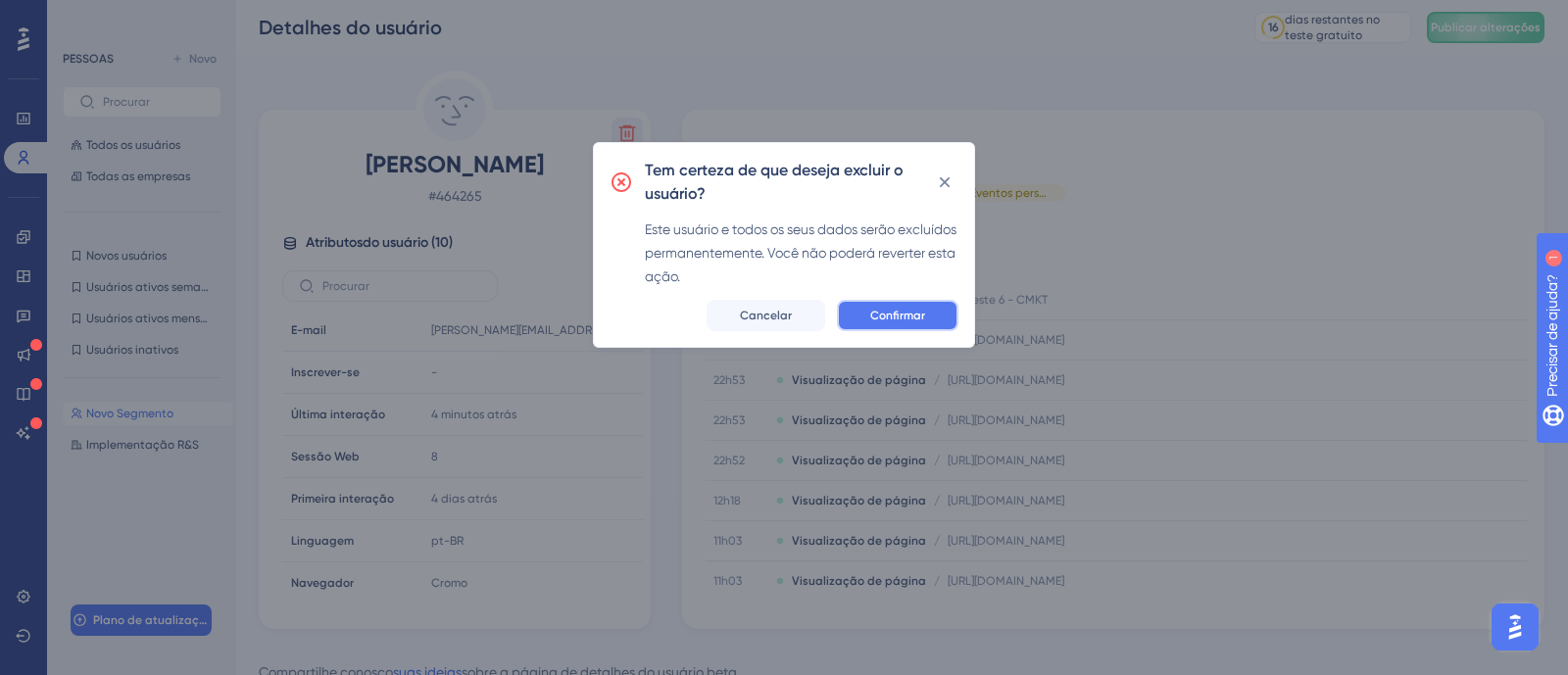 click on "Confirmar" at bounding box center (898, 315) 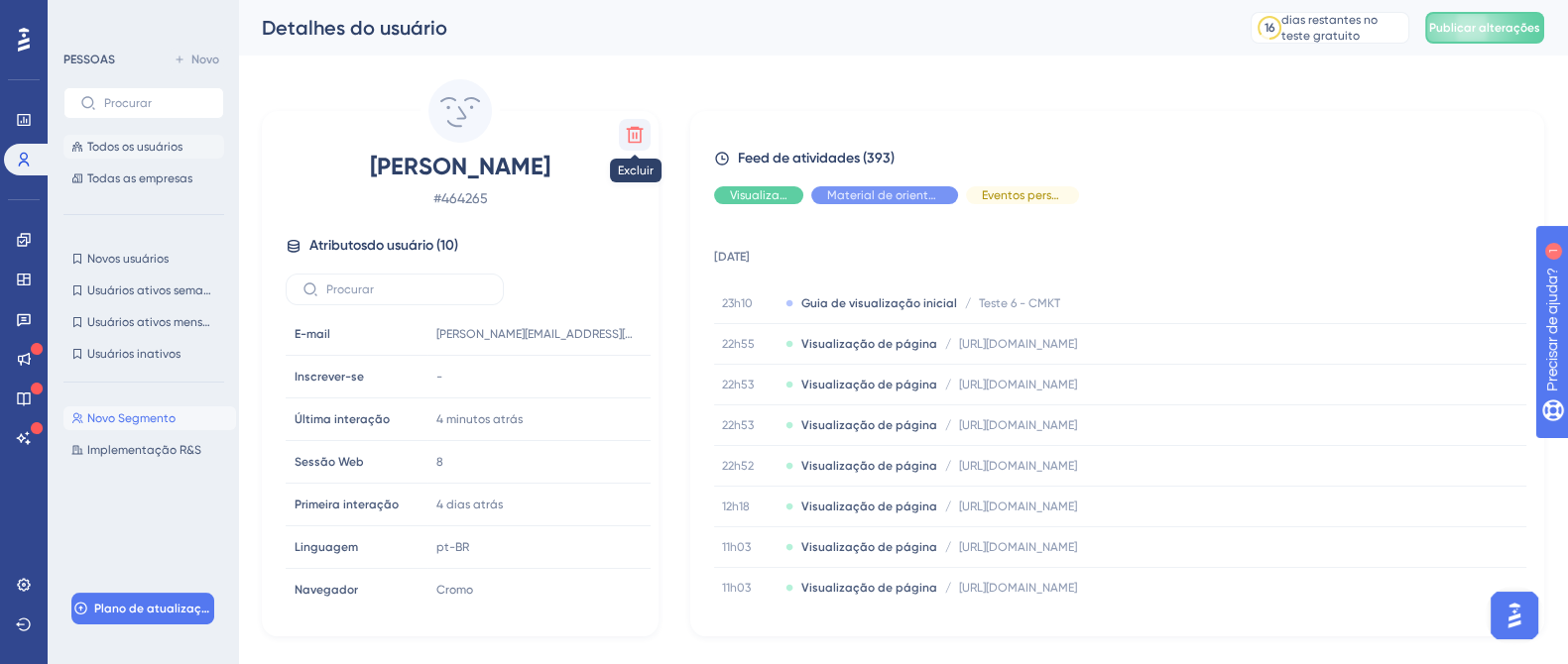 click on "Todos os usuários" at bounding box center [135, 147] 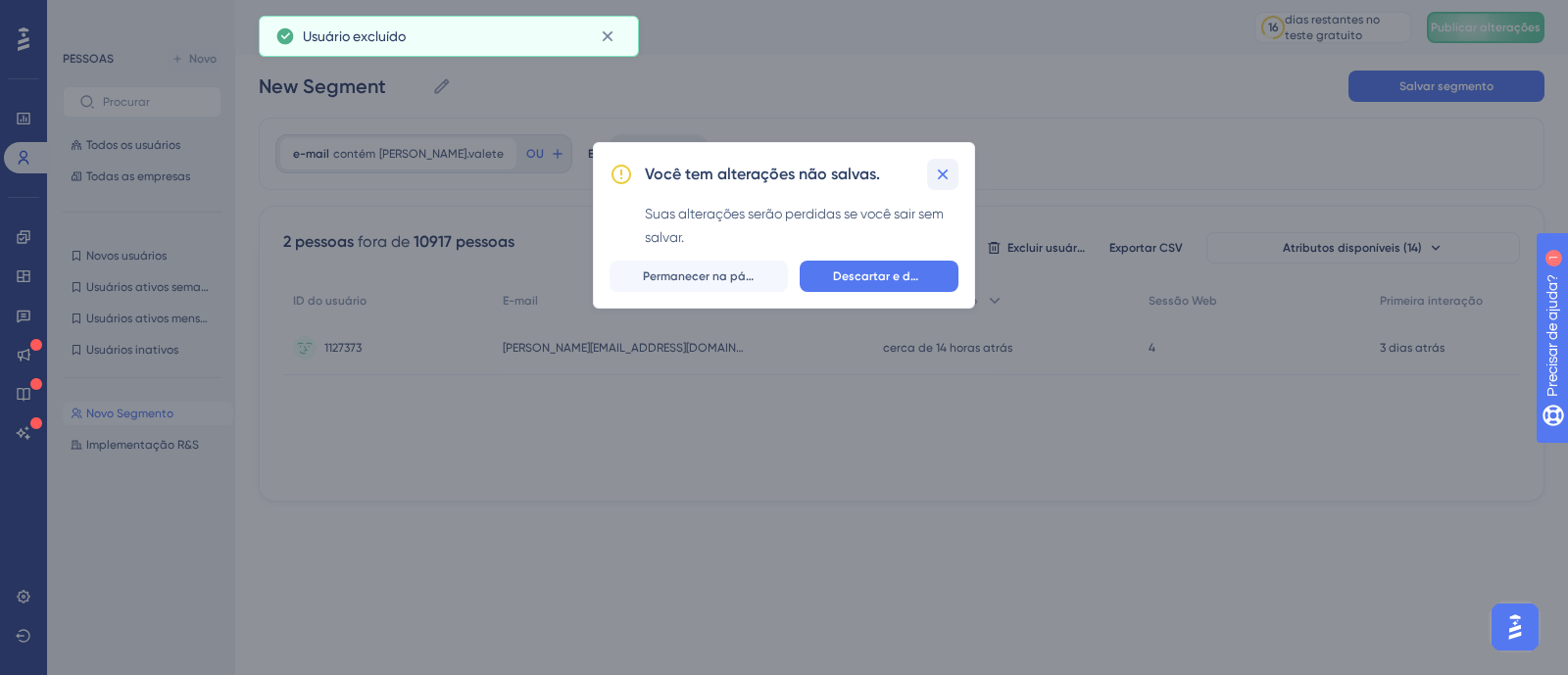 click 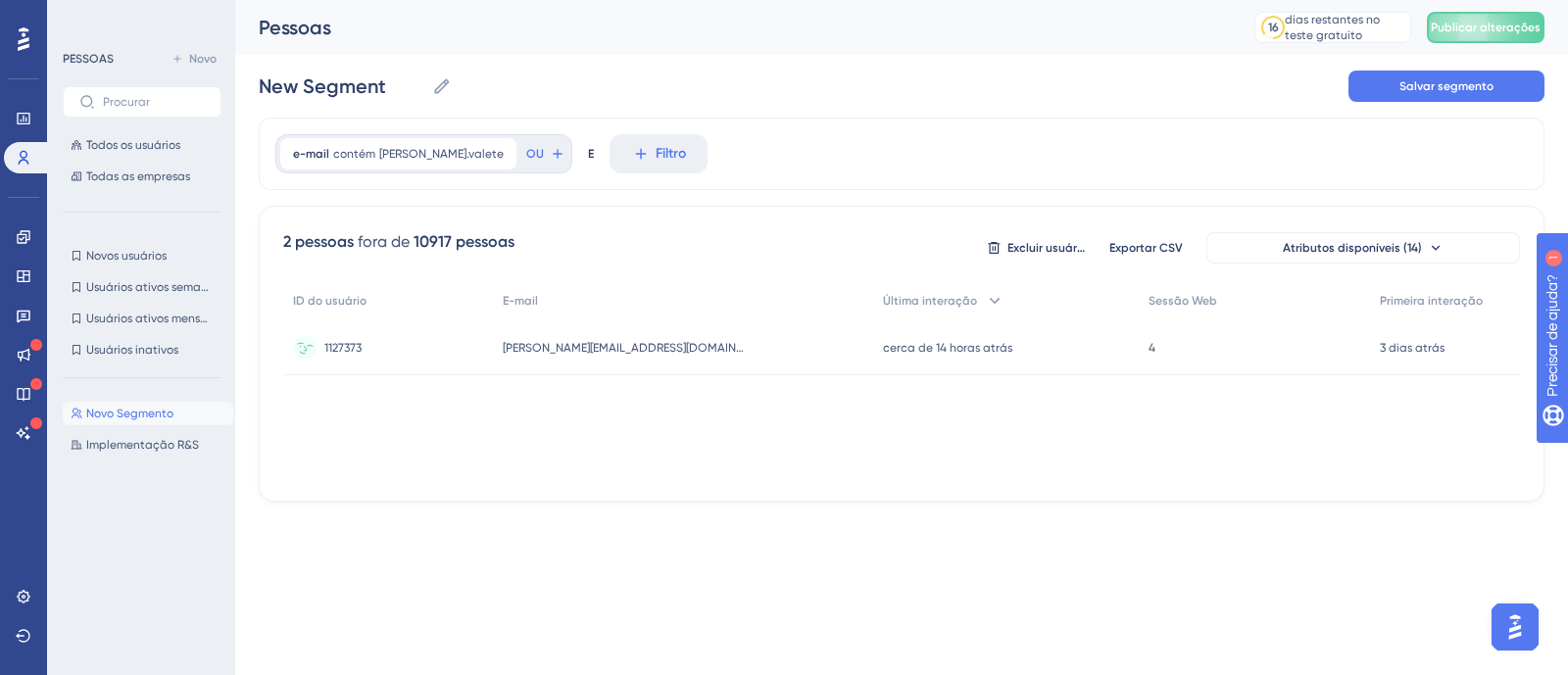 click on "[PERSON_NAME][EMAIL_ADDRESS][DOMAIN_NAME]" at bounding box center (639, 348) 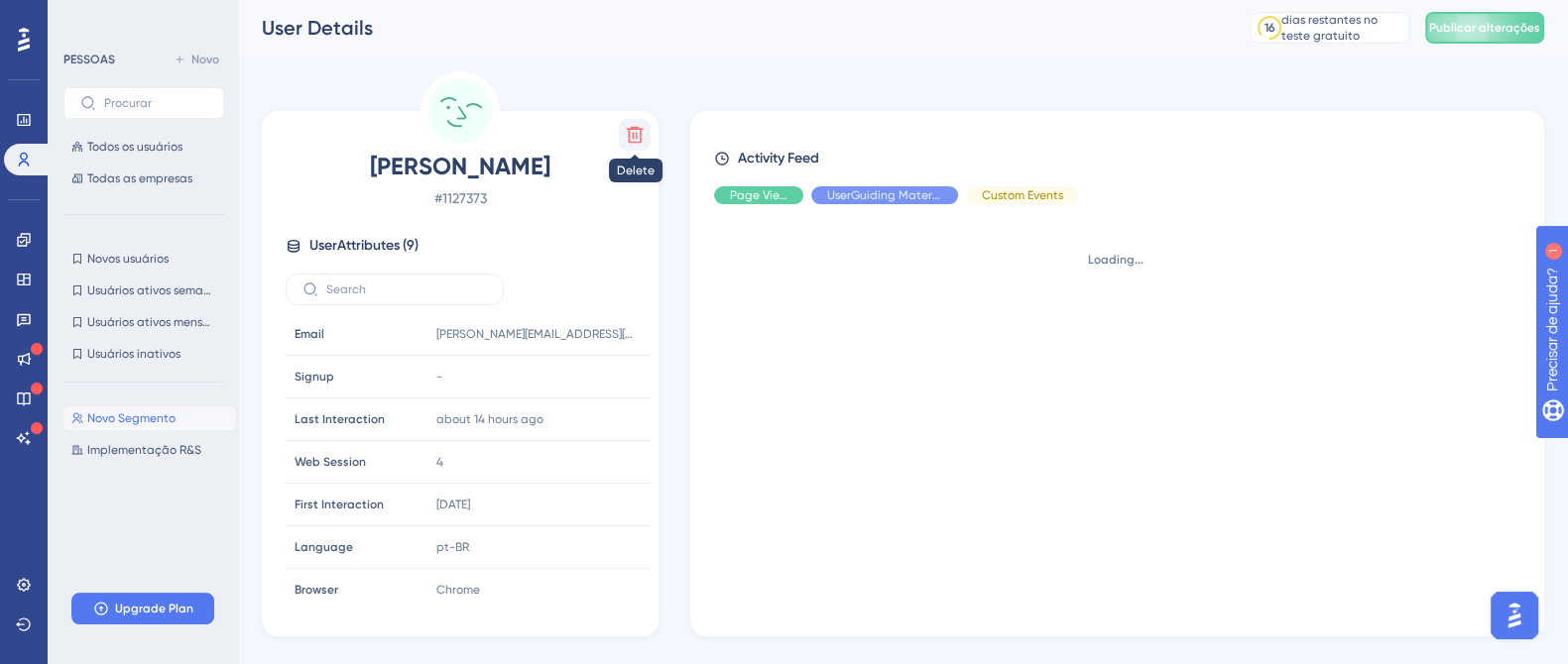 click 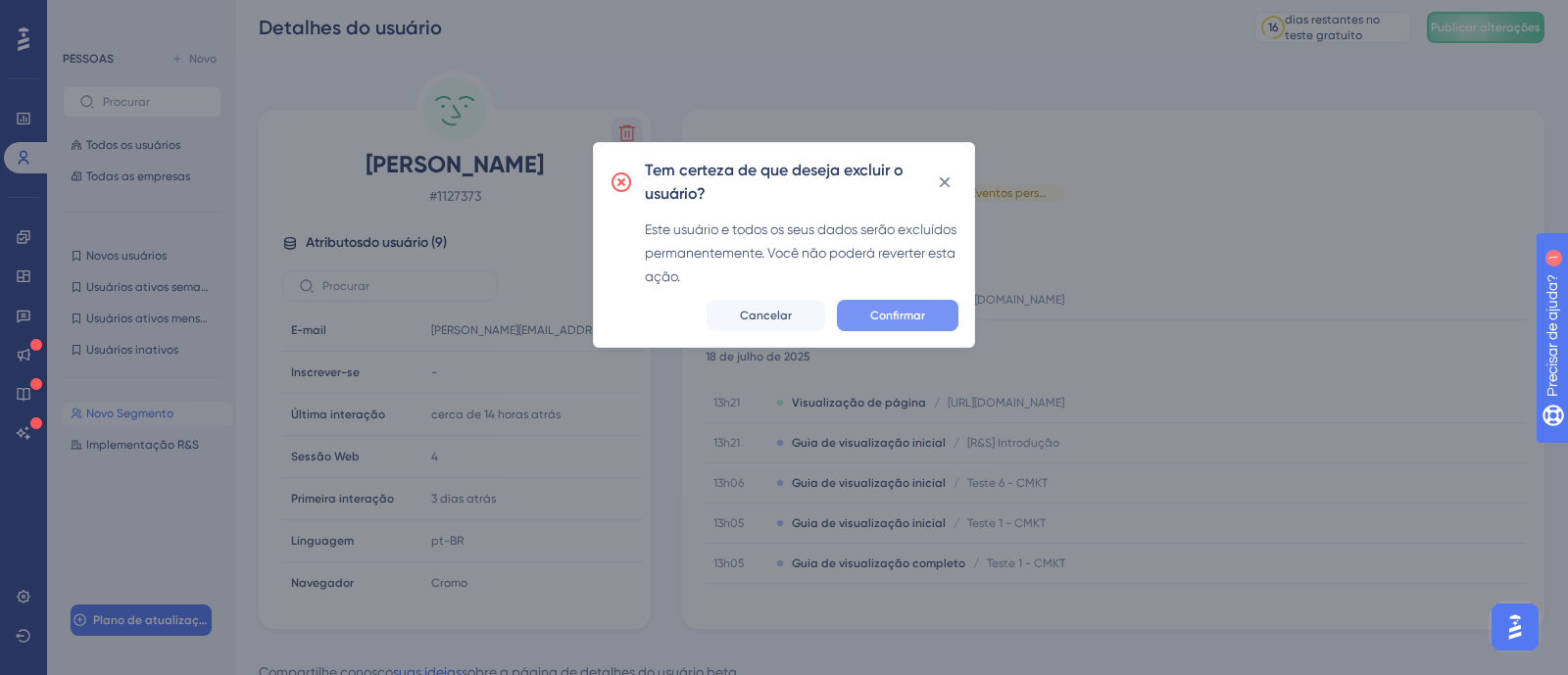 click on "Confirmar" at bounding box center [898, 315] 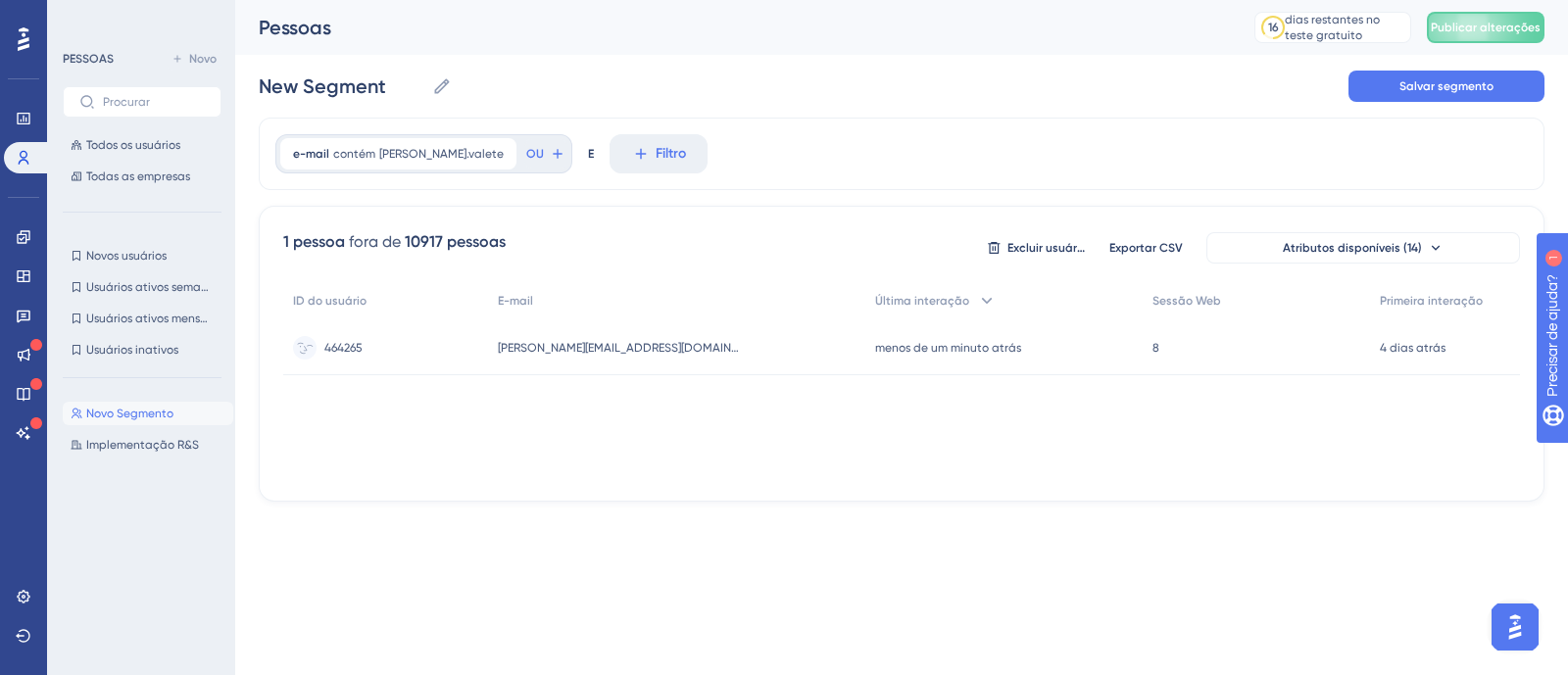 click on "464265" at bounding box center [343, 348] 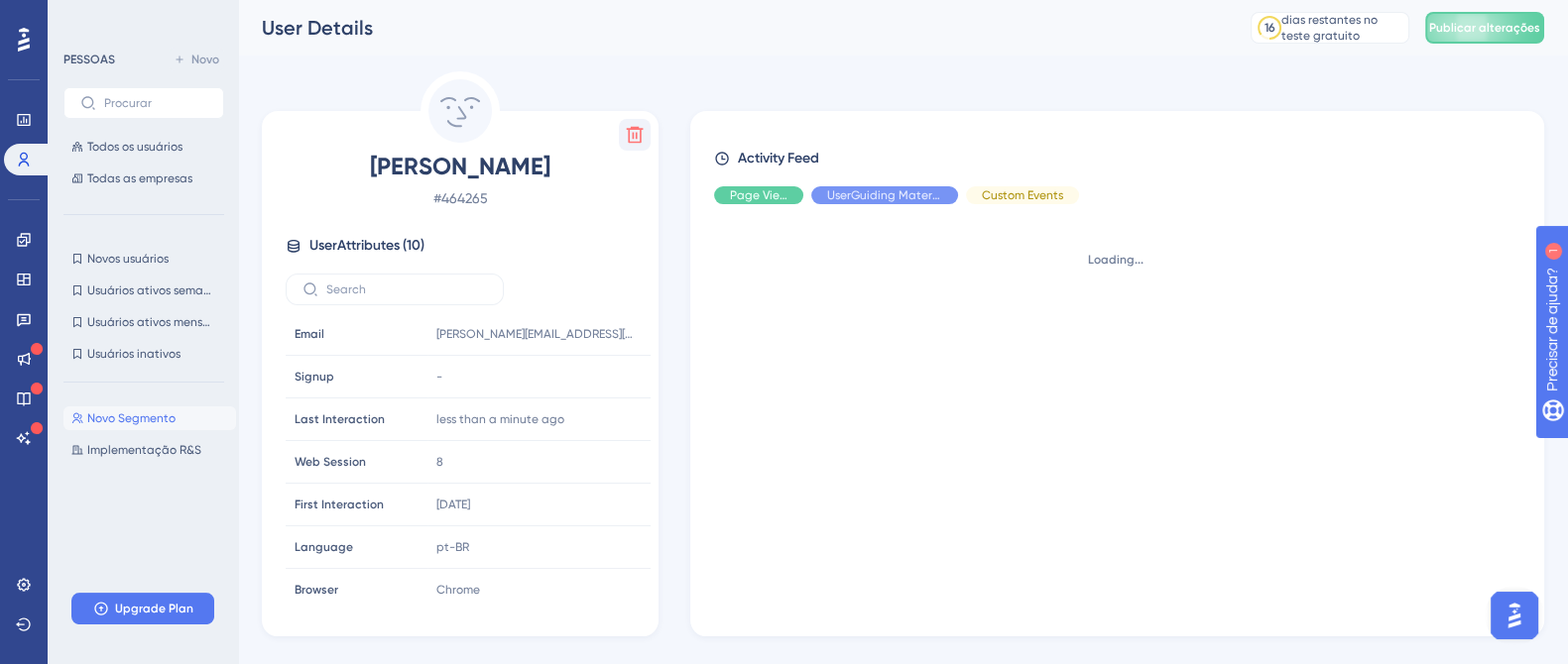 click at bounding box center [635, 135] 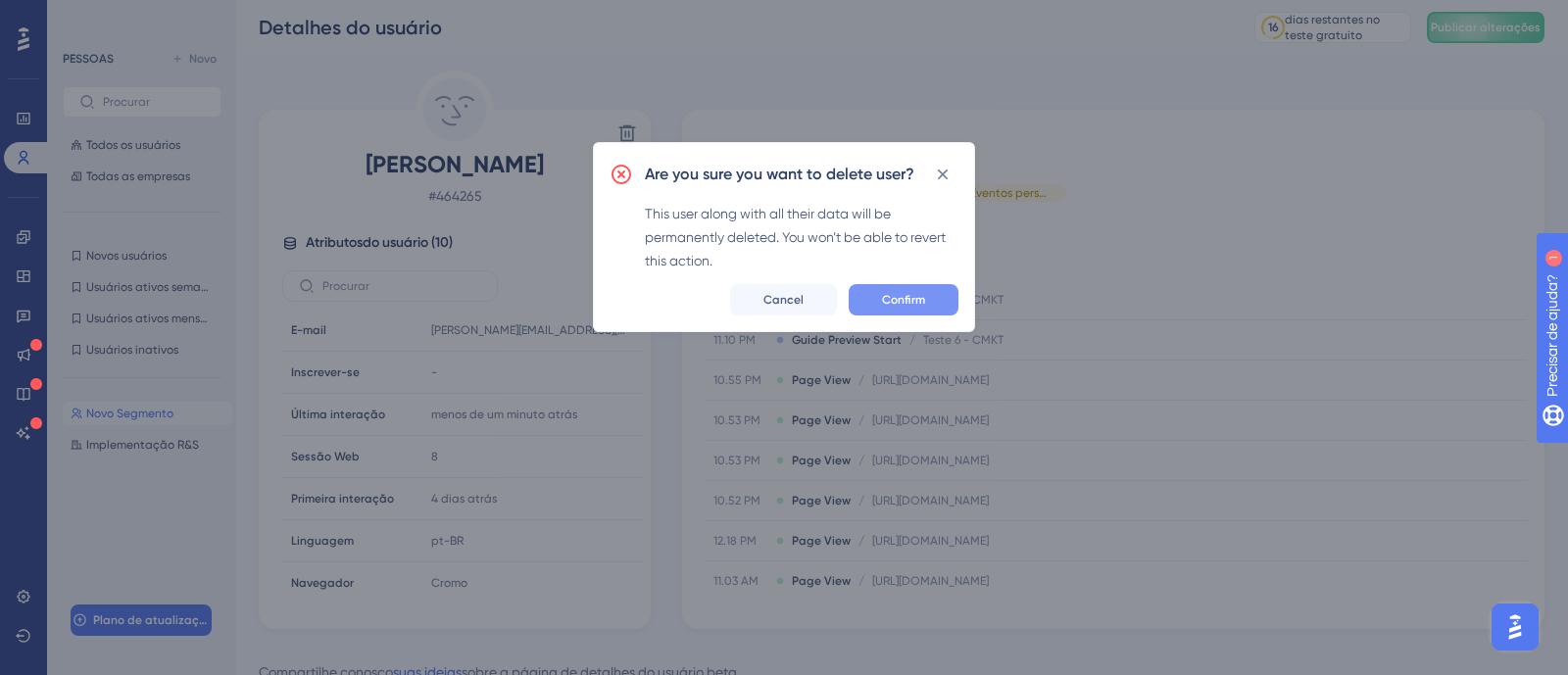 click on "Confirm" at bounding box center [904, 300] 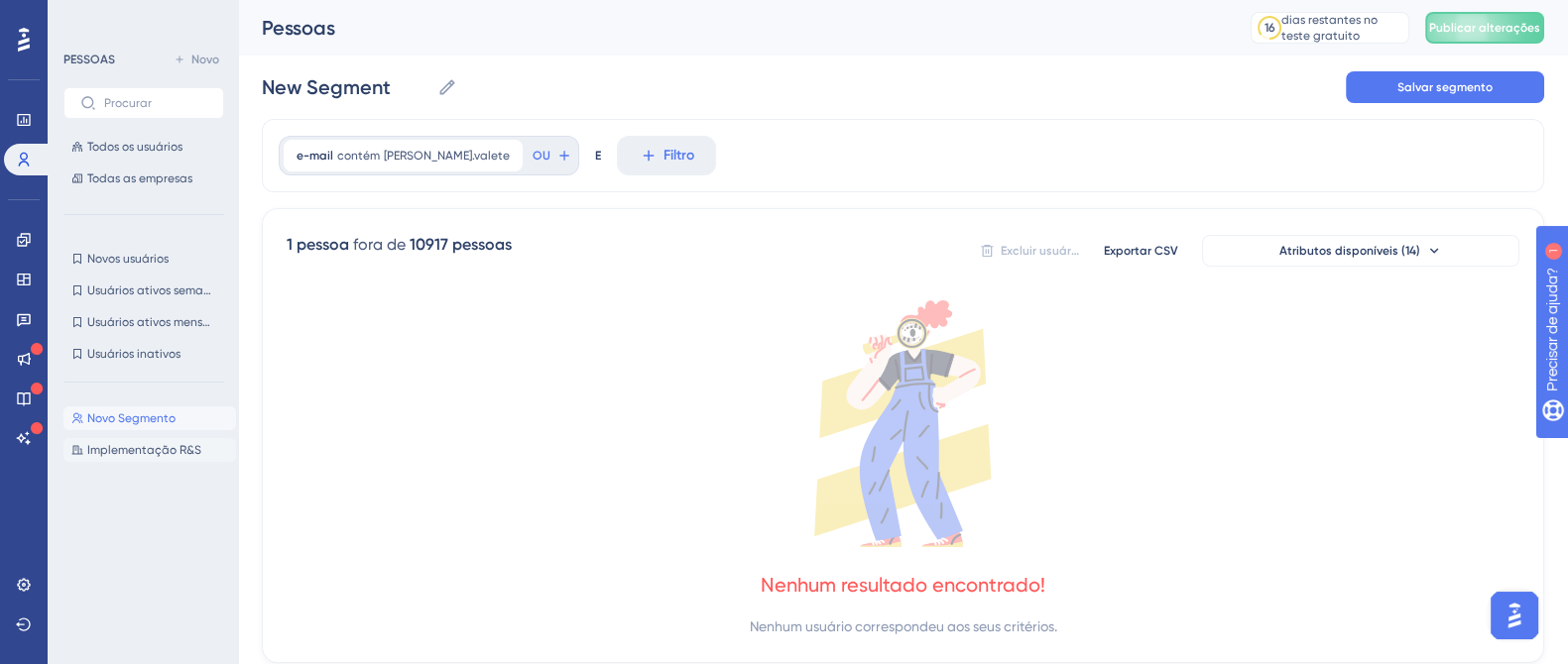 click on "Implementação R&S Implementação R&S" at bounding box center [150, 450] 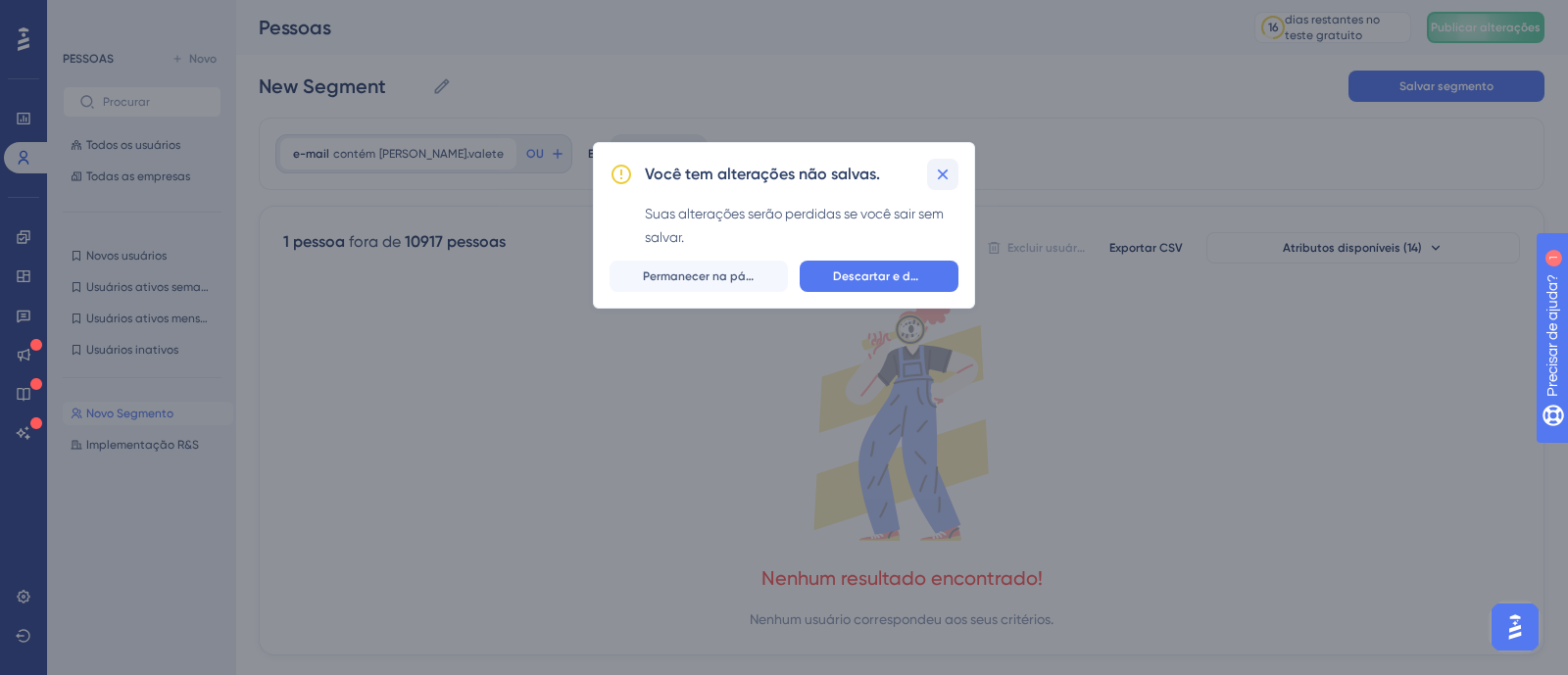 click 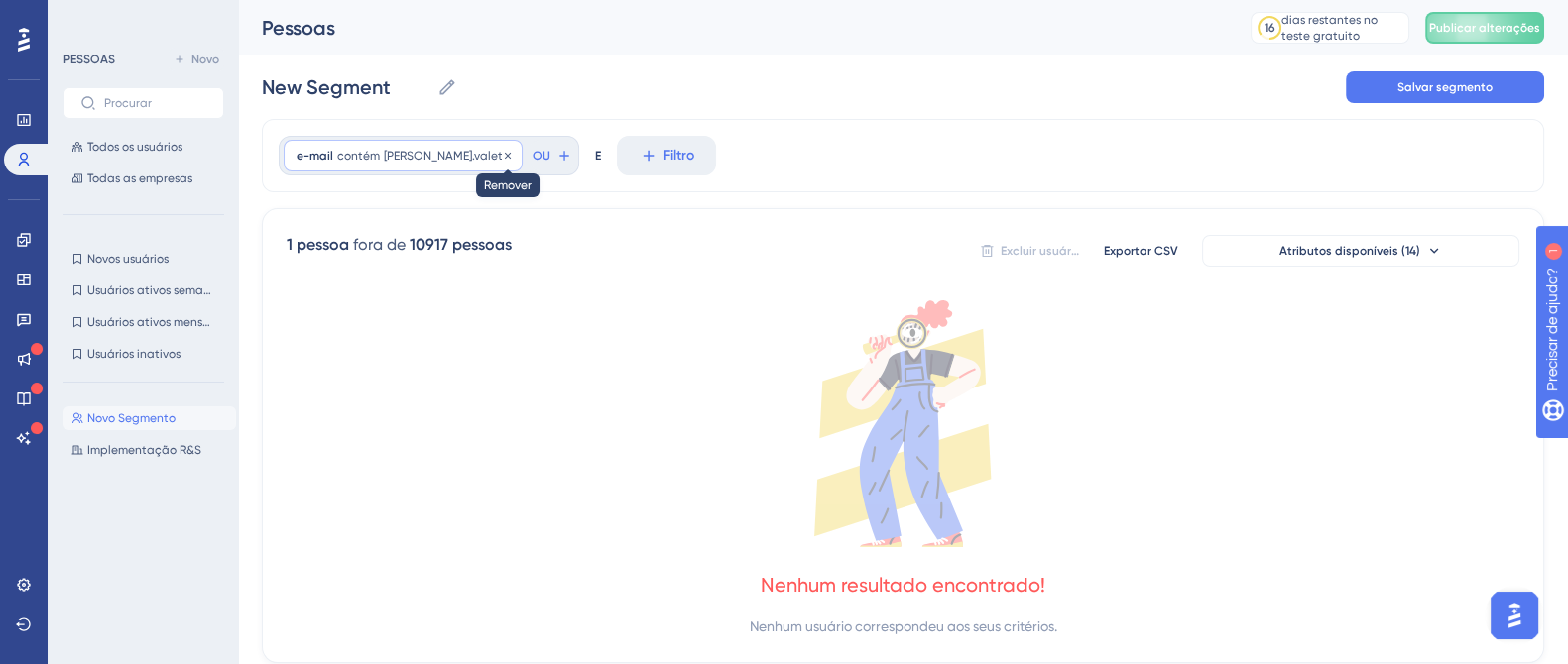 click on "e-mail contém [PERSON_NAME].[PERSON_NAME].valete Remover" at bounding box center (403, 156) 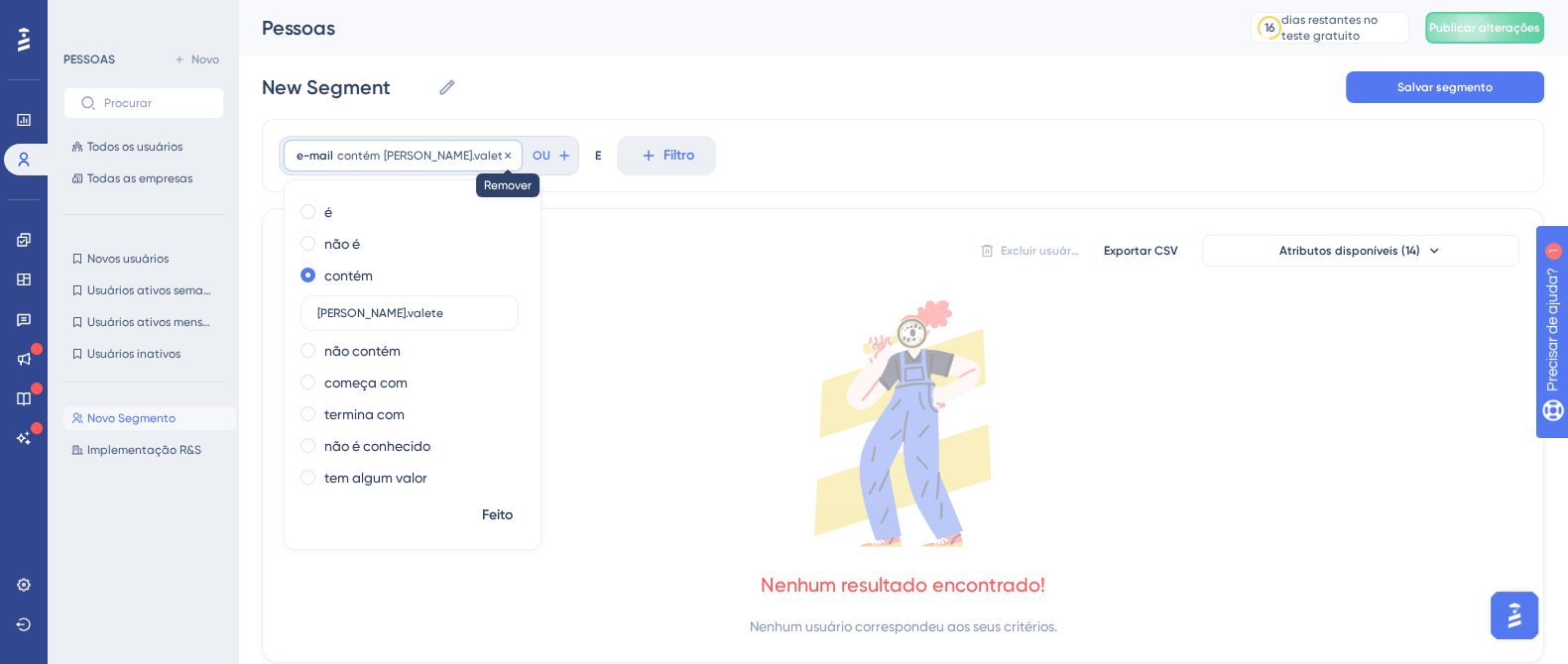 click 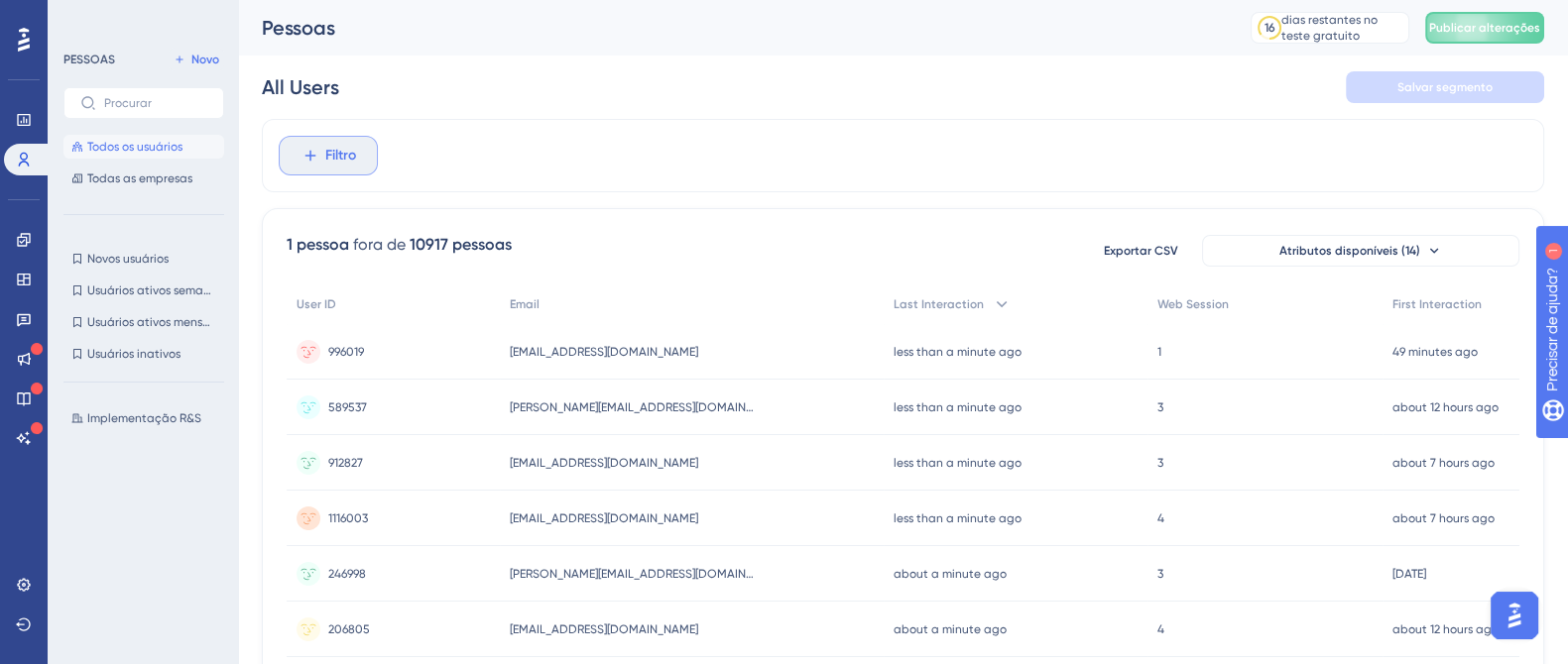 click on "Filtro" at bounding box center (328, 156) 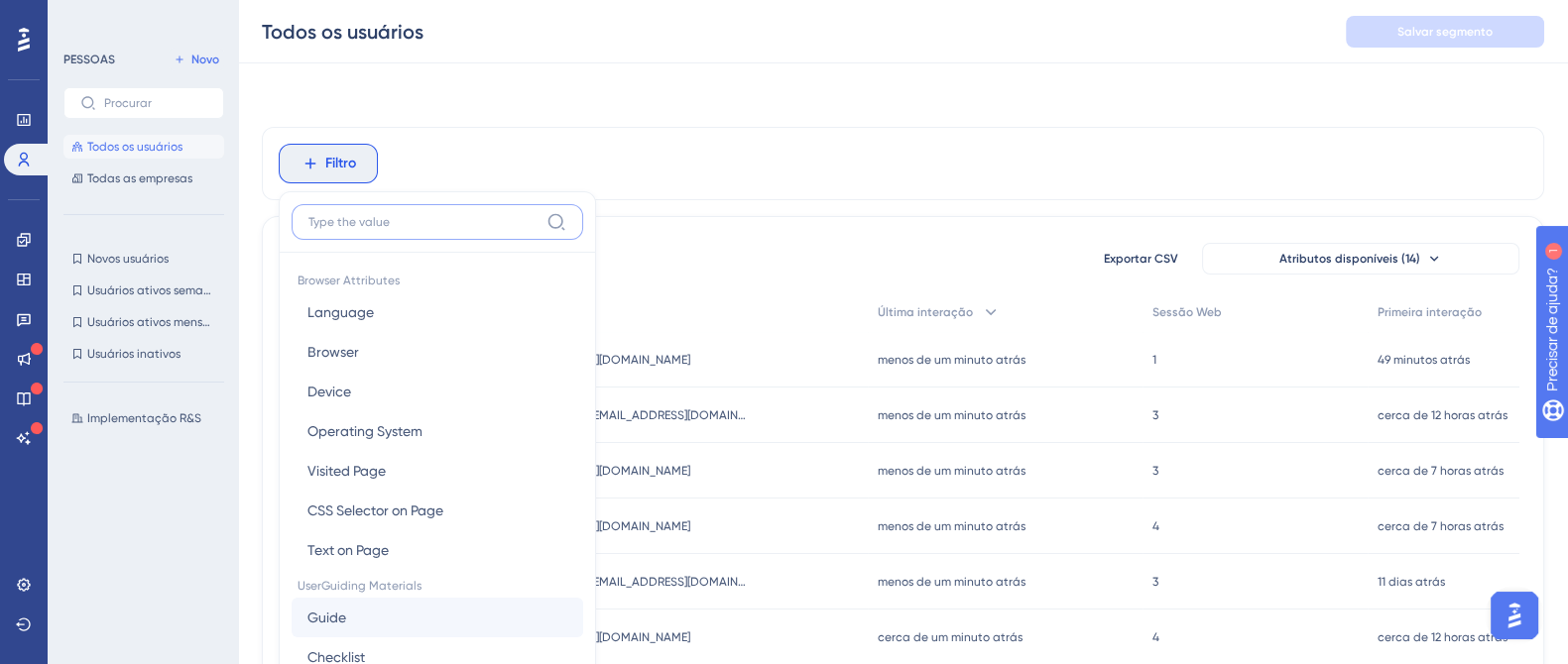 scroll, scrollTop: 94, scrollLeft: 0, axis: vertical 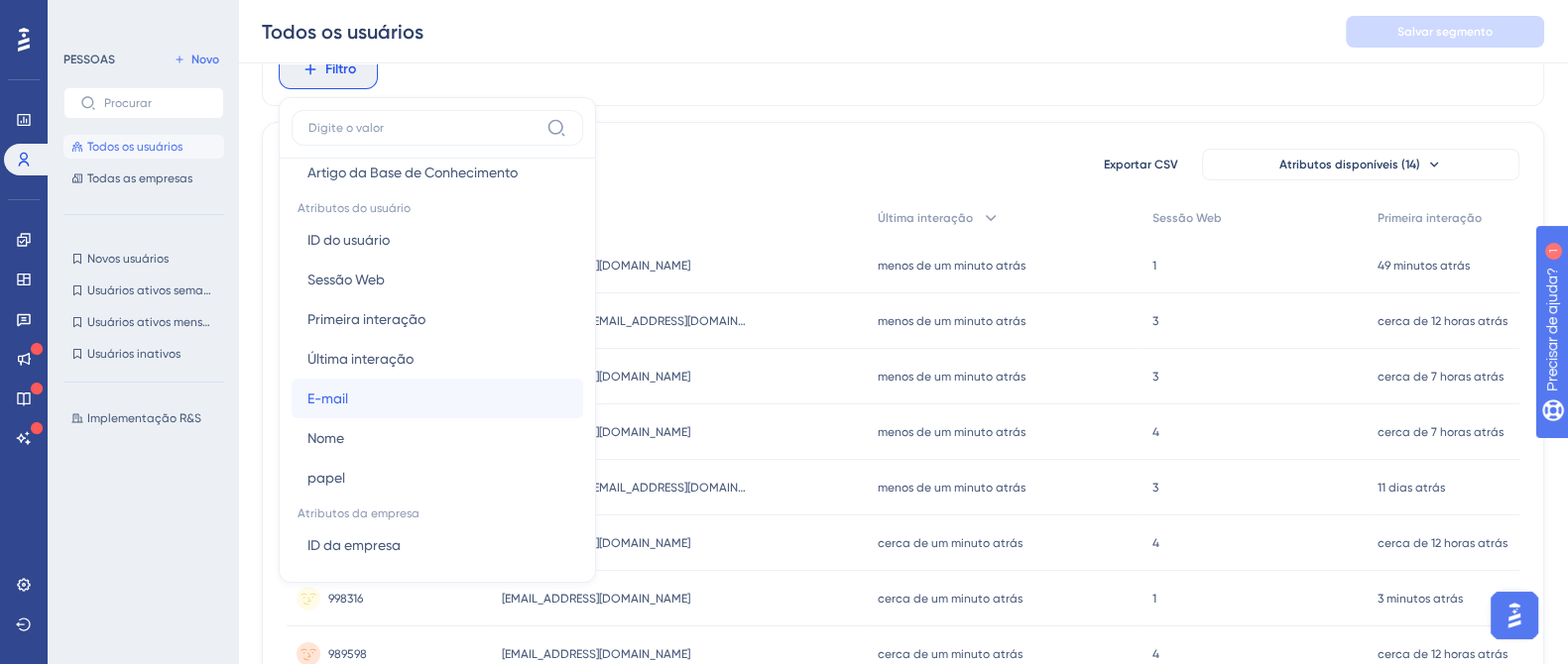 click on "E-mail" at bounding box center [327, 398] 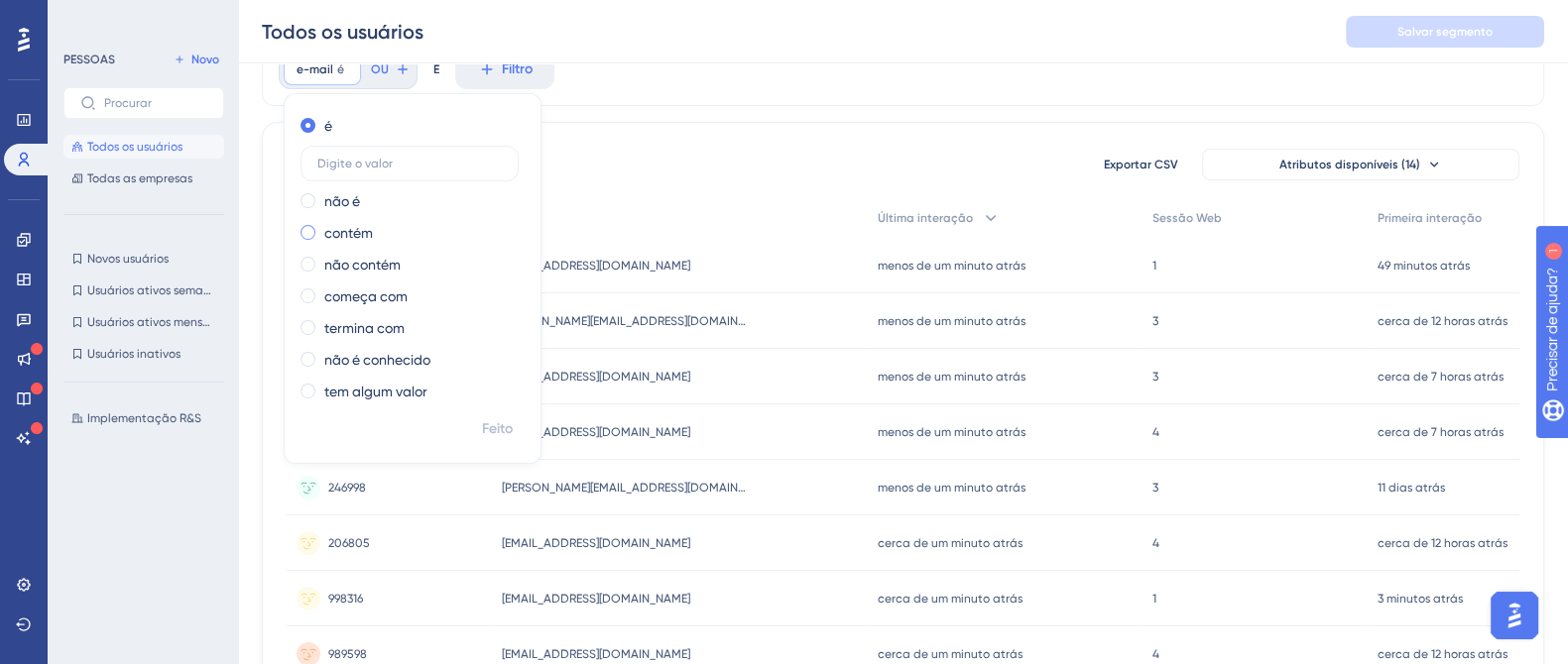 click on "contém" at bounding box center (348, 233) 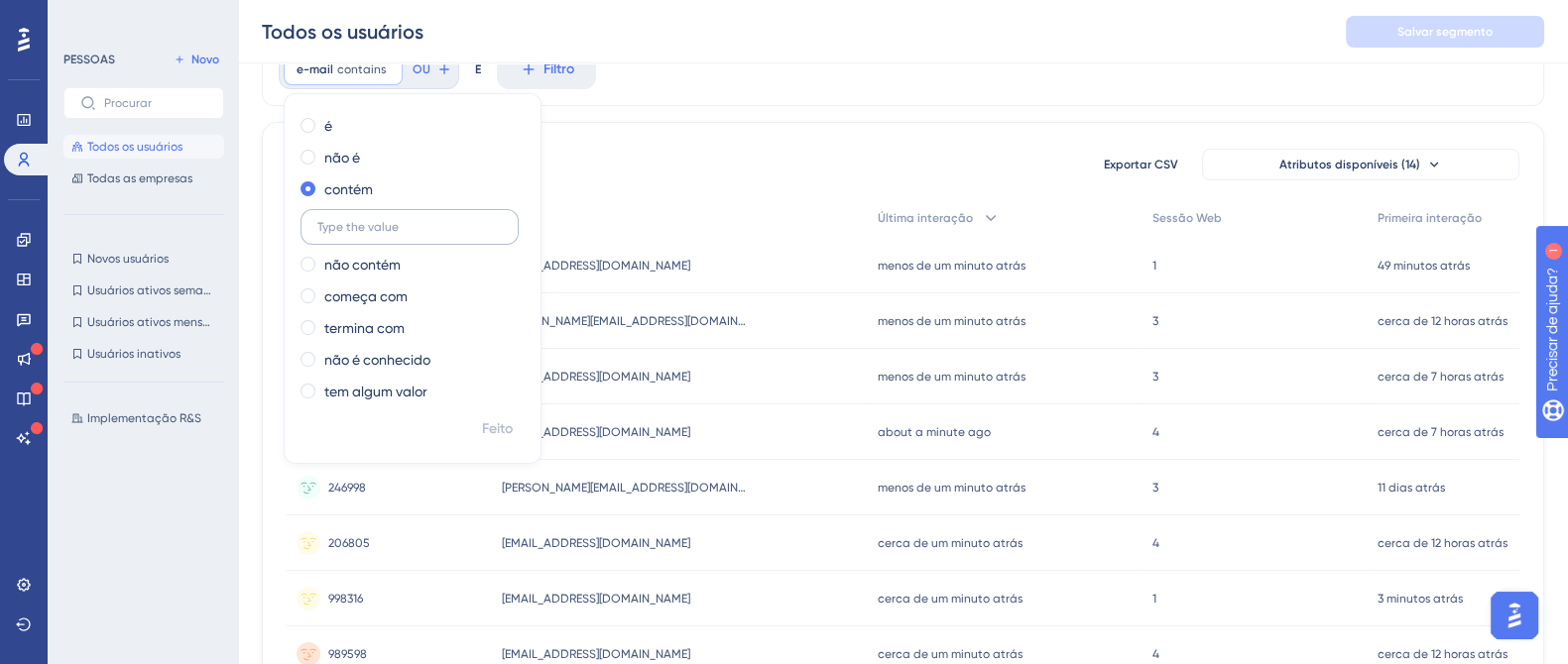 click at bounding box center (410, 227) 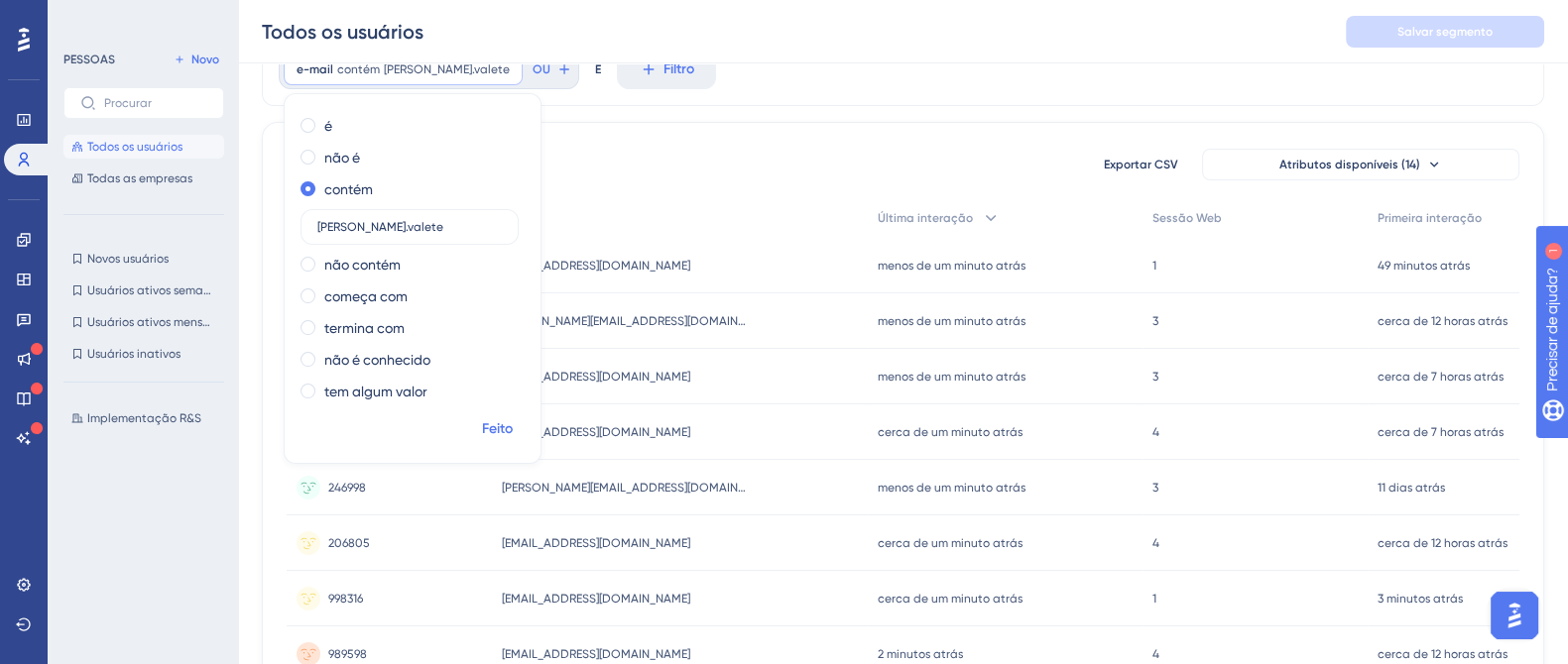 type on "[PERSON_NAME].valete" 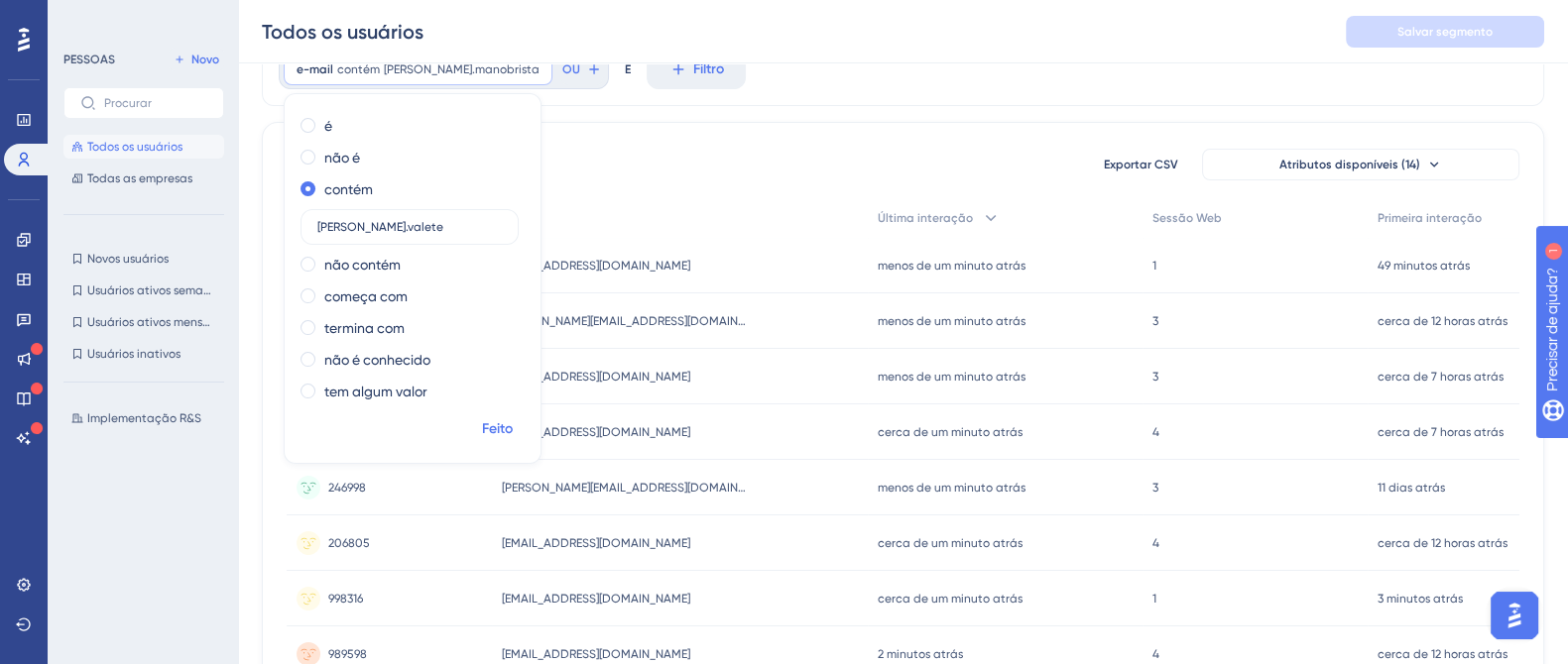 click on "Feito" at bounding box center [497, 429] 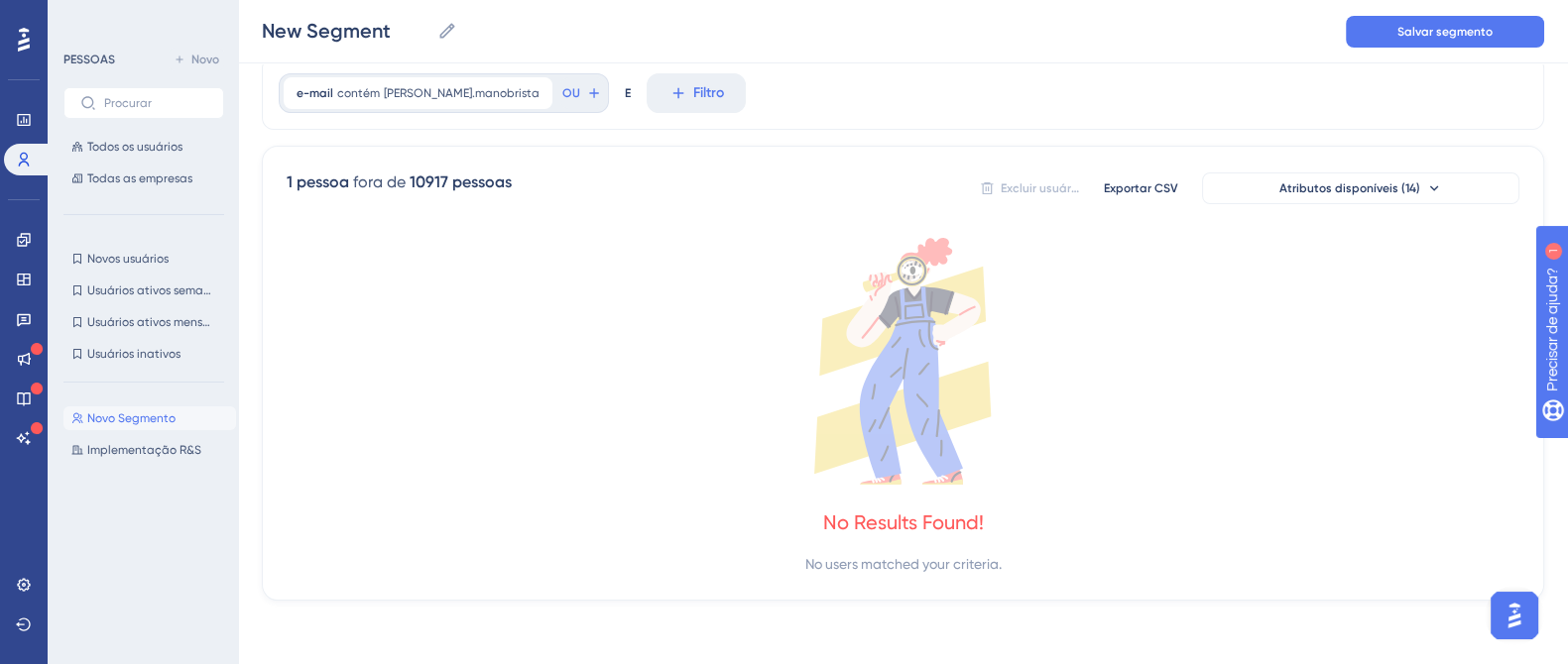 scroll, scrollTop: 69, scrollLeft: 0, axis: vertical 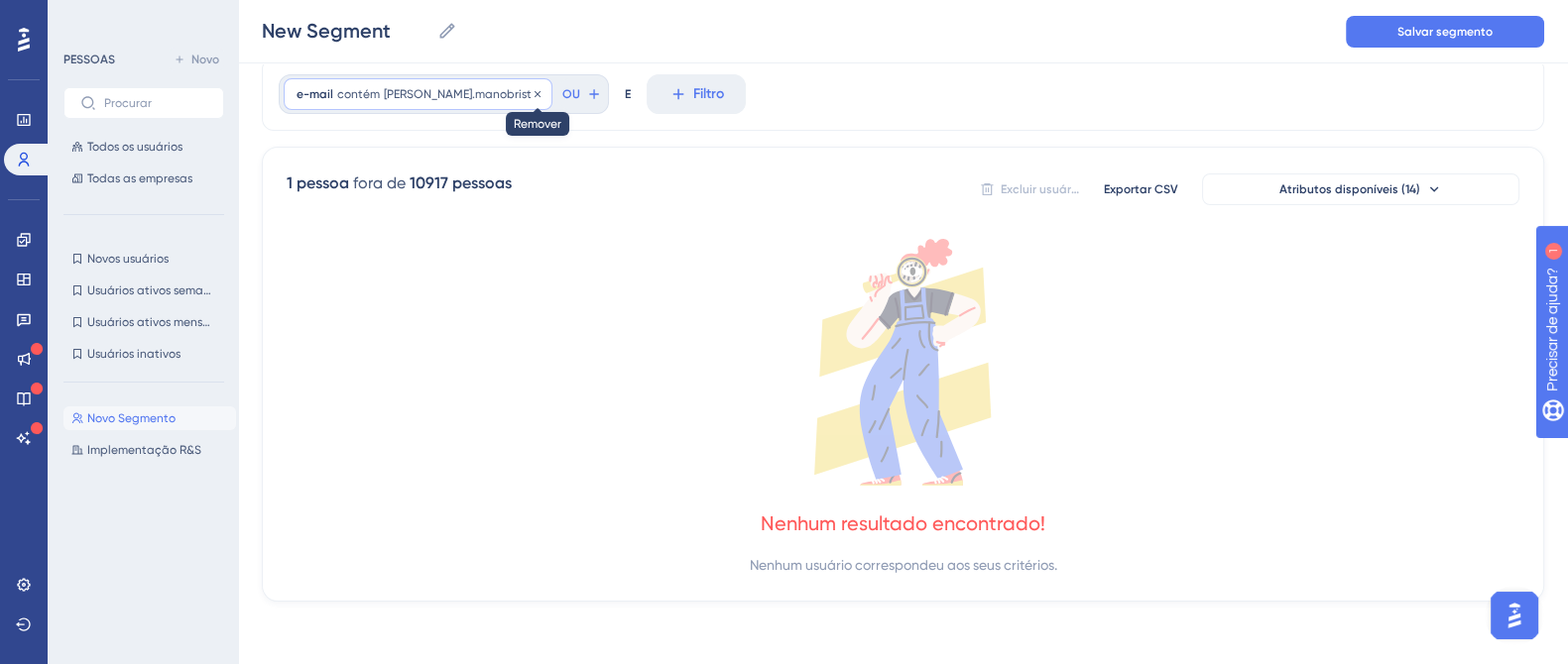 click 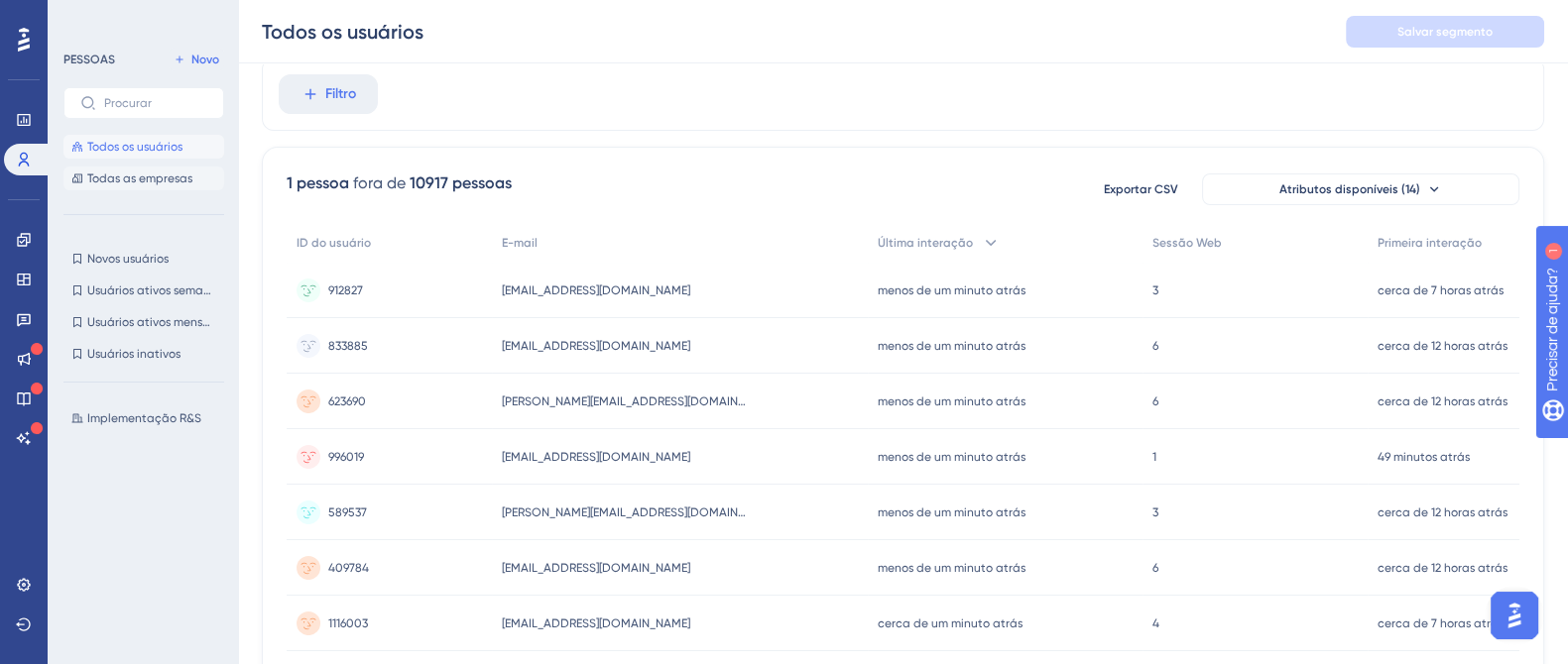 click on "Todas as empresas" at bounding box center [140, 178] 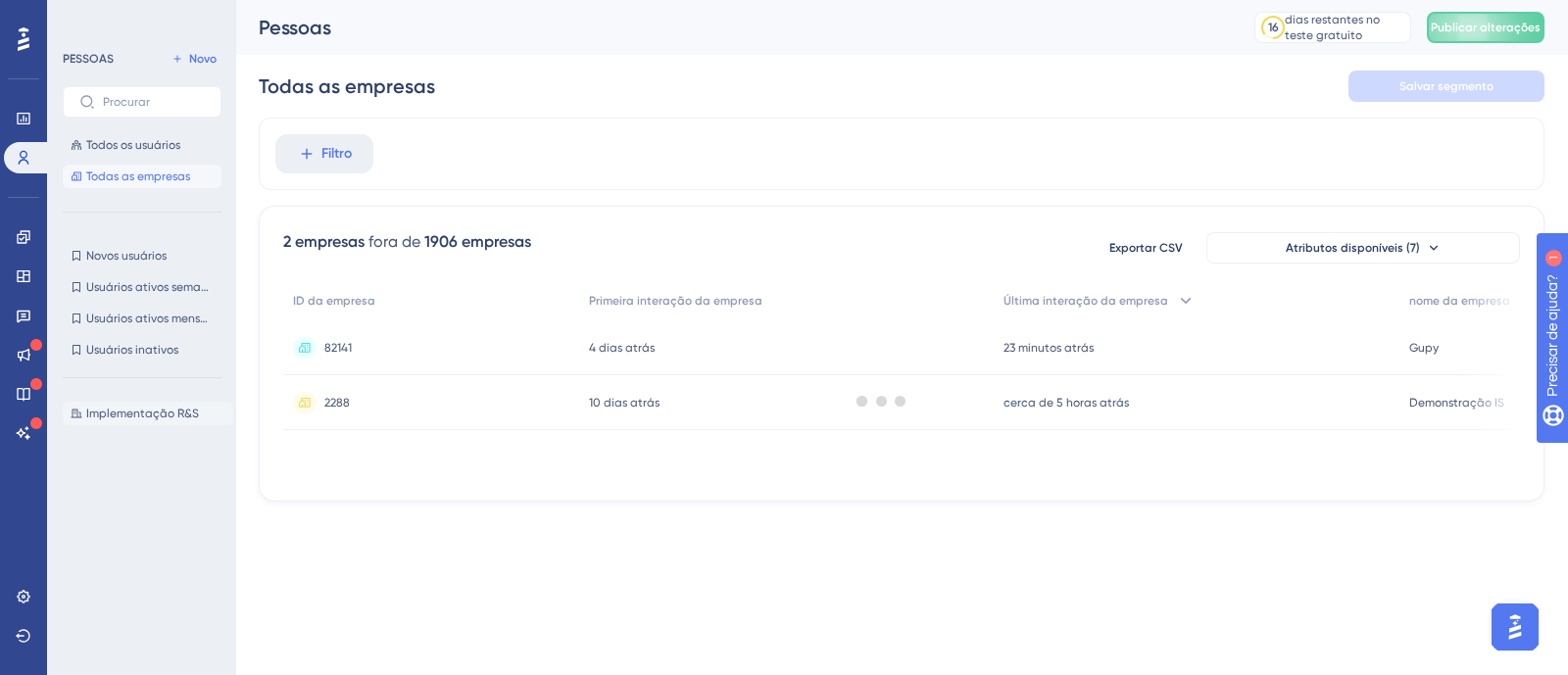 click on "Implementação R&S" at bounding box center [142, 413] 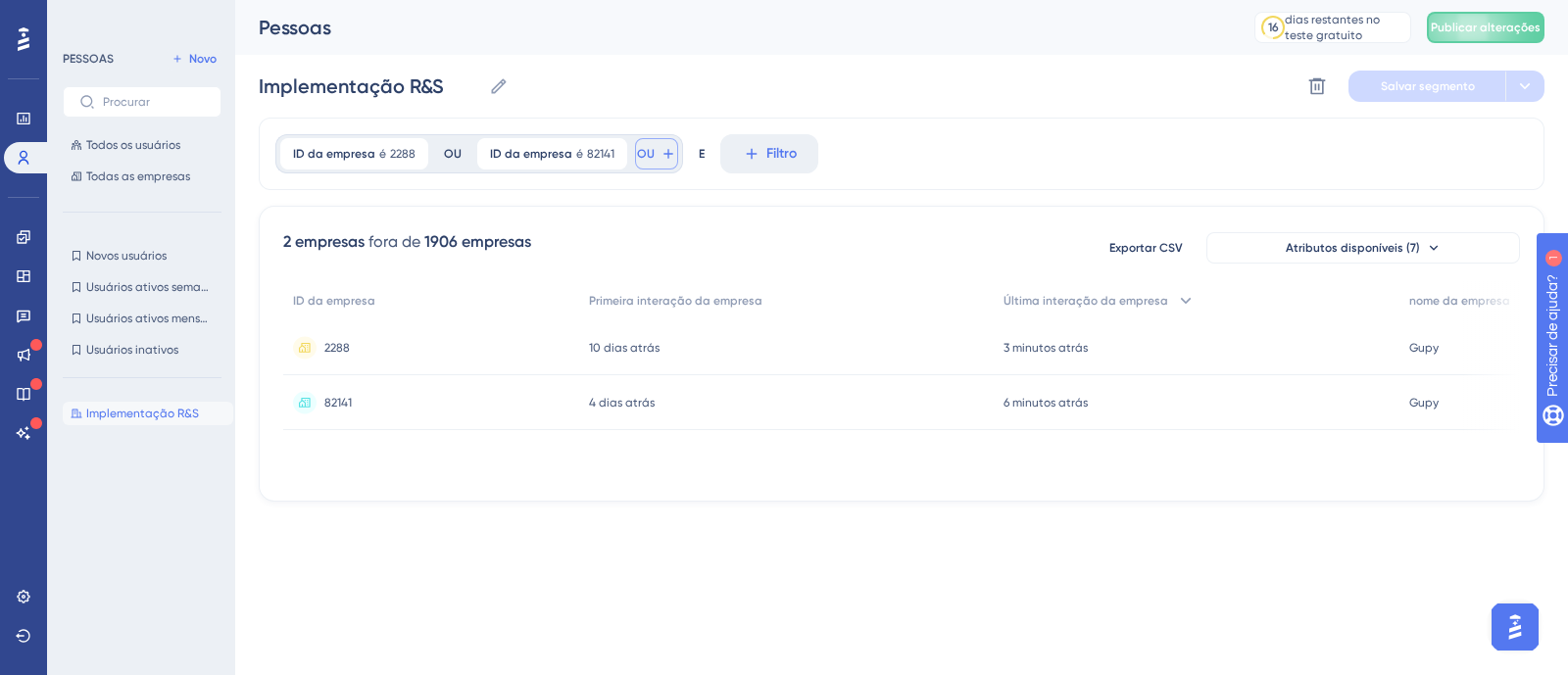 click on "OU" at bounding box center (646, 154) 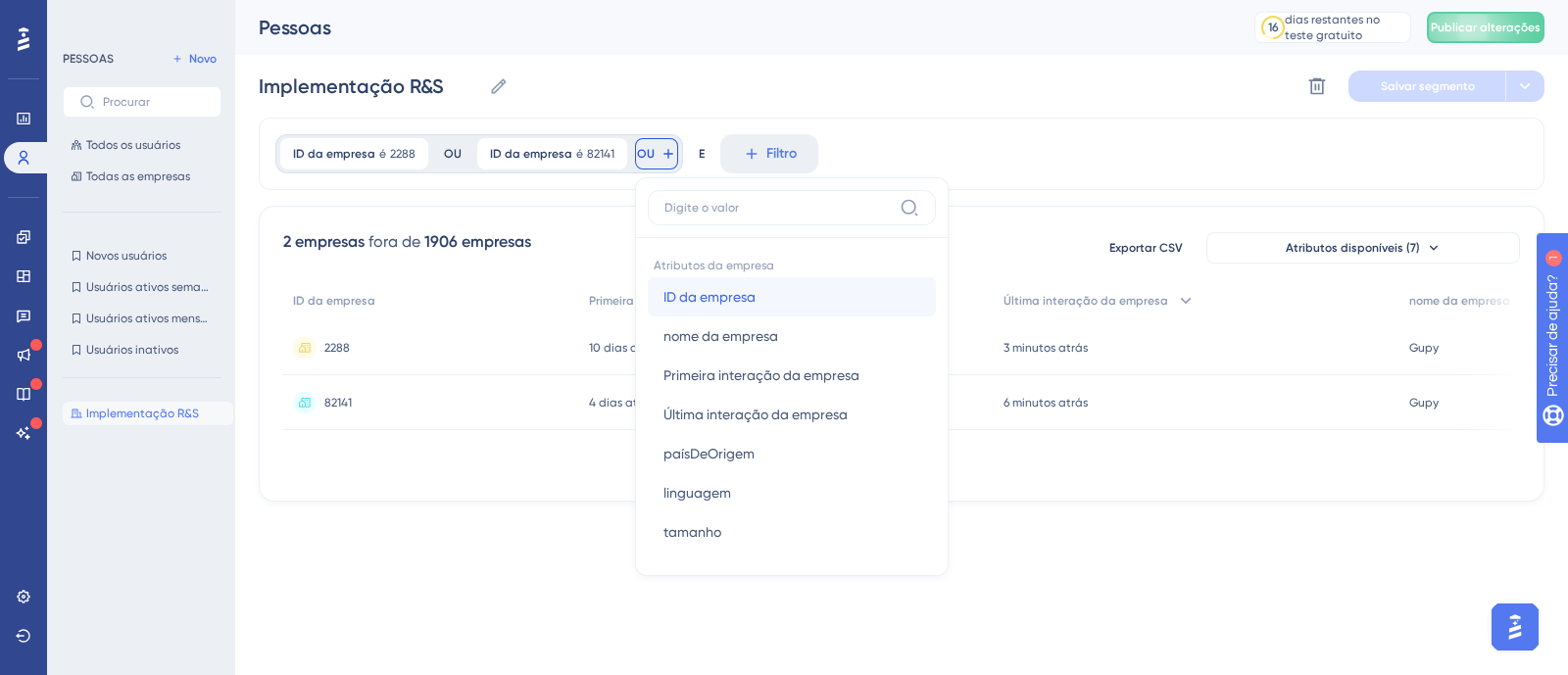 click on "ID da empresa" at bounding box center (710, 297) 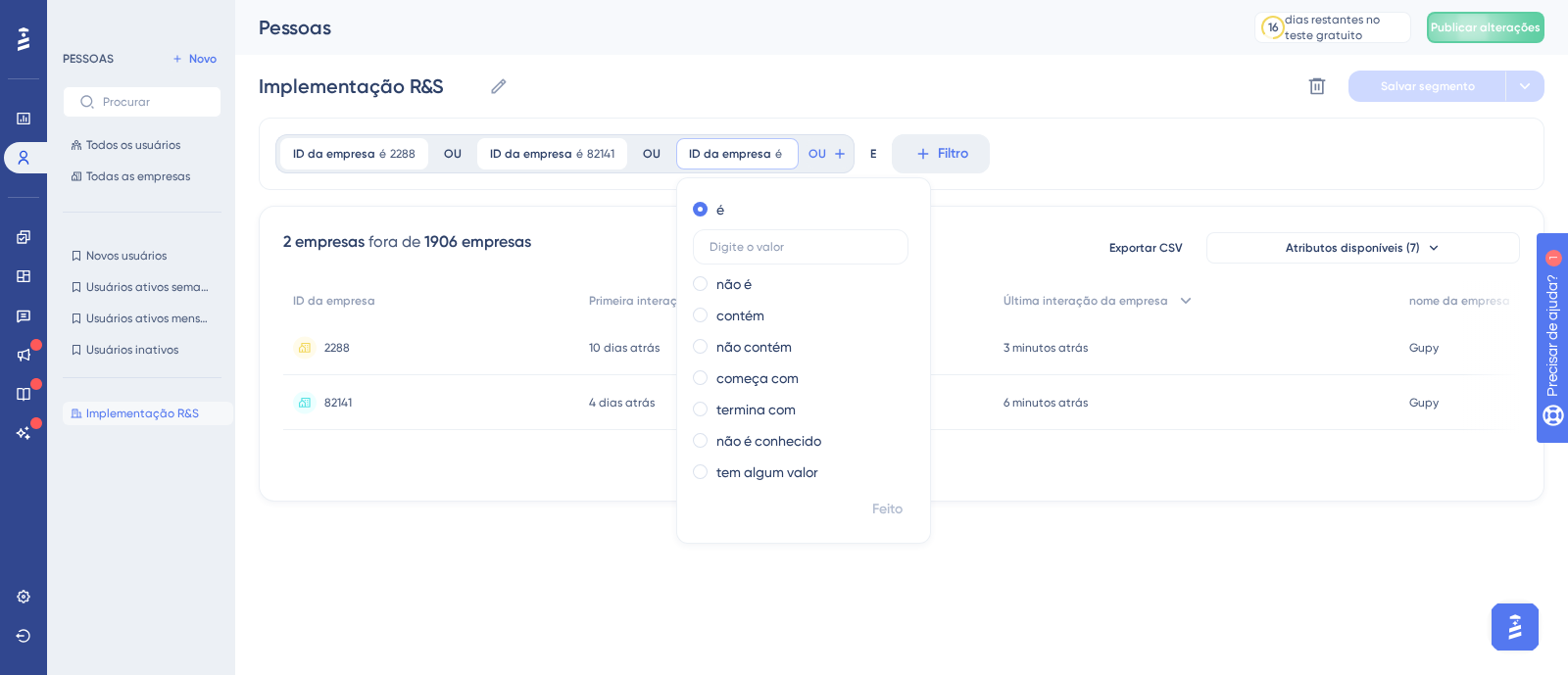 click on "ID da empresa é 2288 2288 Remover OU ID da empresa é 82141 82141 Remover OU ID da empresa é Remover é não é contém não contém começa com termina com não é conhecido tem algum valor Feito OU E Filtro" at bounding box center (902, 154) 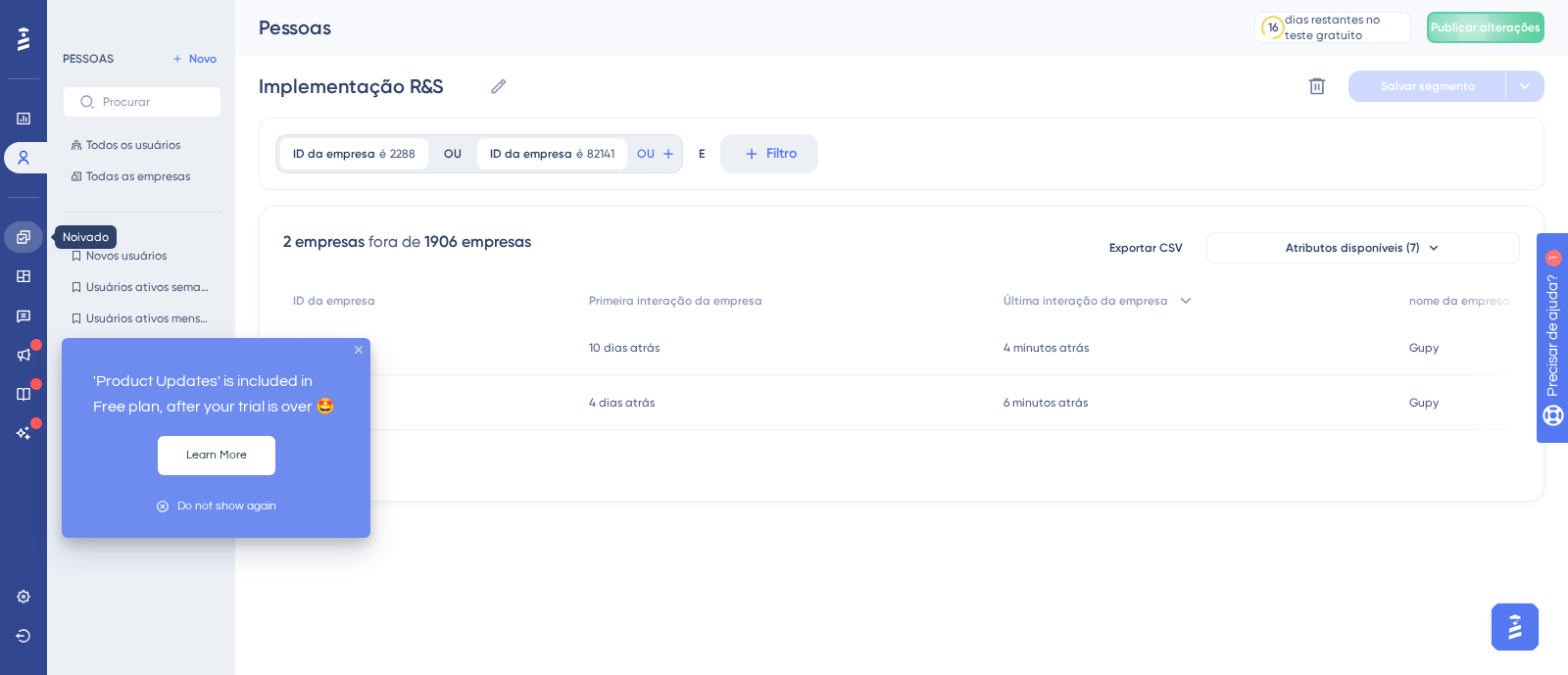 click at bounding box center (24, 237) 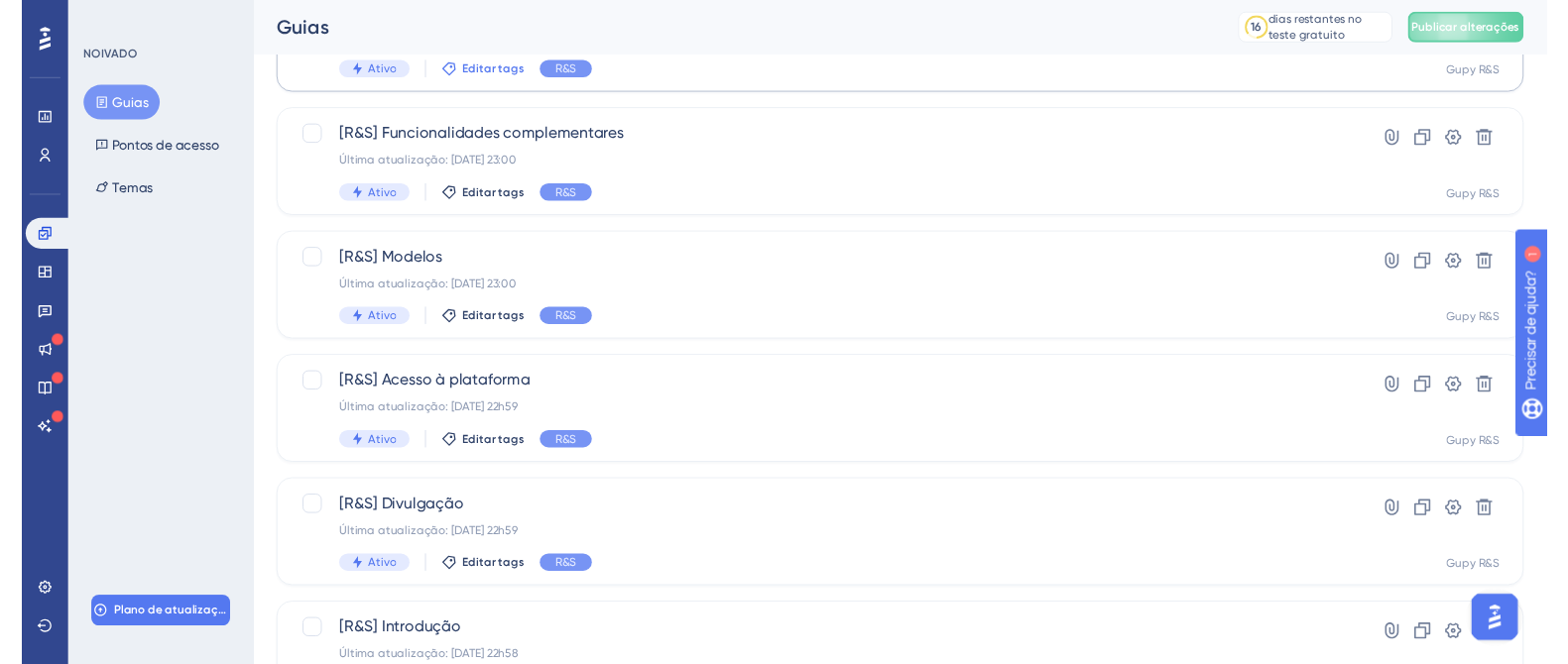 scroll, scrollTop: 0, scrollLeft: 0, axis: both 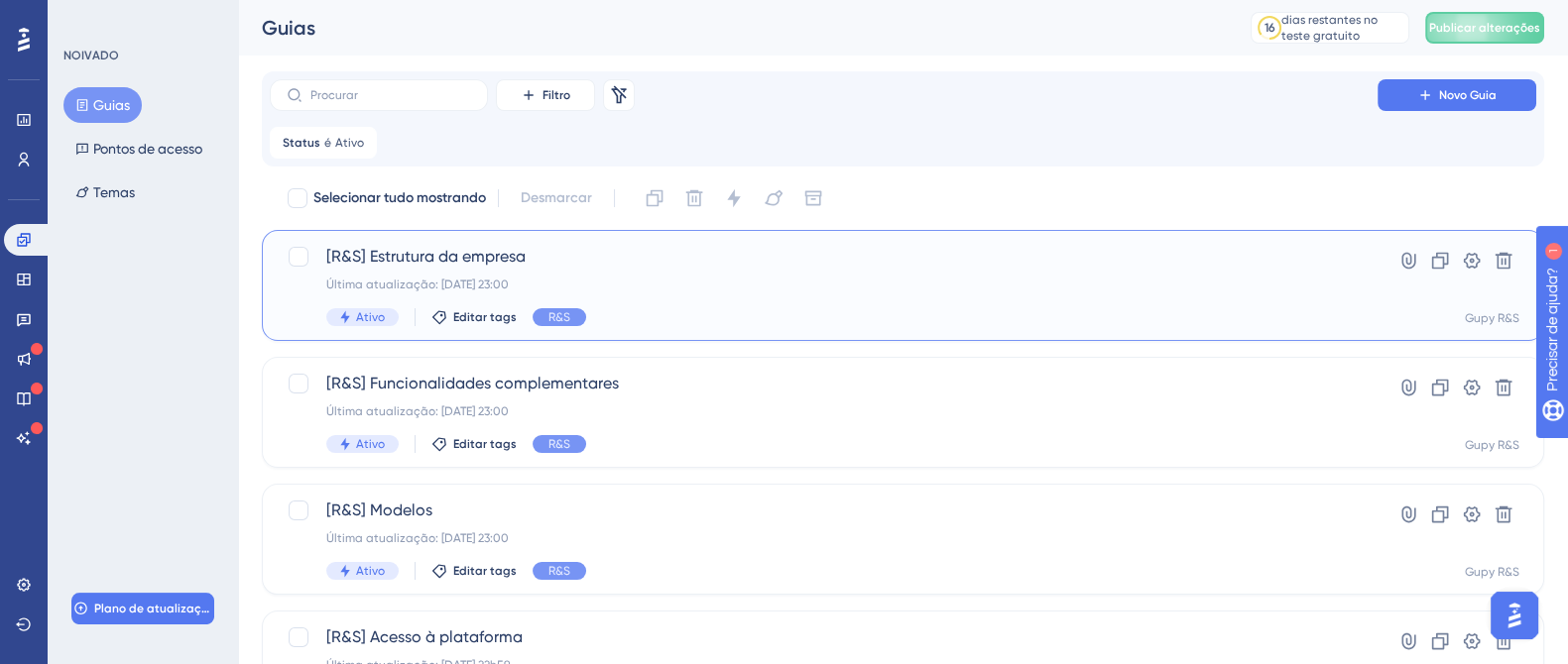 click on "Última atualização: [DATE] 23:00" at bounding box center (418, 284) 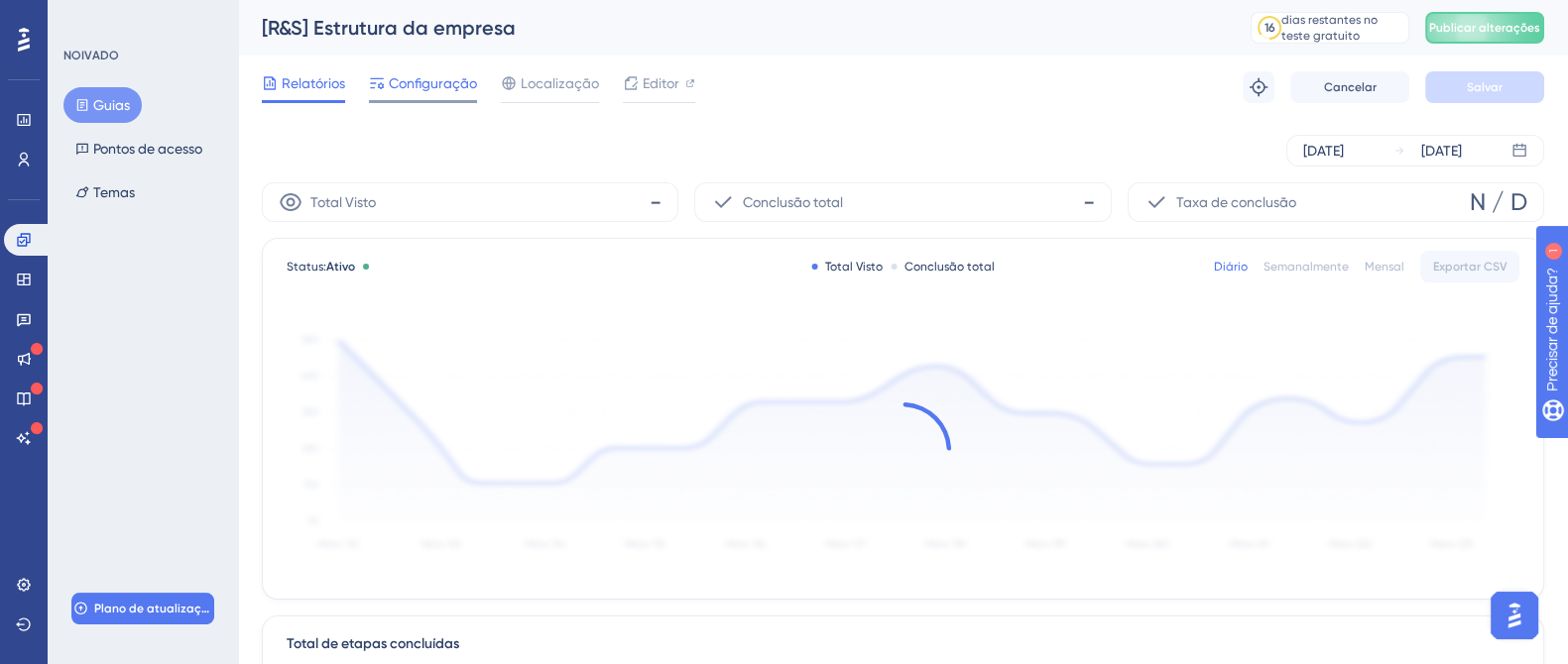 click 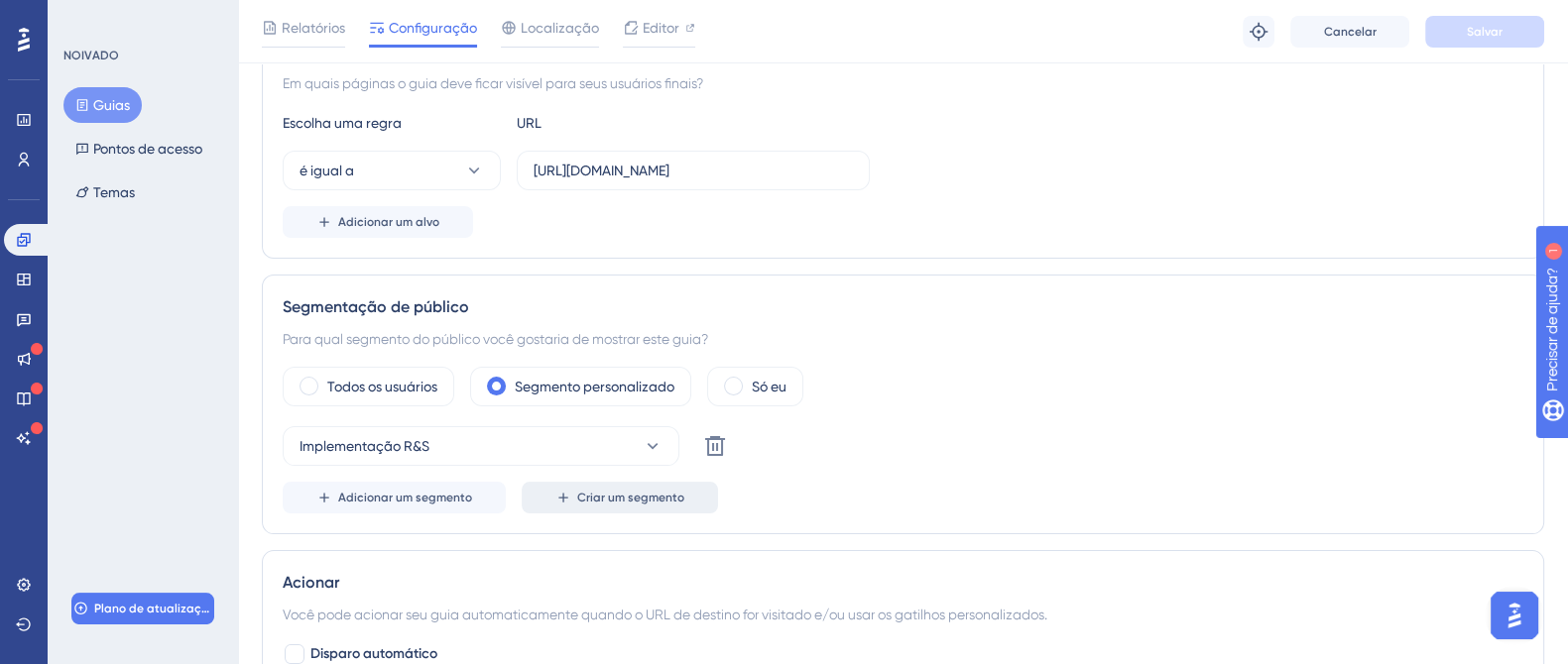scroll, scrollTop: 619, scrollLeft: 0, axis: vertical 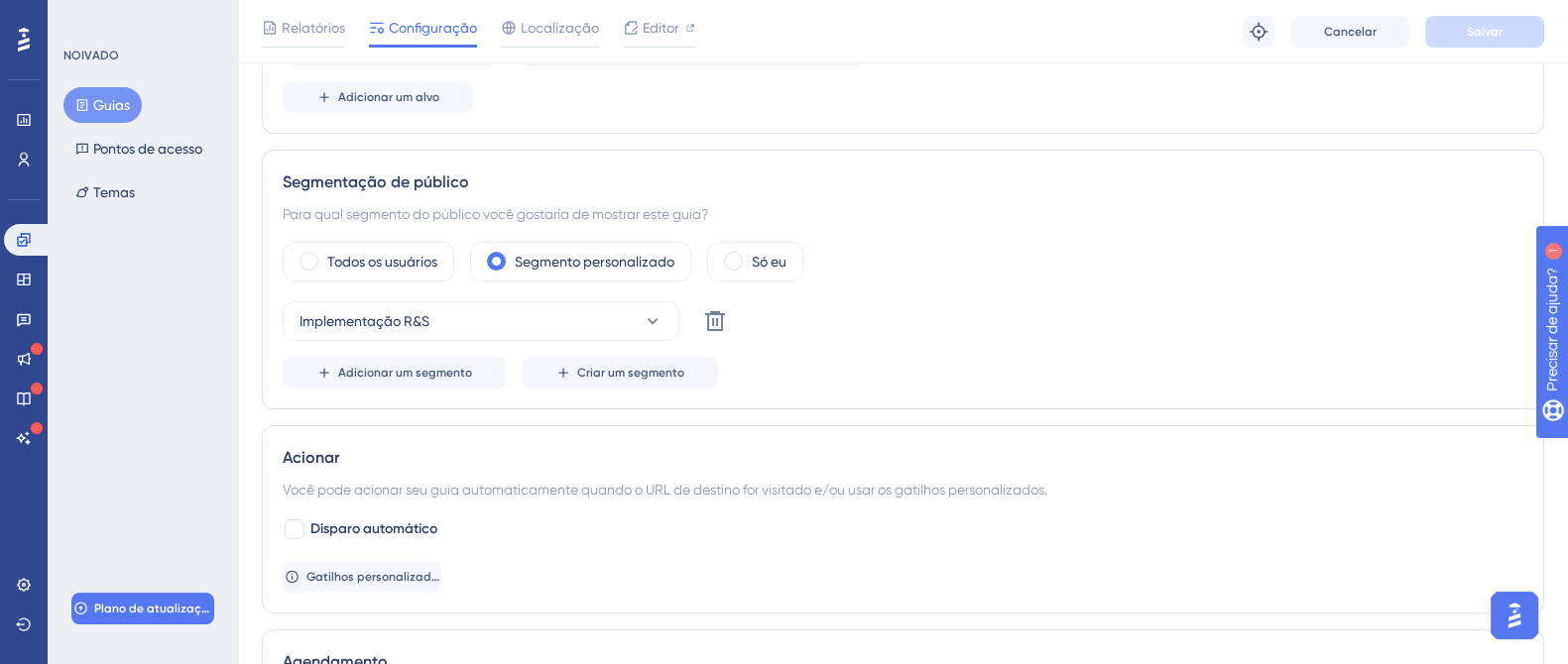 click on "Guias" at bounding box center [111, 105] 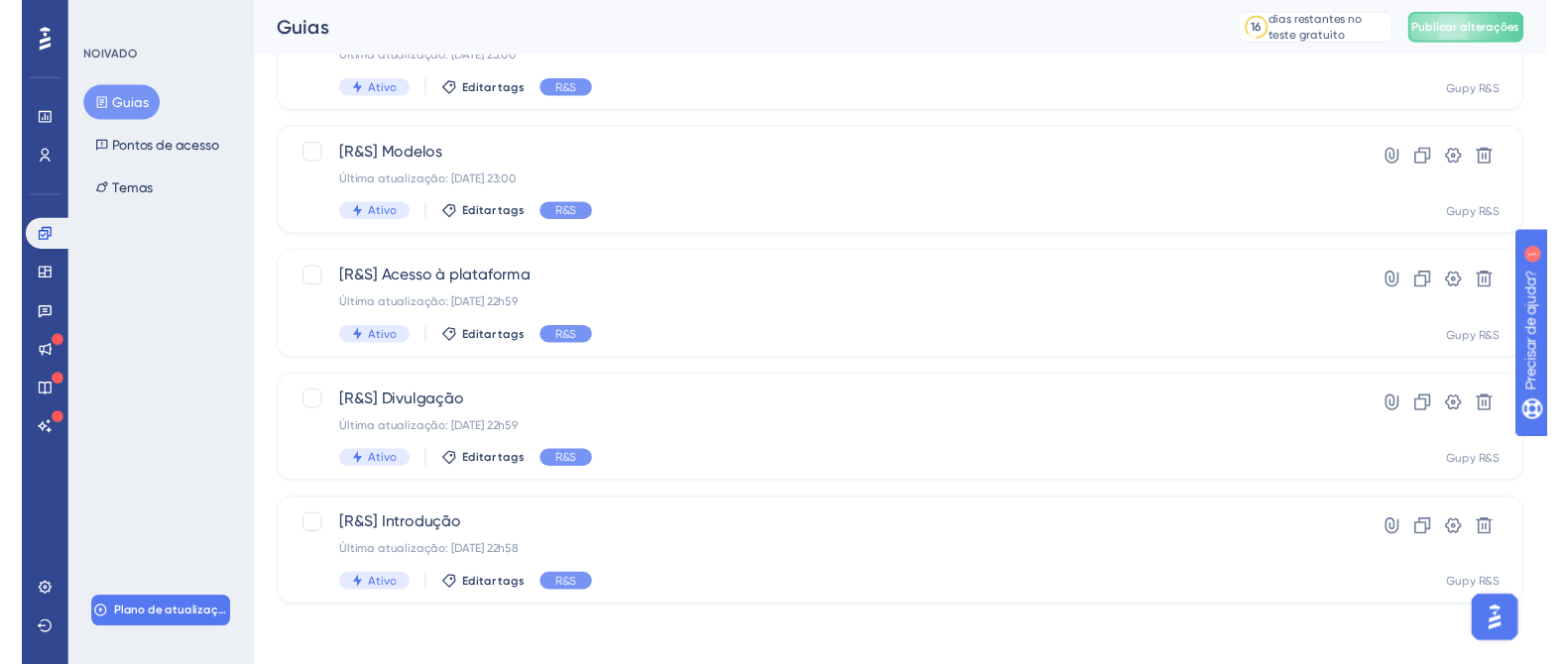 scroll, scrollTop: 0, scrollLeft: 0, axis: both 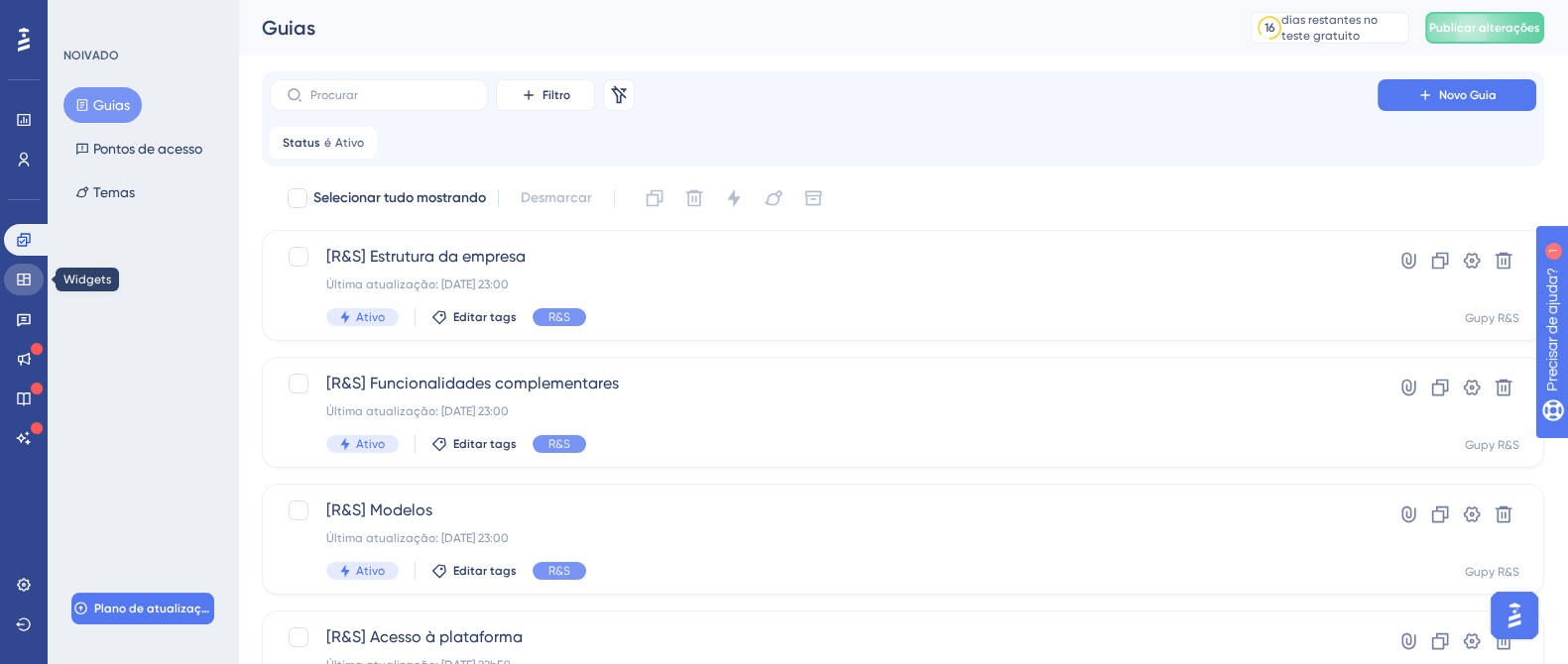 drag, startPoint x: 17, startPoint y: 277, endPoint x: 150, endPoint y: 276, distance: 133.00376 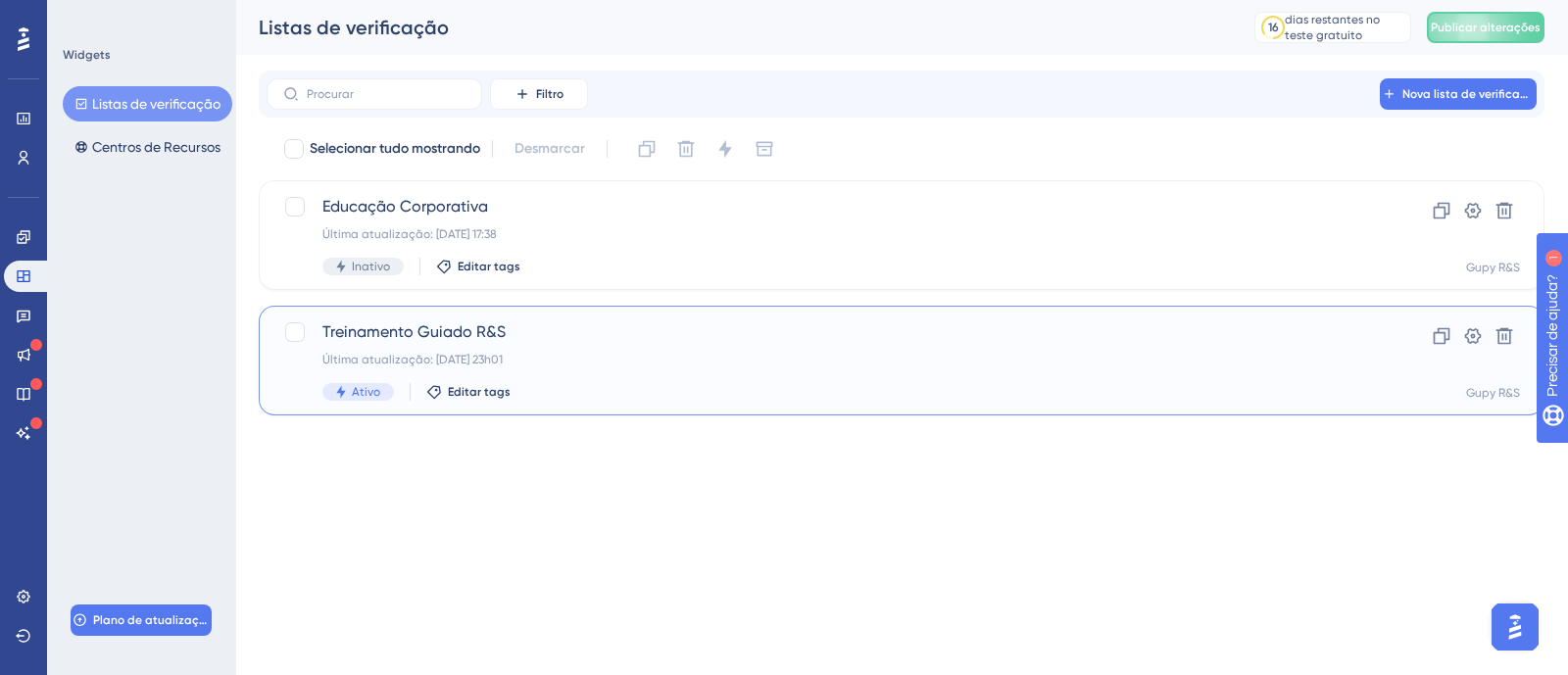 click on "Treinamento Guiado R&S" at bounding box center [414, 331] 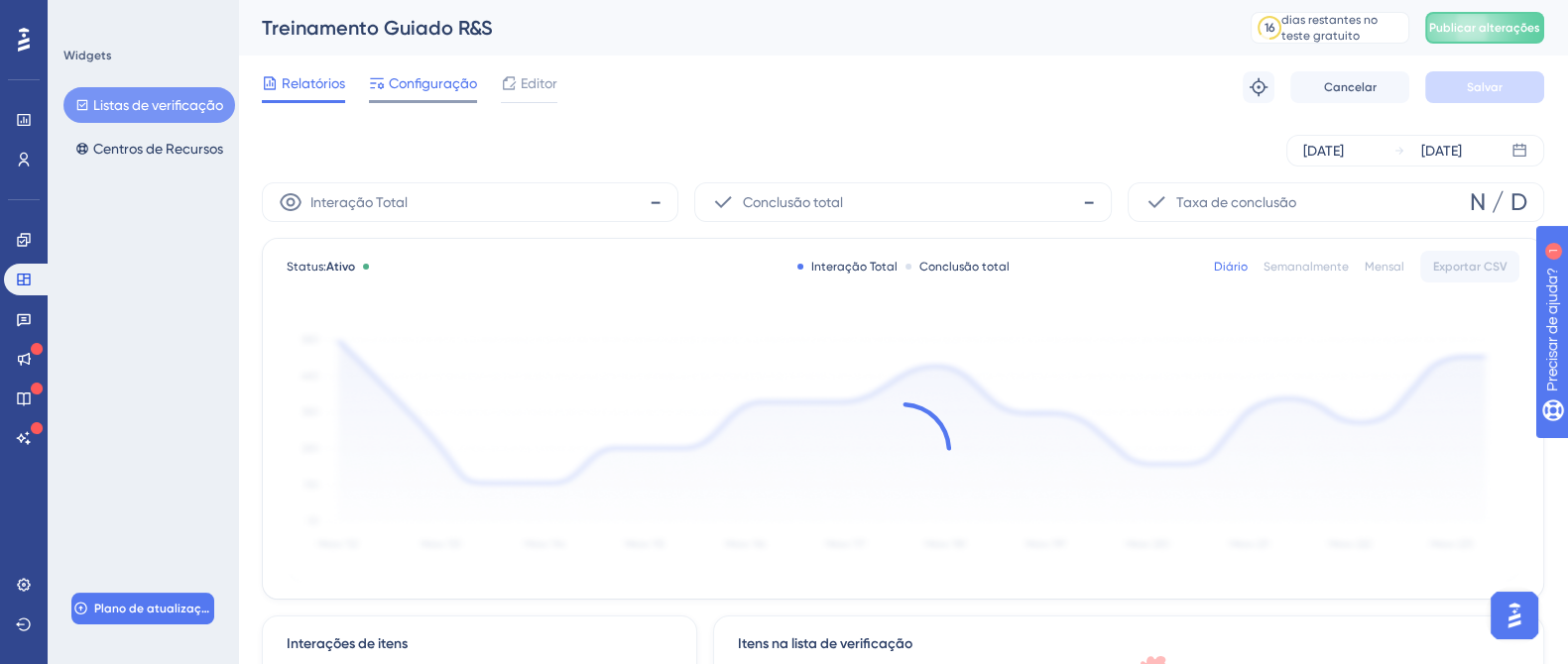 click on "Configuração" at bounding box center [432, 83] 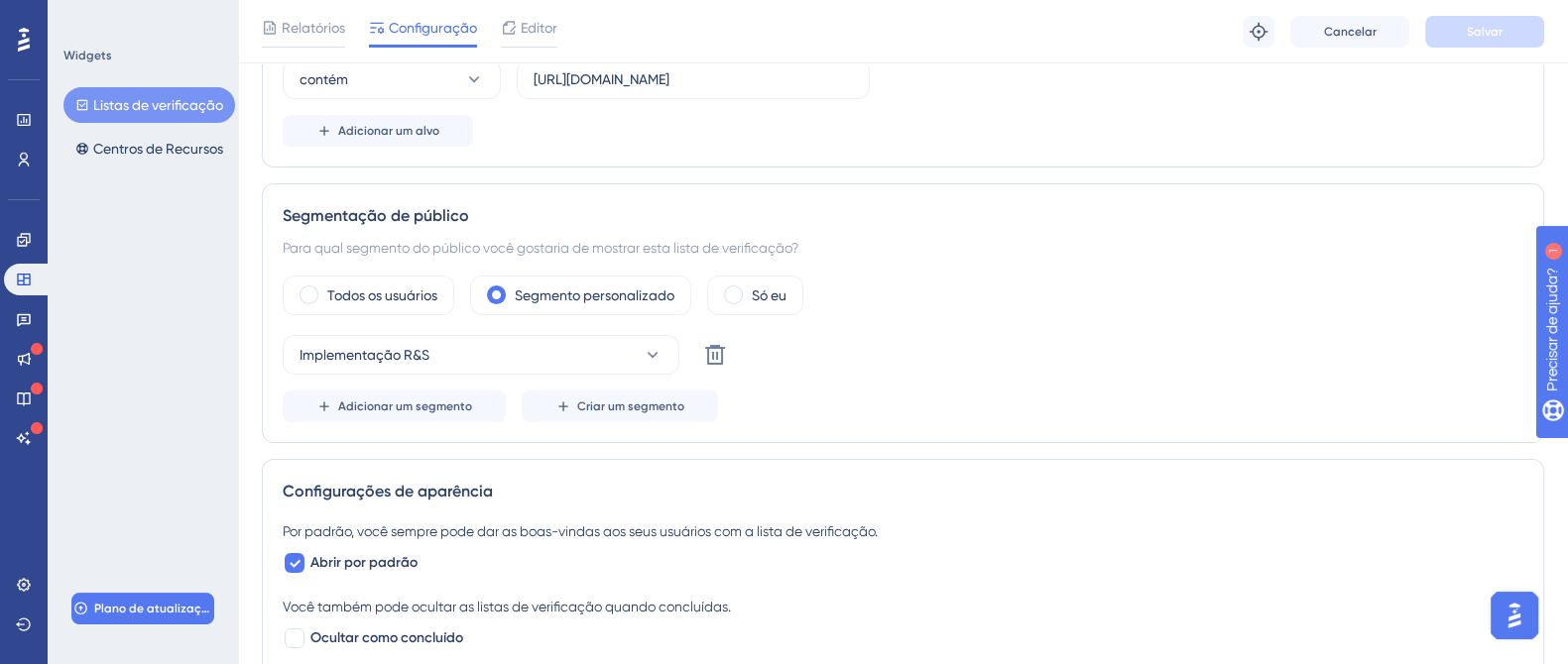 scroll, scrollTop: 0, scrollLeft: 0, axis: both 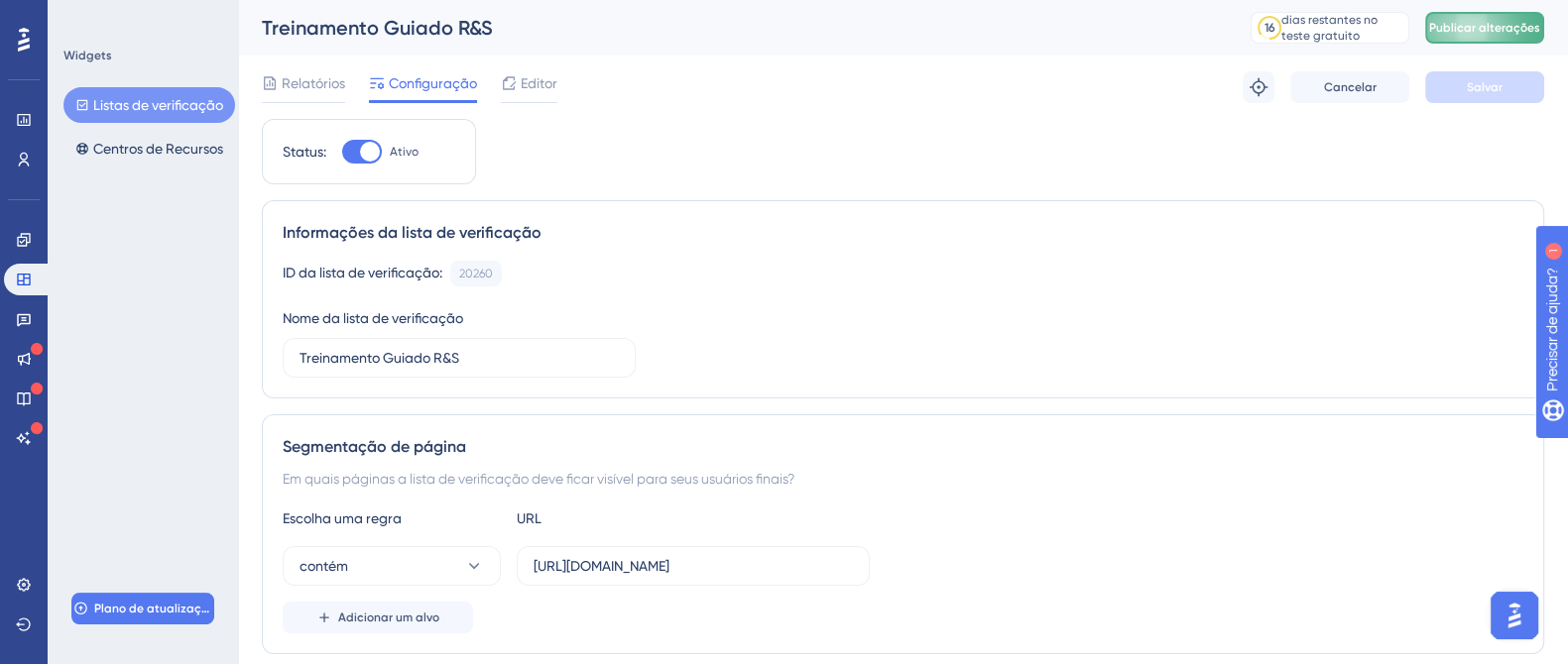 click on "Publicar alterações" at bounding box center [1485, 28] 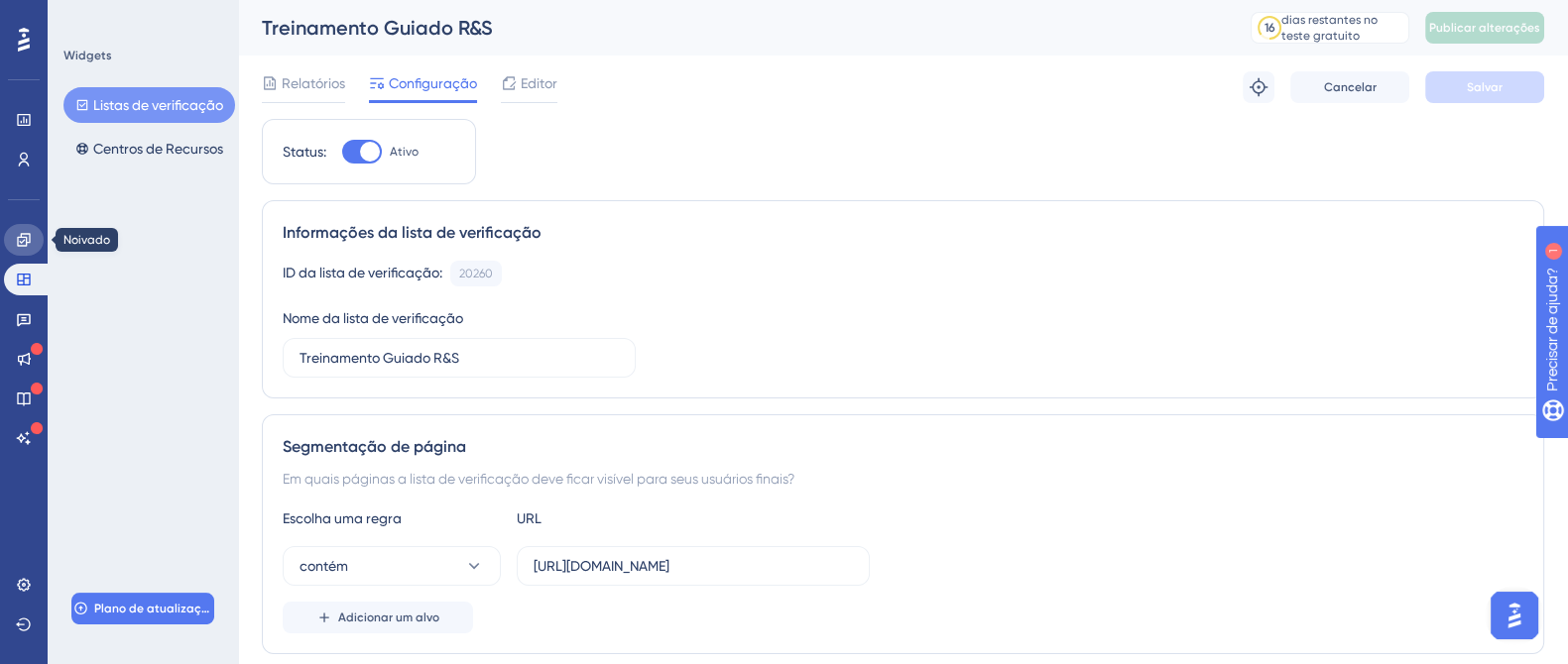 click at bounding box center (24, 240) 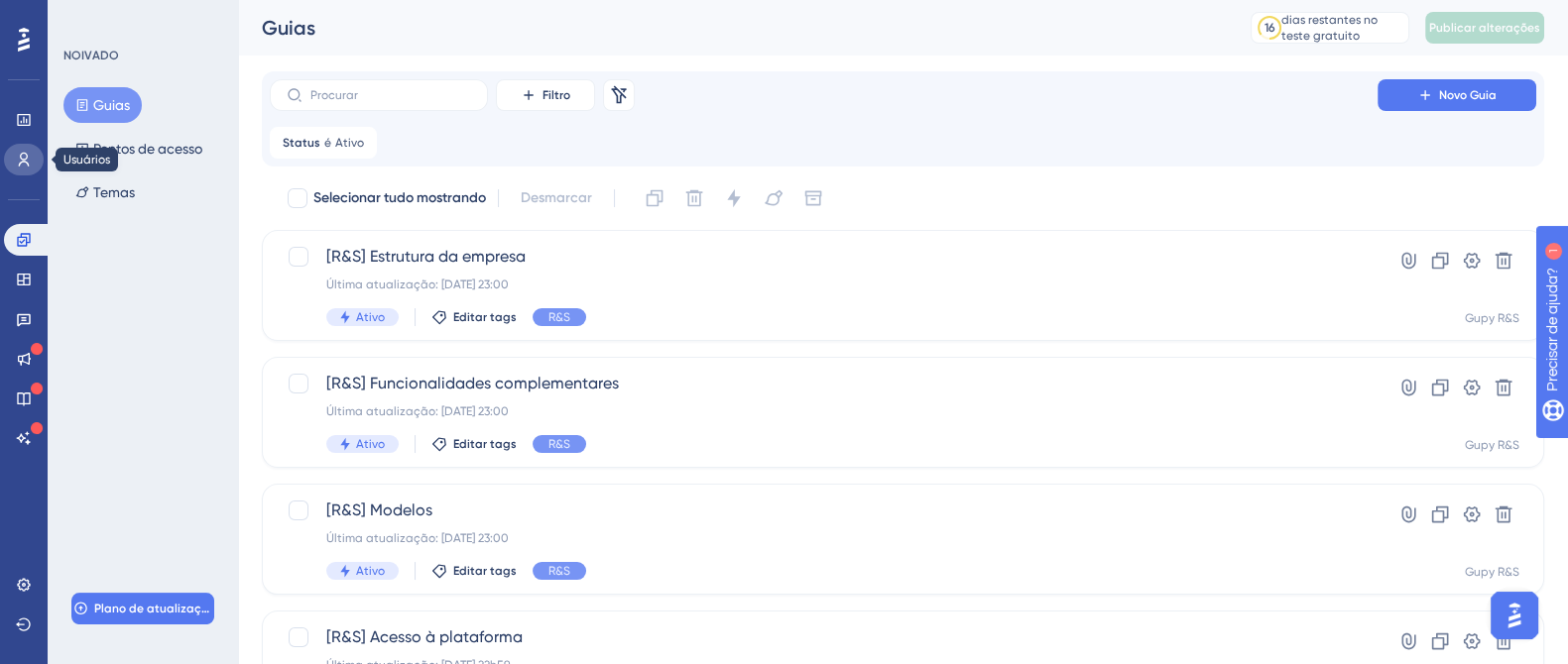 click at bounding box center [24, 160] 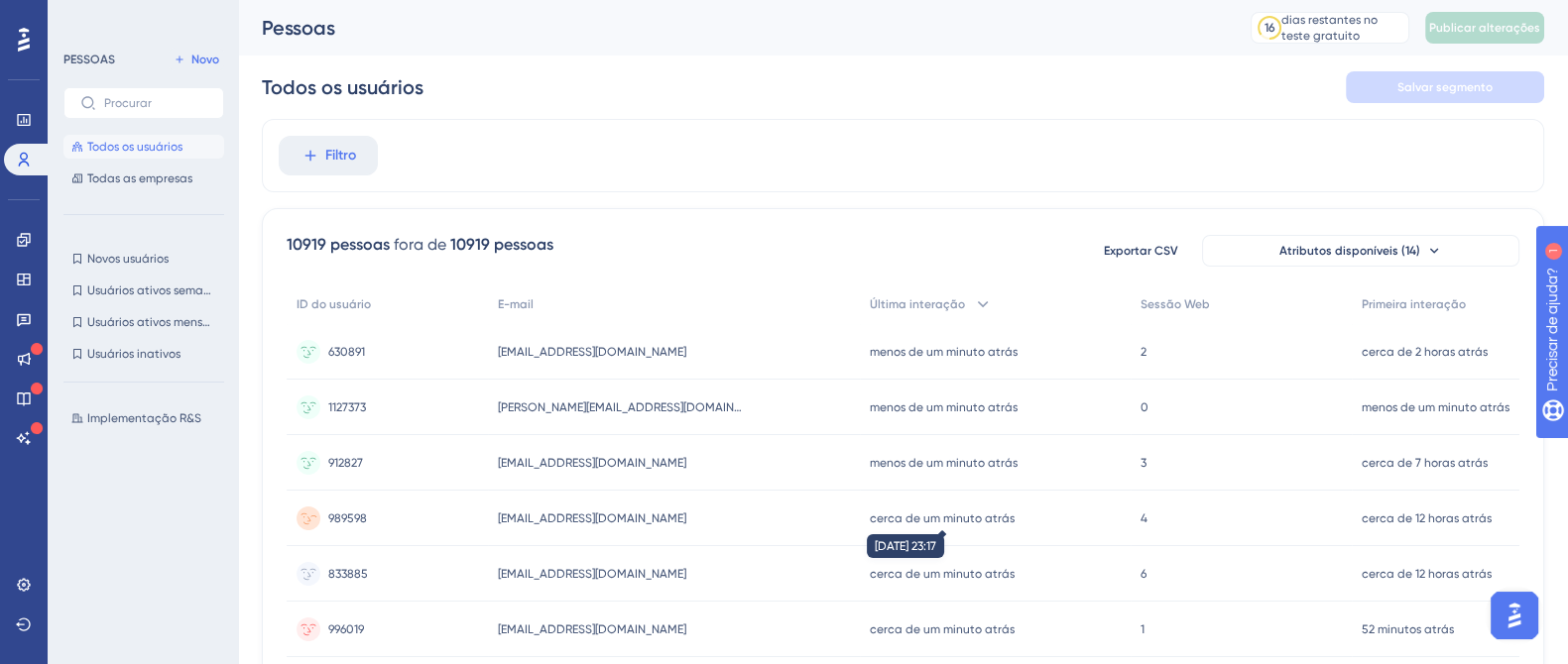 click on "Desempenho" at bounding box center (24, 120) 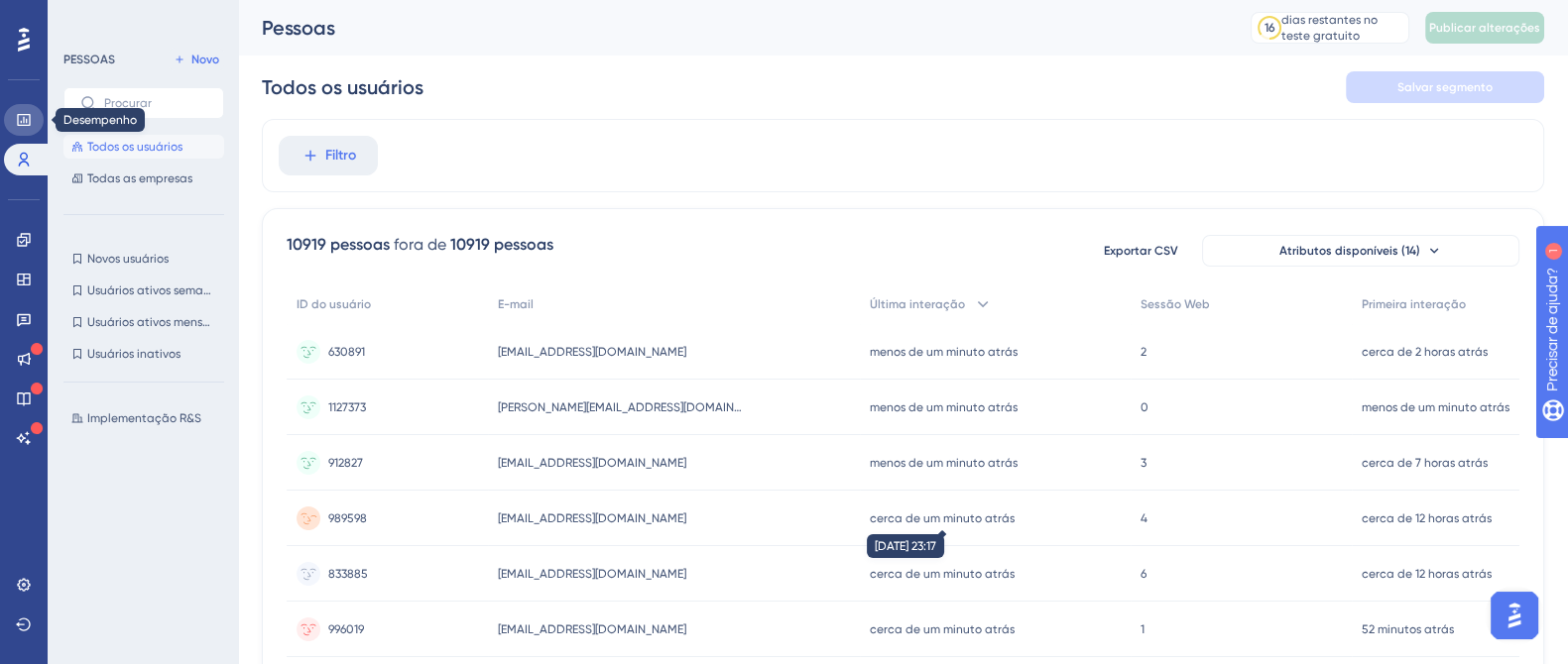 click 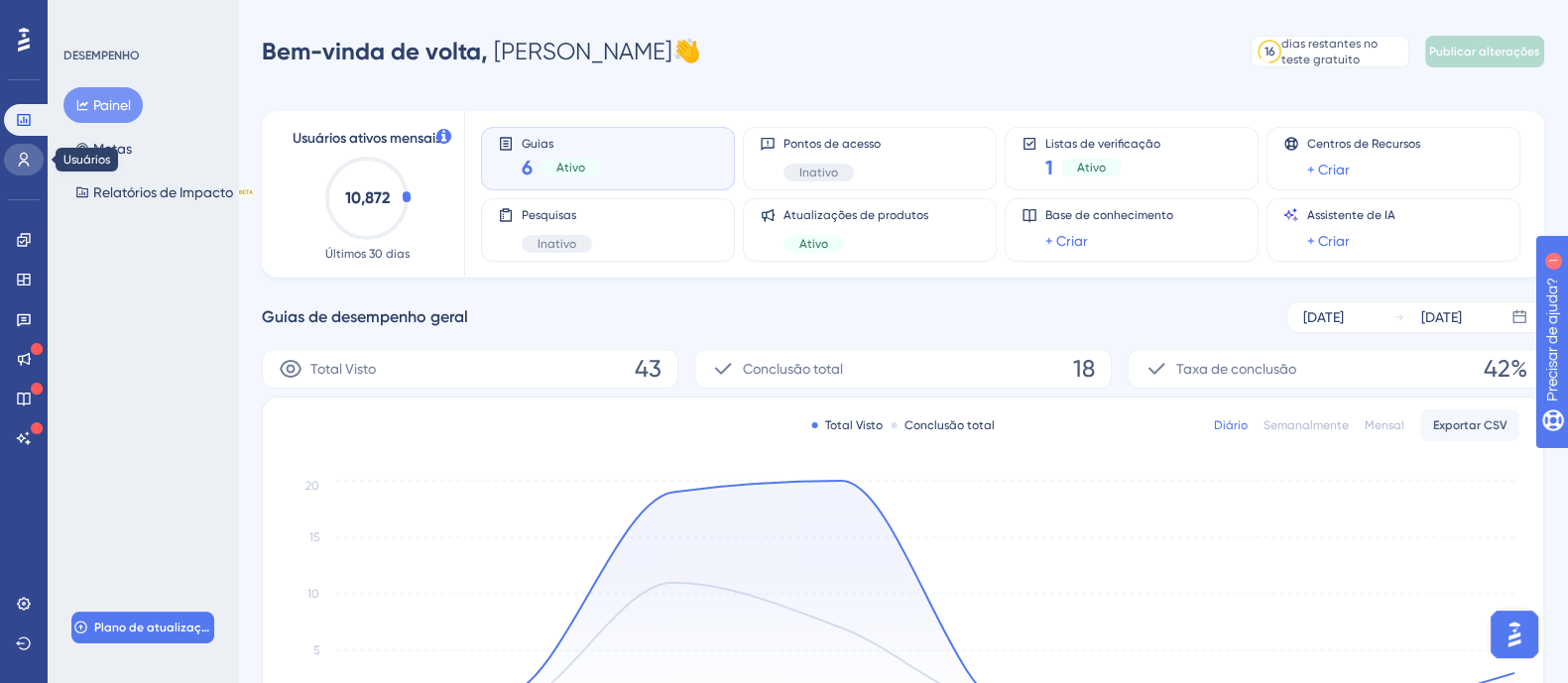 click at bounding box center (24, 160) 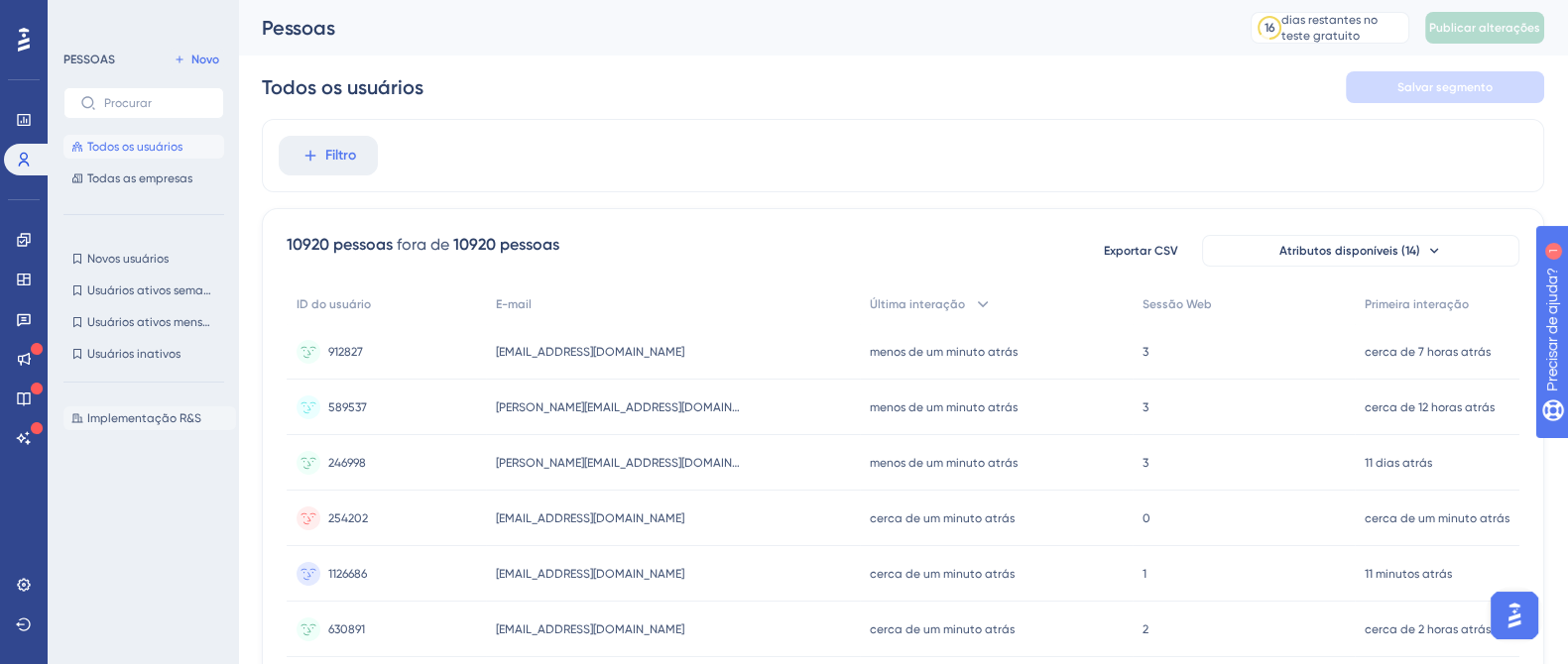 click on "Implementação R&S" at bounding box center [144, 418] 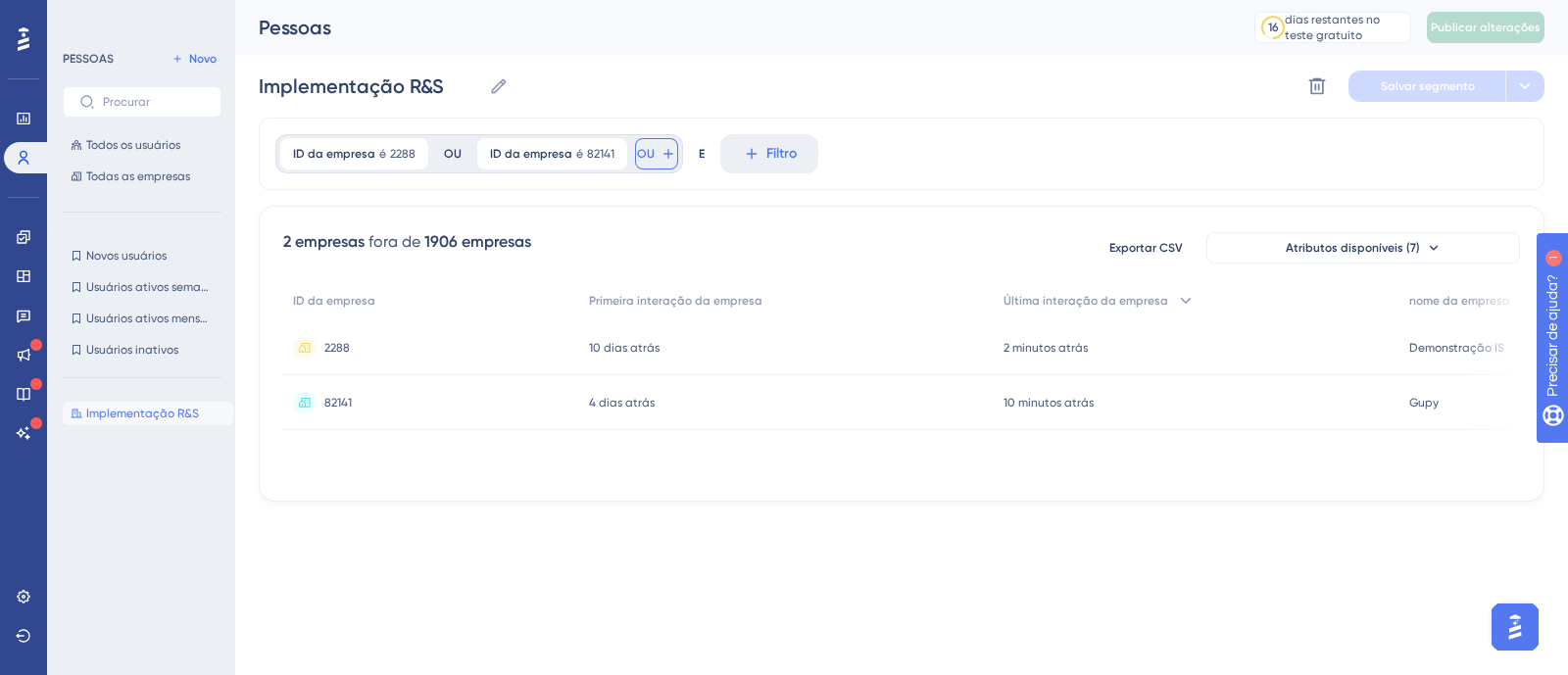 click on "OU" at bounding box center (646, 154) 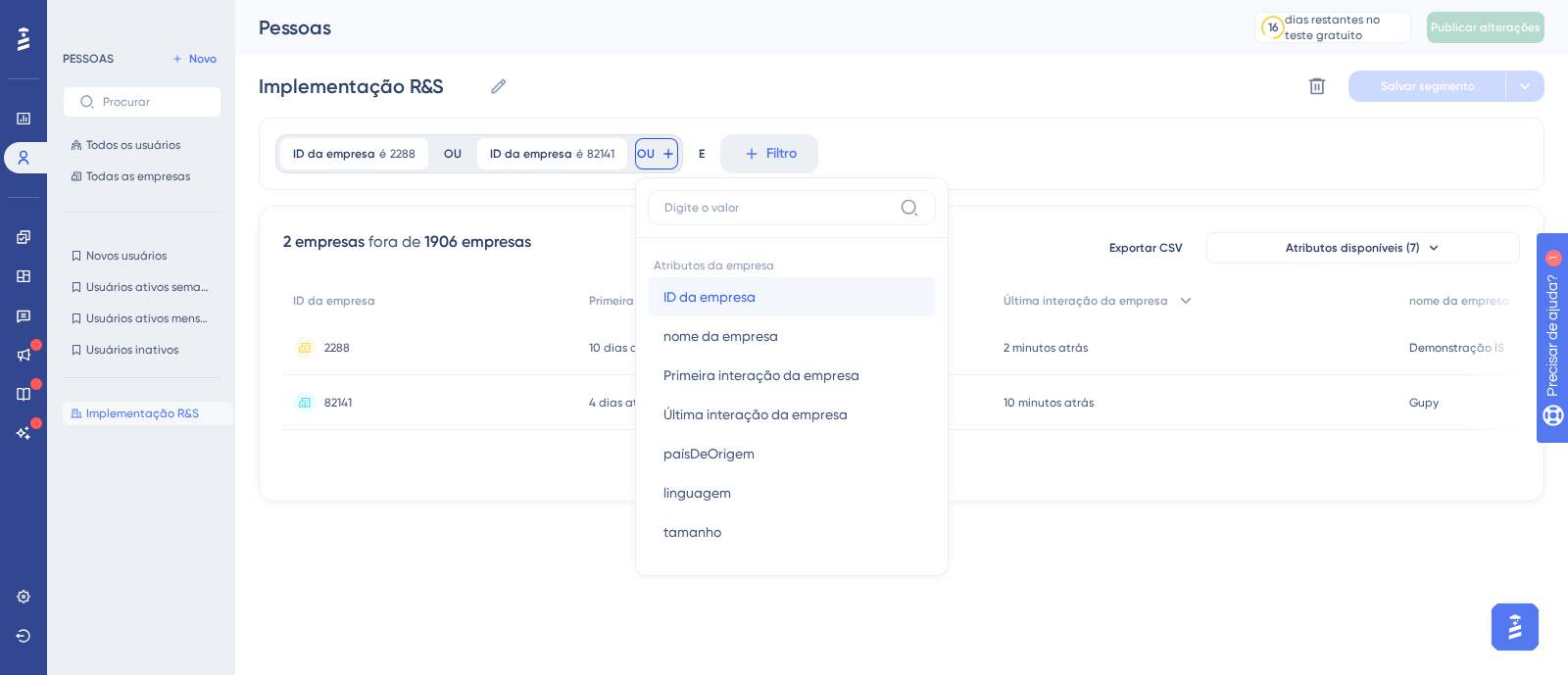 click on "ID da empresa ID da empresa" at bounding box center [792, 297] 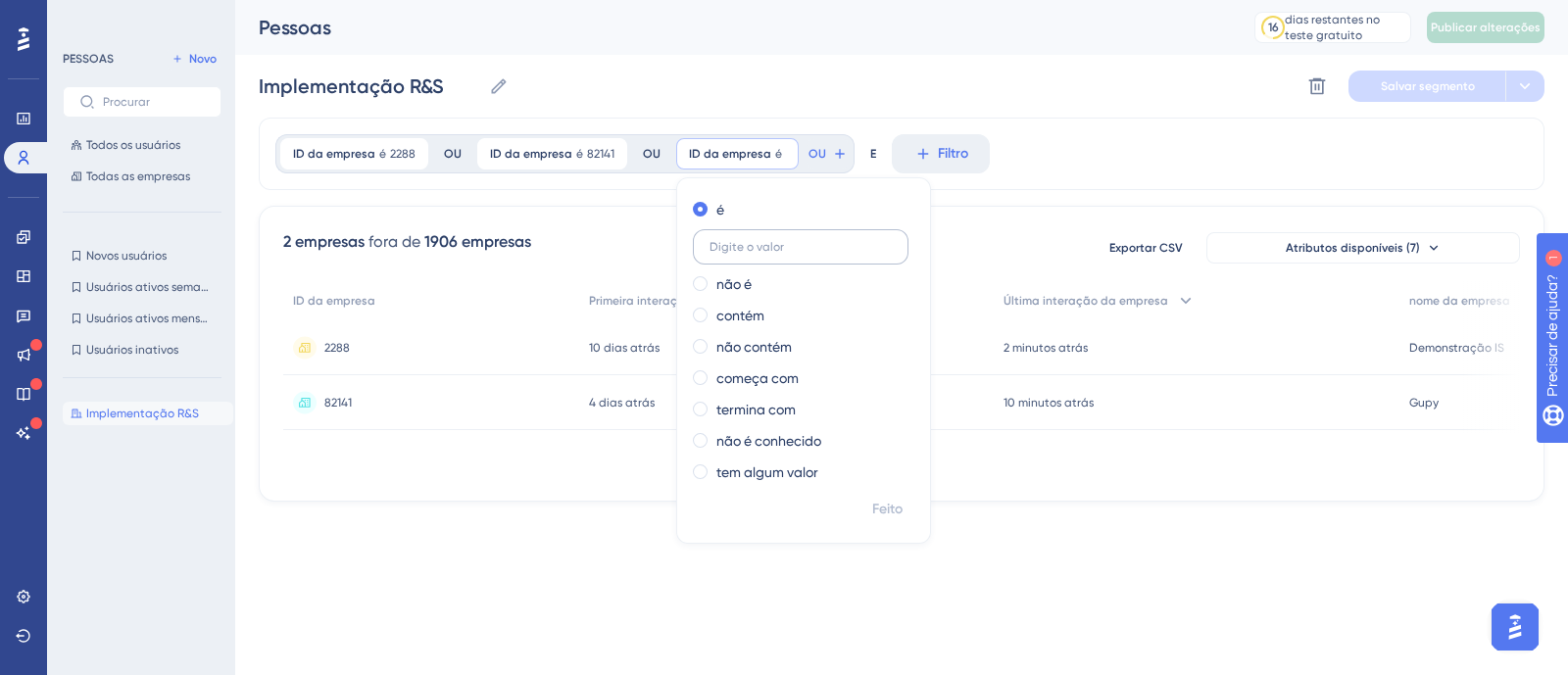 click at bounding box center [801, 247] 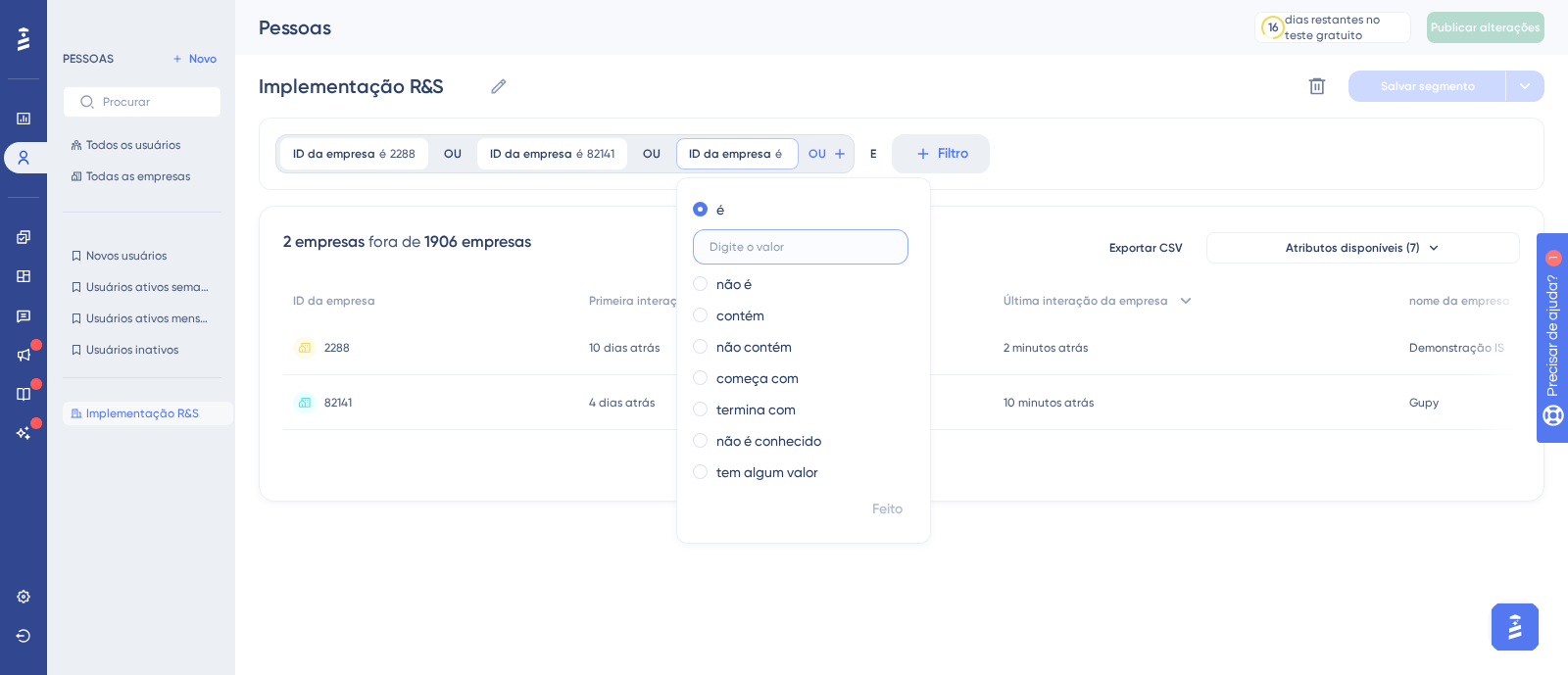 click at bounding box center [801, 247] 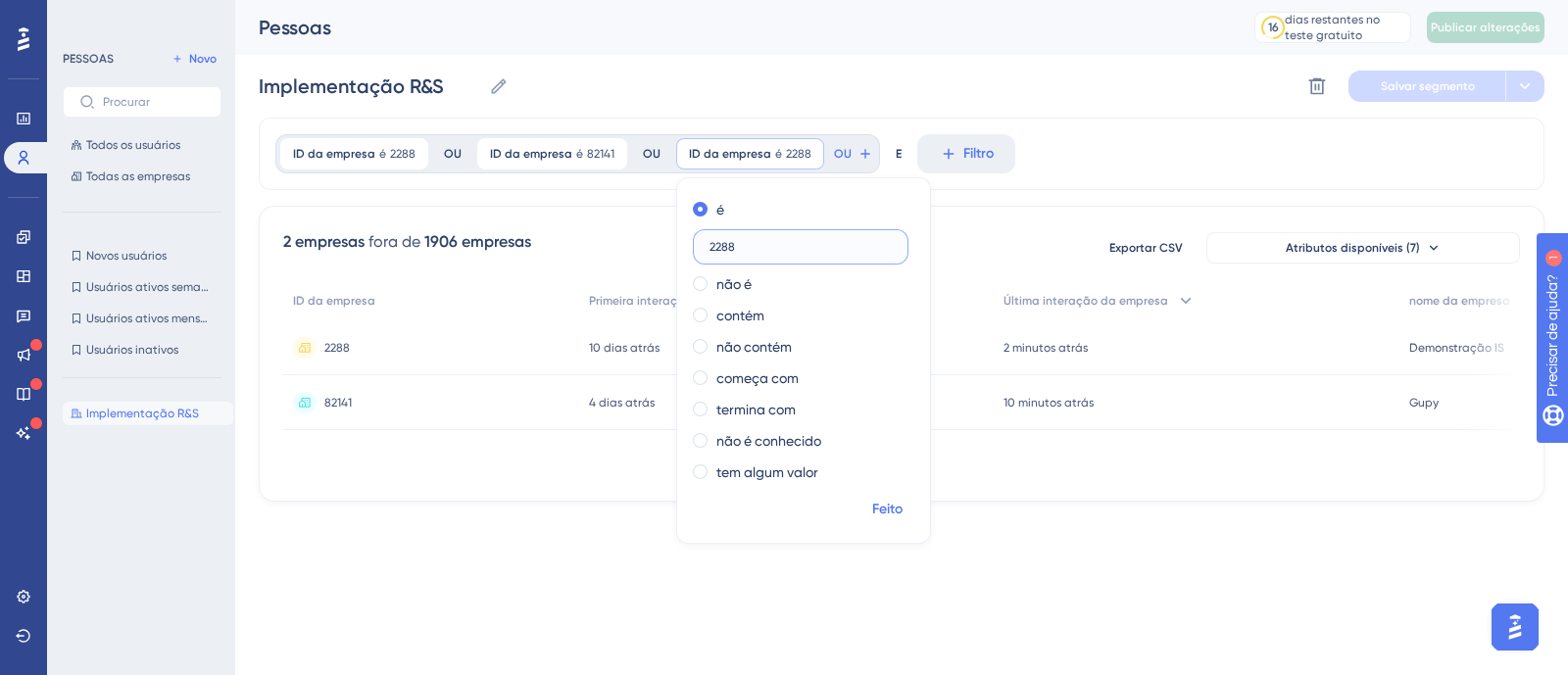 type on "2288" 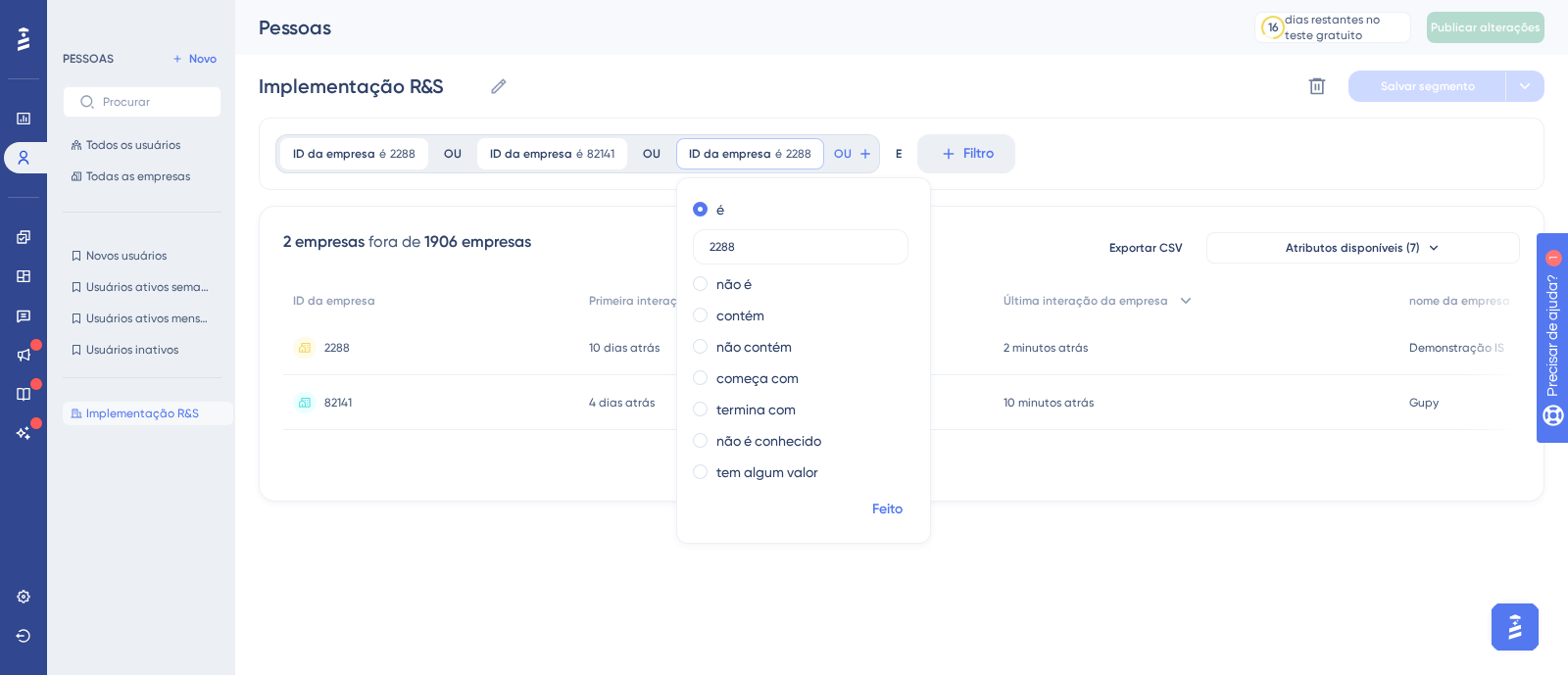 click on "Feito" at bounding box center [887, 509] 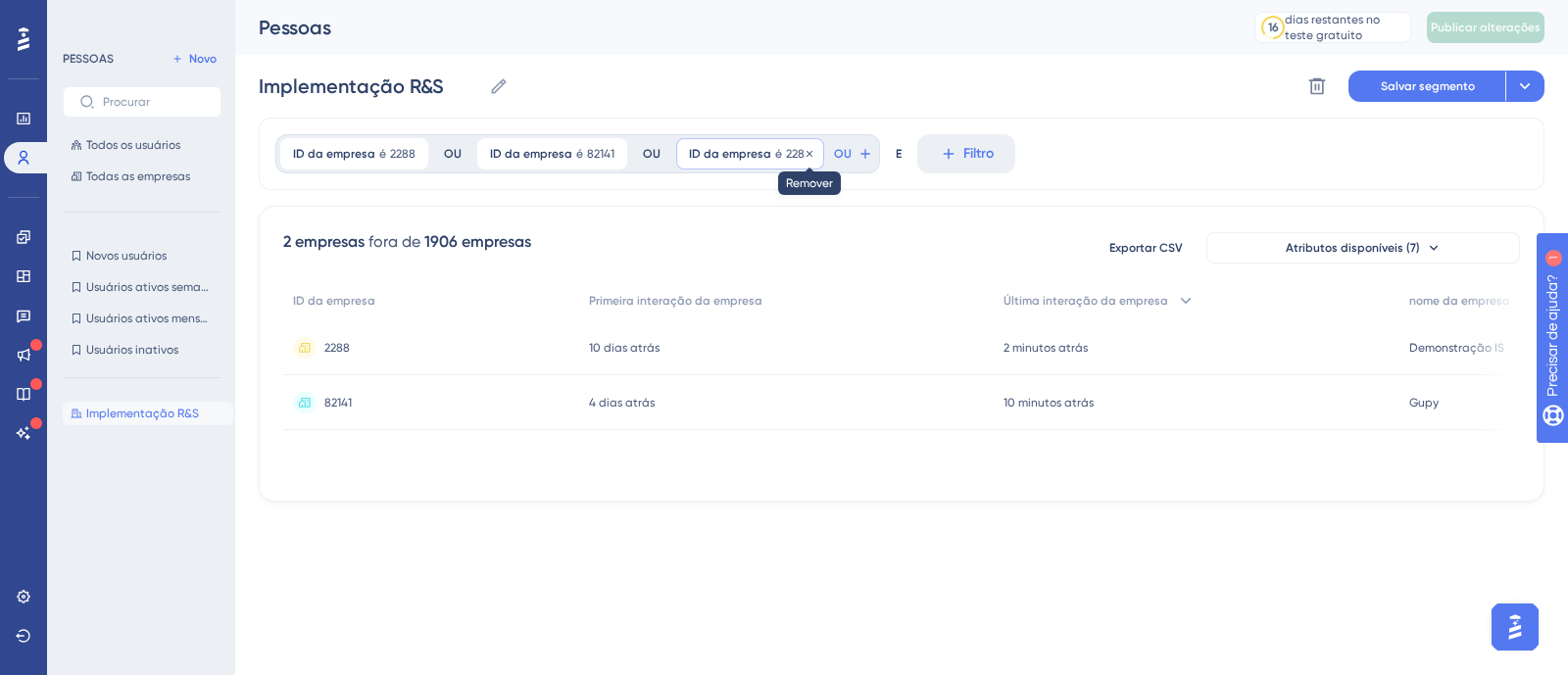 click 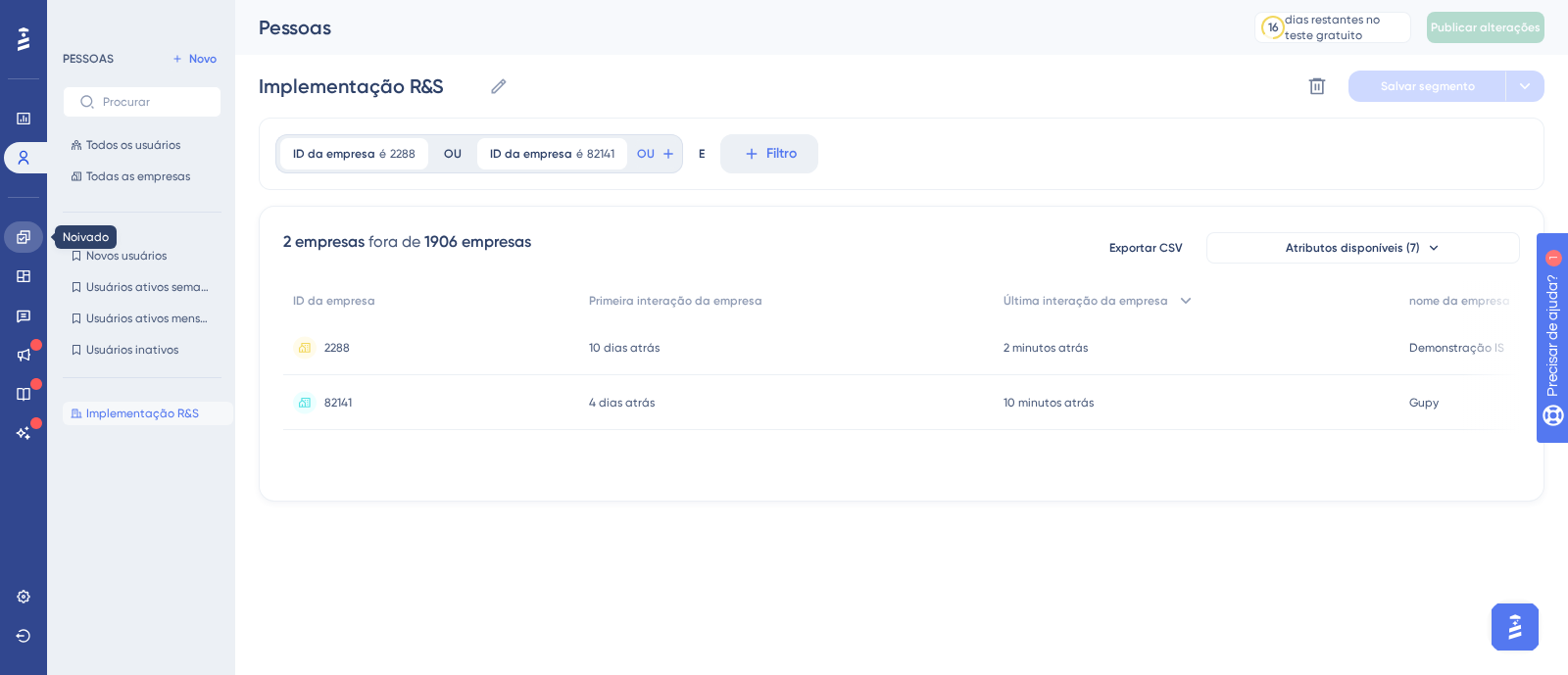click 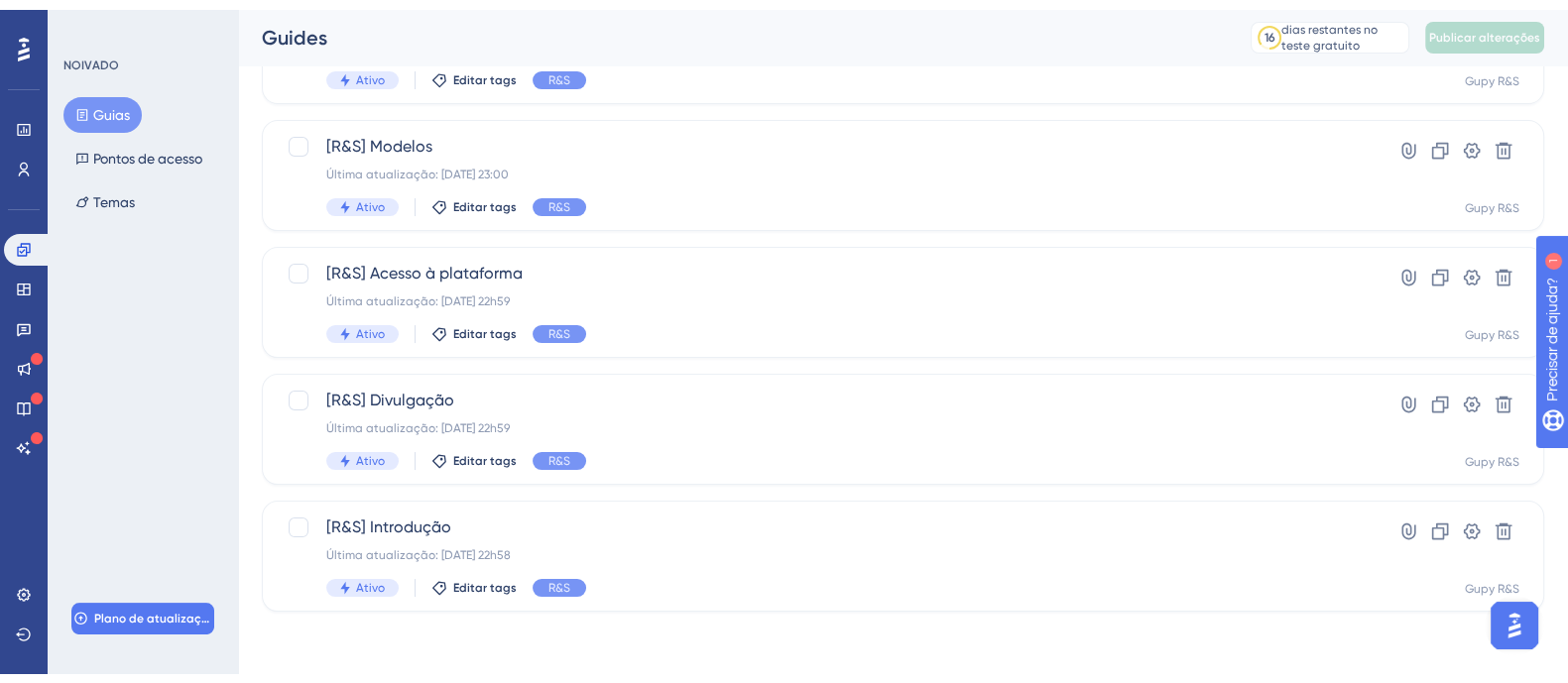 scroll, scrollTop: 355, scrollLeft: 0, axis: vertical 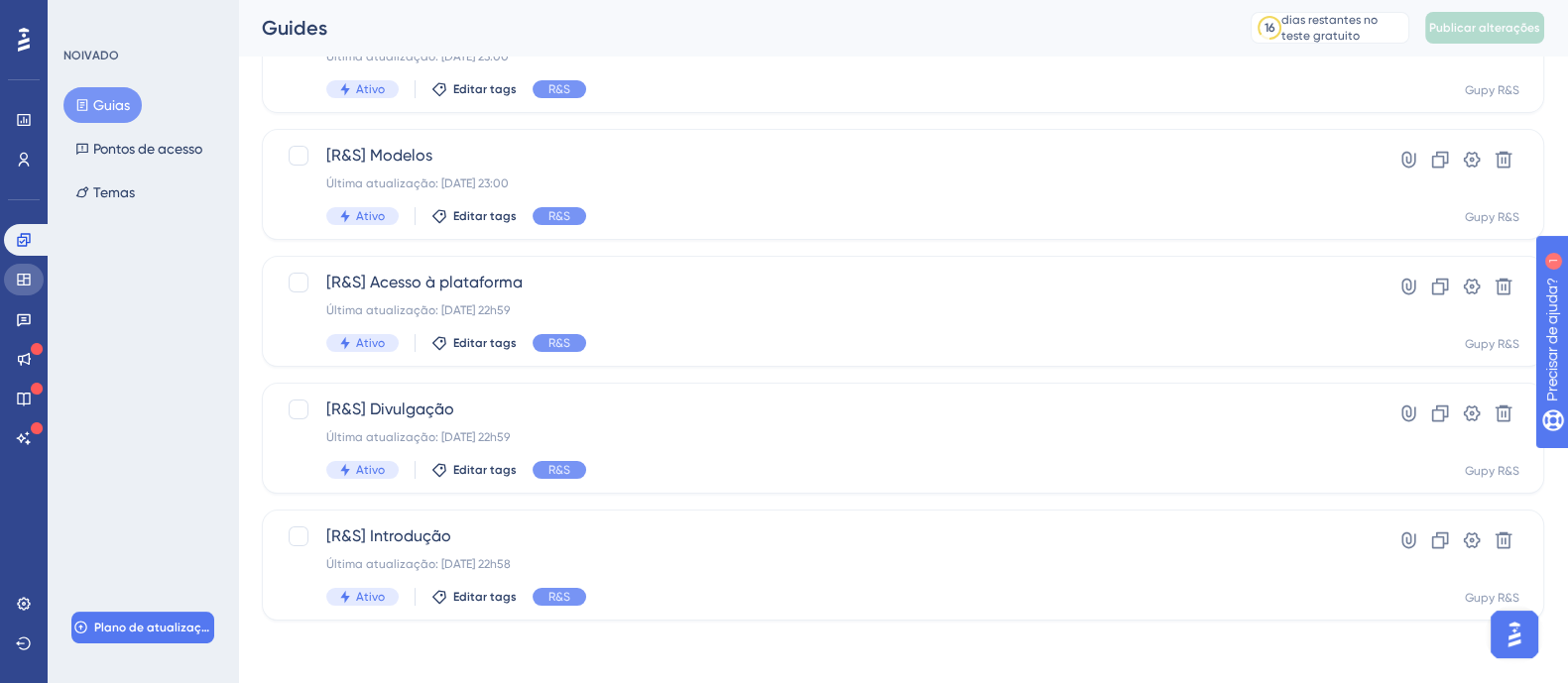 click at bounding box center (24, 280) 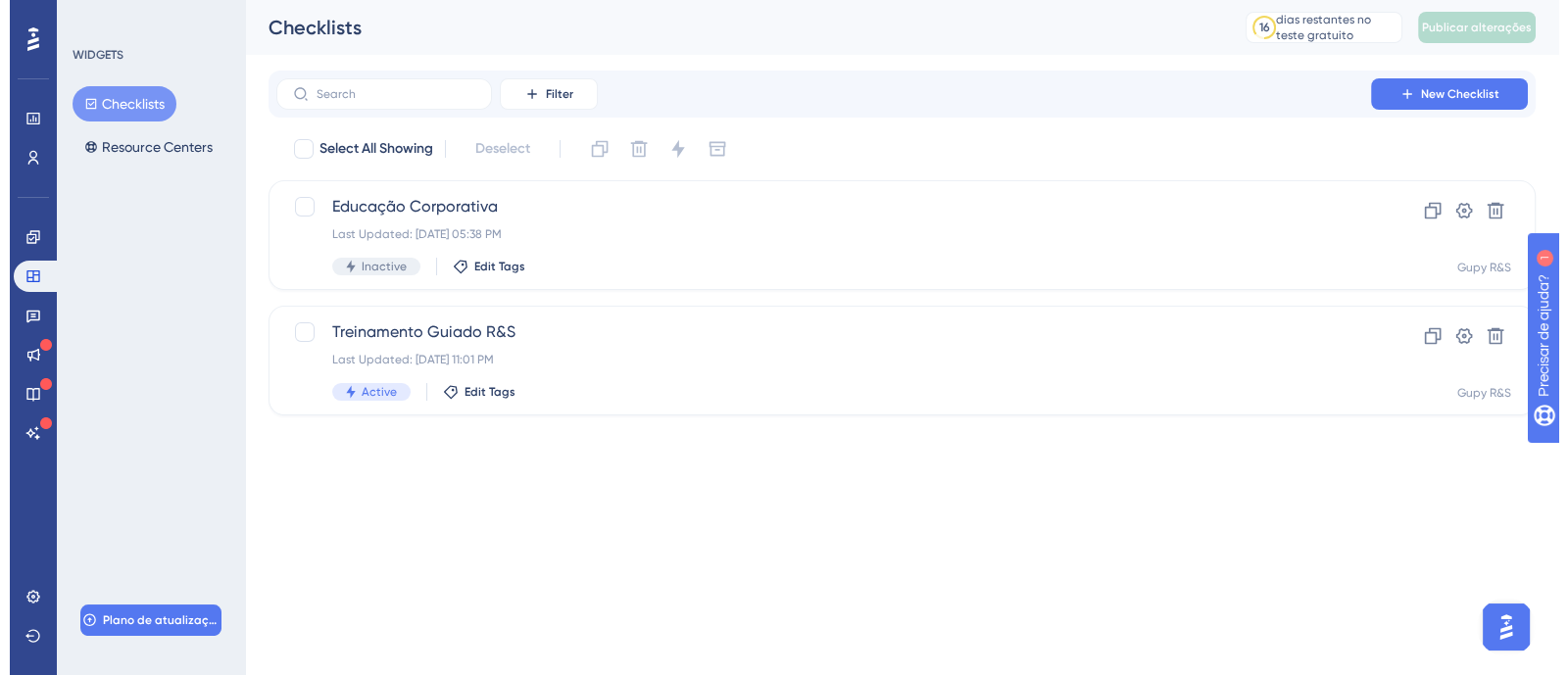 scroll, scrollTop: 0, scrollLeft: 0, axis: both 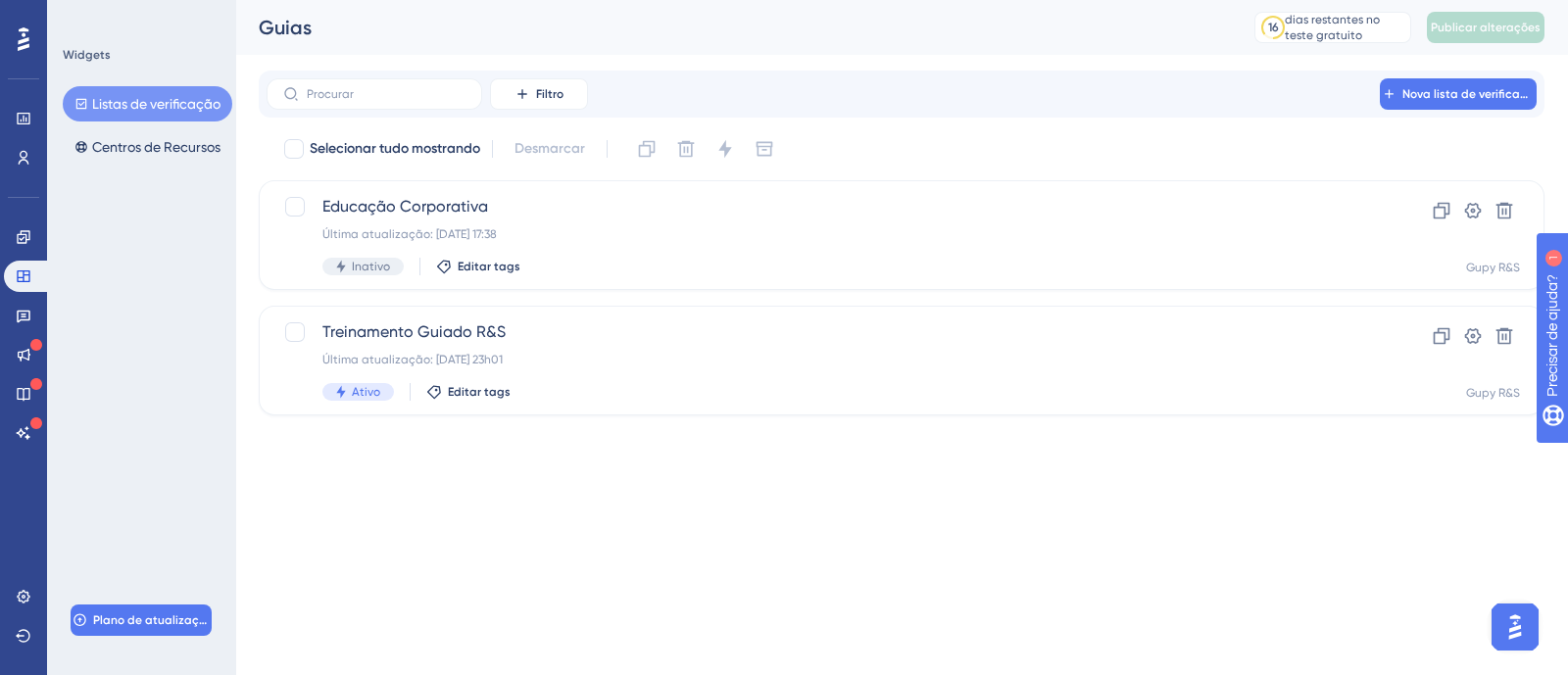 click on "Usuários" at bounding box center (24, 158) 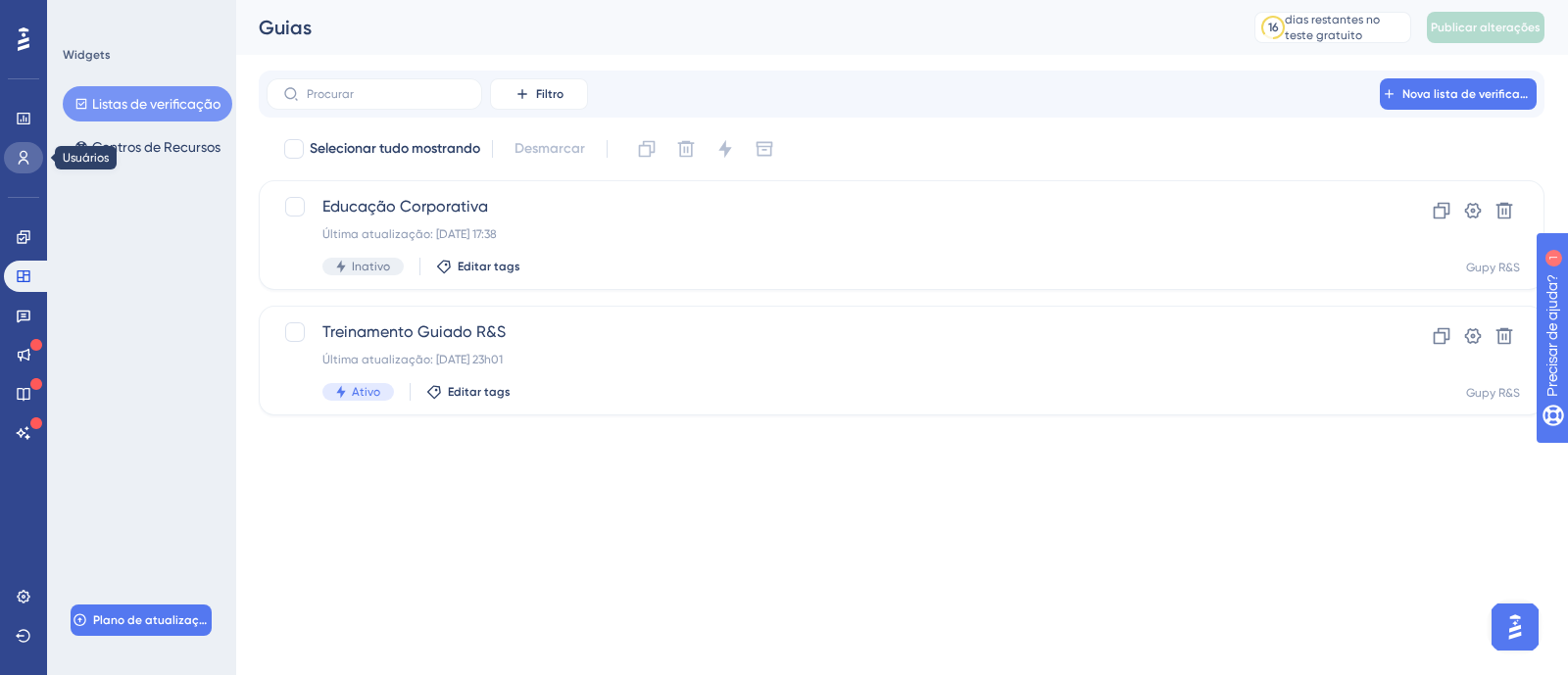 click 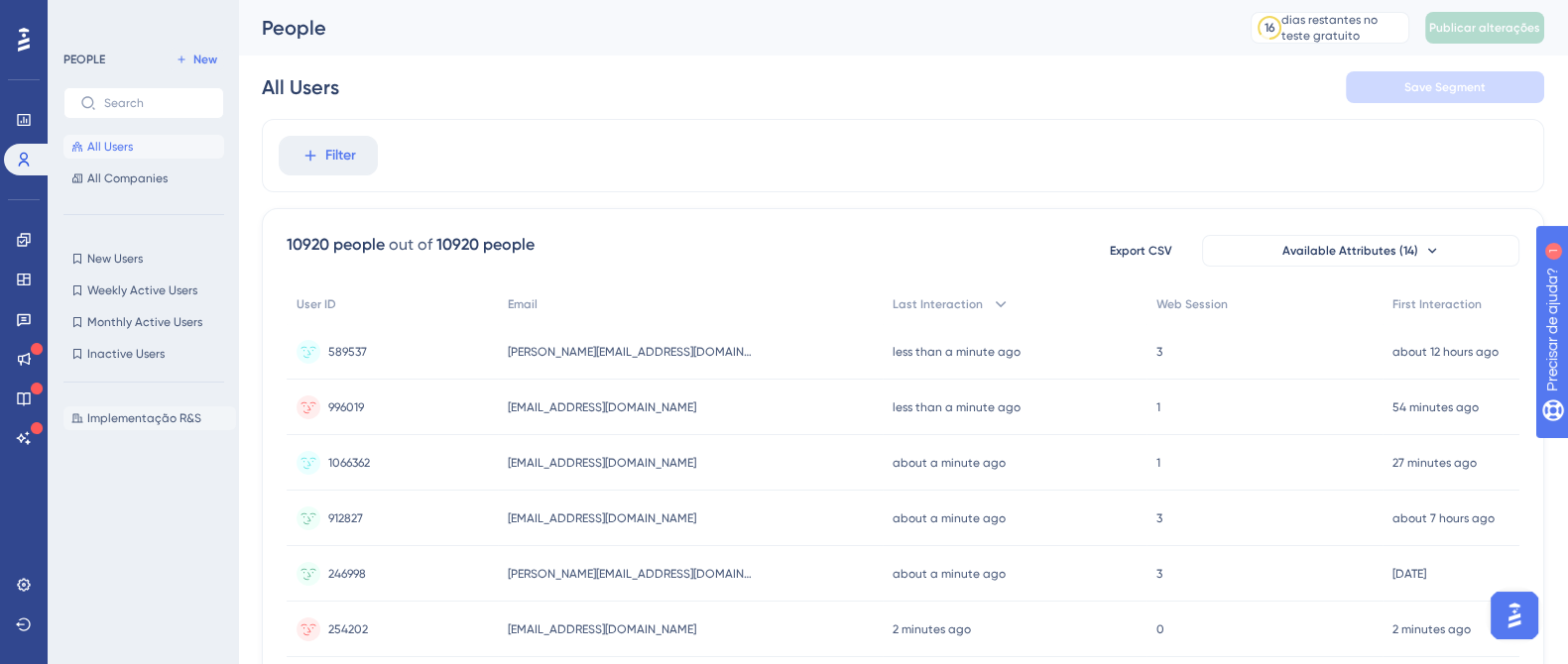 click on "Implementação R&S" at bounding box center [144, 418] 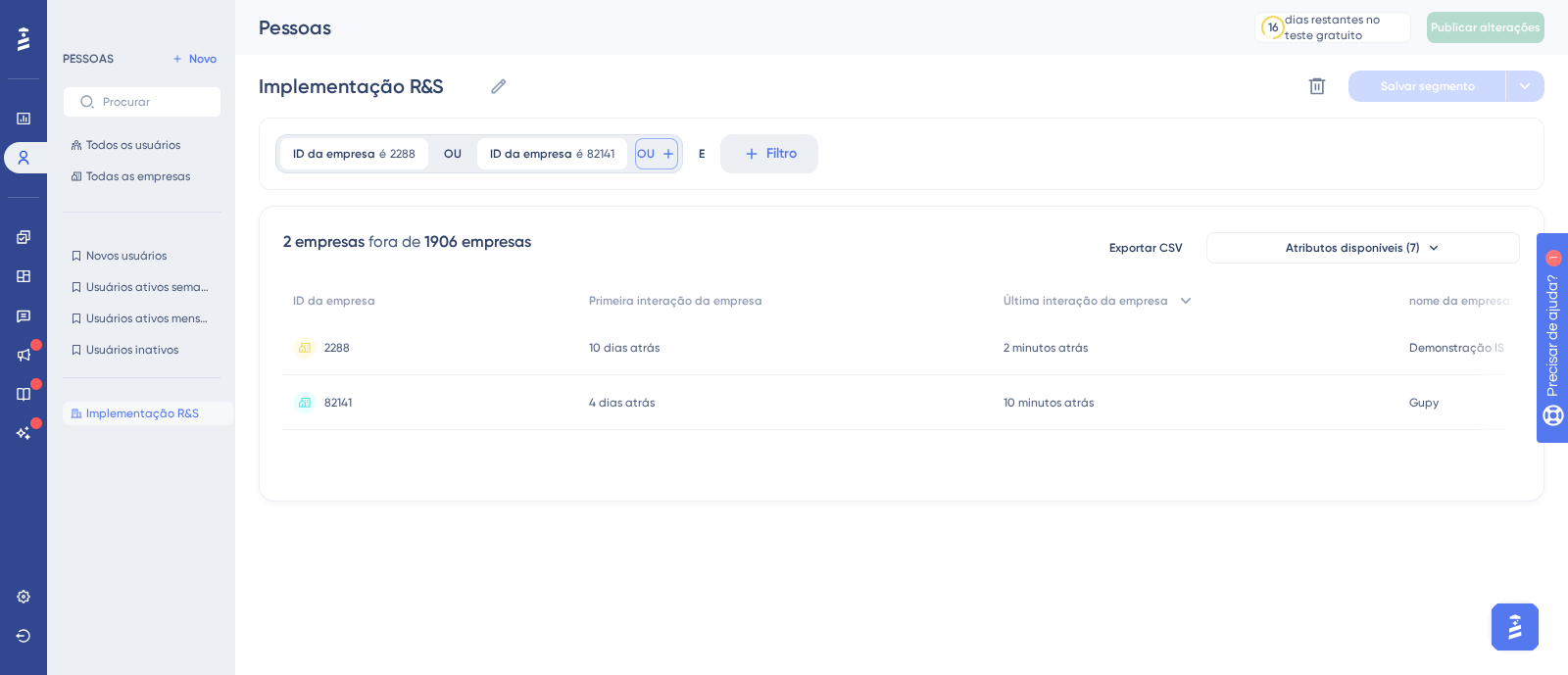 click on "OU" at bounding box center [646, 154] 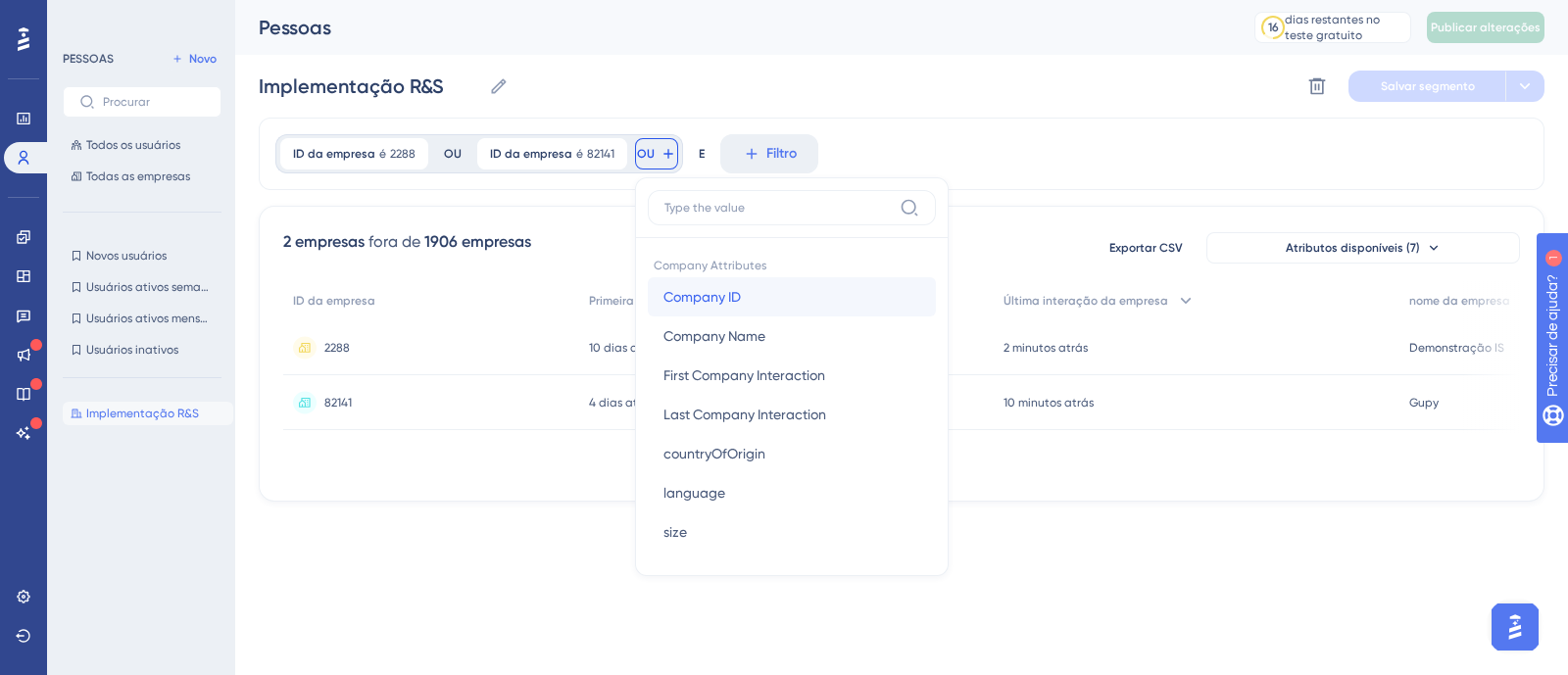 click on "Company ID" at bounding box center (702, 297) 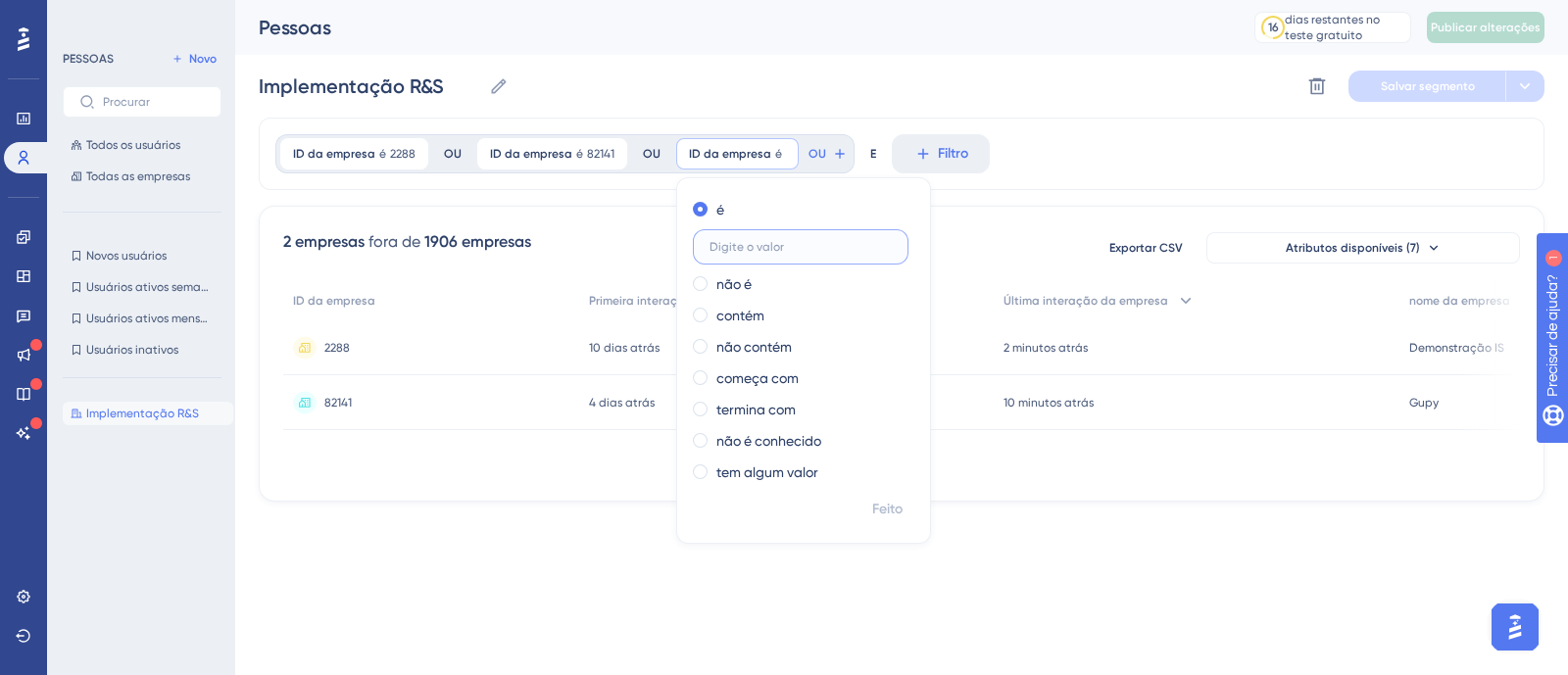 click at bounding box center (801, 247) 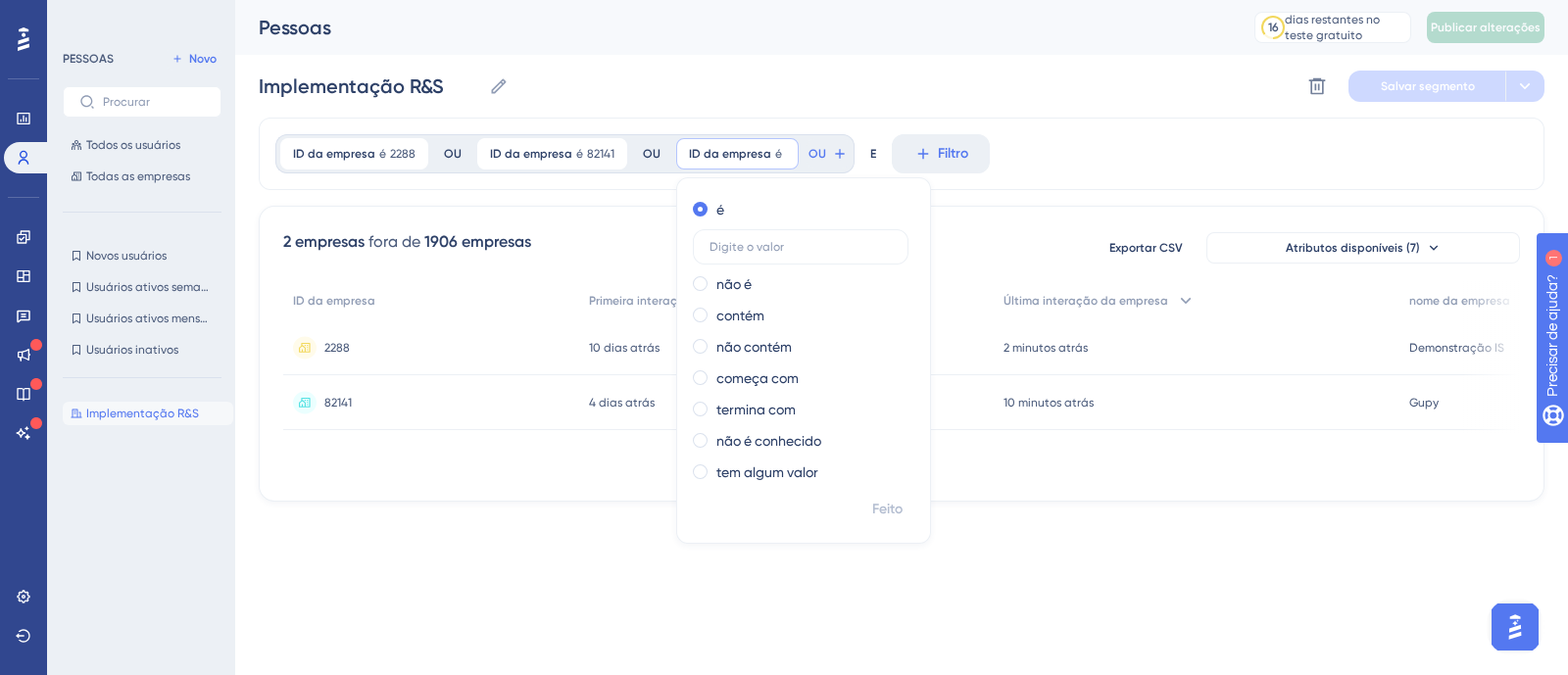 click on "ID da empresa é 2288 2288 Remover OU ID da empresa é 82141 82141 Remover OU ID da empresa é Remover é não é contém não contém começa com termina com não é conhecido tem algum valor Feito OU E Filtro" at bounding box center (902, 154) 